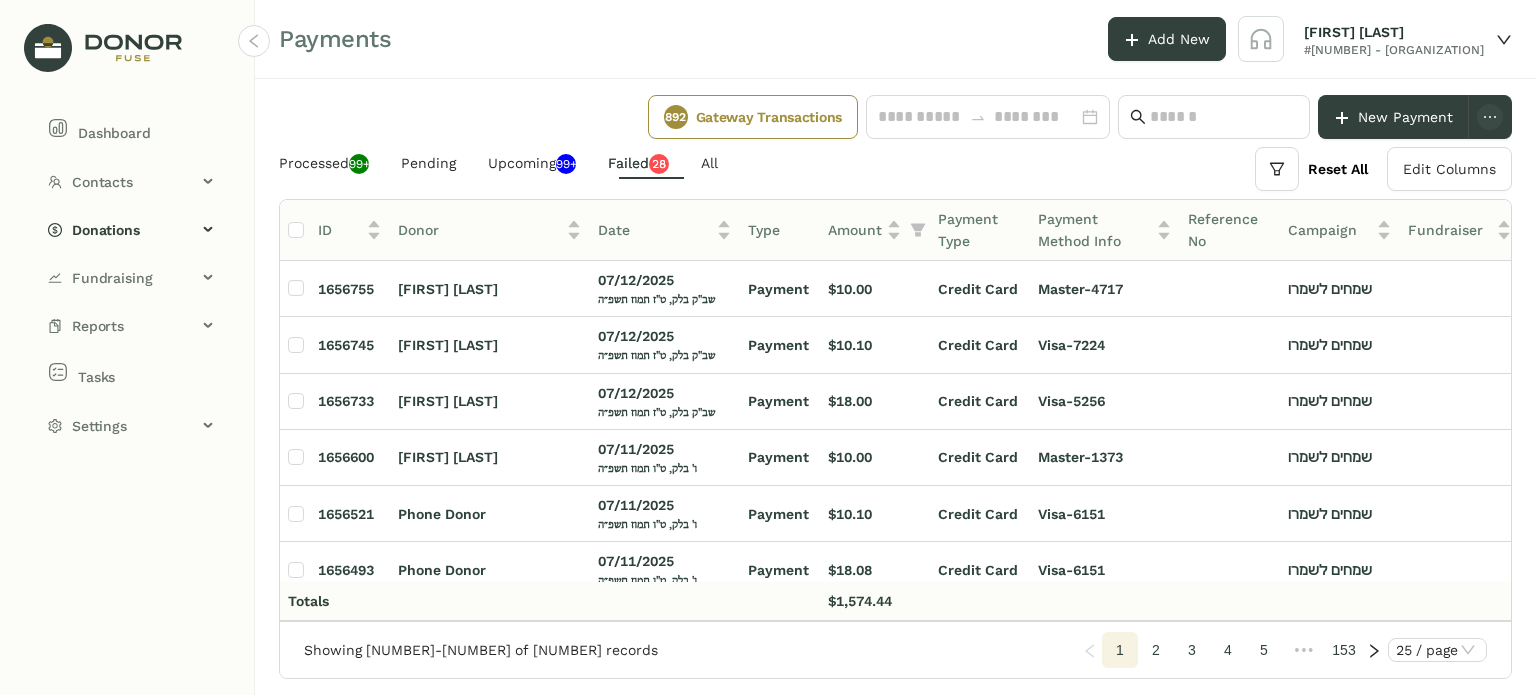 scroll, scrollTop: 0, scrollLeft: 0, axis: both 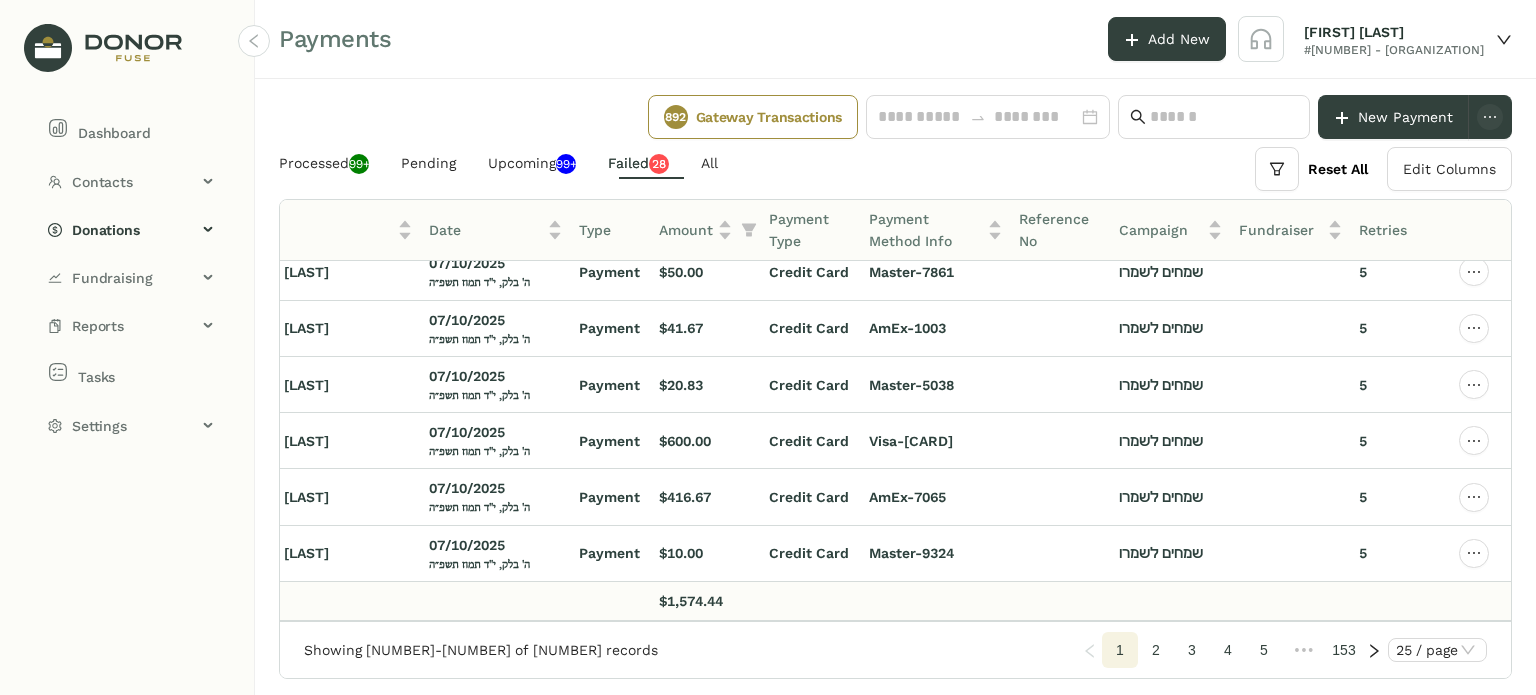 click on "2" 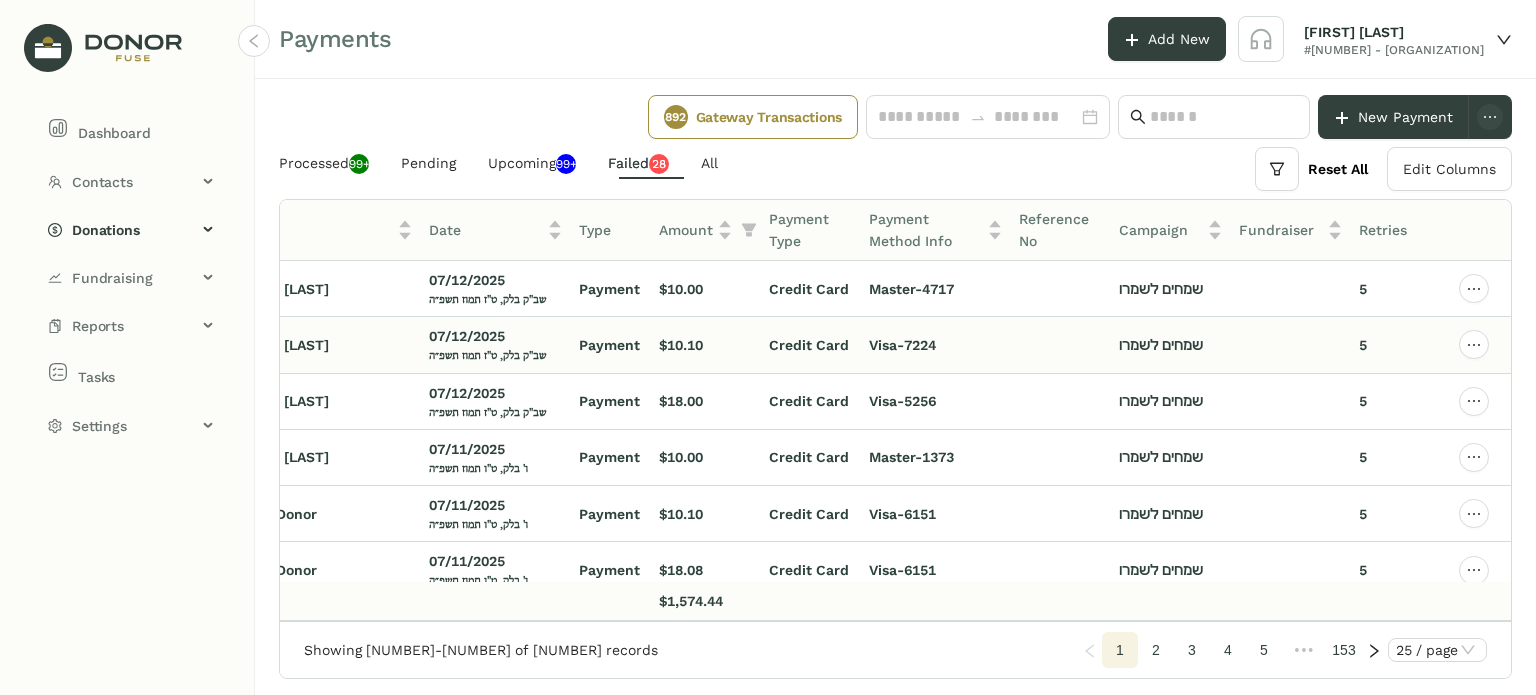 scroll, scrollTop: 0, scrollLeft: 0, axis: both 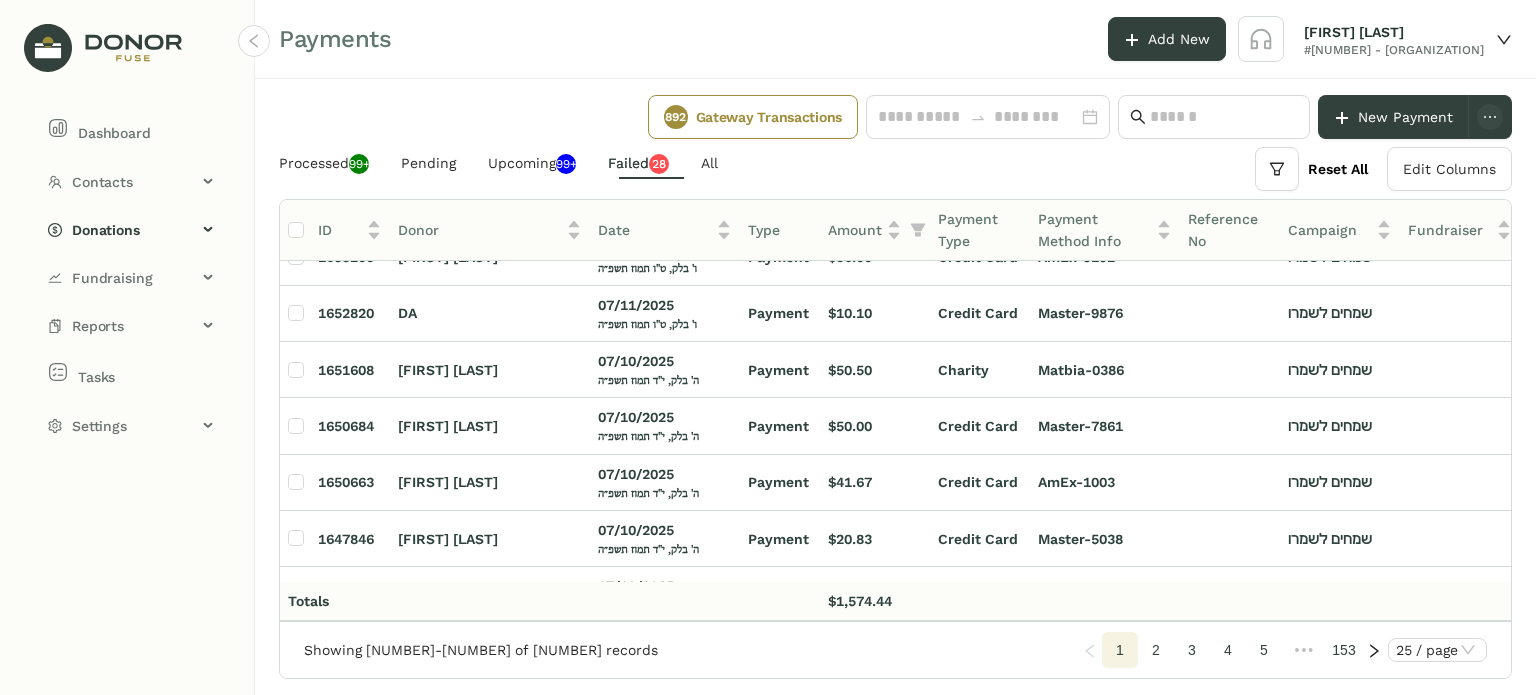 click on "[FIRST] [LAST]" 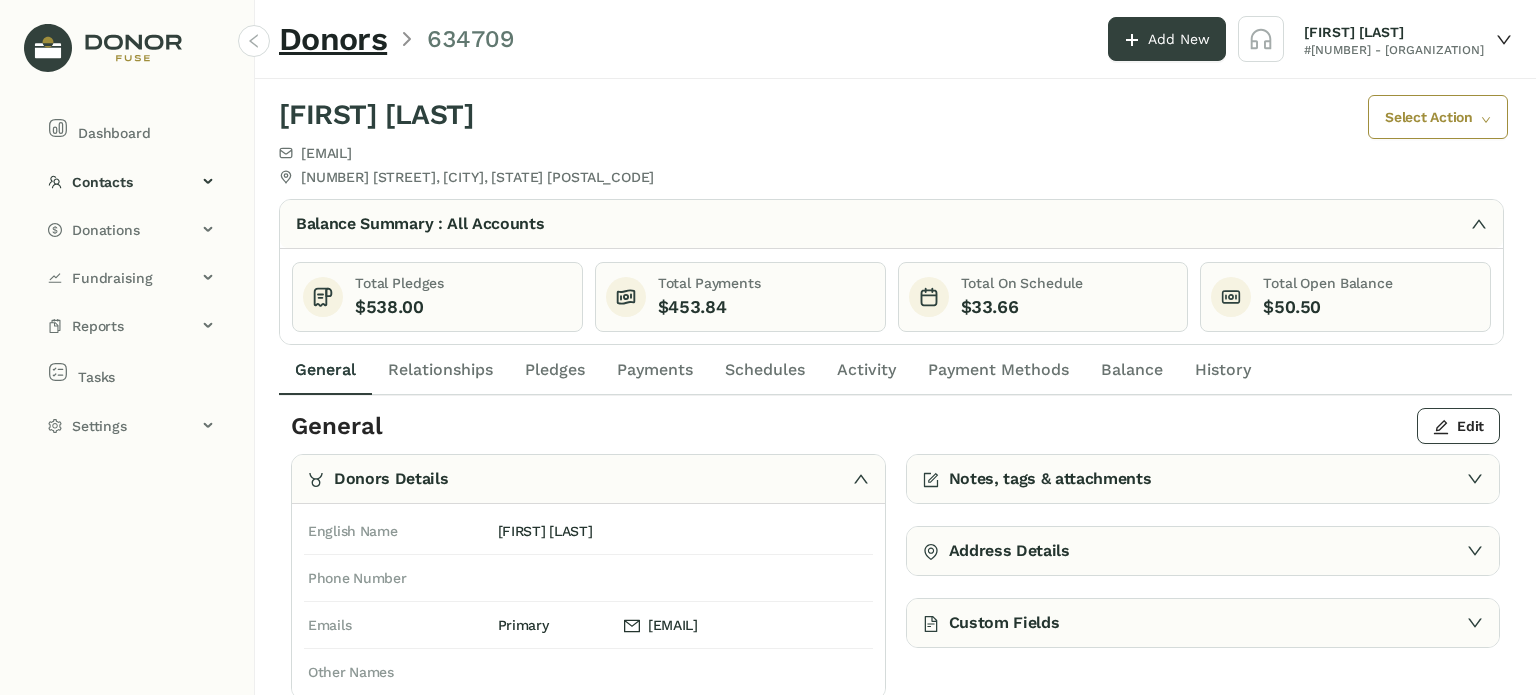 click 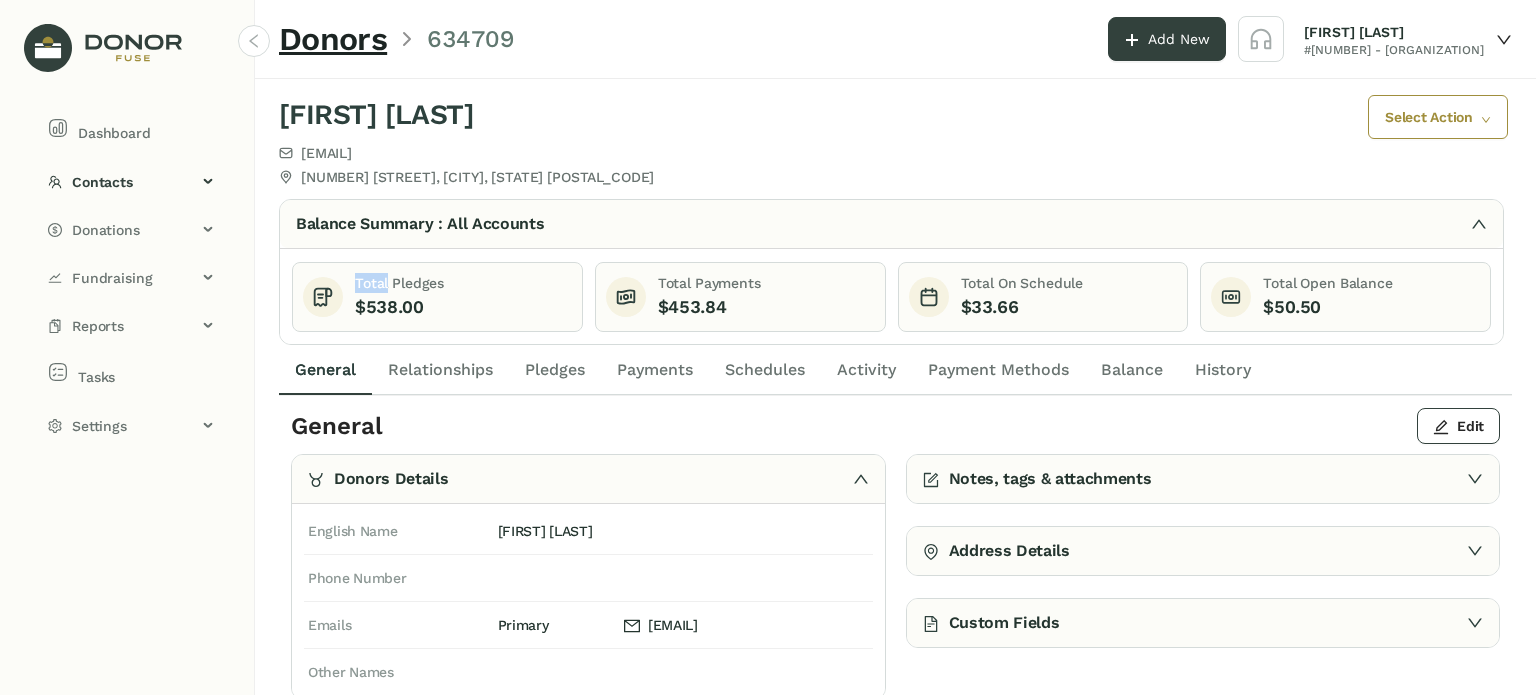 click 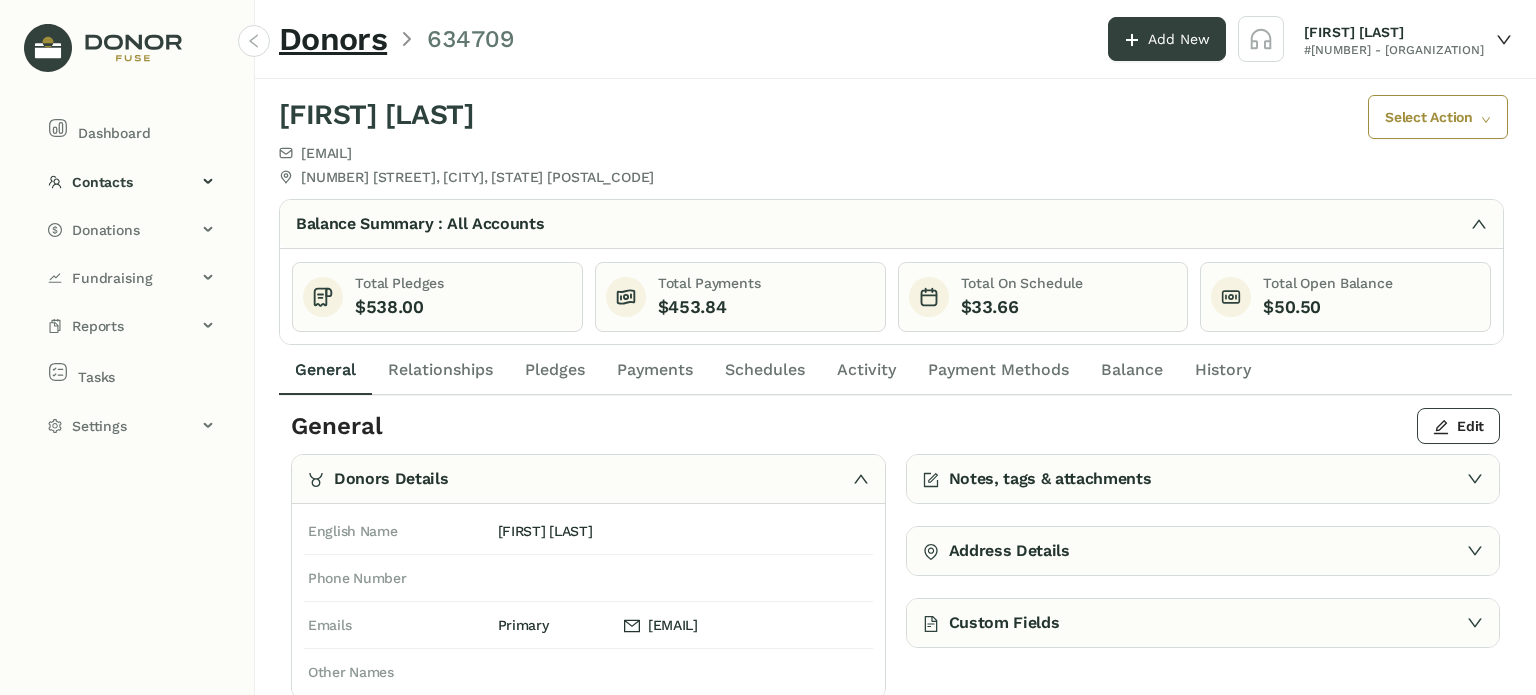 click 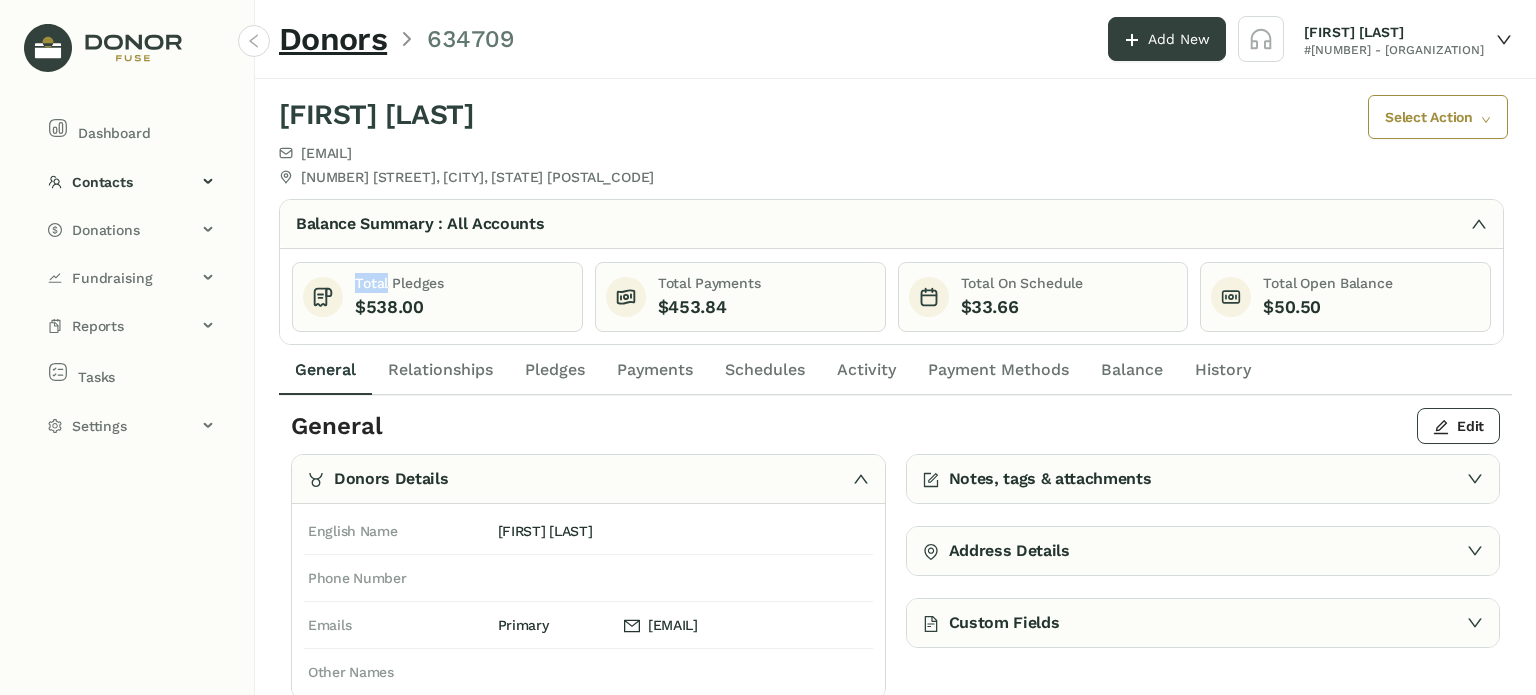 click 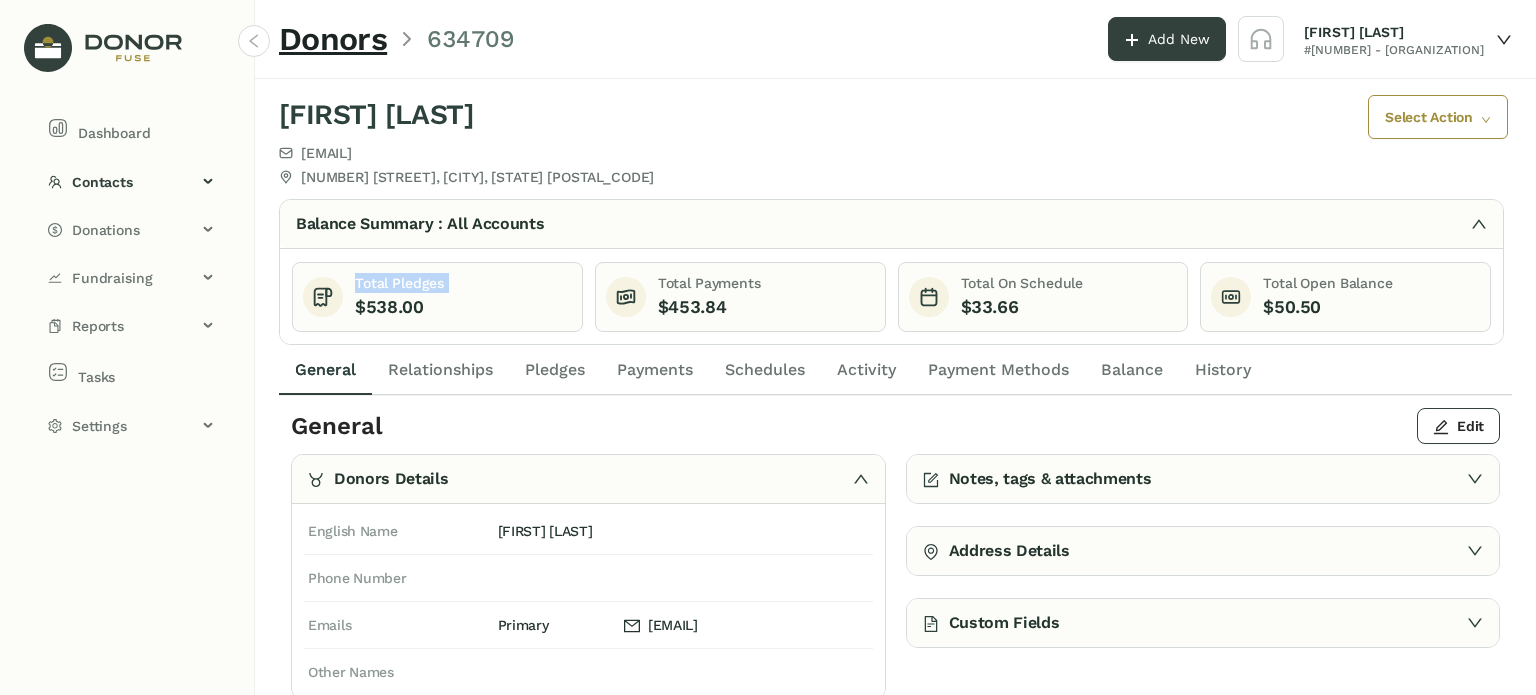 click 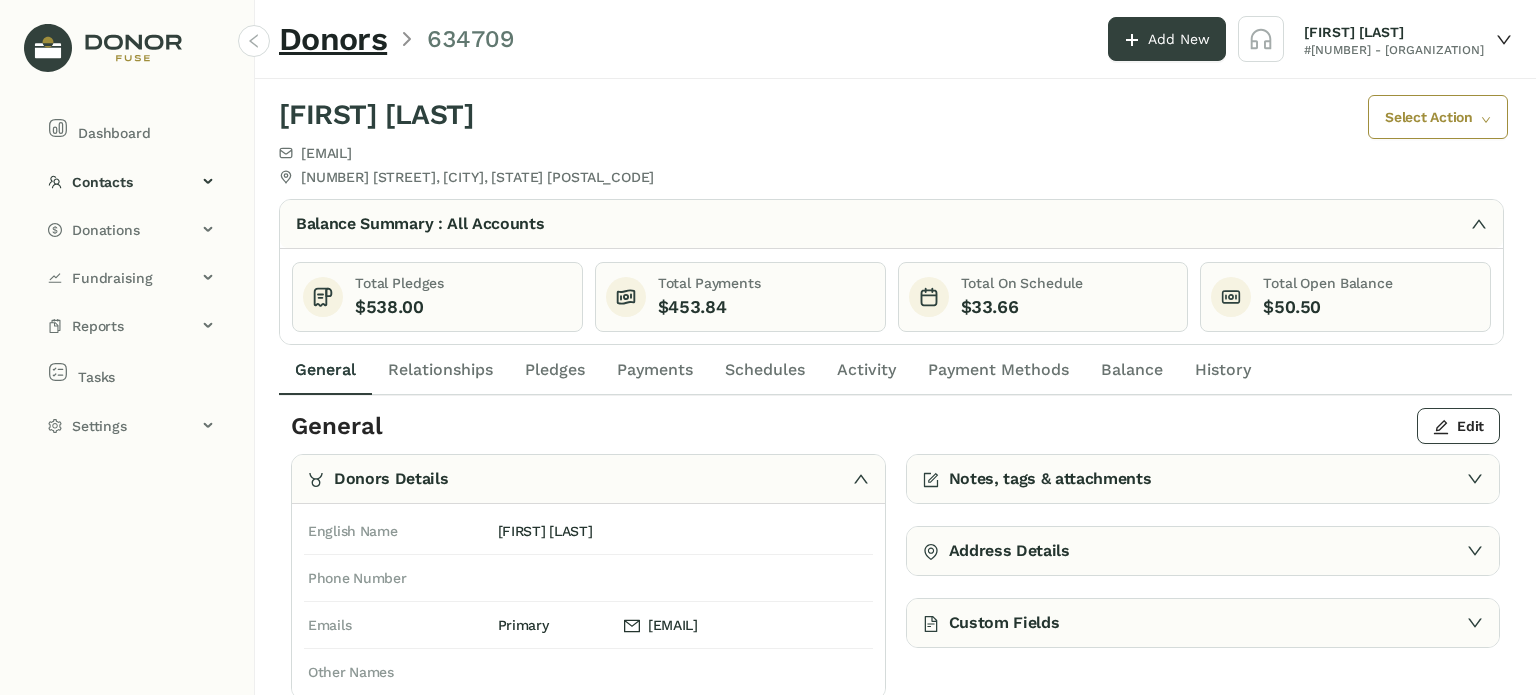 click on "Relationships" 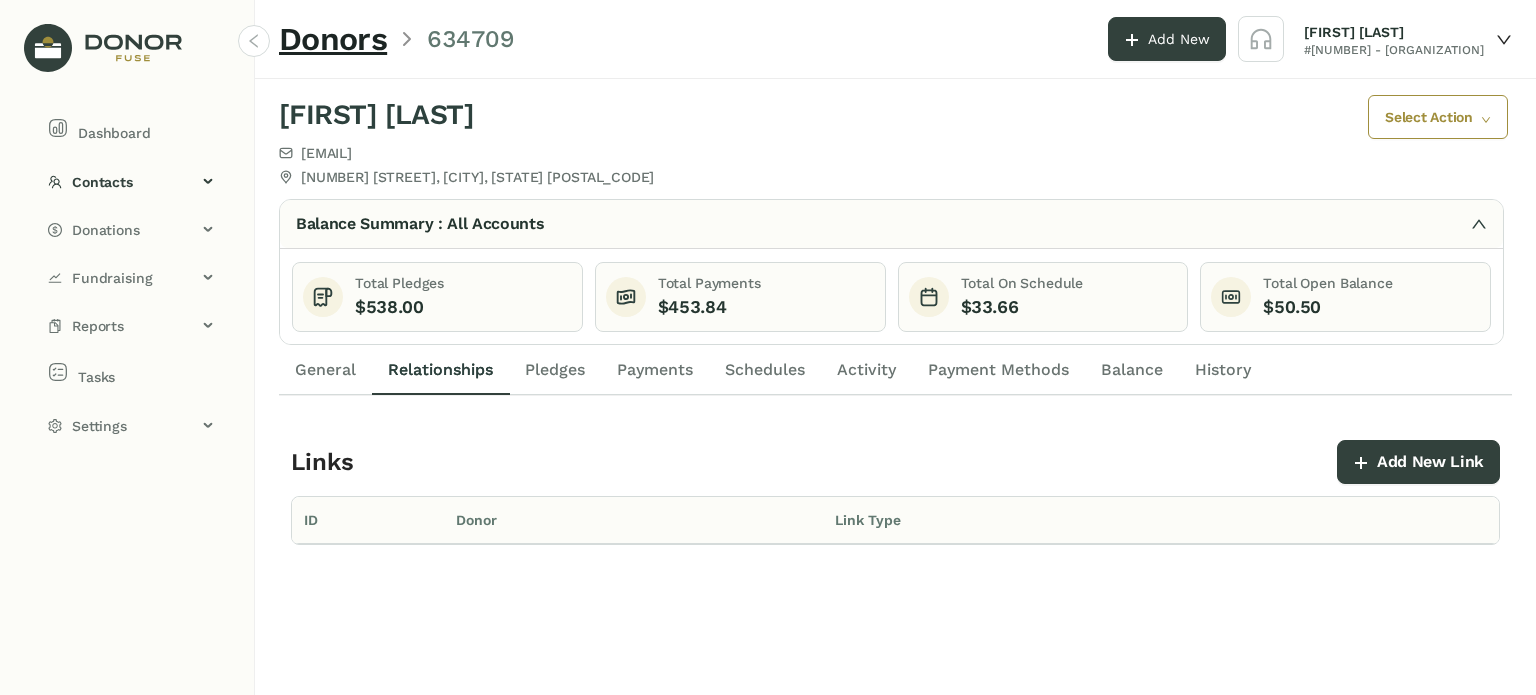click on "Pledges" 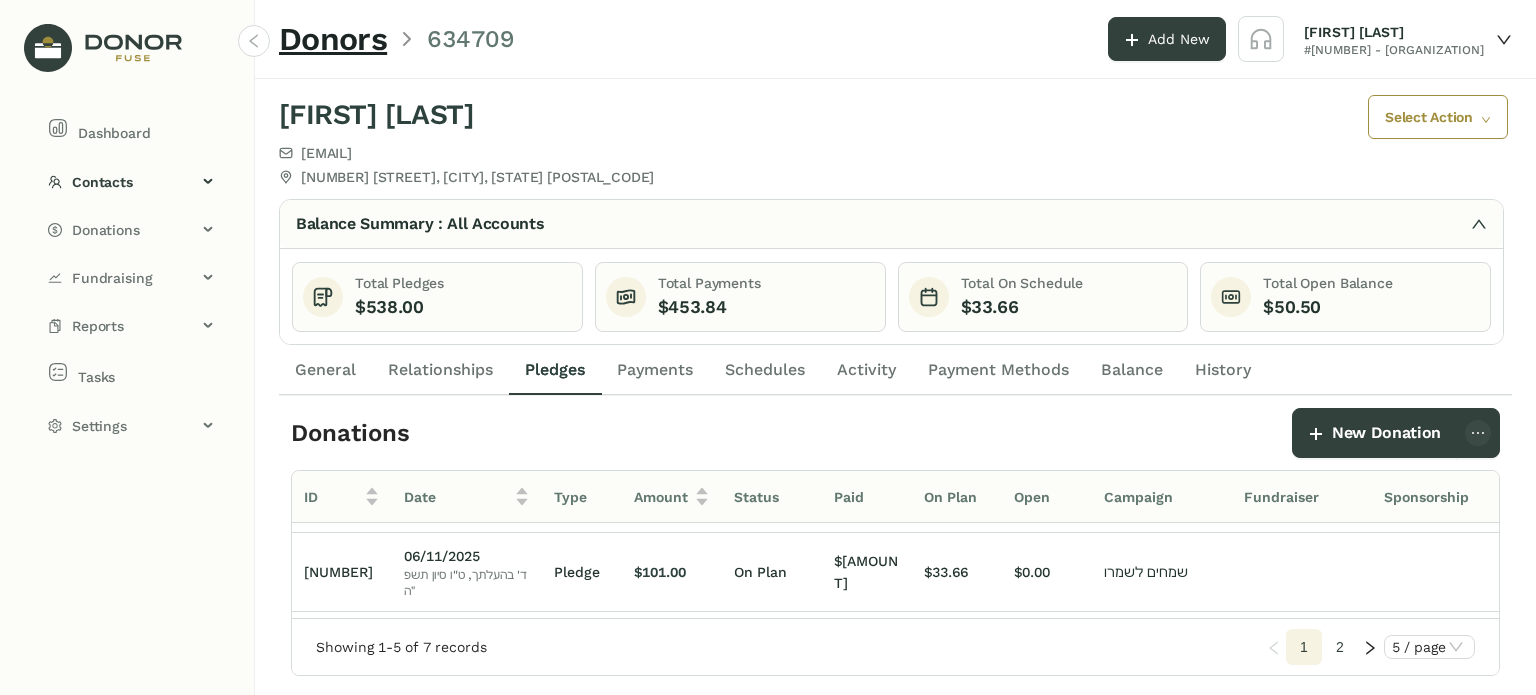 scroll, scrollTop: 252, scrollLeft: 0, axis: vertical 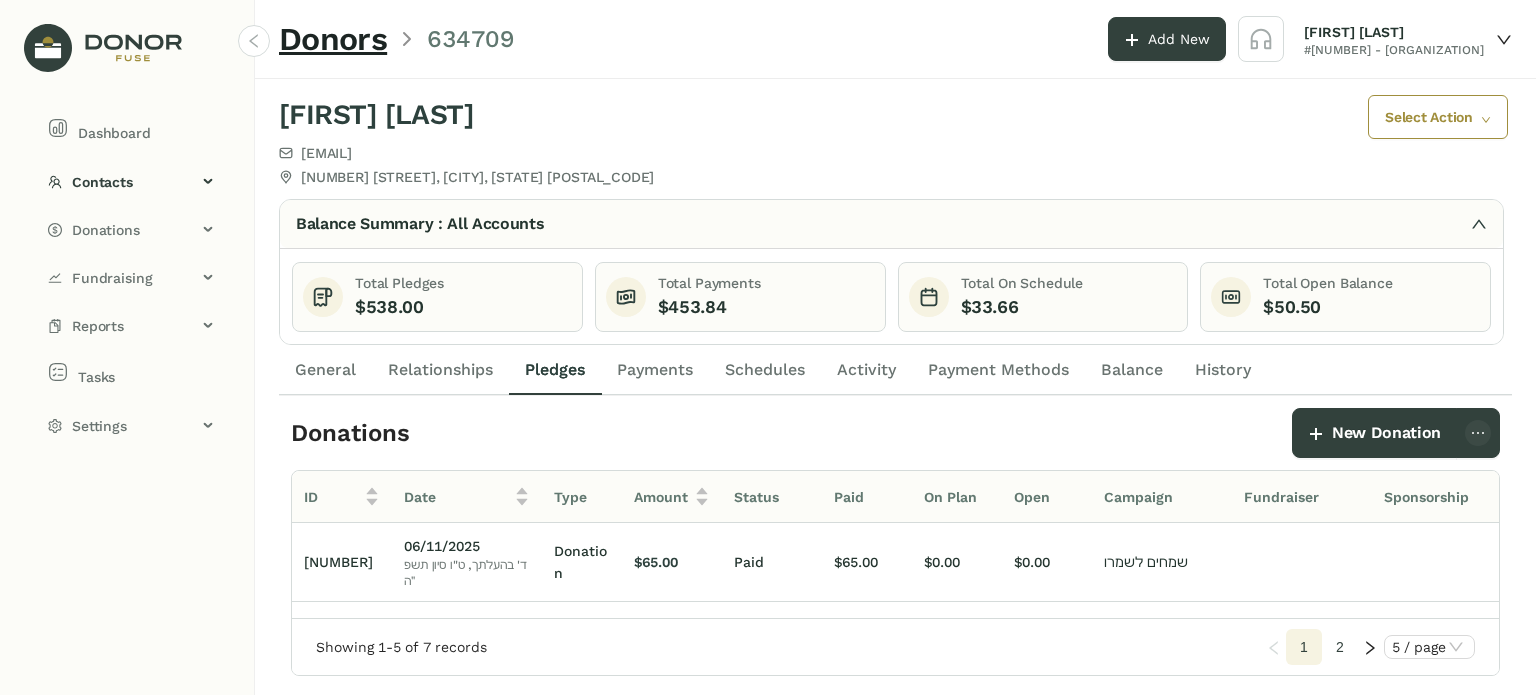 click on "$453.84" 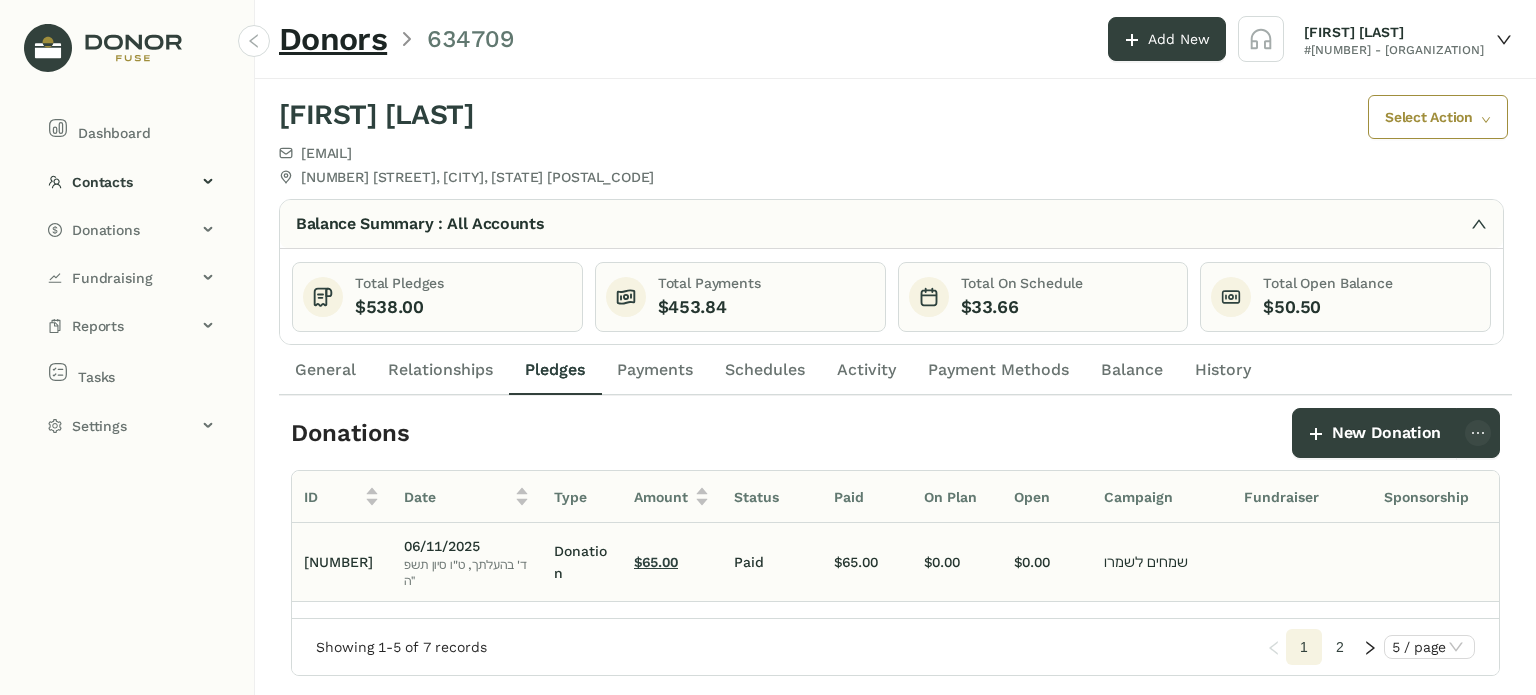 click on "$65.00" 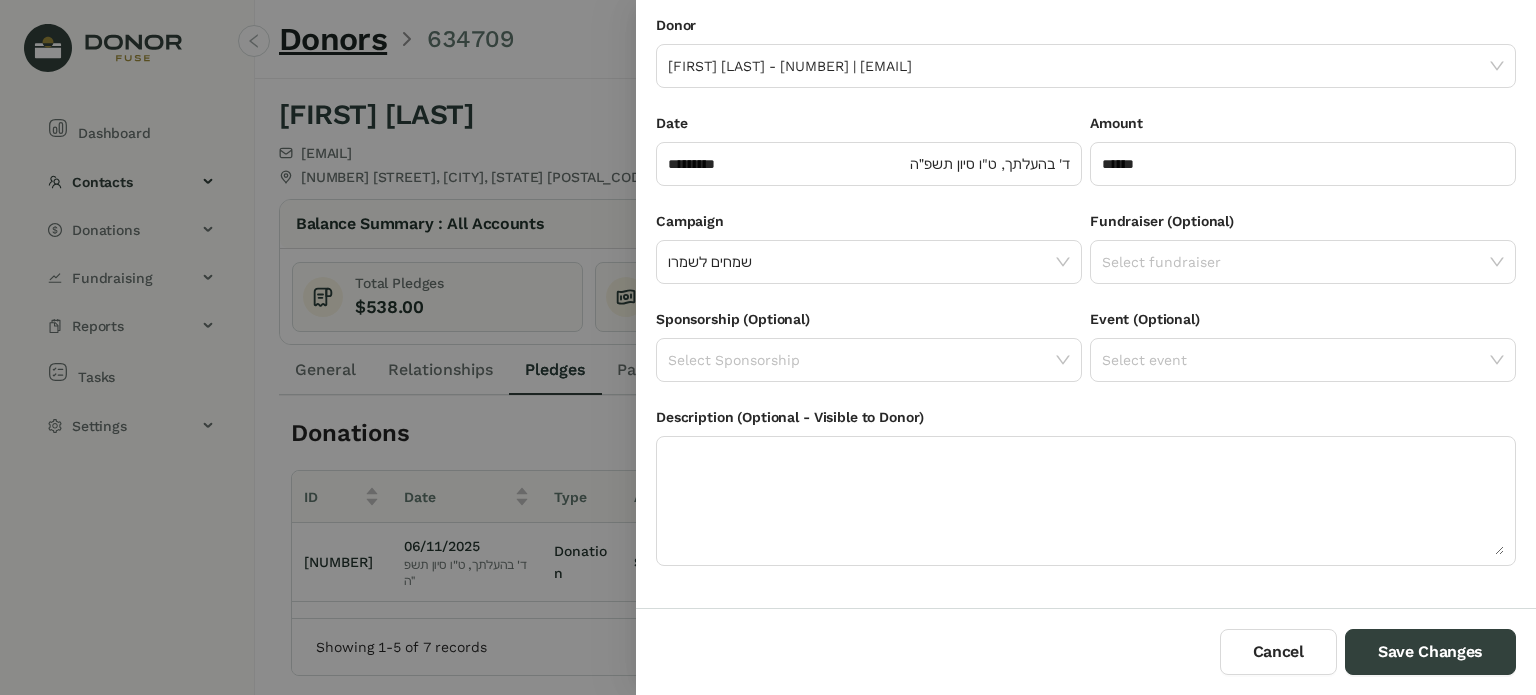scroll, scrollTop: 0, scrollLeft: 0, axis: both 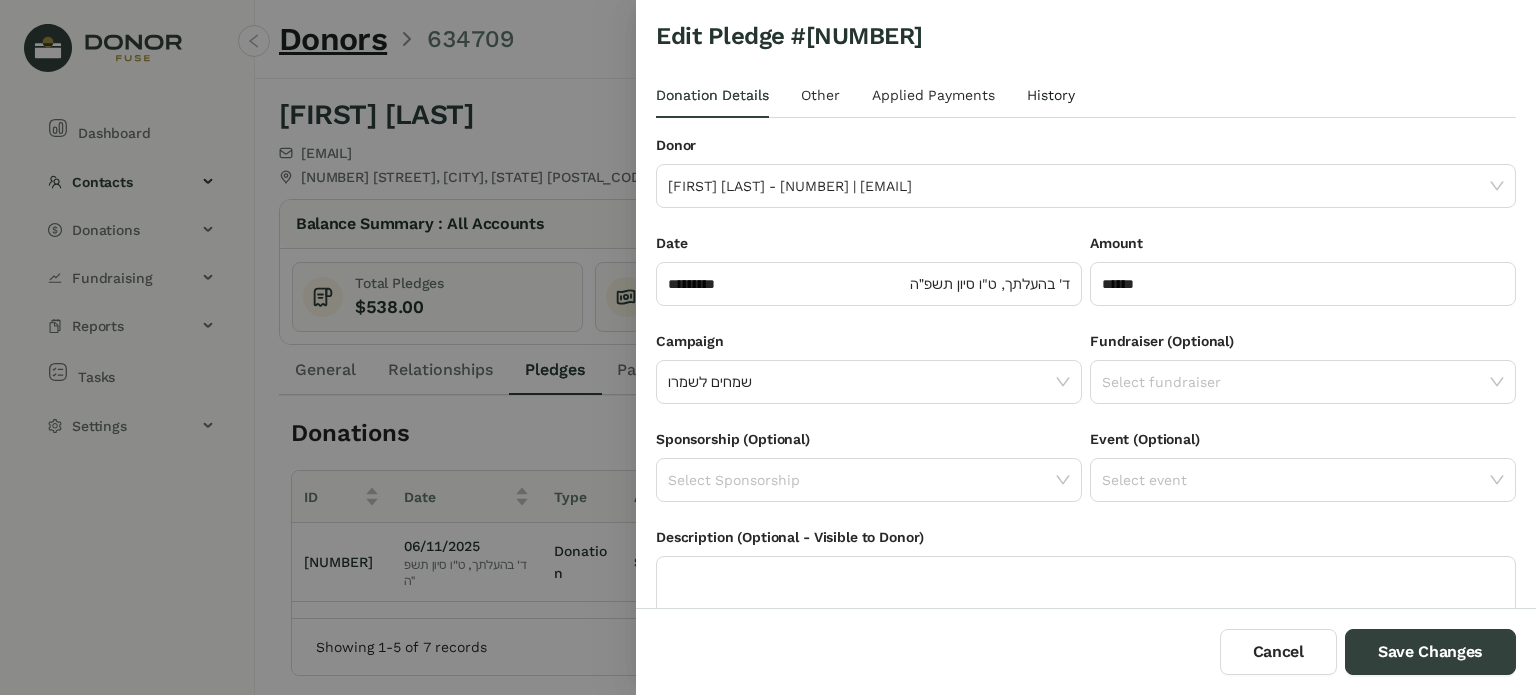 click on "History" at bounding box center (1051, 95) 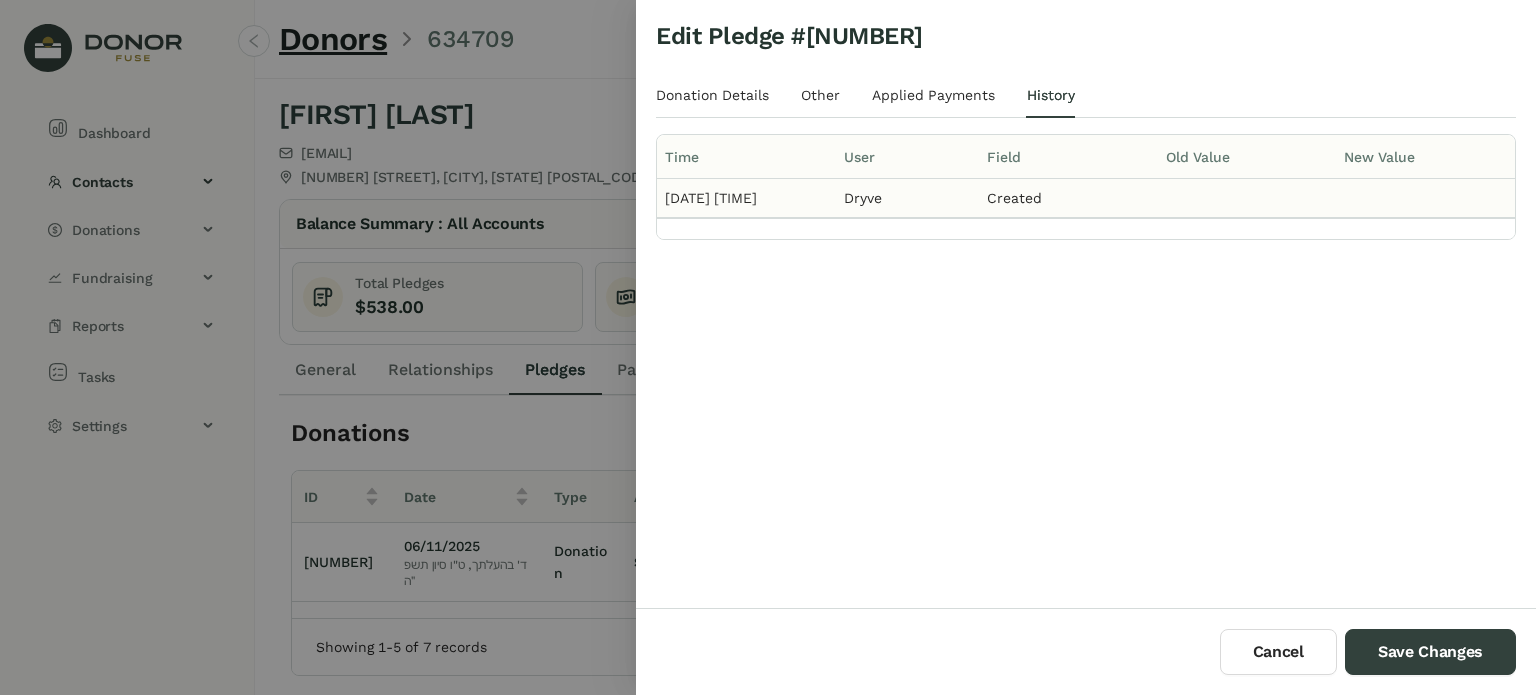 click on "Dryve" at bounding box center (907, 198) 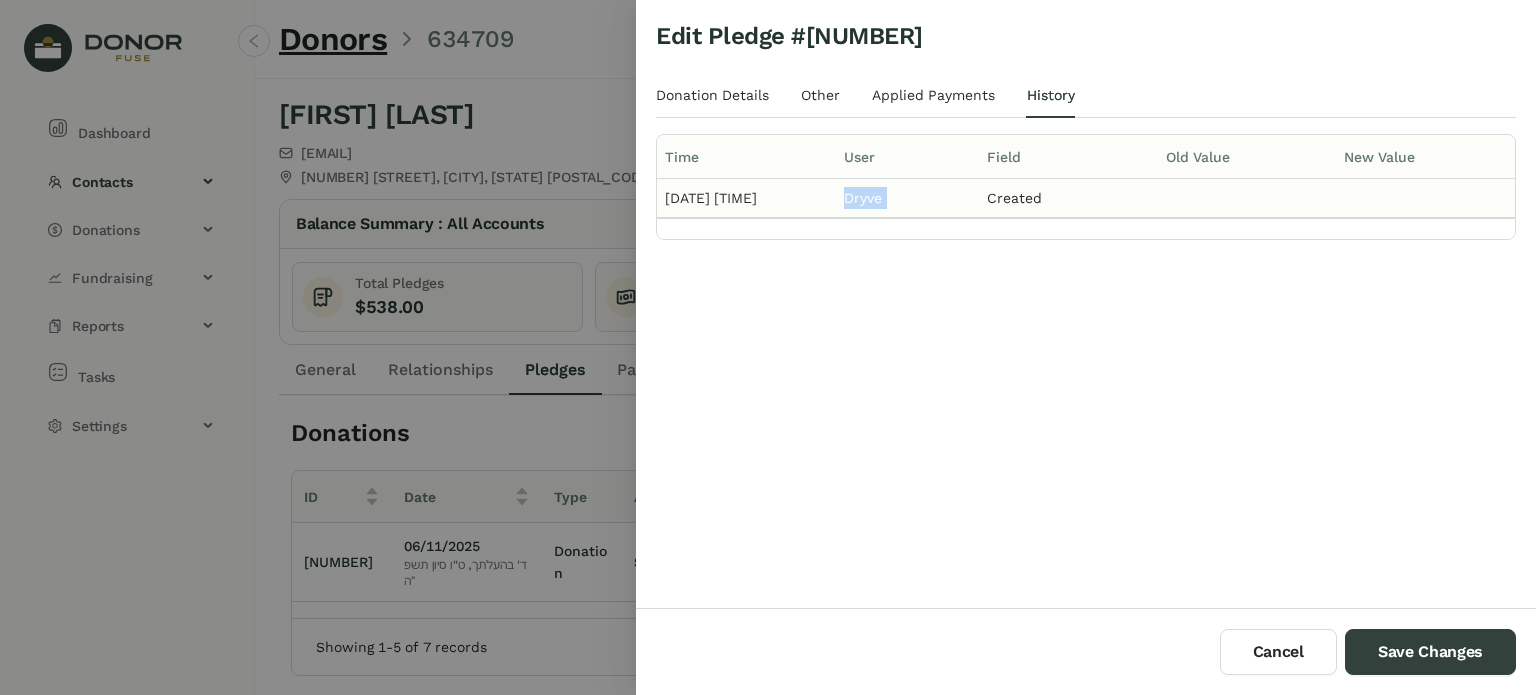 click on "Dryve" at bounding box center (907, 198) 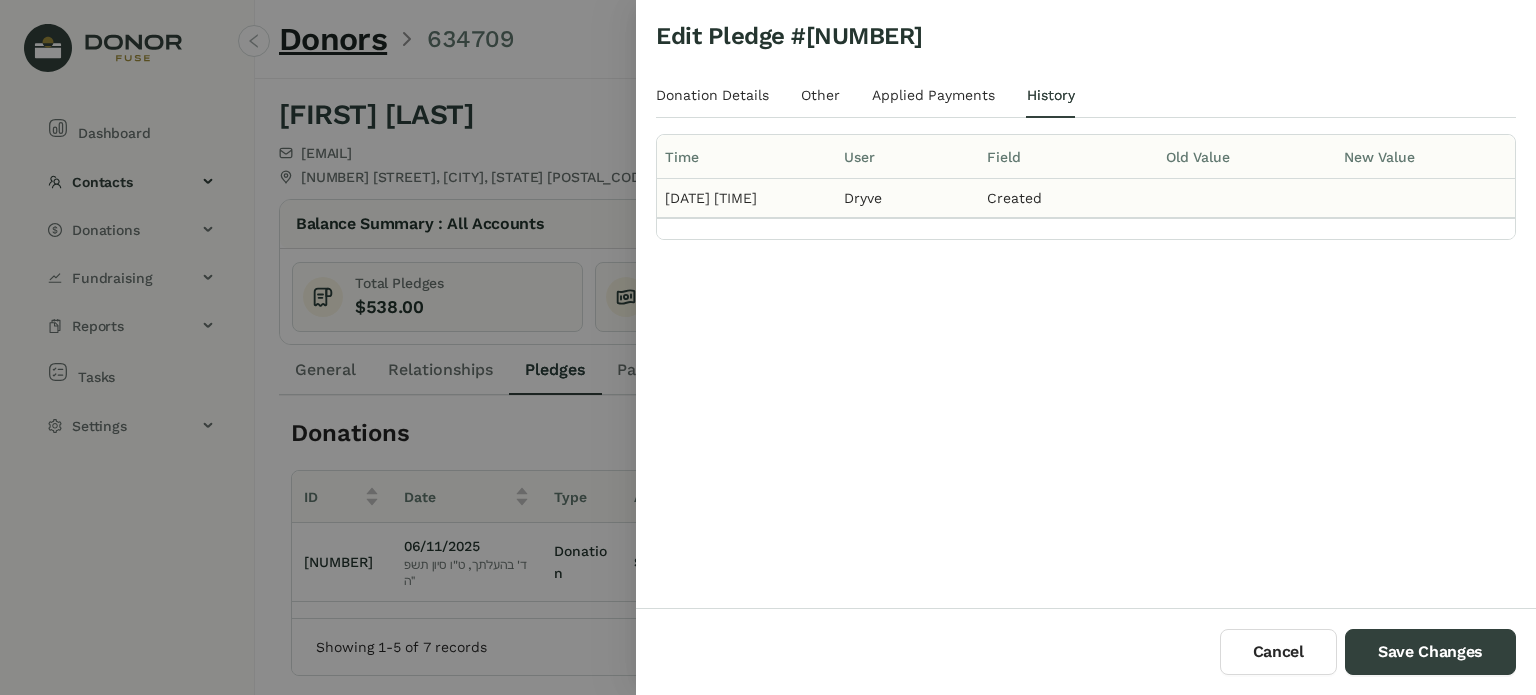 click on "Created" at bounding box center (1068, 198) 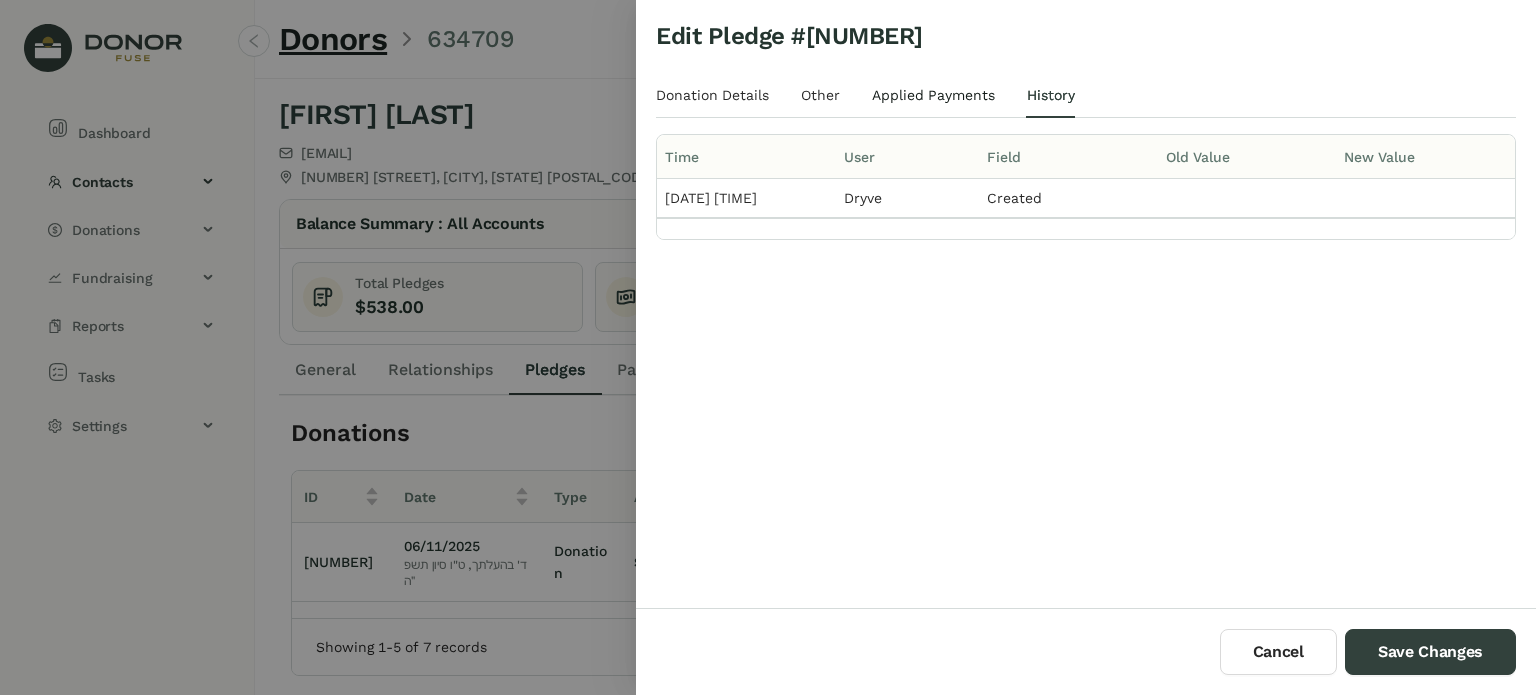 click on "Applied Payments" at bounding box center (933, 95) 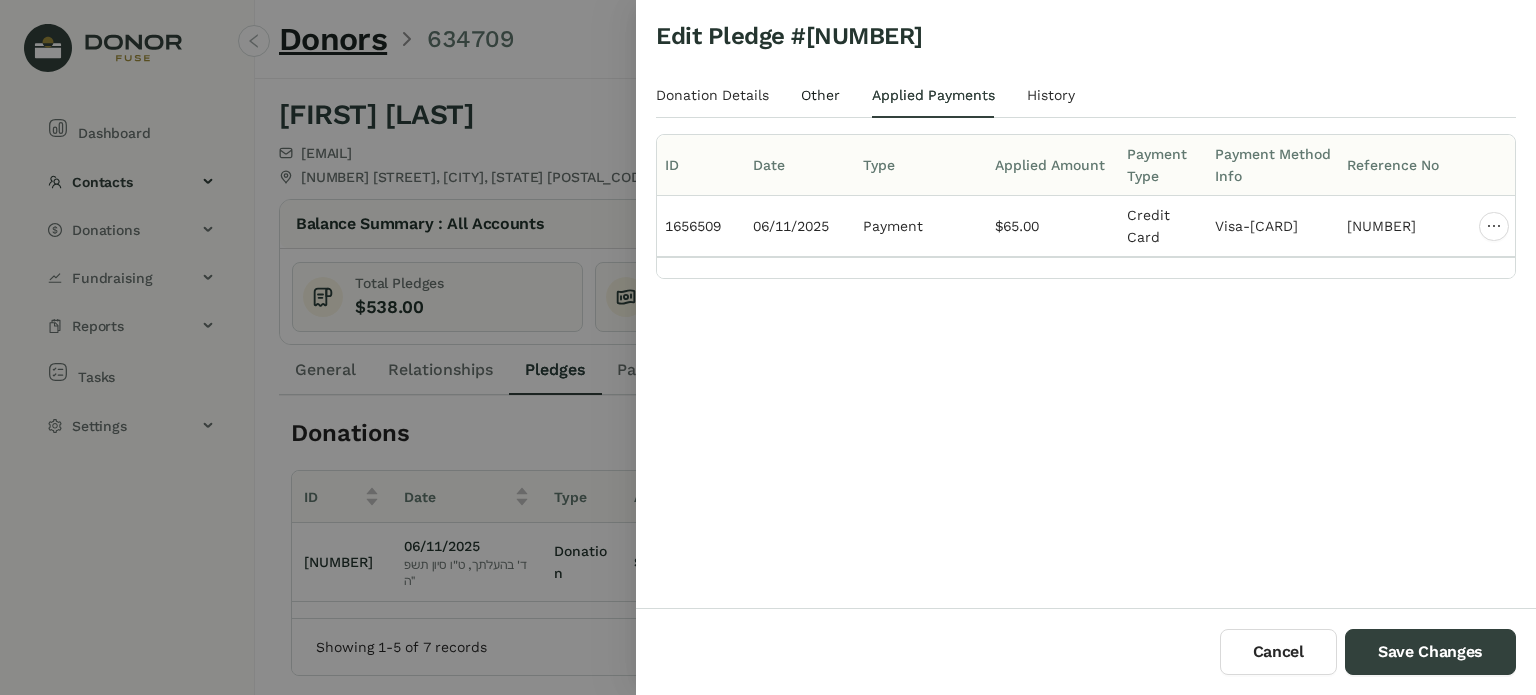 click on "Other" at bounding box center [820, 95] 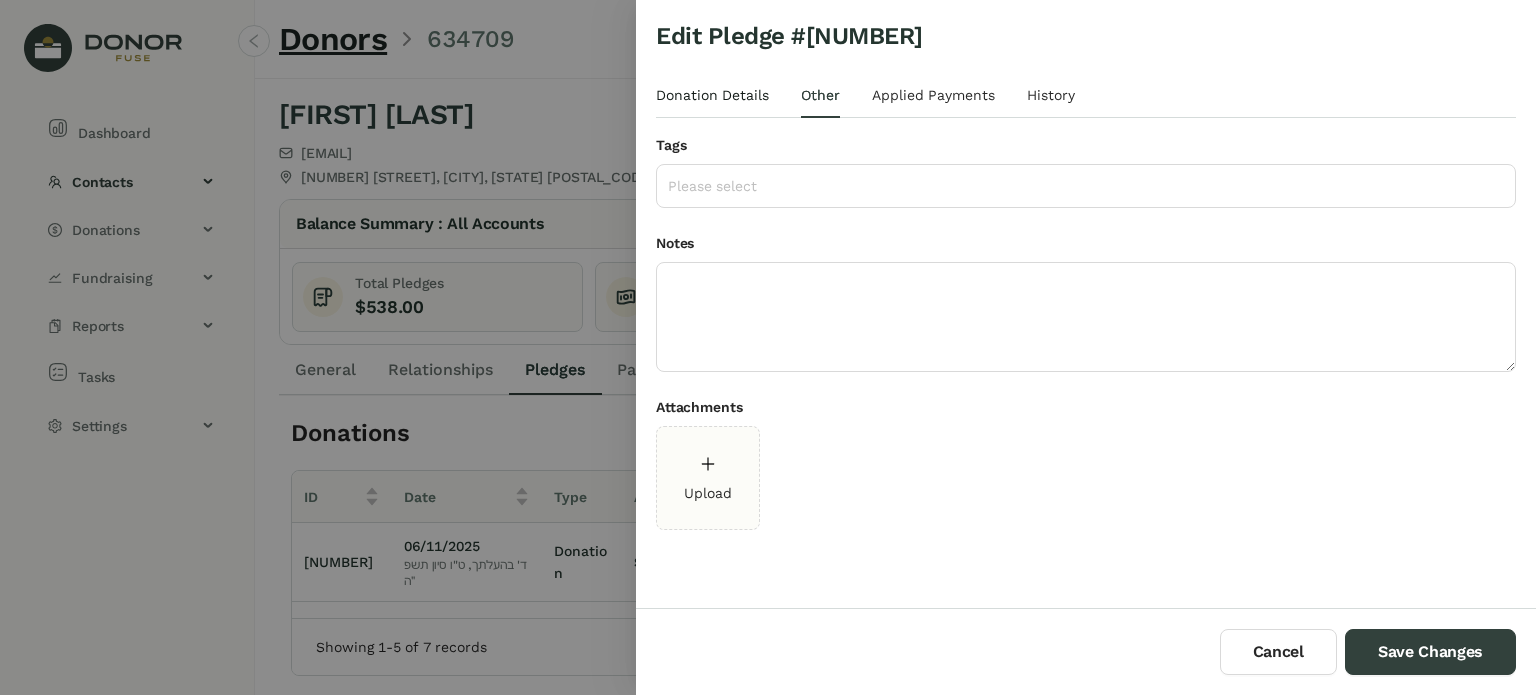 click on "Donation Details" at bounding box center [712, 95] 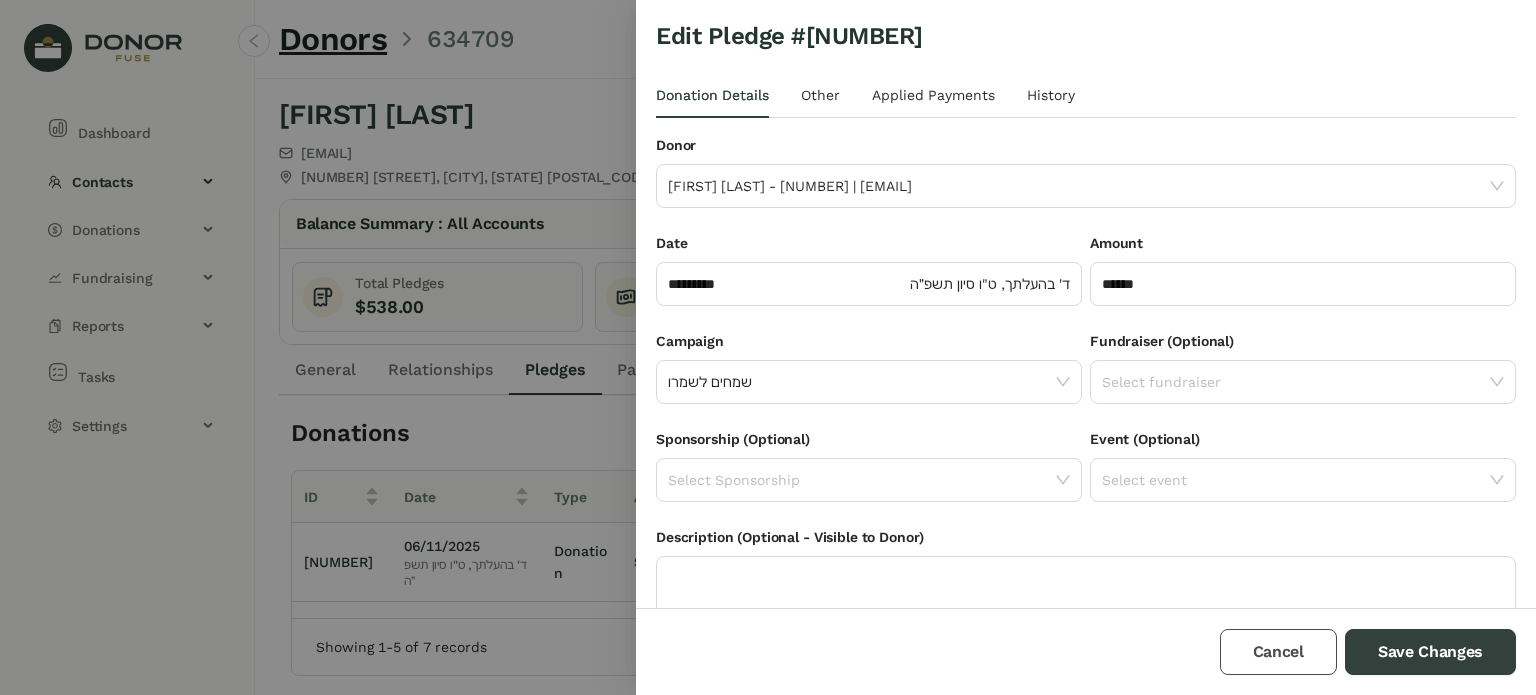 click on "Cancel" at bounding box center (1278, 652) 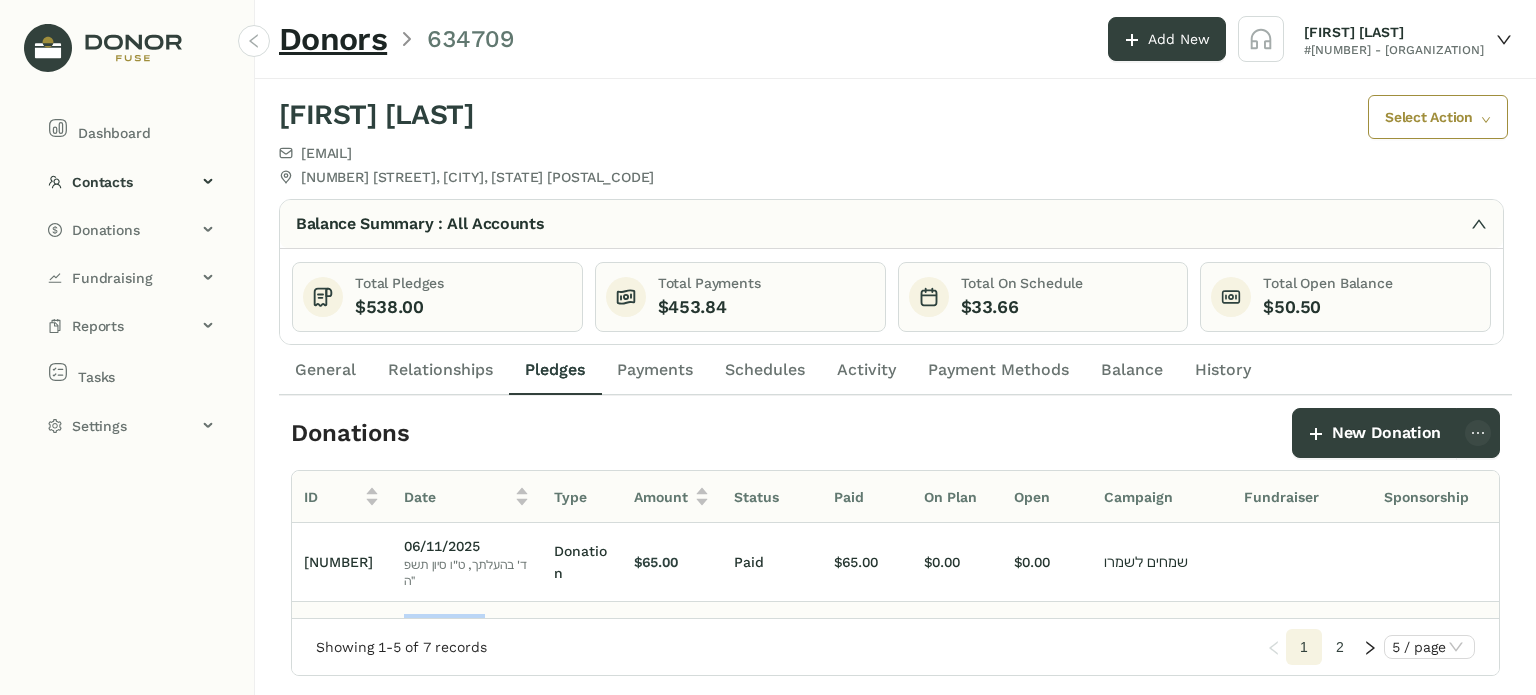 scroll, scrollTop: 54, scrollLeft: 55, axis: both 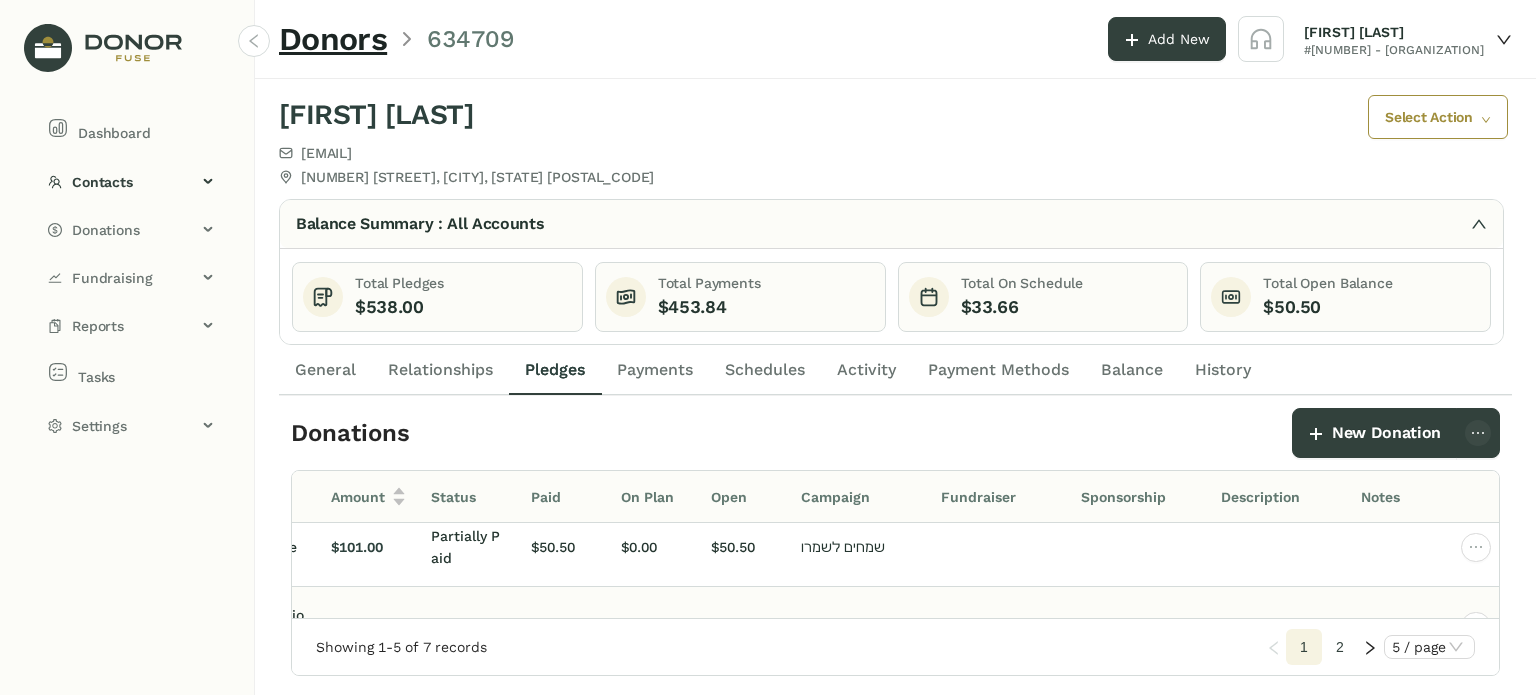 drag, startPoint x: 1501, startPoint y: 540, endPoint x: 1482, endPoint y: 587, distance: 50.695168 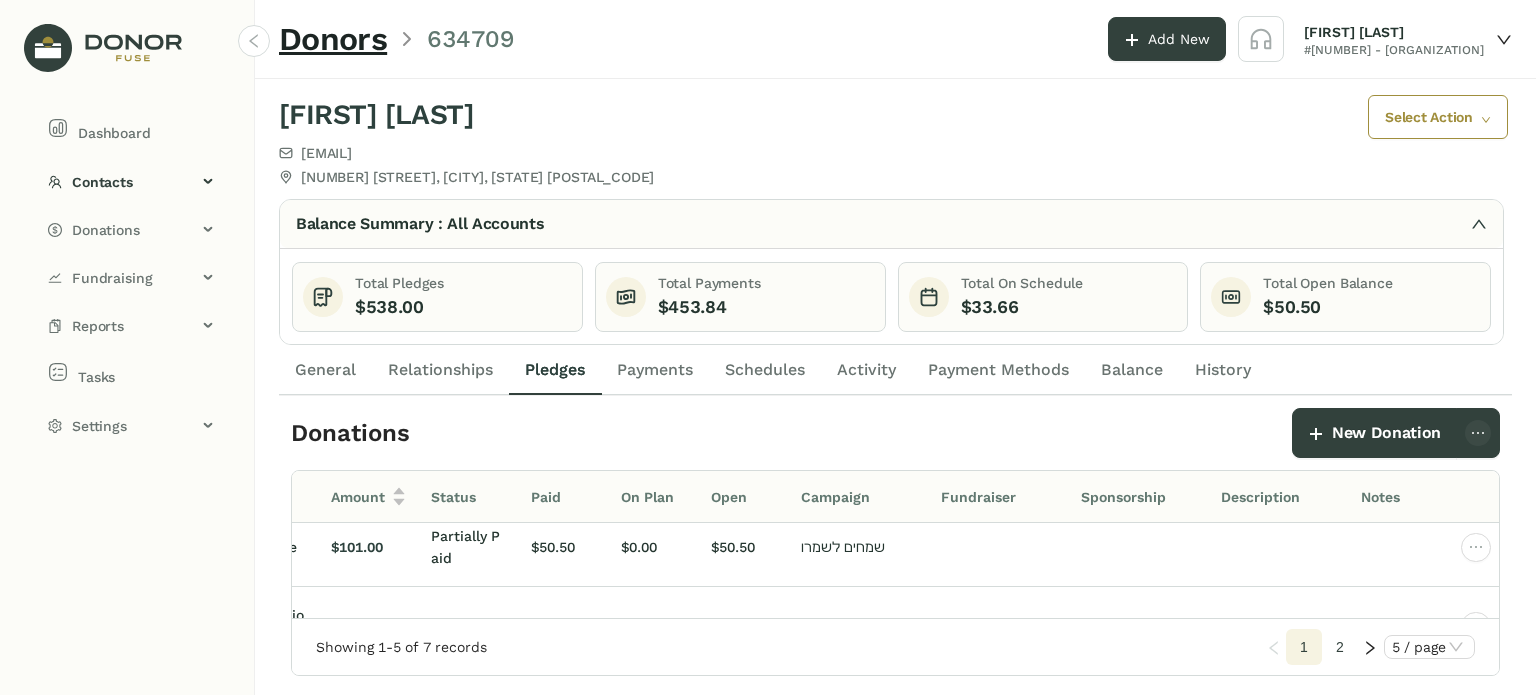 scroll, scrollTop: 252, scrollLeft: 84, axis: both 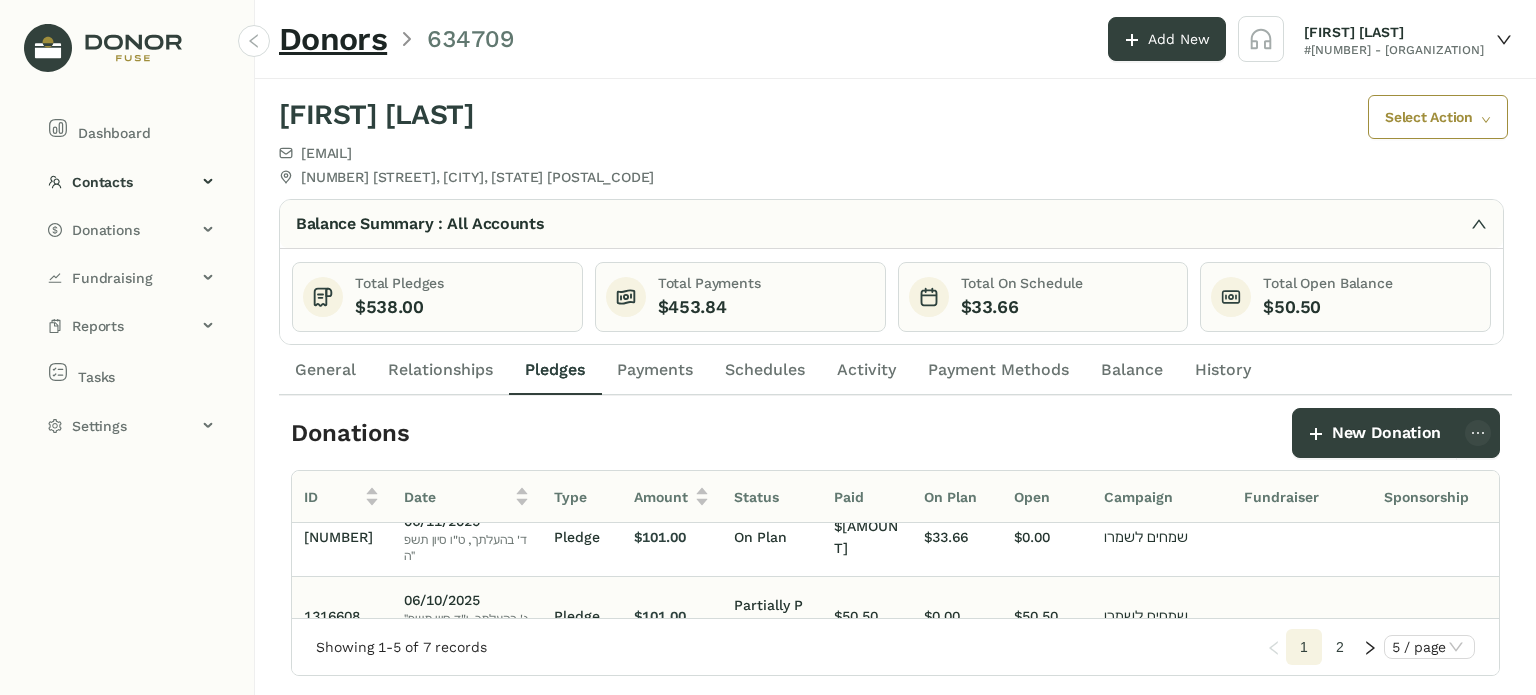 click 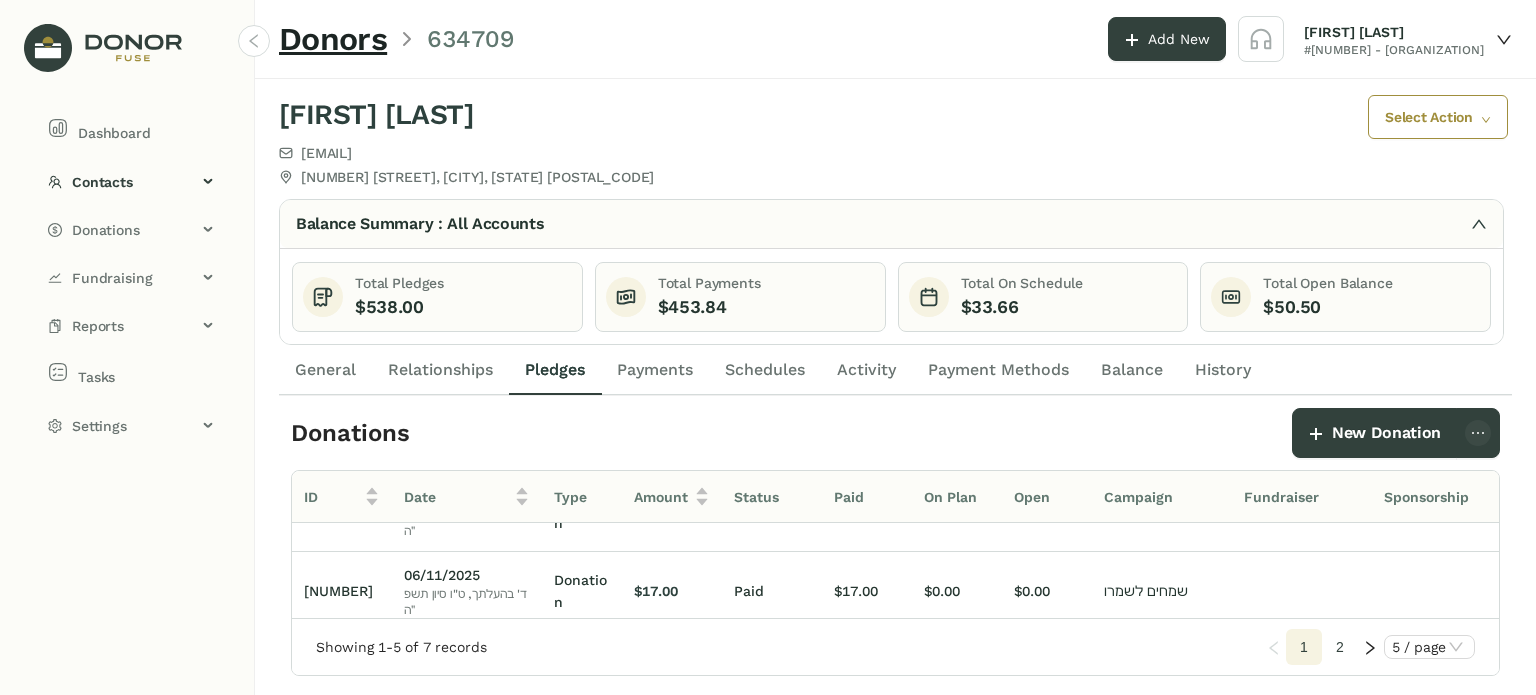scroll, scrollTop: 0, scrollLeft: 0, axis: both 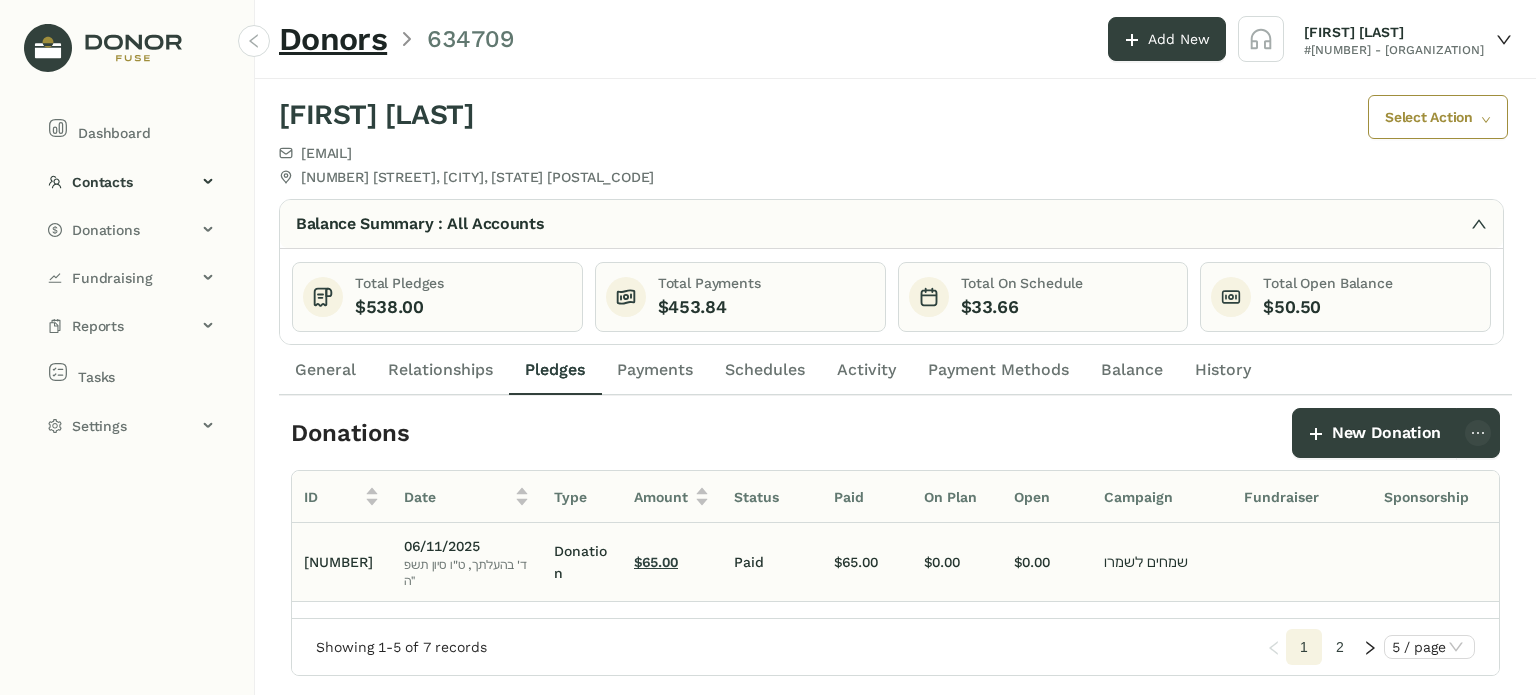 click on "$65.00" 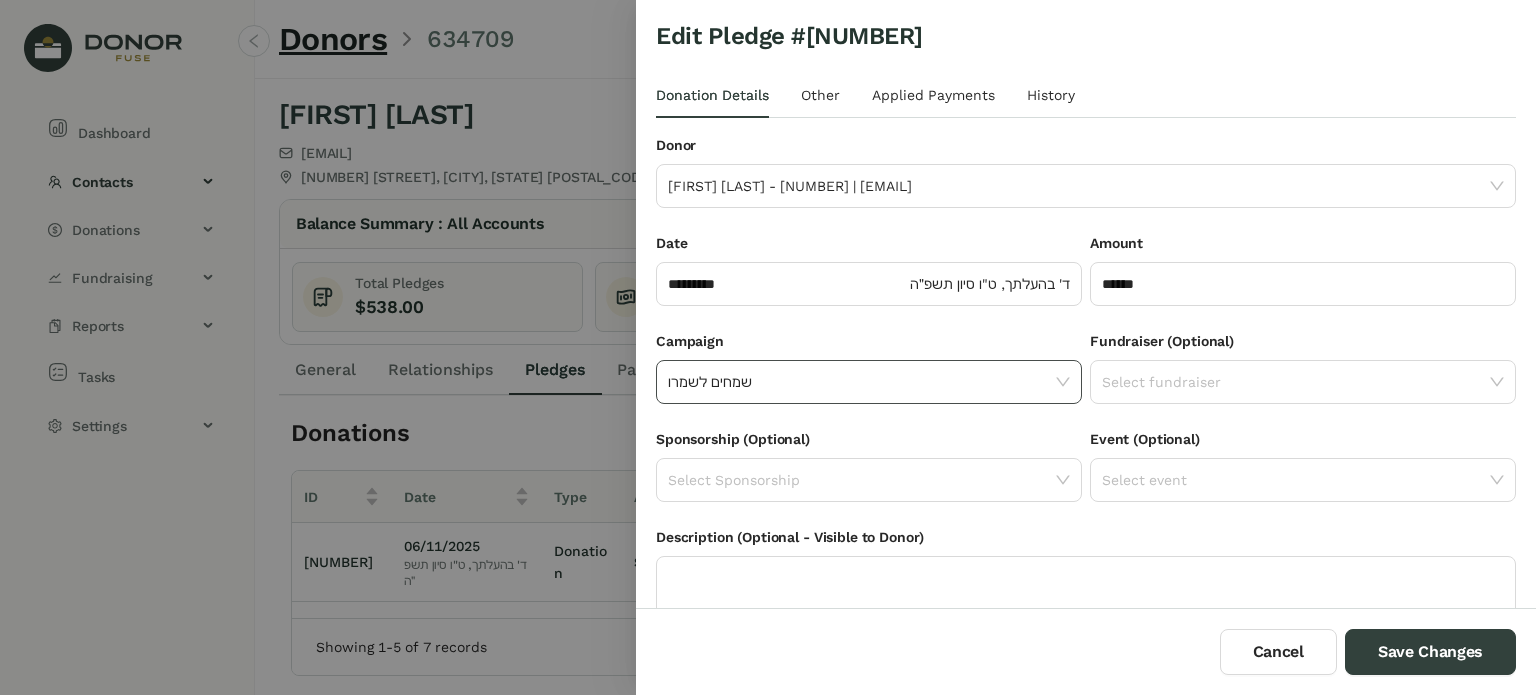 click on "שמחים לשמרו" 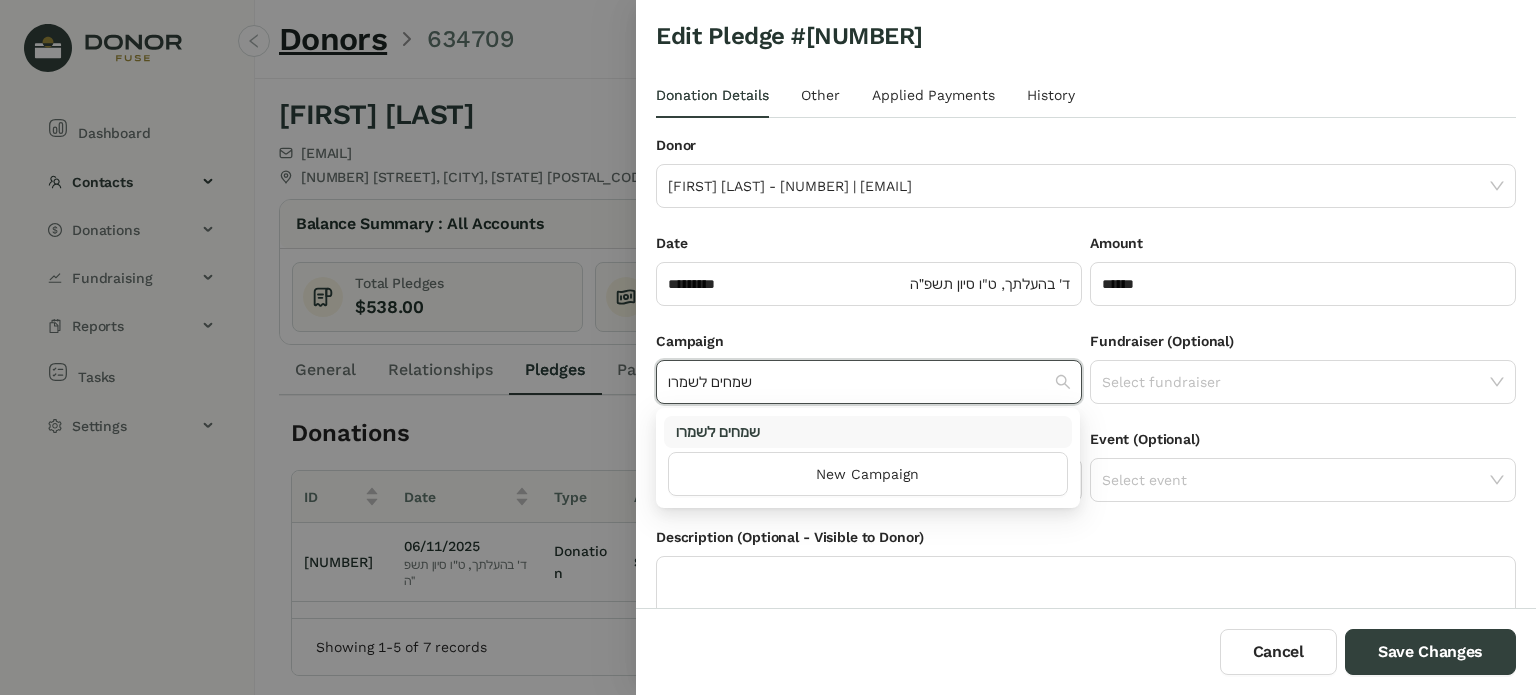 click 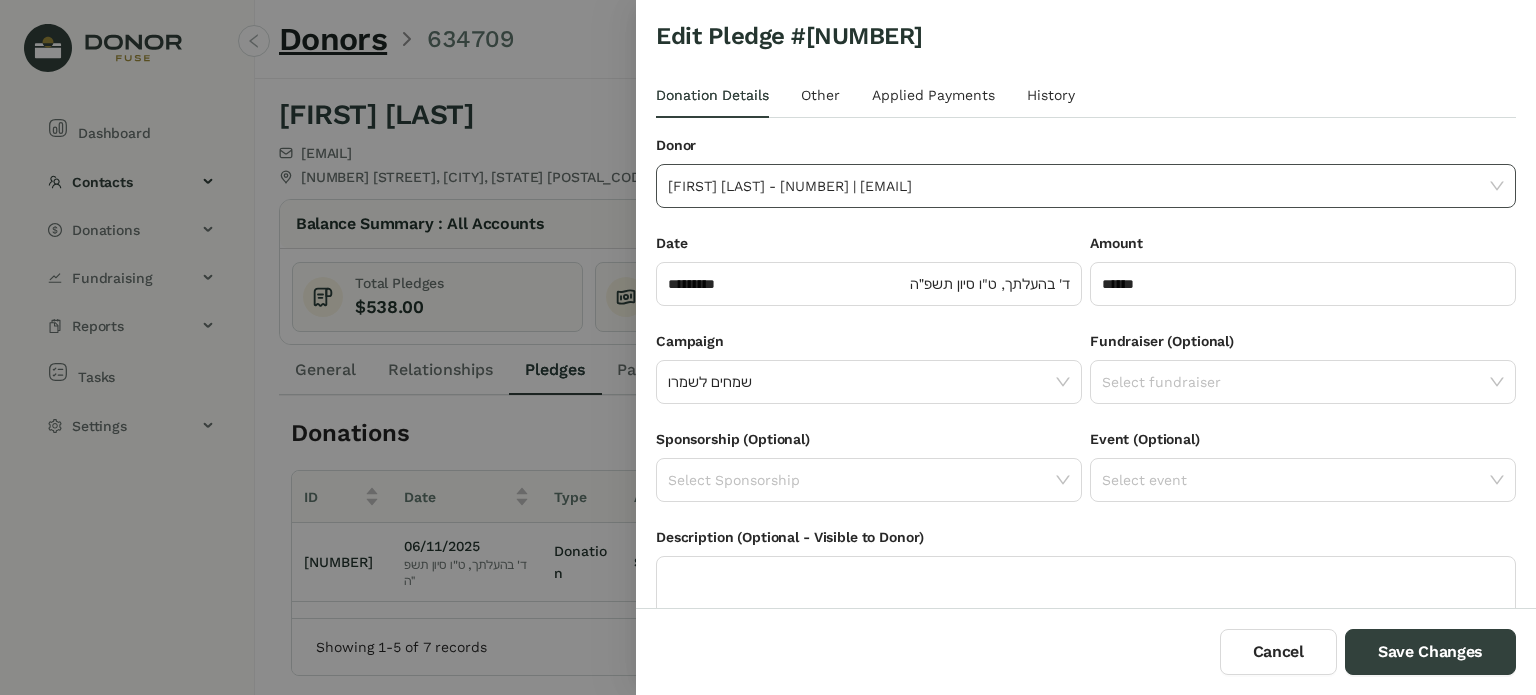click on "[FIRST] [LAST] - [NUMBER] | [EMAIL]" 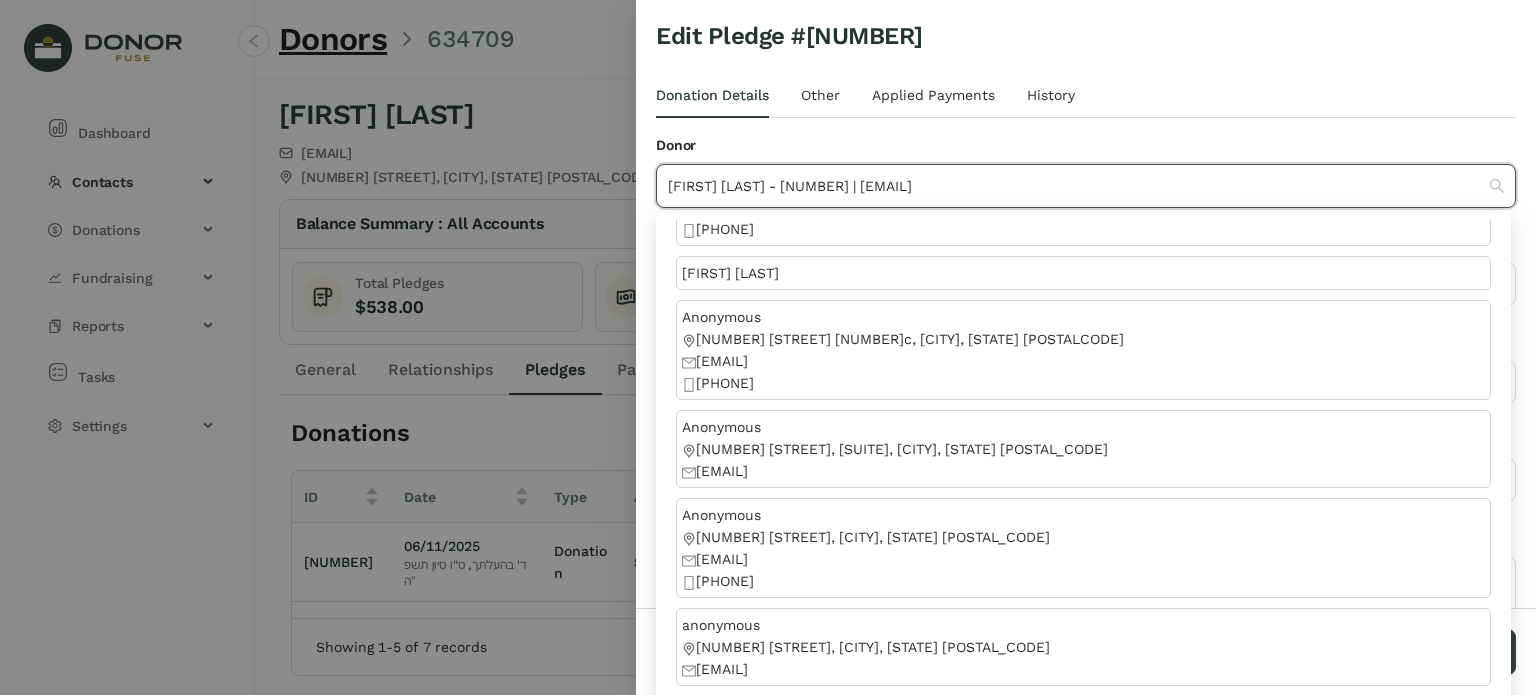 scroll, scrollTop: 456, scrollLeft: 0, axis: vertical 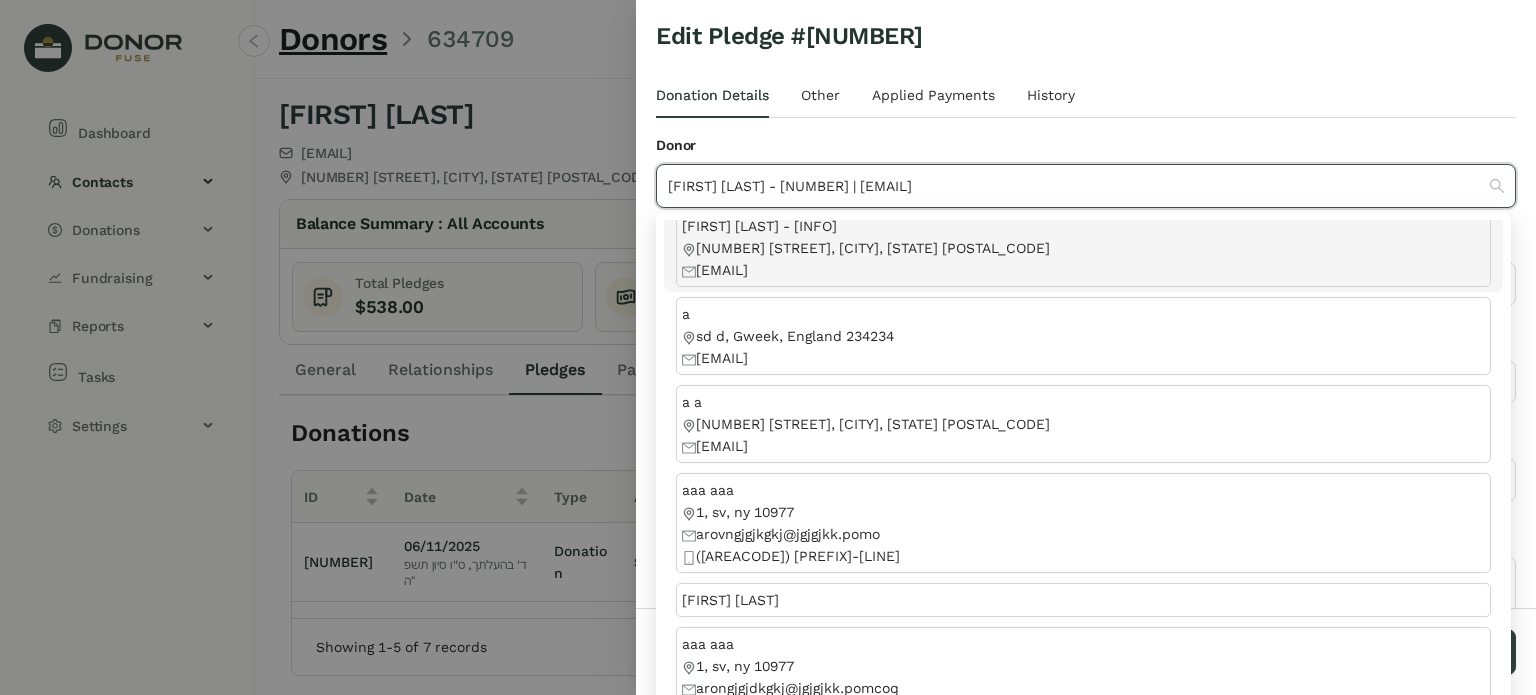click at bounding box center (768, 347) 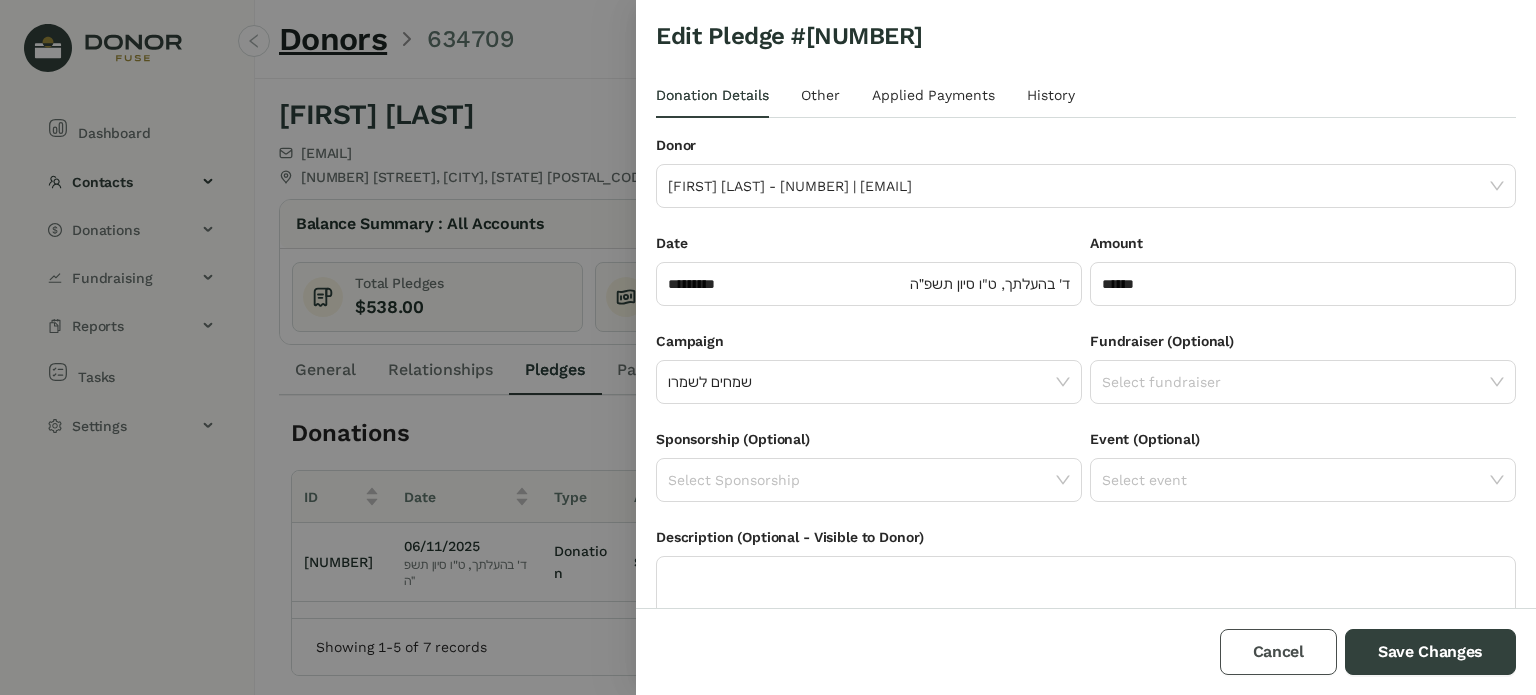 click on "Cancel" at bounding box center [1278, 652] 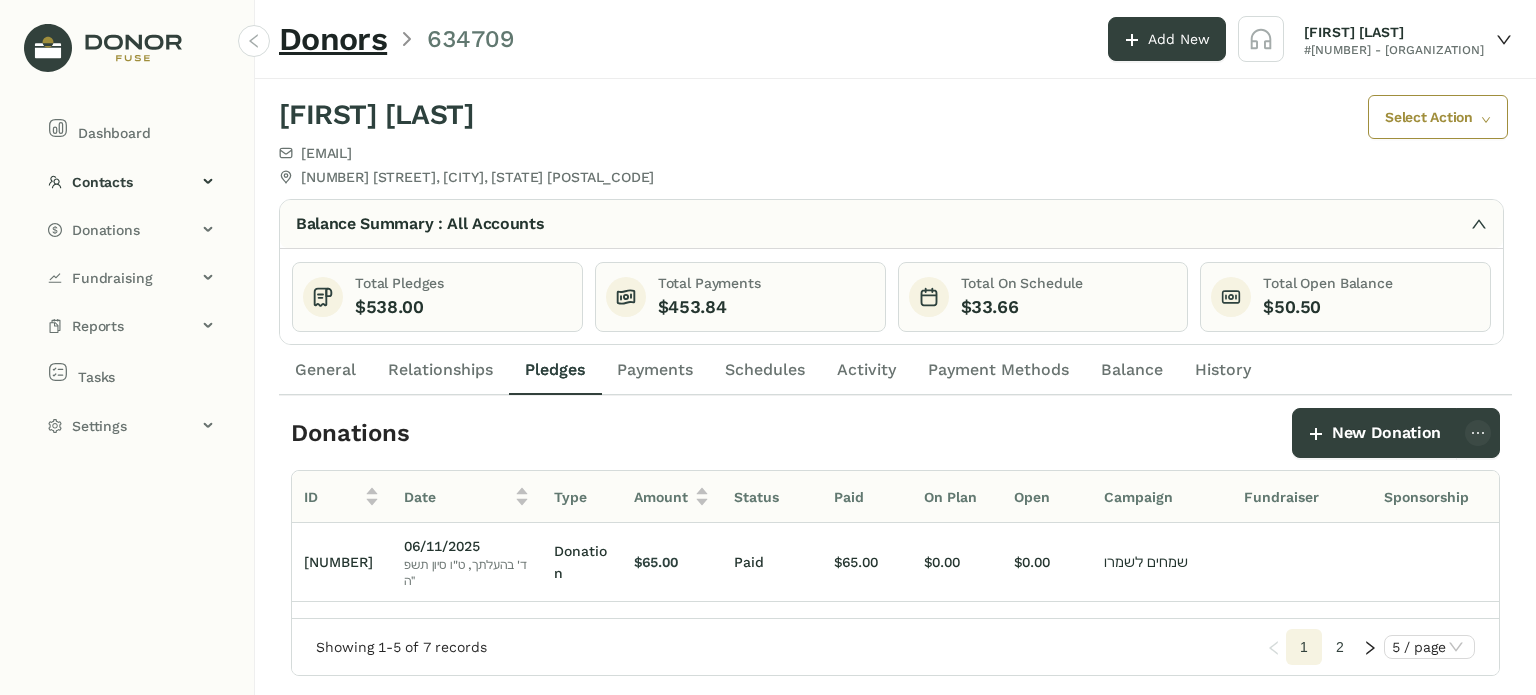 click on "Payments" 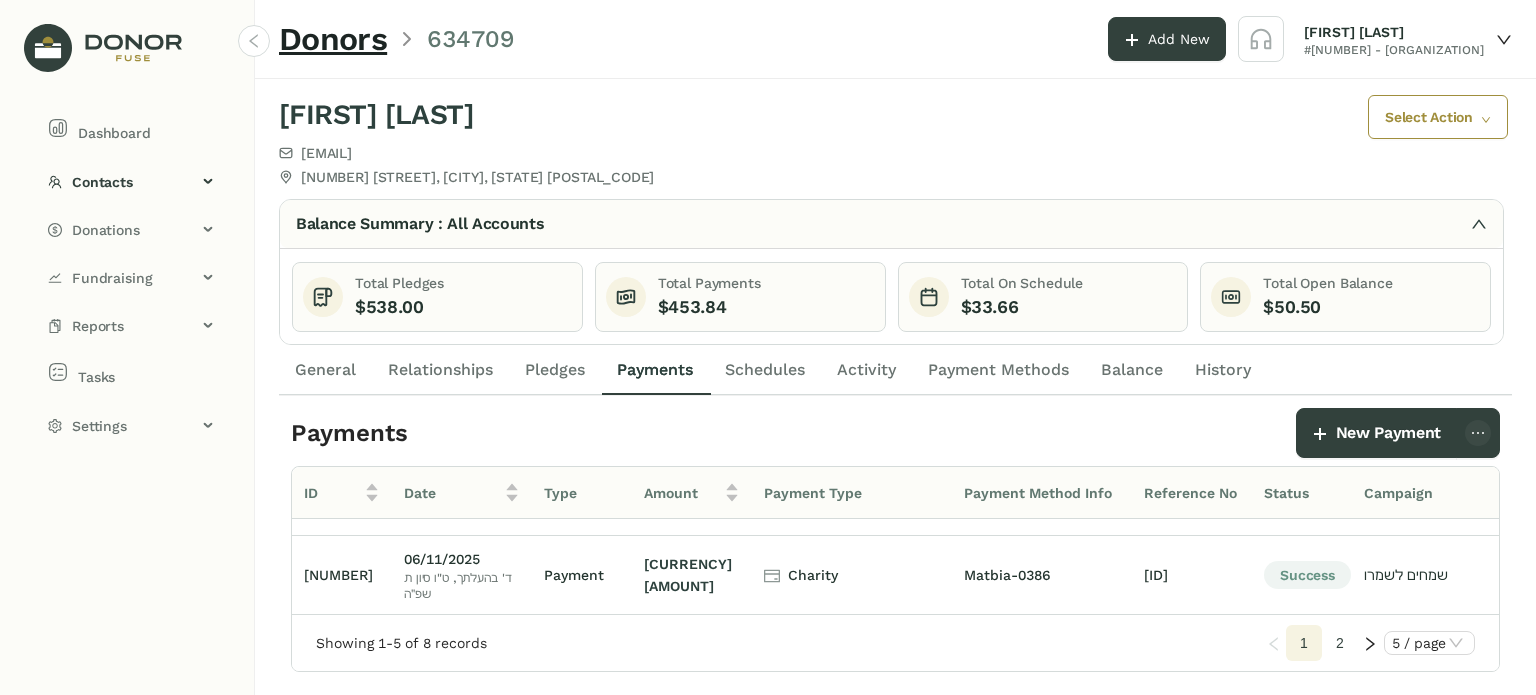 scroll, scrollTop: 228, scrollLeft: 0, axis: vertical 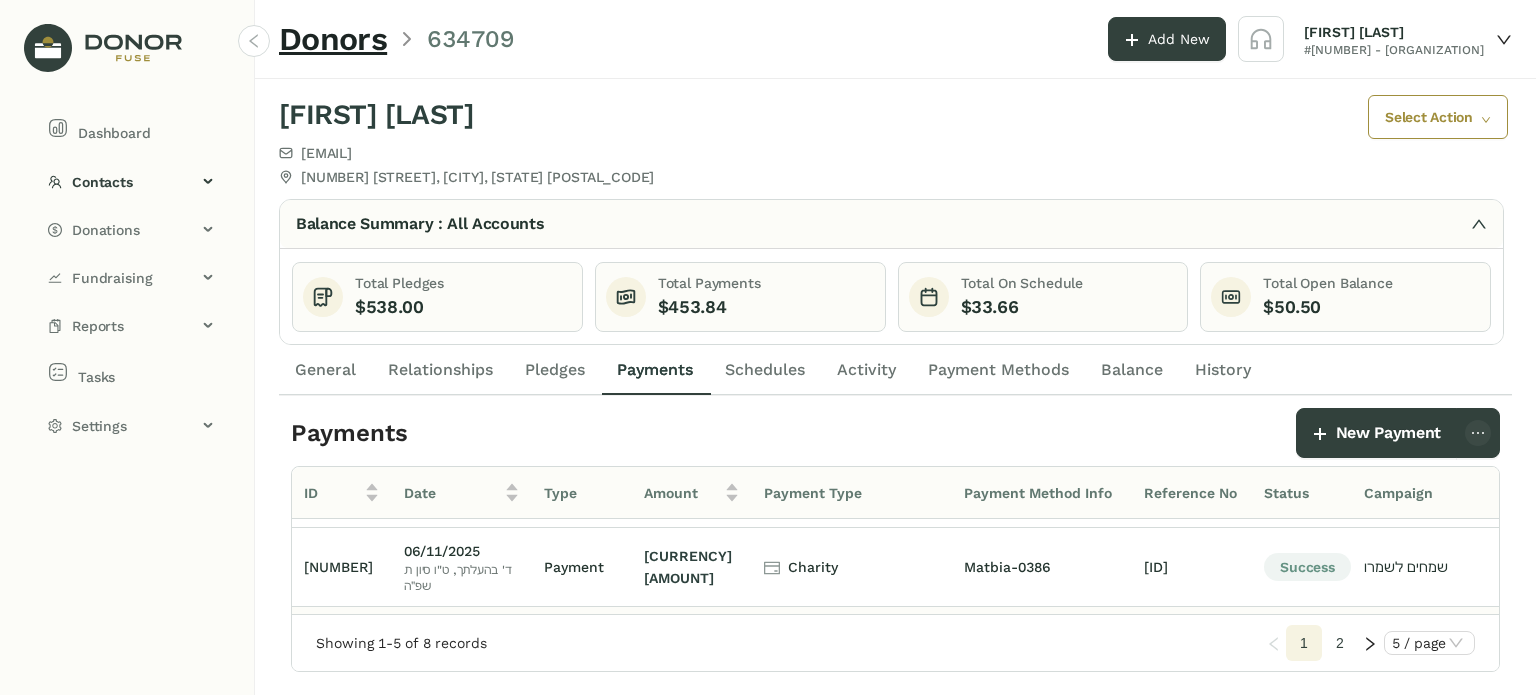 drag, startPoint x: 1190, startPoint y: 579, endPoint x: 1204, endPoint y: 567, distance: 18.439089 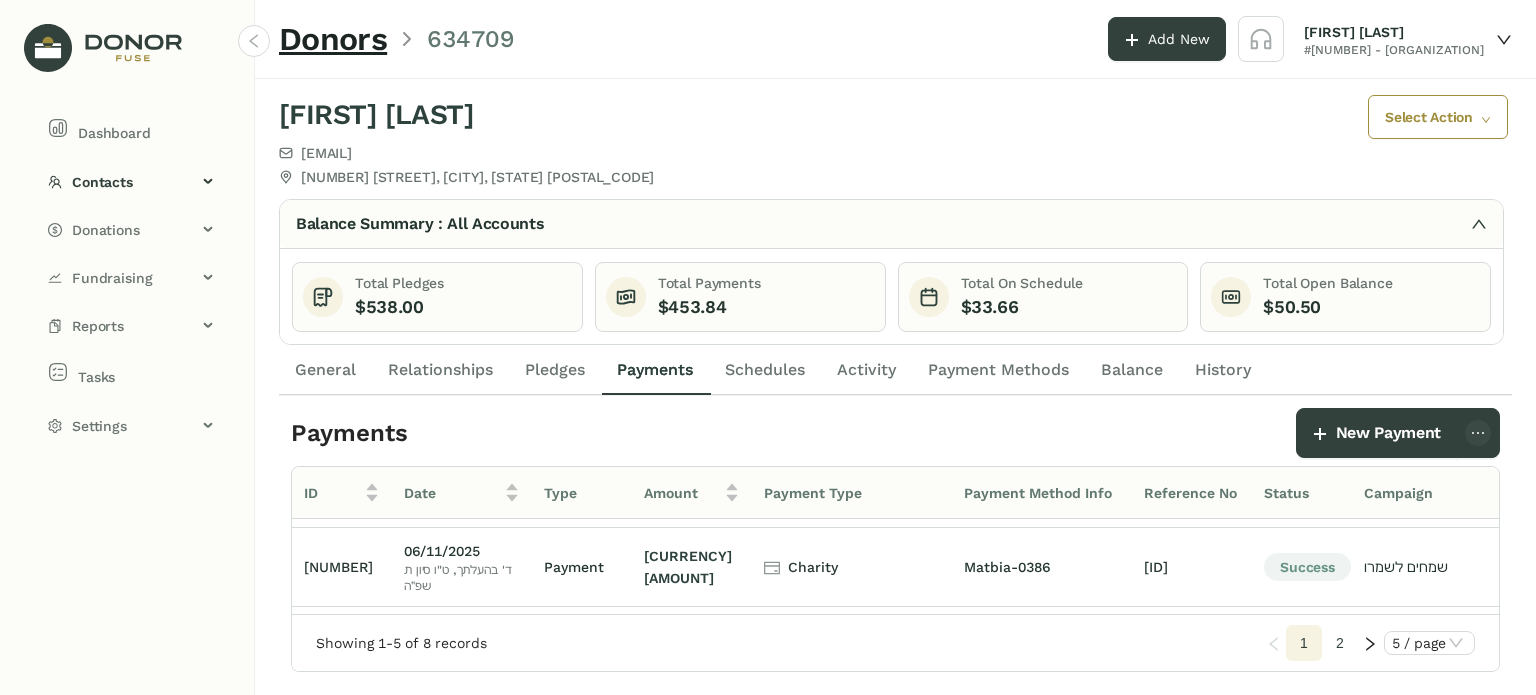 drag, startPoint x: 1499, startPoint y: 593, endPoint x: 1498, endPoint y: 576, distance: 17.029387 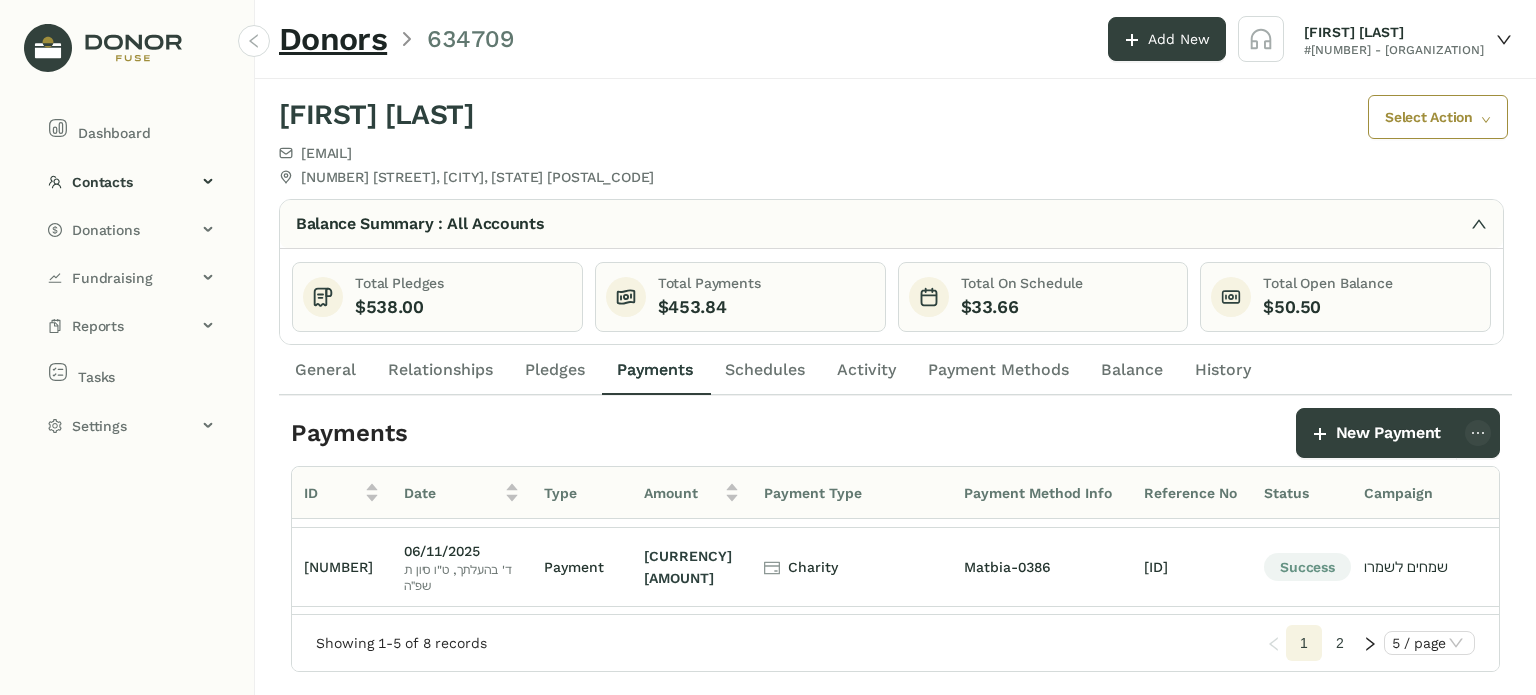 scroll, scrollTop: 228, scrollLeft: 62, axis: both 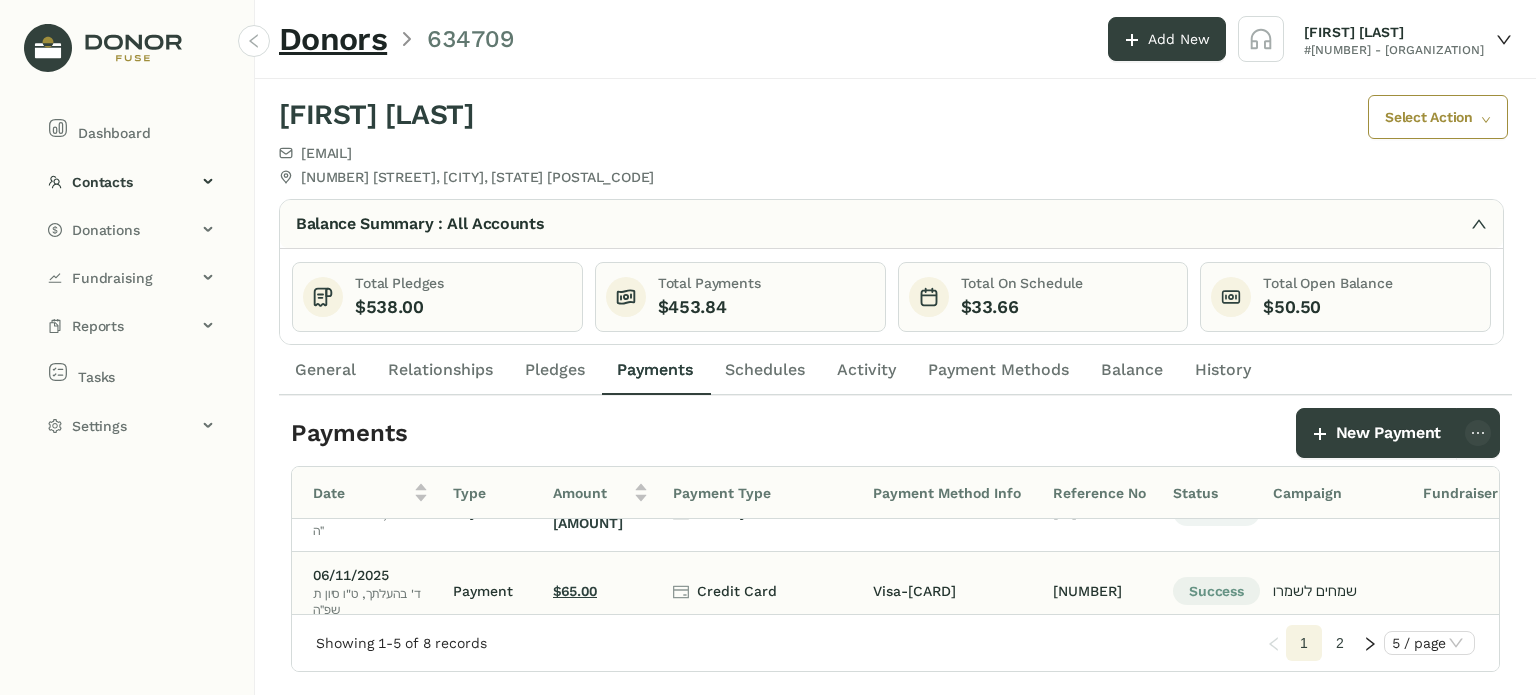 click on "$65.00" 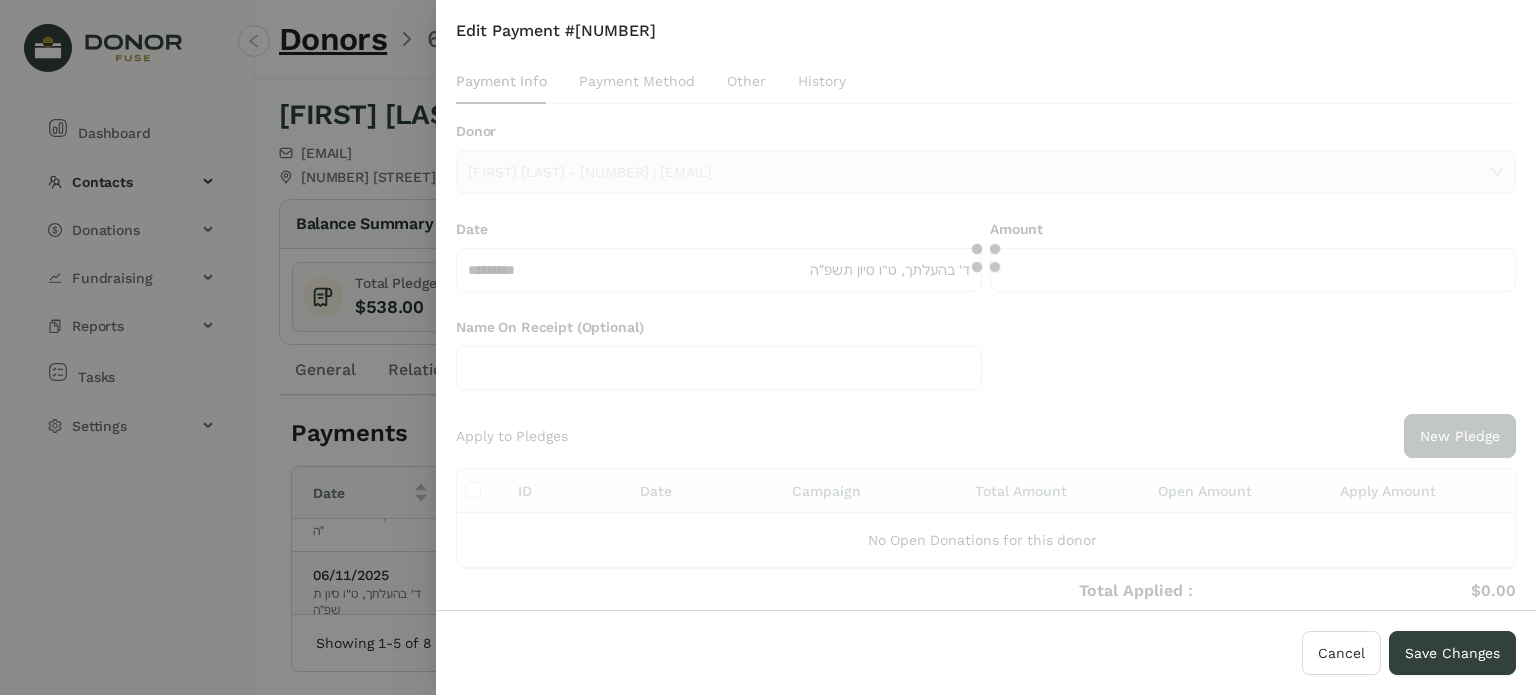 type on "******" 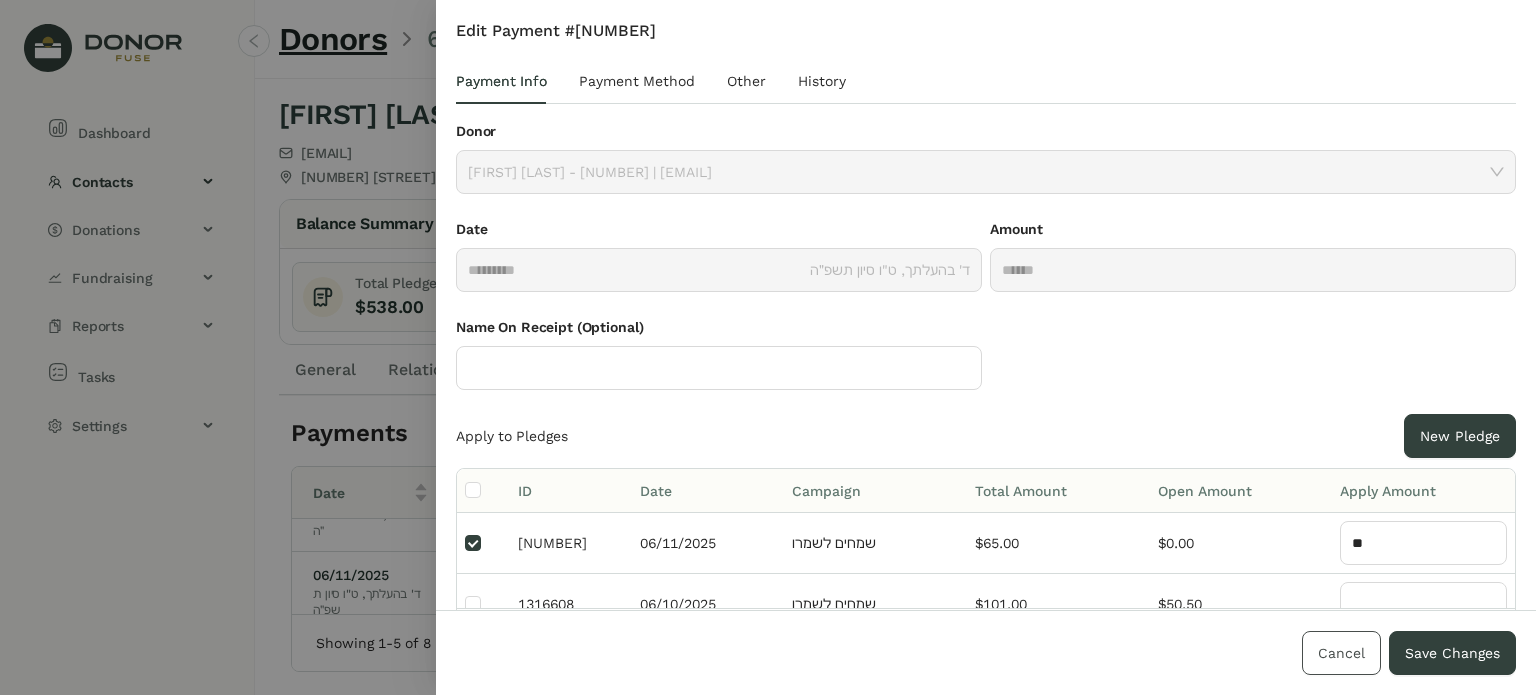 click on "Cancel" at bounding box center [1341, 653] 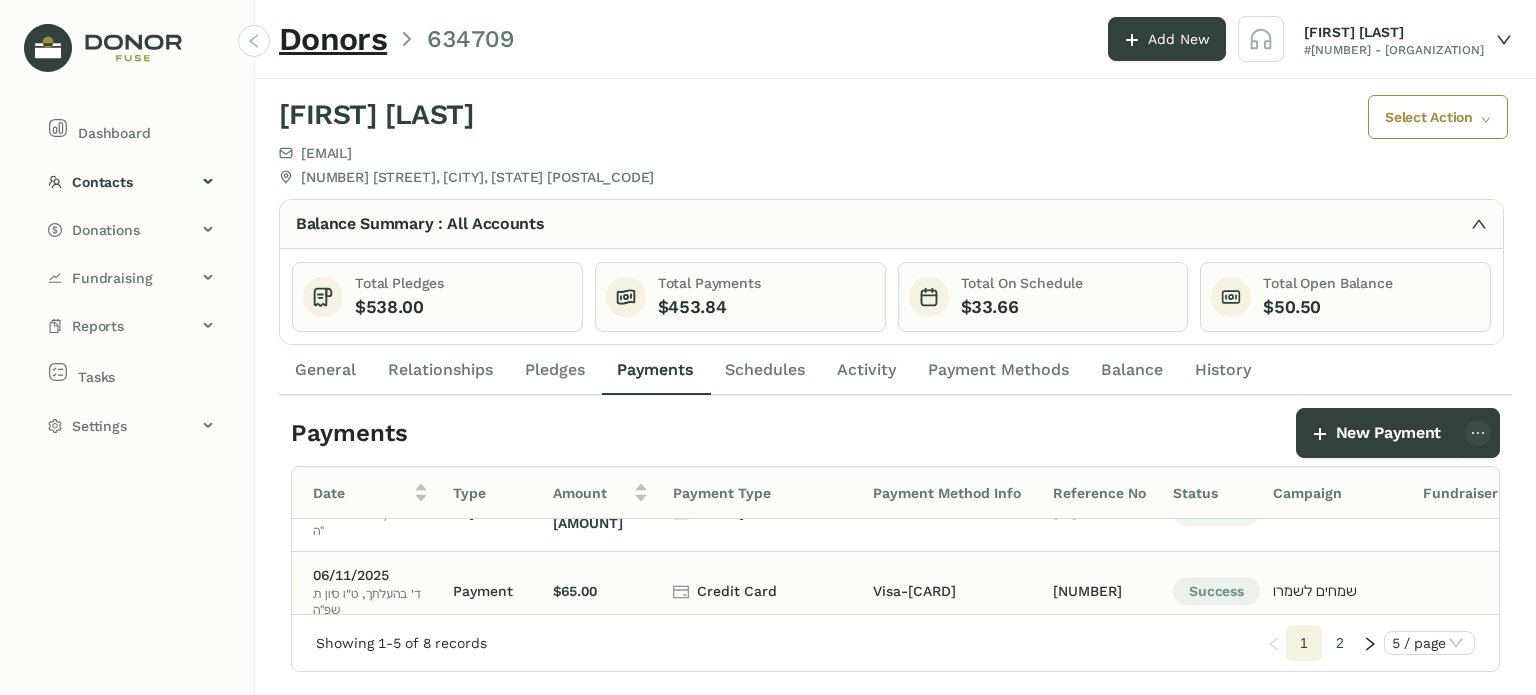click on "Visa-[CARD]" 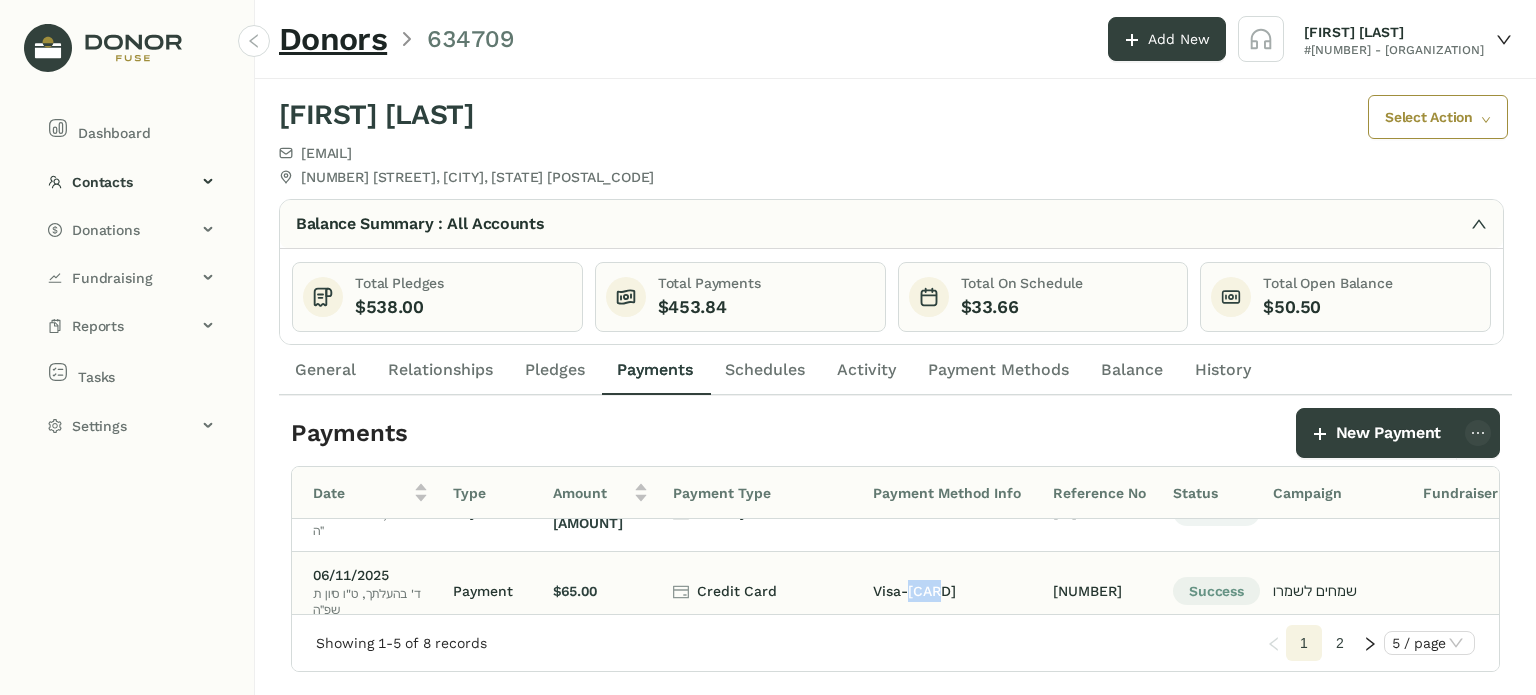 click on "Visa-[CARD]" 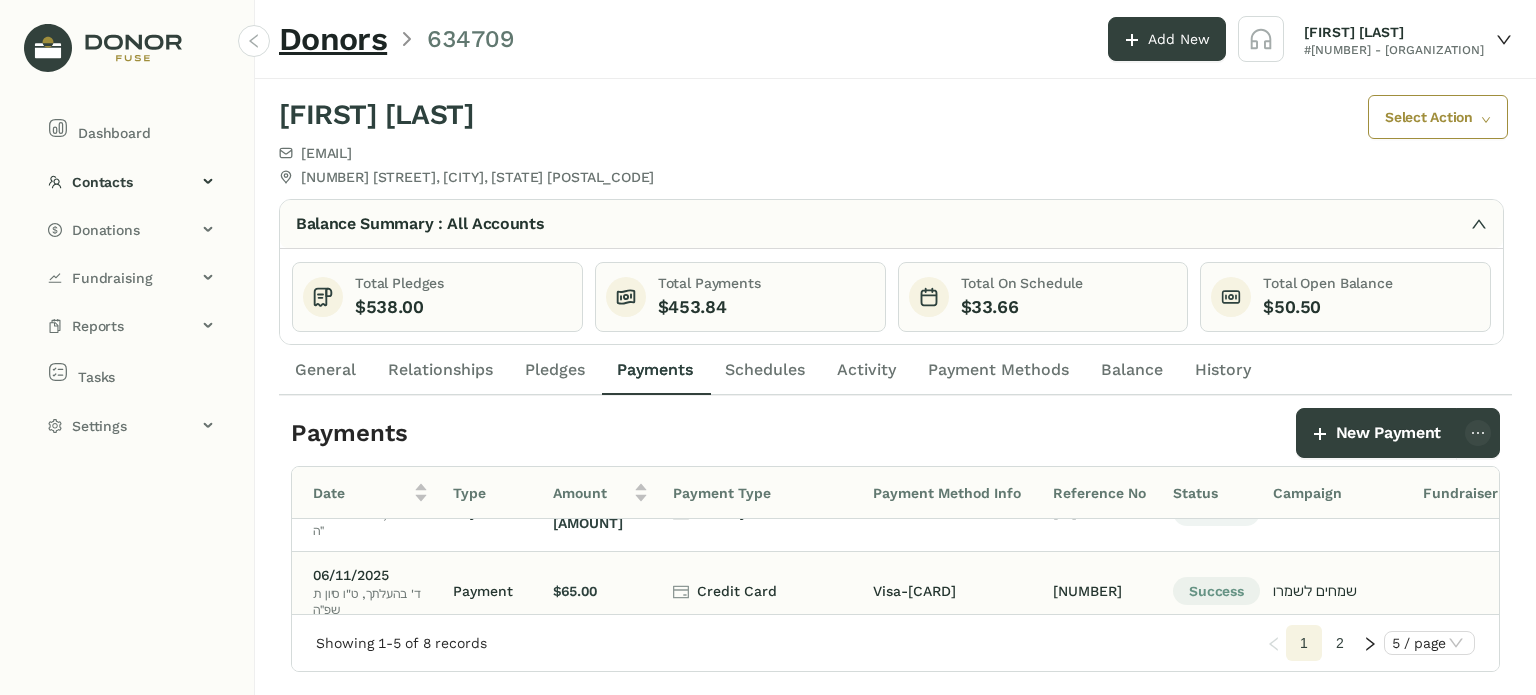 click on "[NUMBER]" 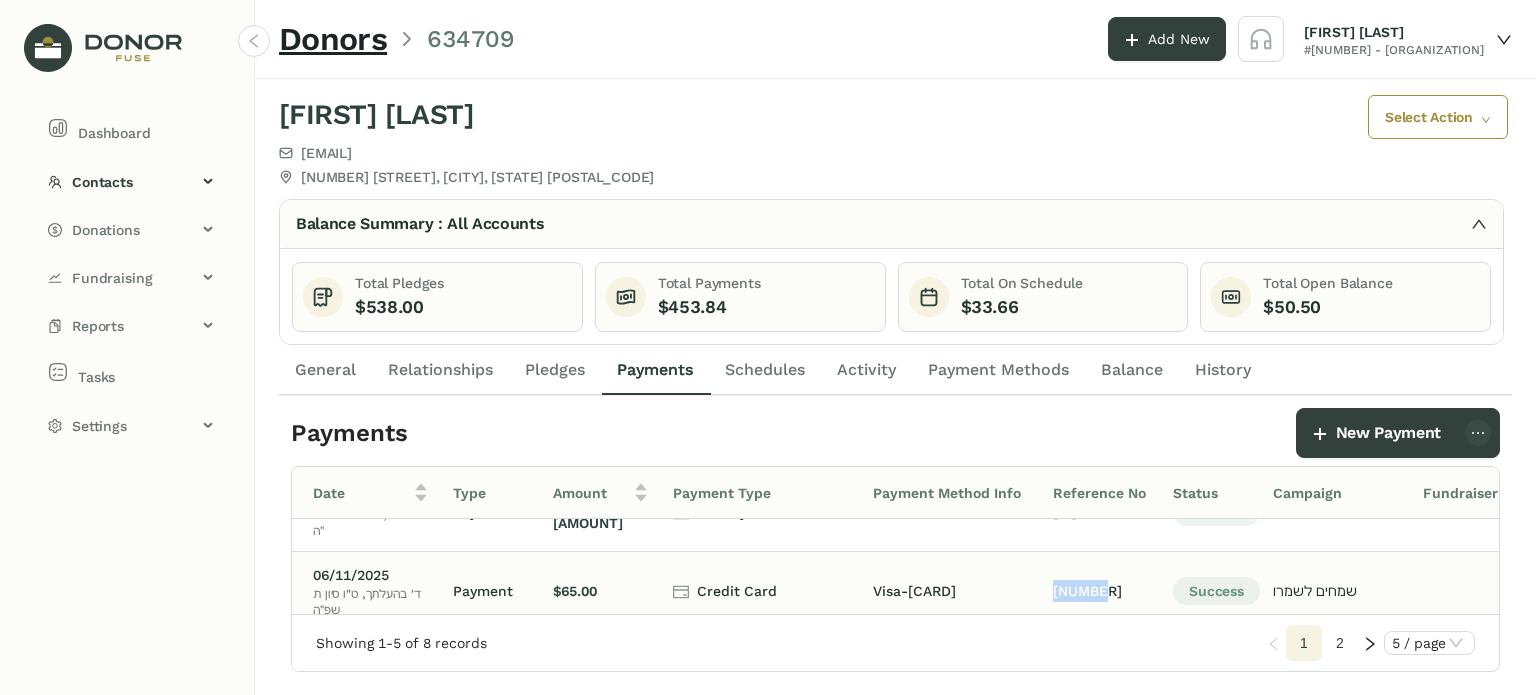 click on "[NUMBER]" 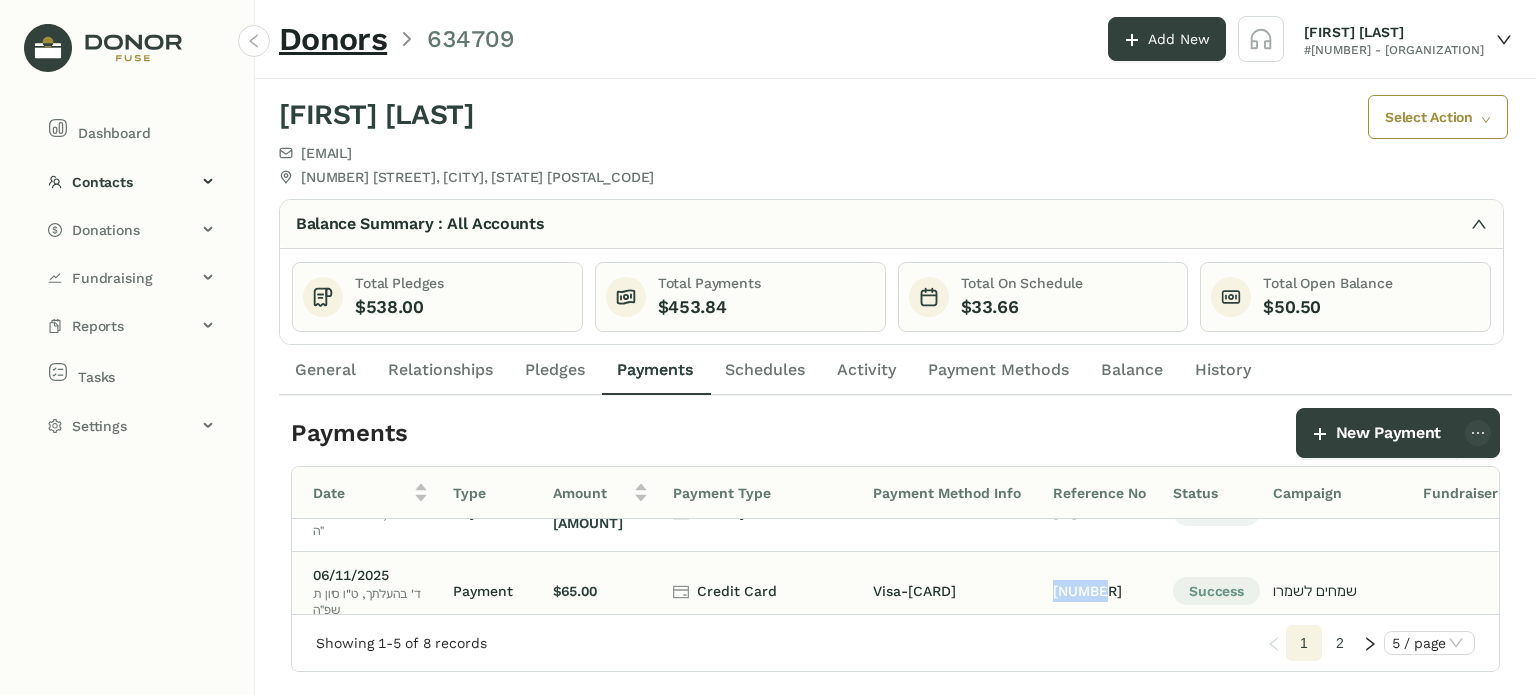 copy on "[NUMBER]" 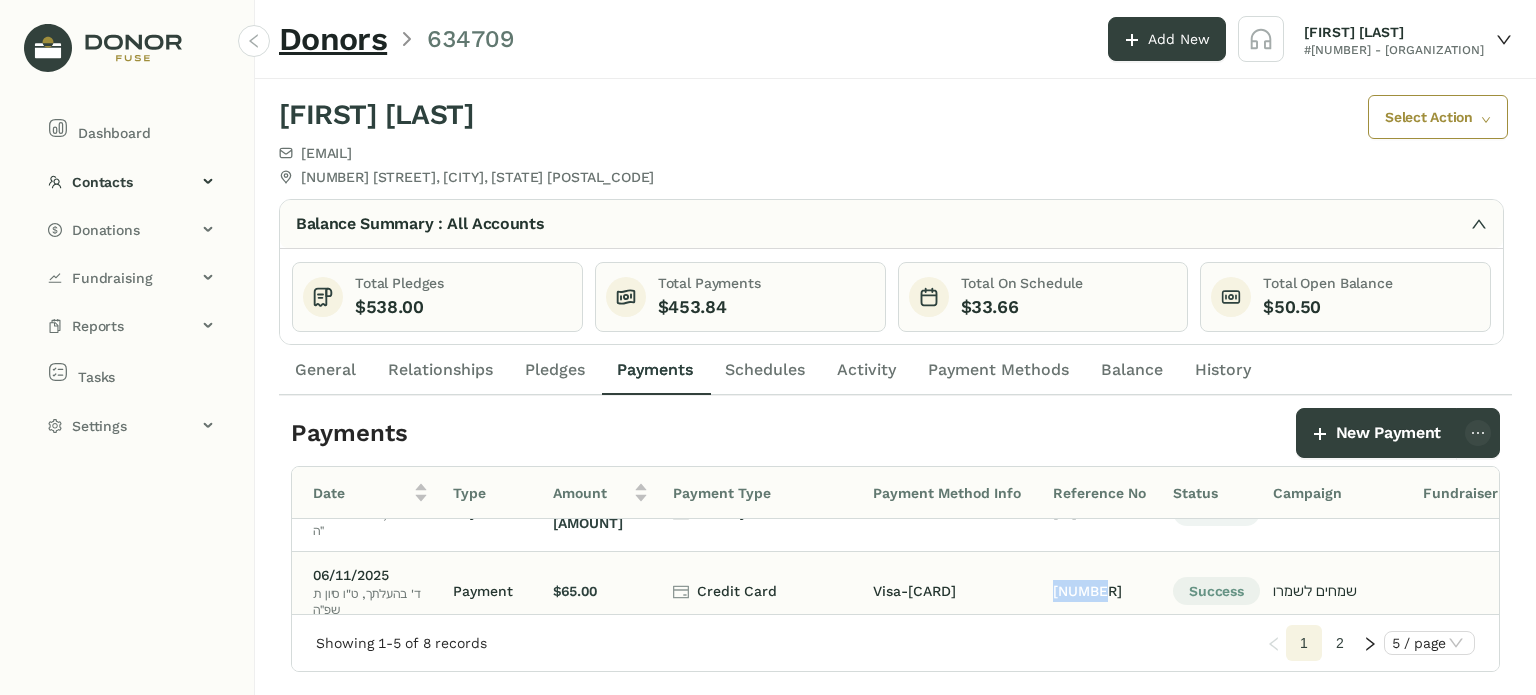 scroll, scrollTop: 72, scrollLeft: 75, axis: both 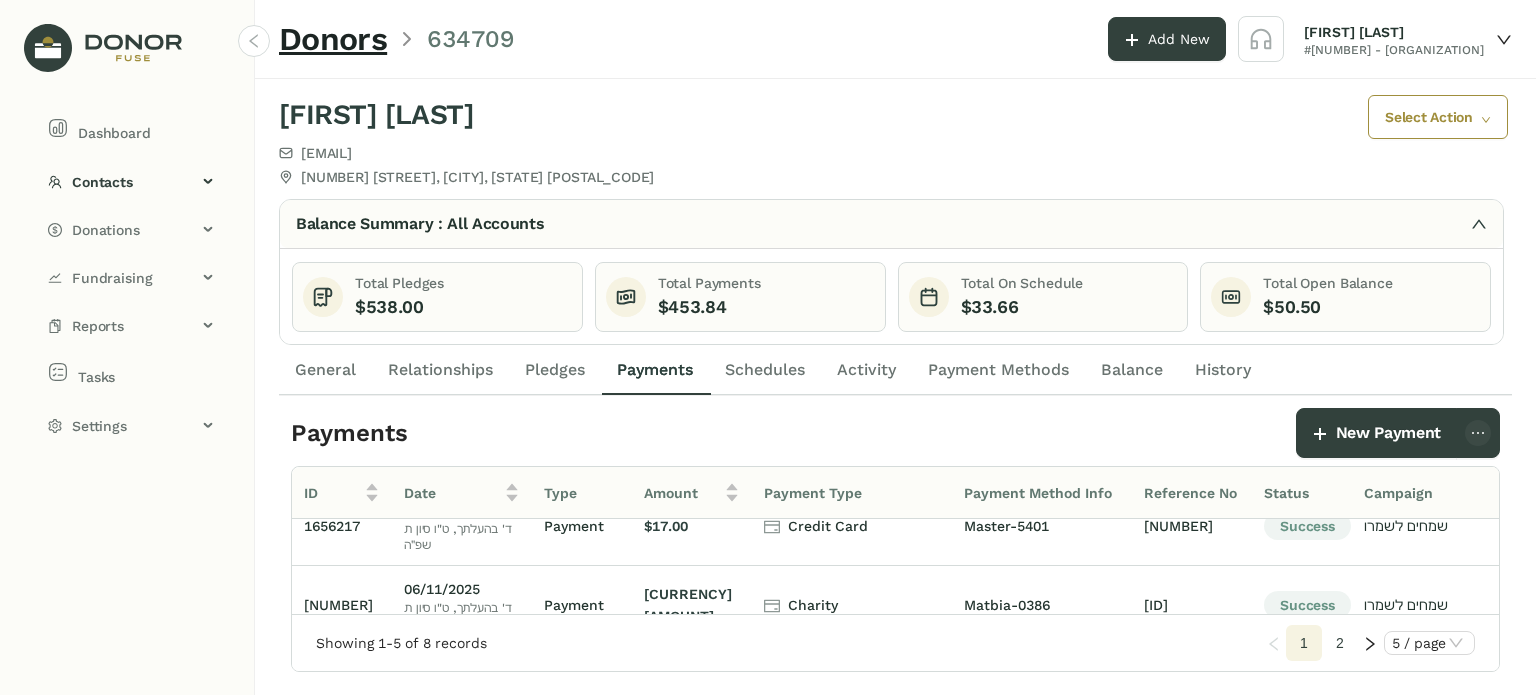 click on "Schedules" 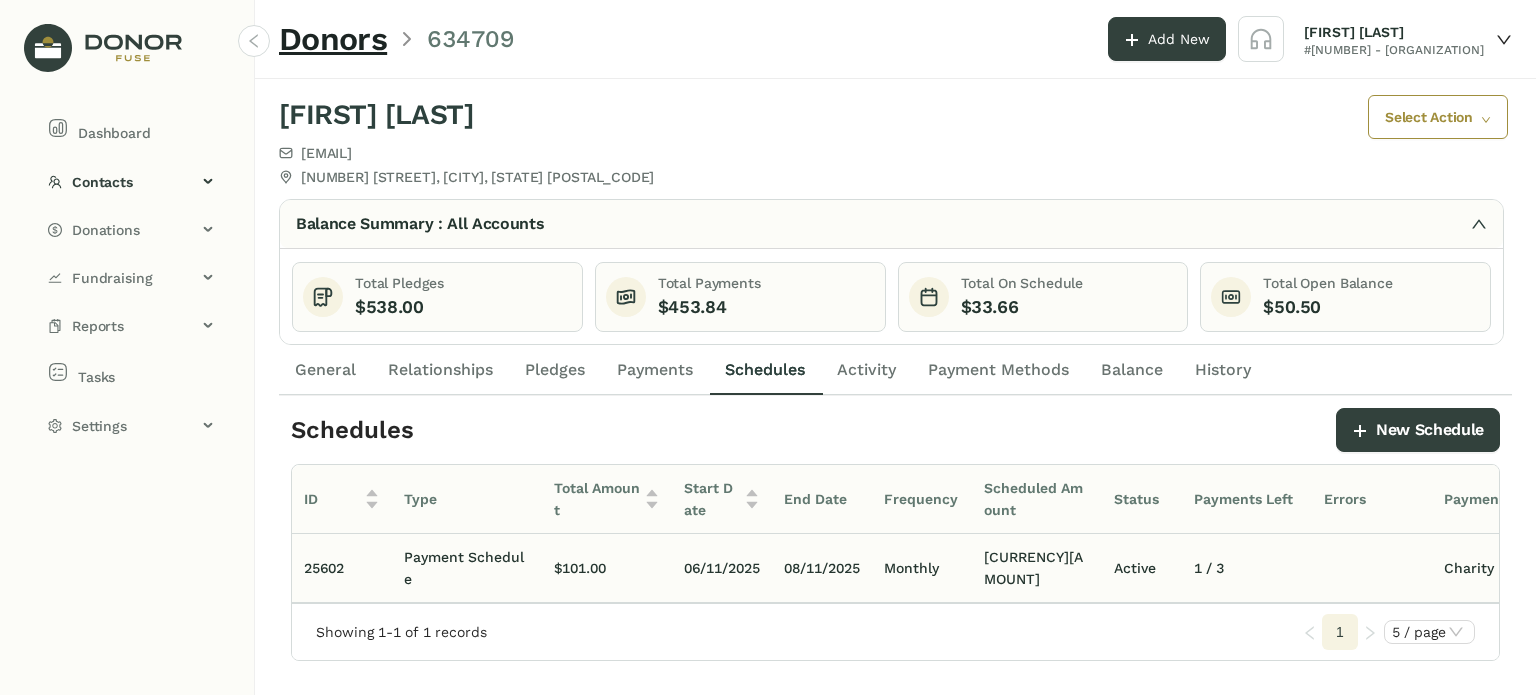scroll, scrollTop: 0, scrollLeft: 288, axis: horizontal 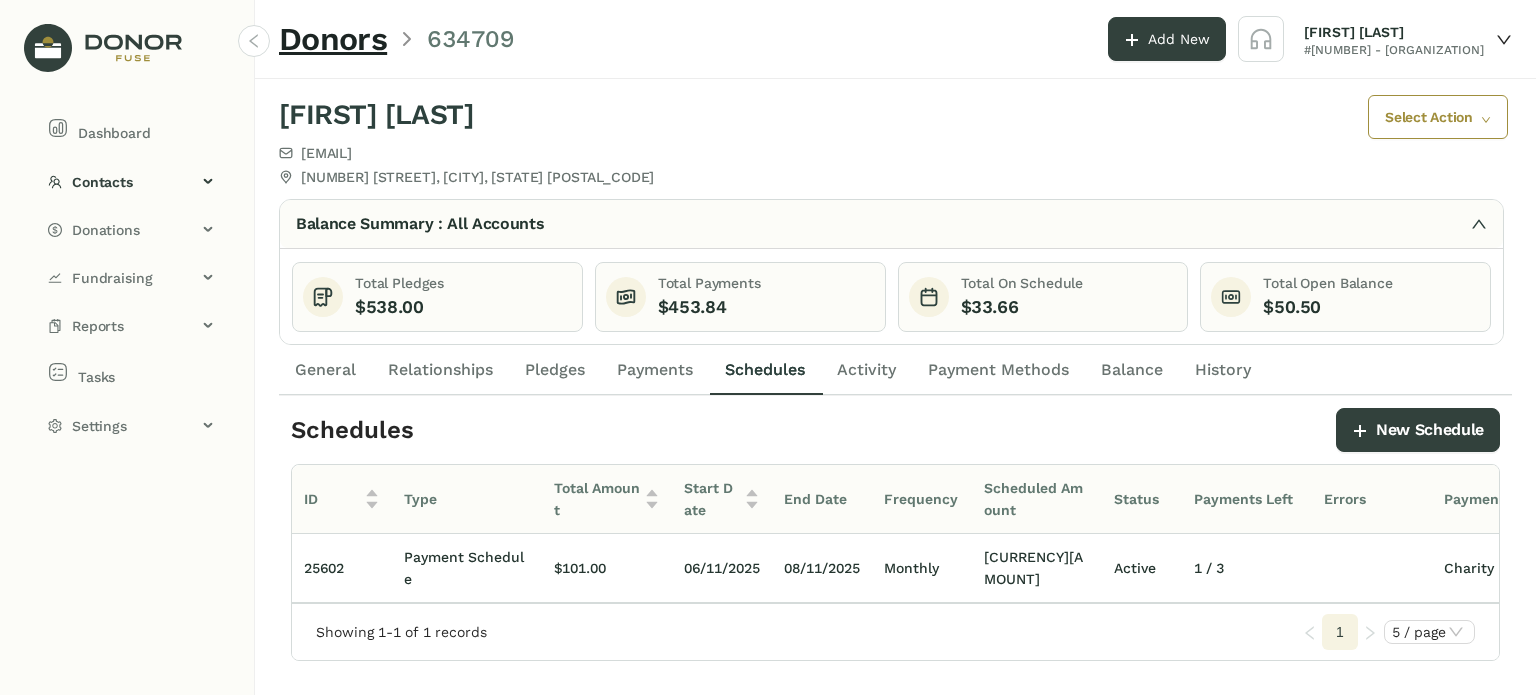 click on "Payments" 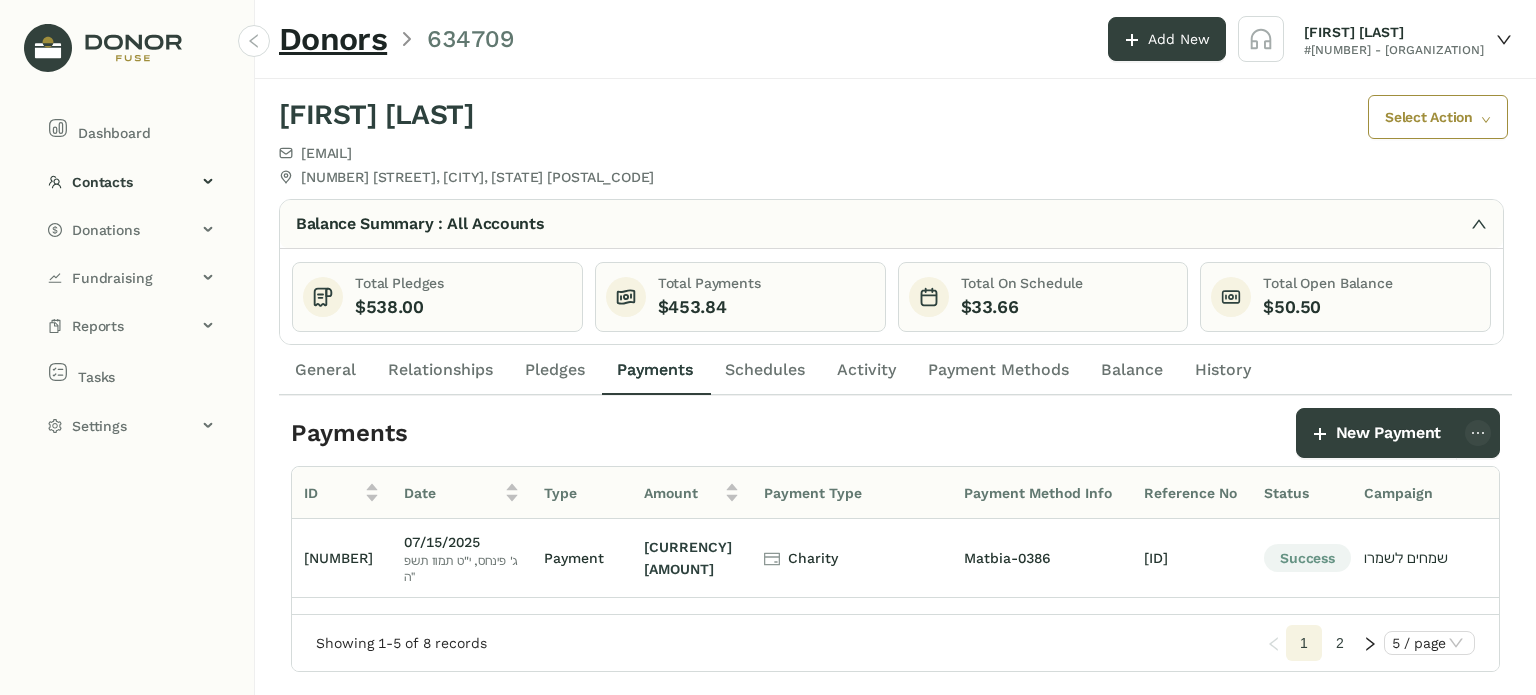 click on "Pledges" 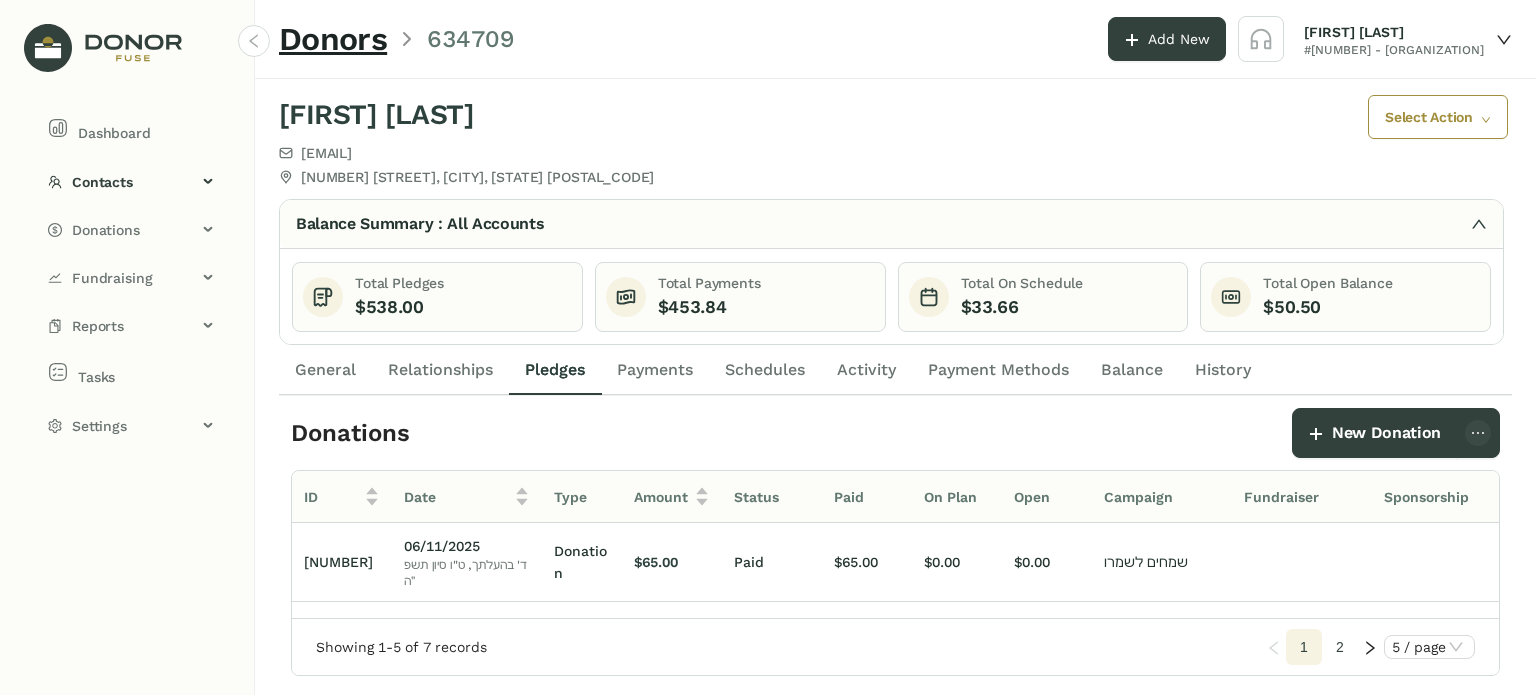 click on "Donors" 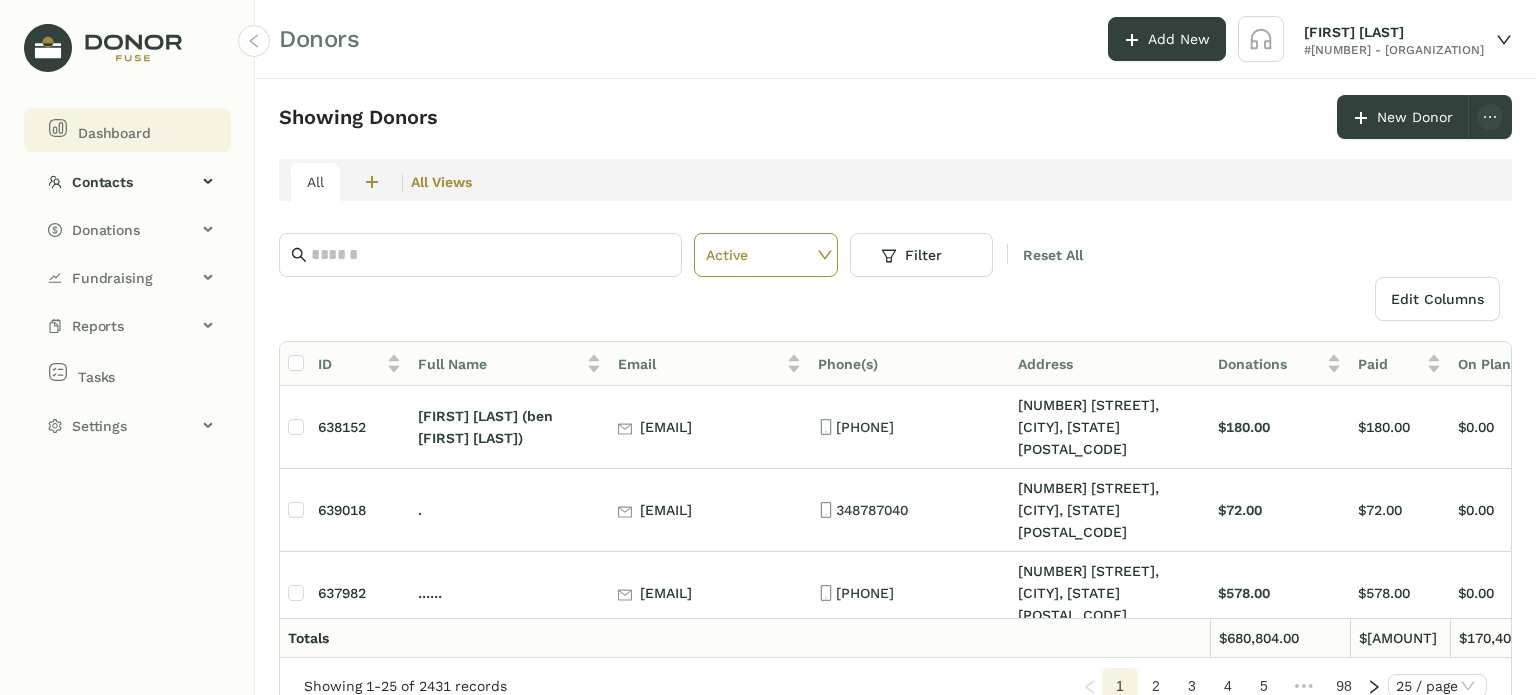 click on "Dashboard" 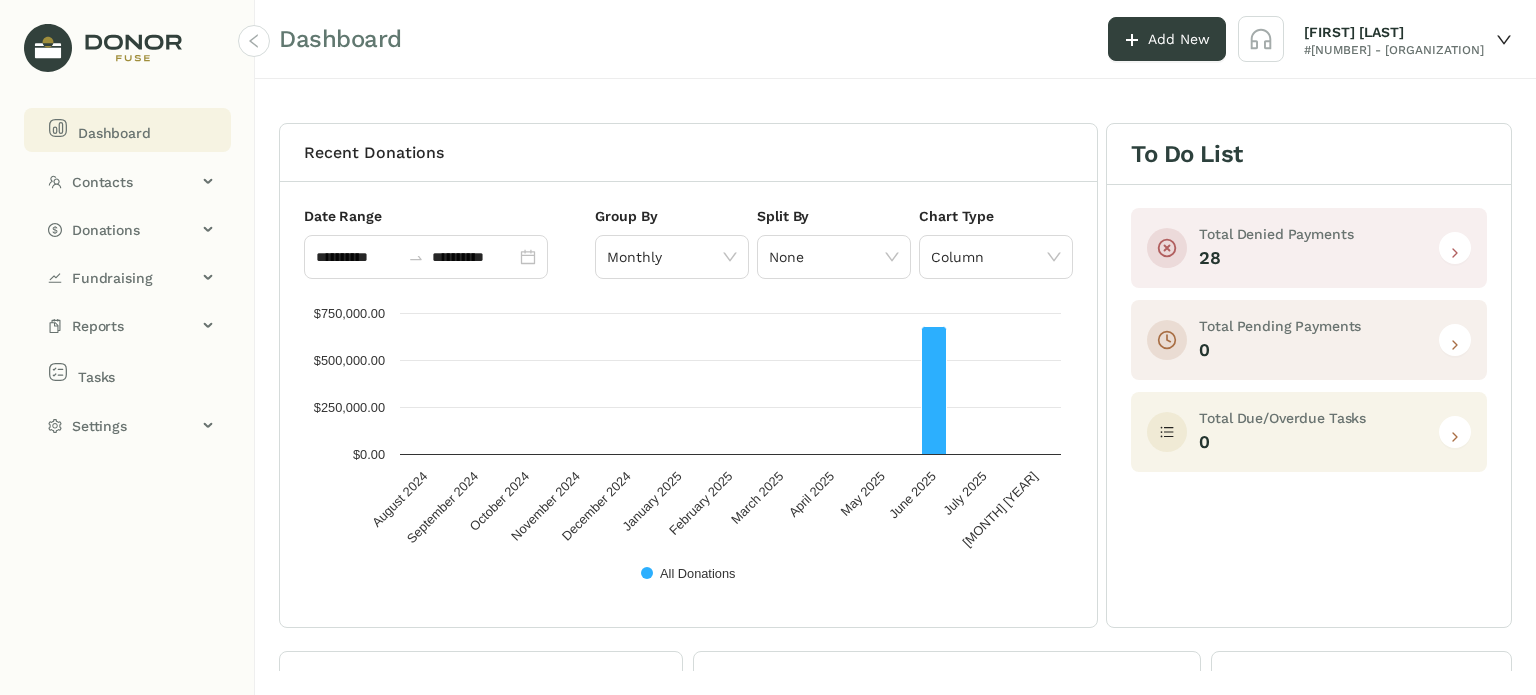 click 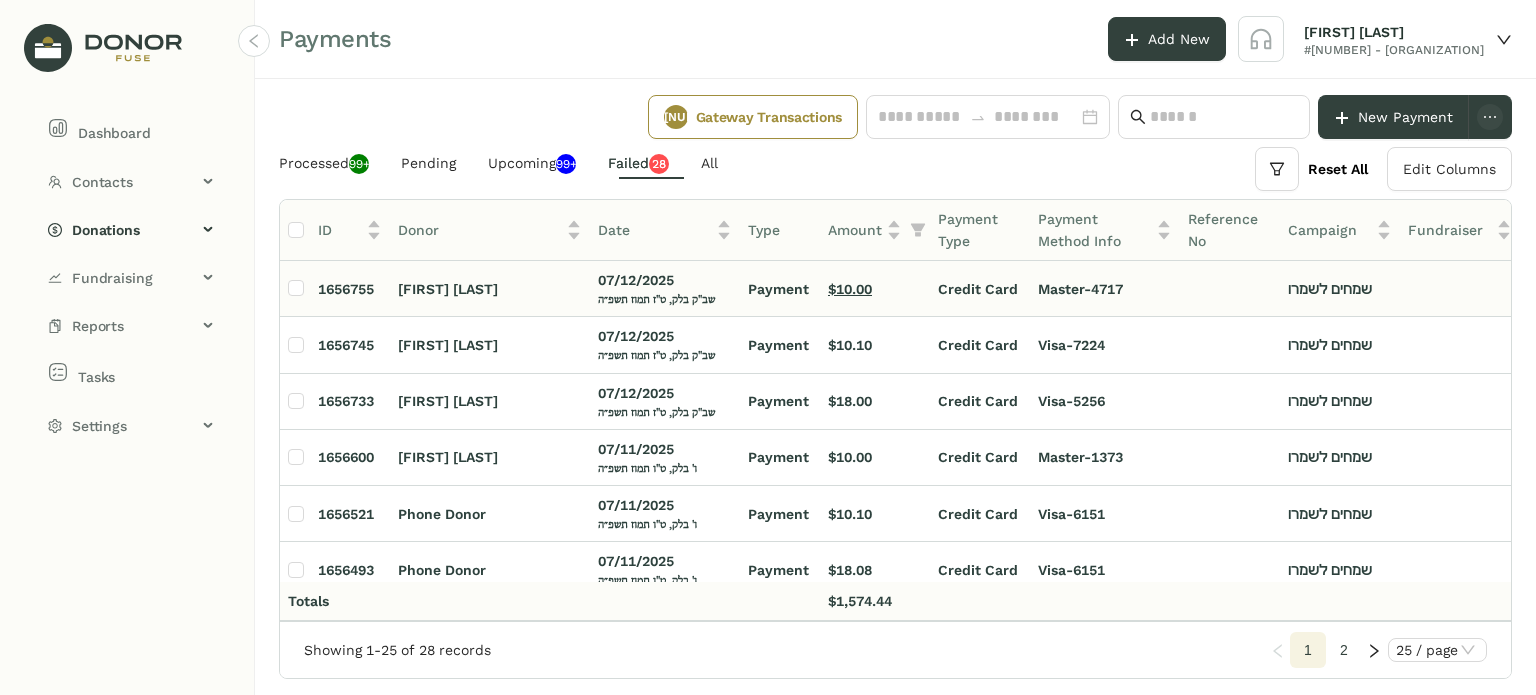 click on "$10.00" 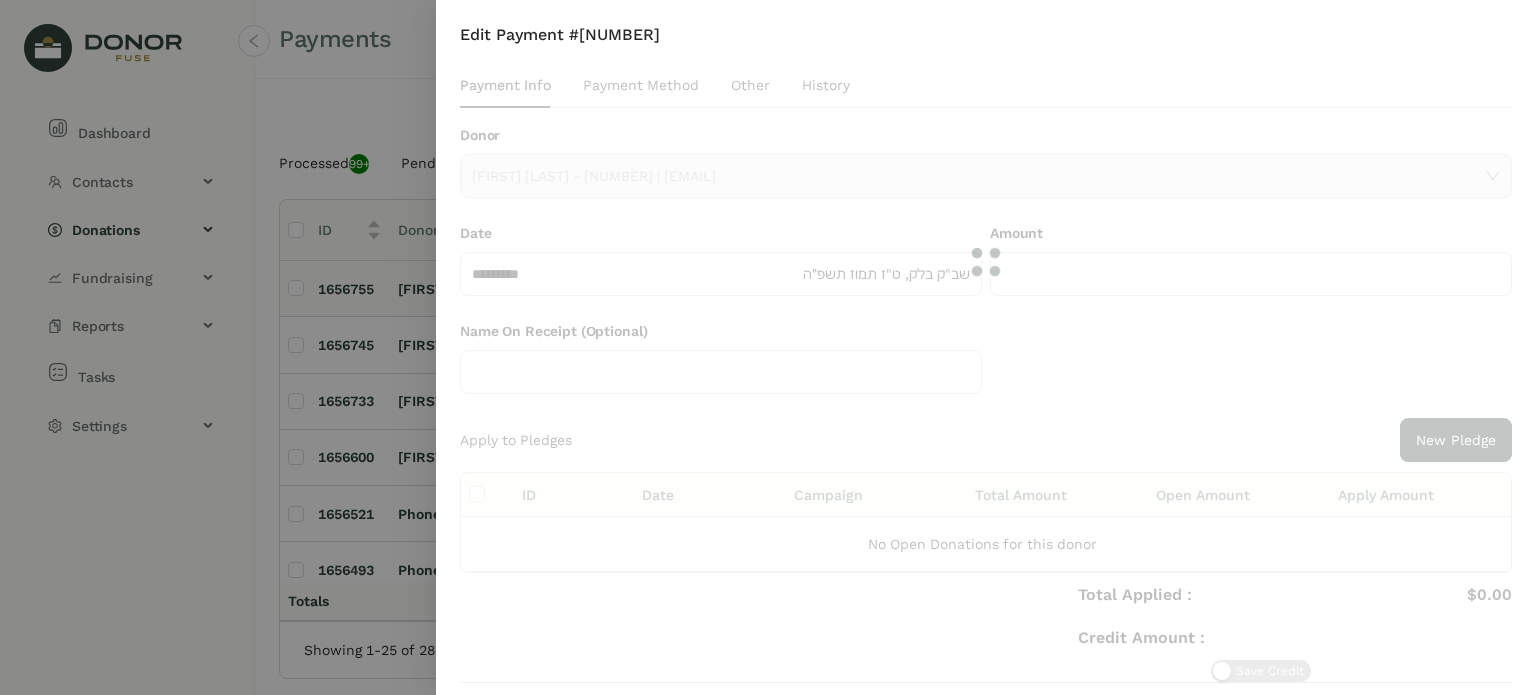 type on "******" 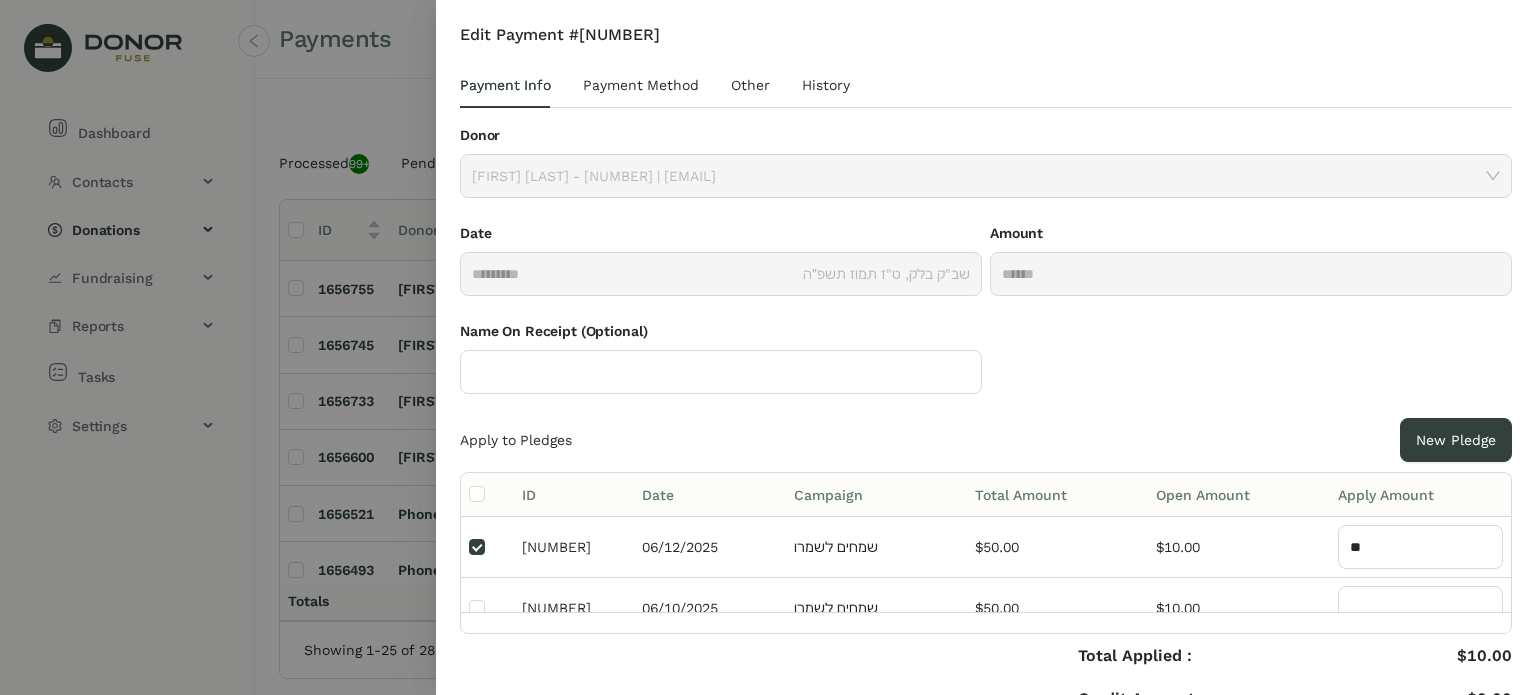 click at bounding box center (768, 347) 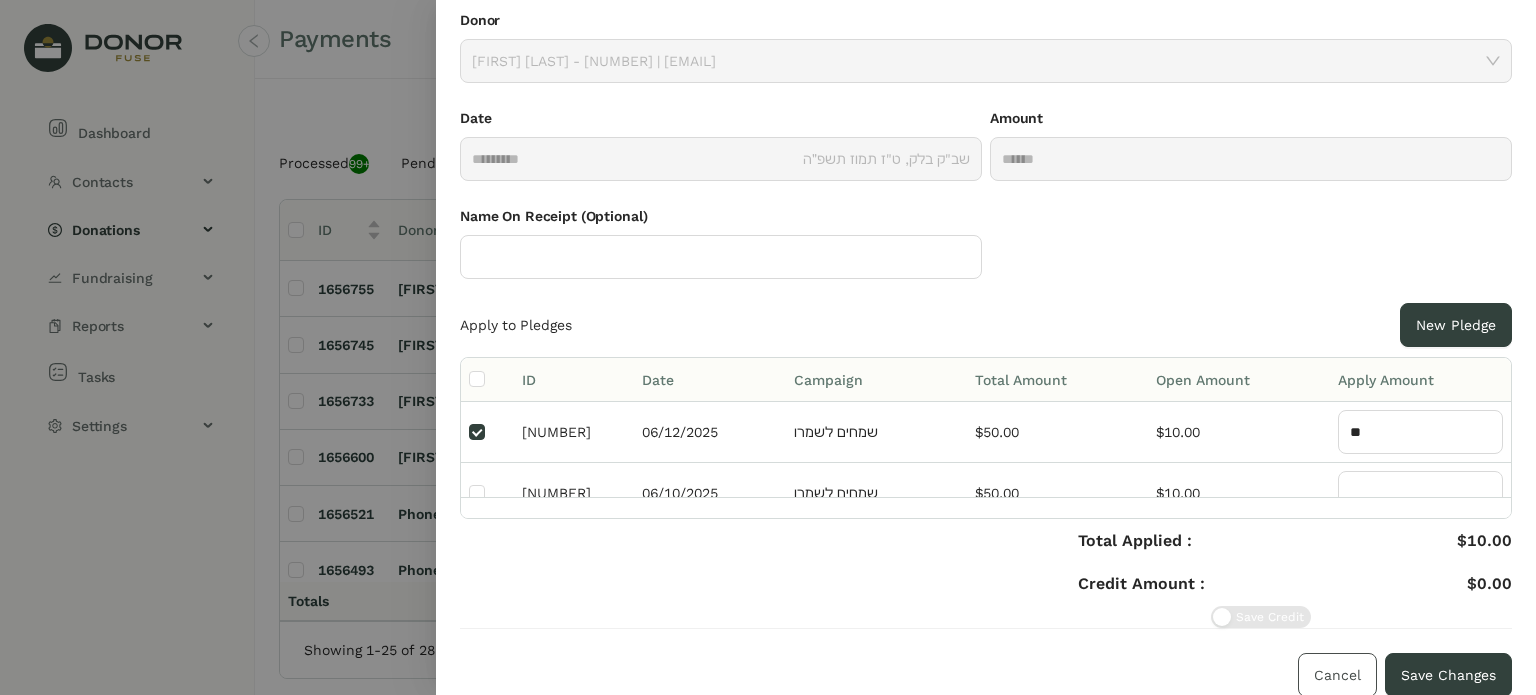click on "Cancel" at bounding box center (1337, 675) 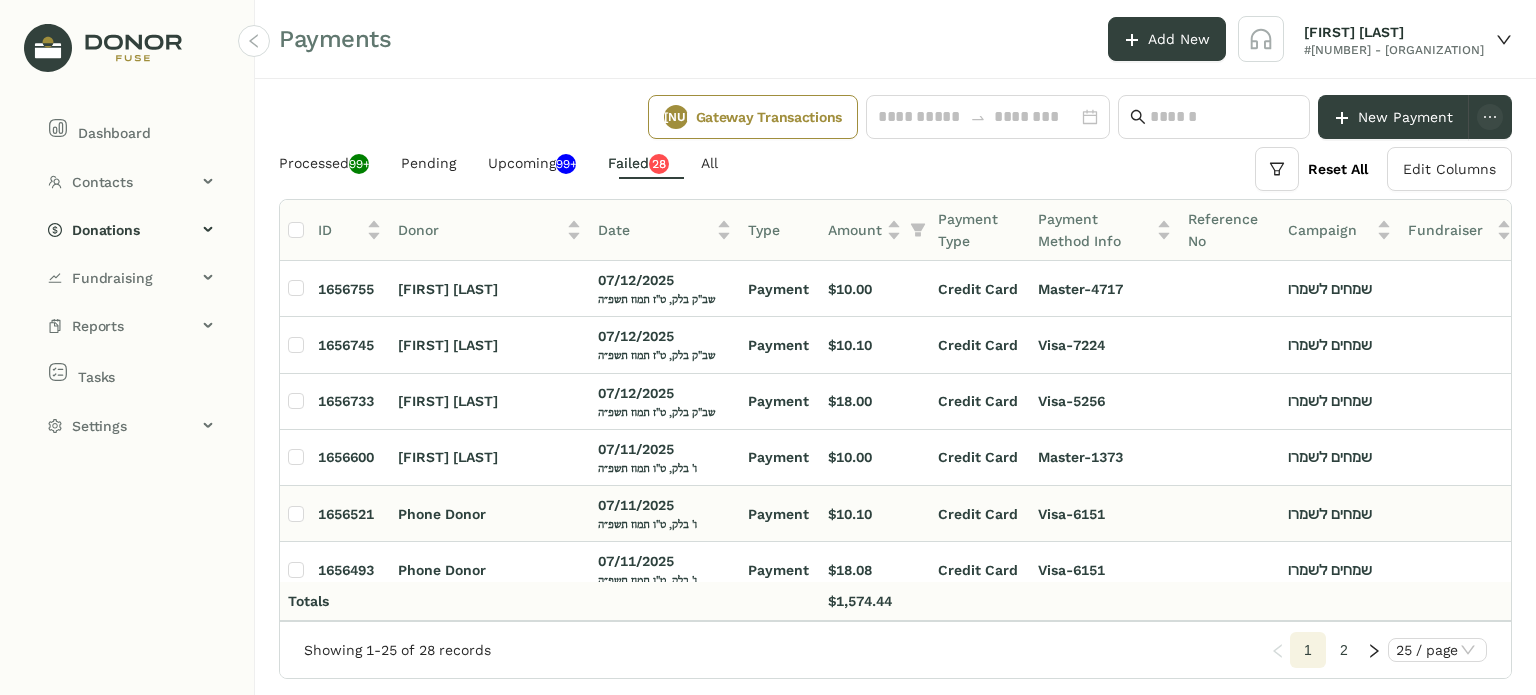 scroll, scrollTop: 476, scrollLeft: 20, axis: both 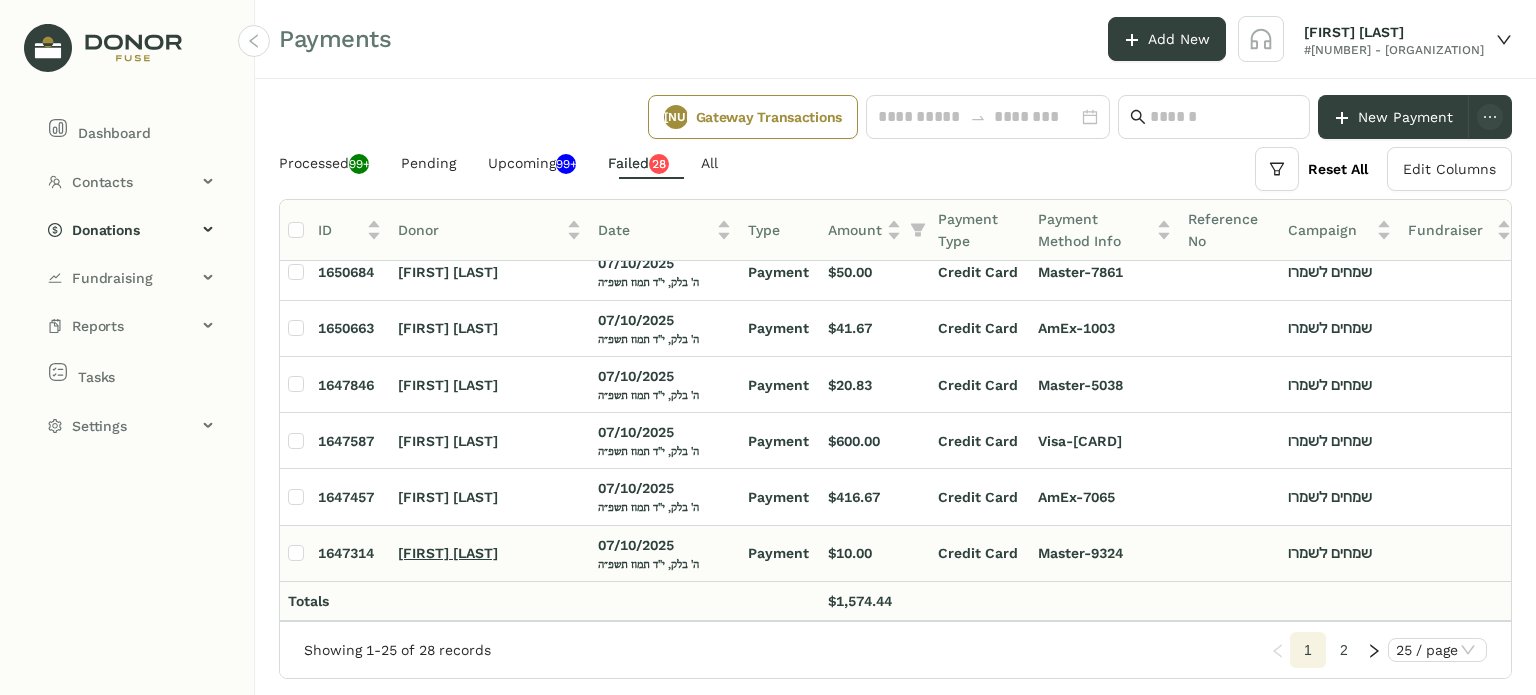 click on "[FIRST] [LAST]" 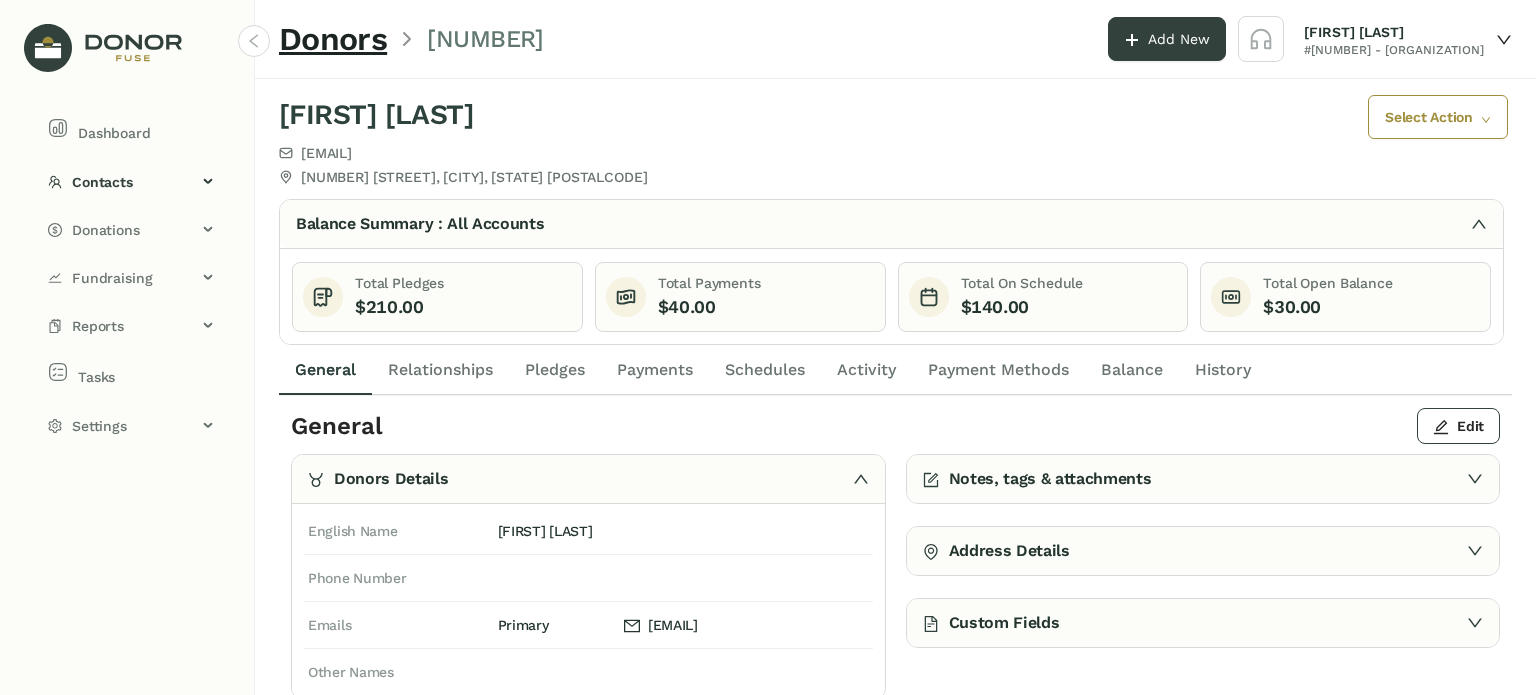scroll, scrollTop: 3, scrollLeft: 0, axis: vertical 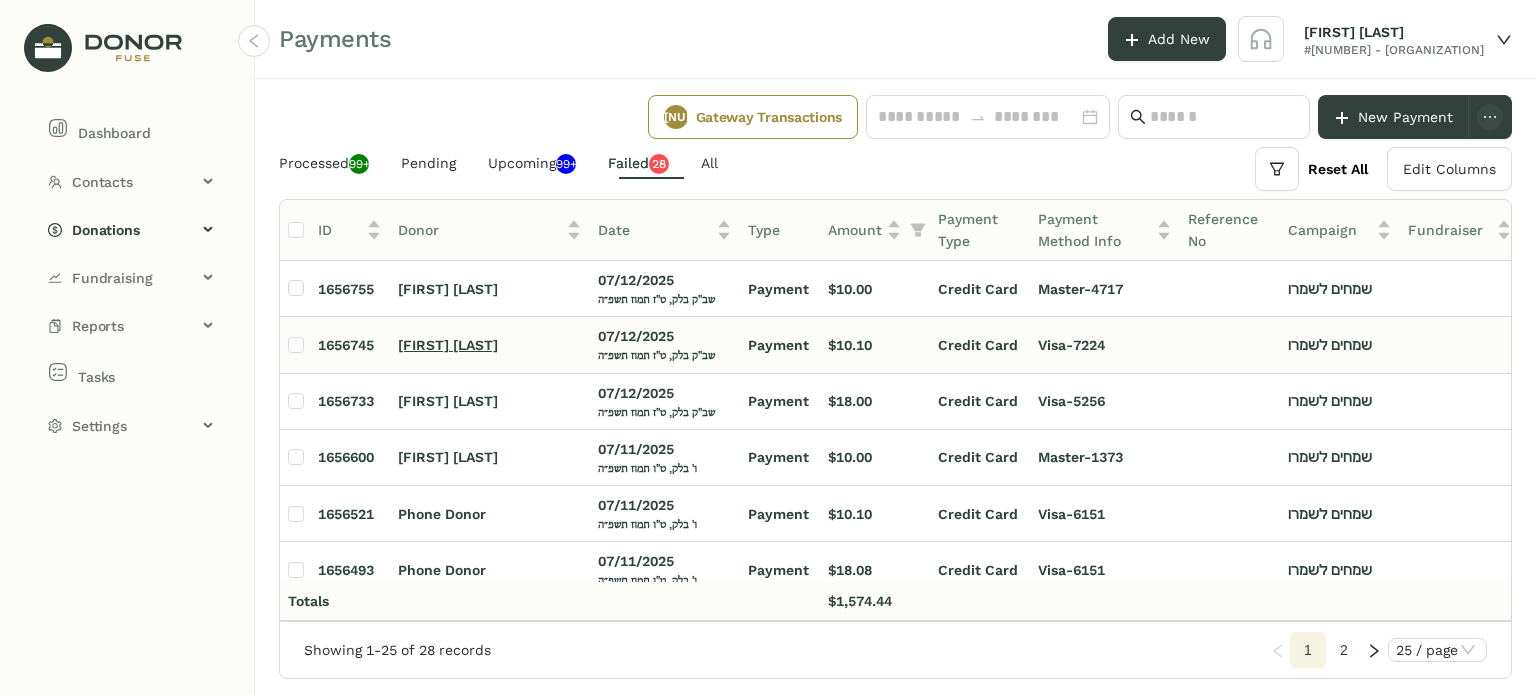 click on "[FIRST] [LAST]" 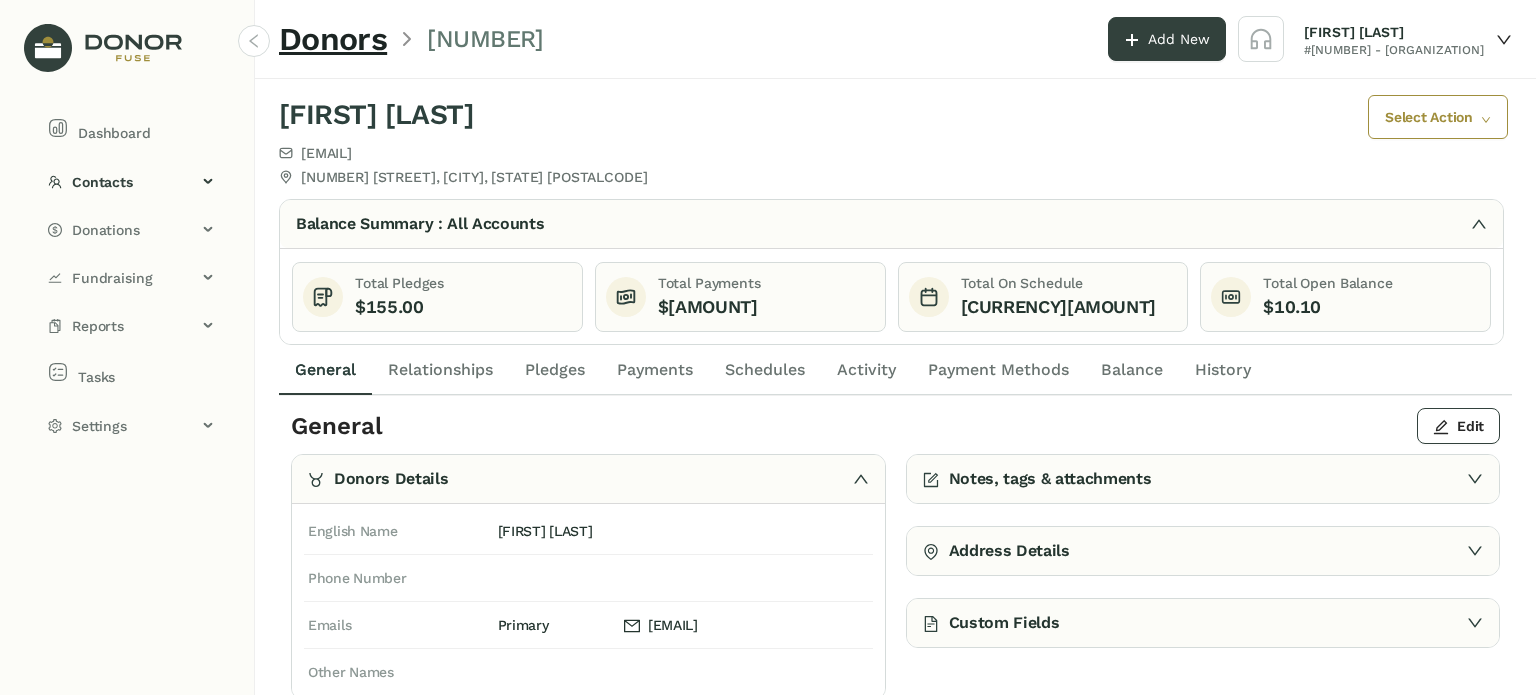 click on "Address Details" 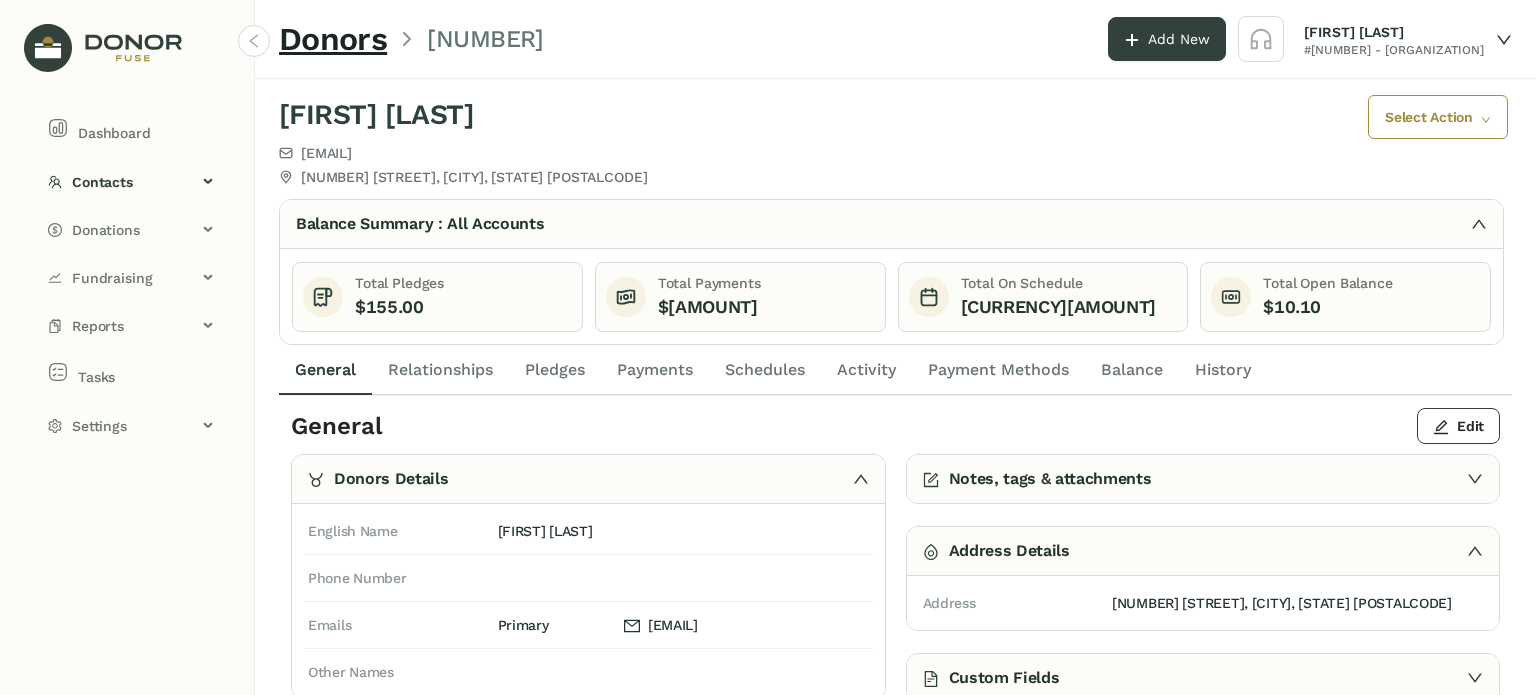 scroll, scrollTop: 3, scrollLeft: 0, axis: vertical 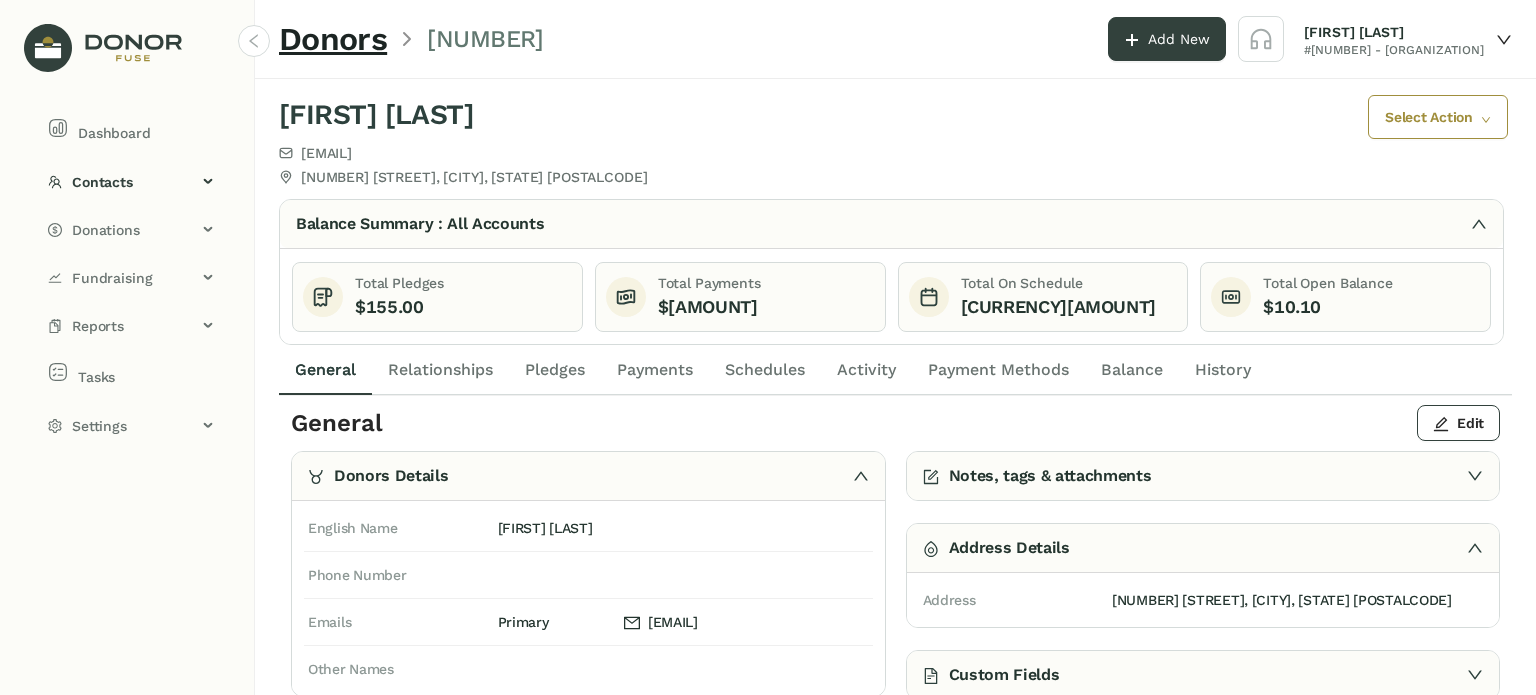 click on "Custom Fields" 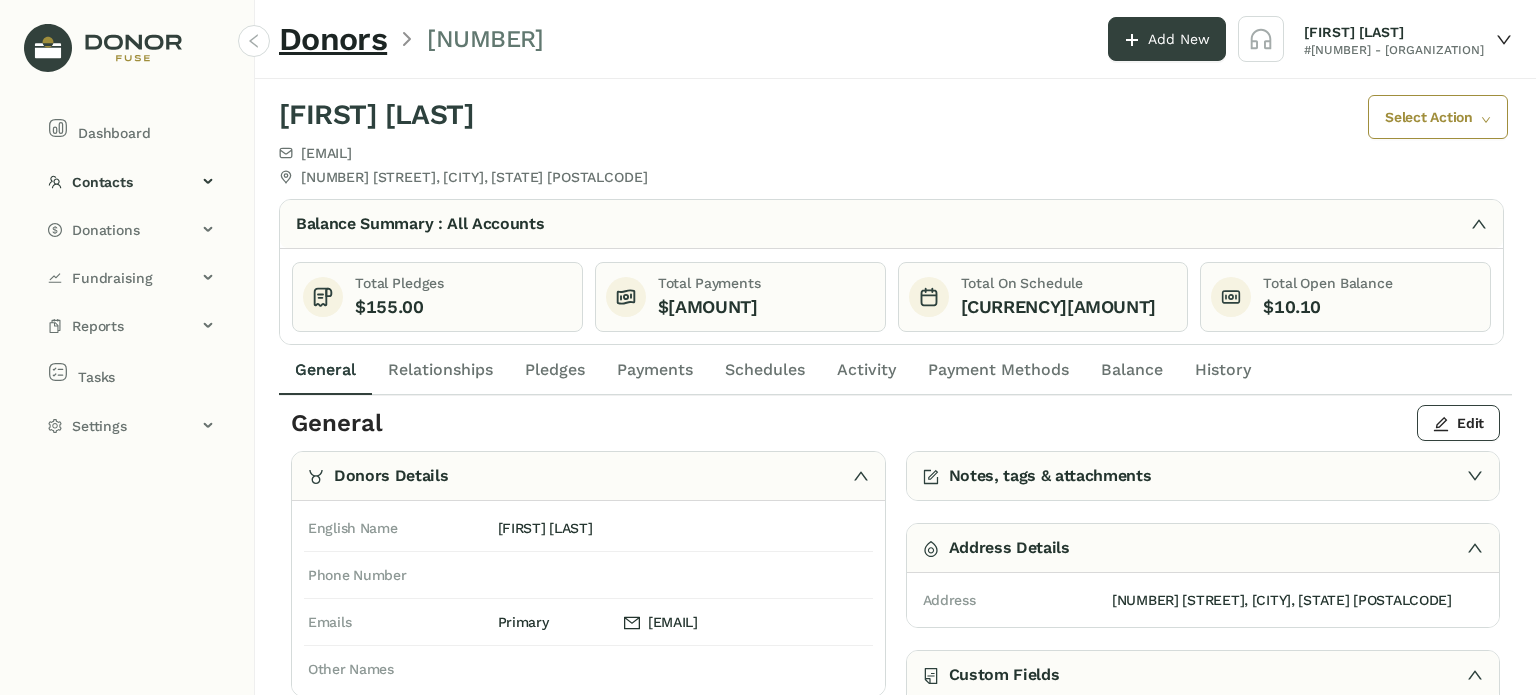 click on "Custom Fields" 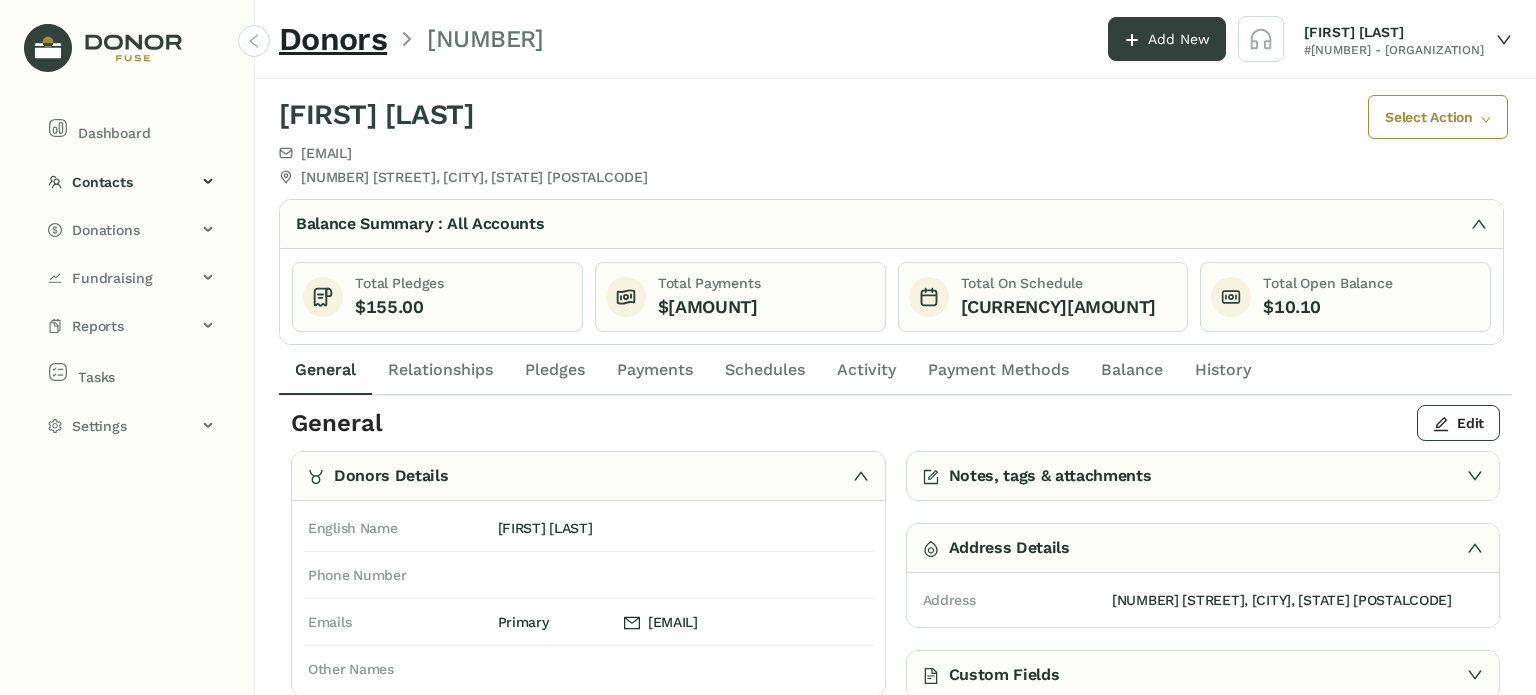 click on "Notes, tags & attachments" 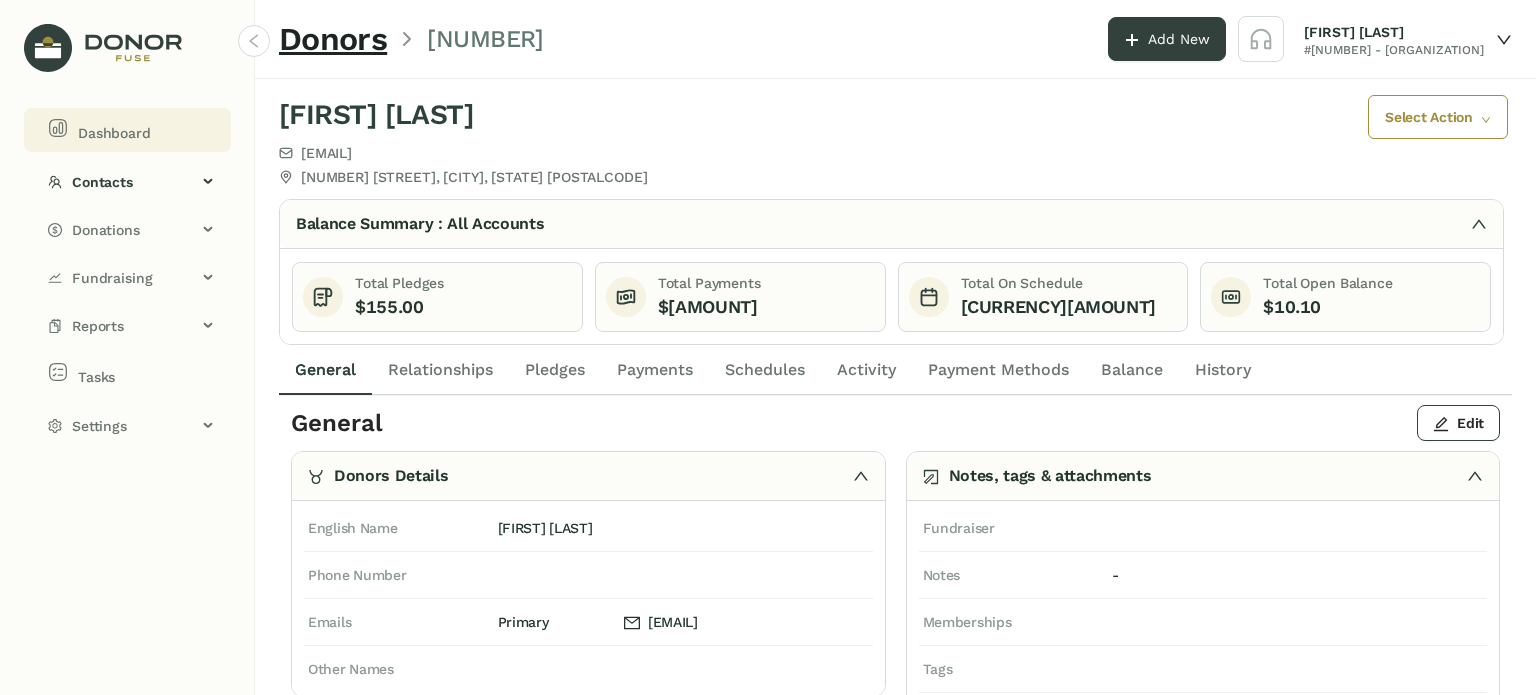 click on "Dashboard" 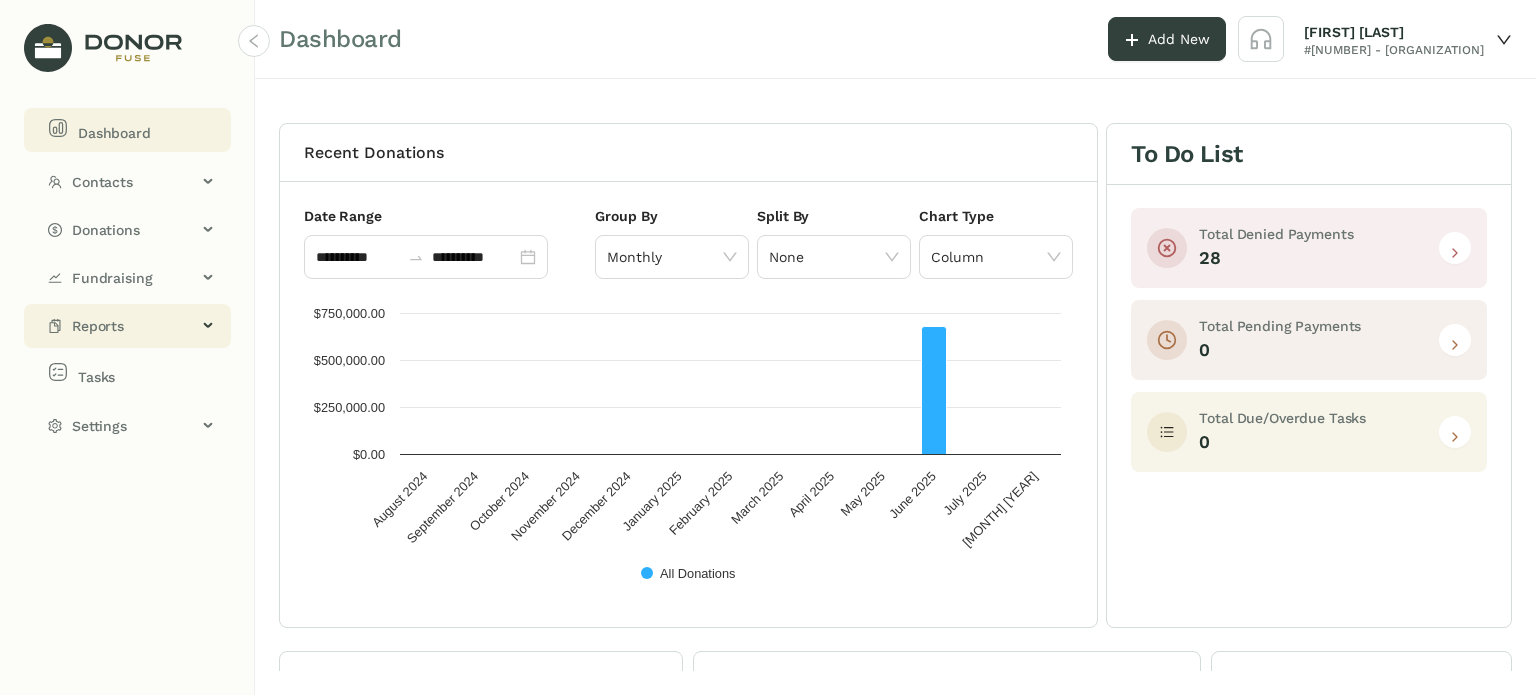 click on "Reports" 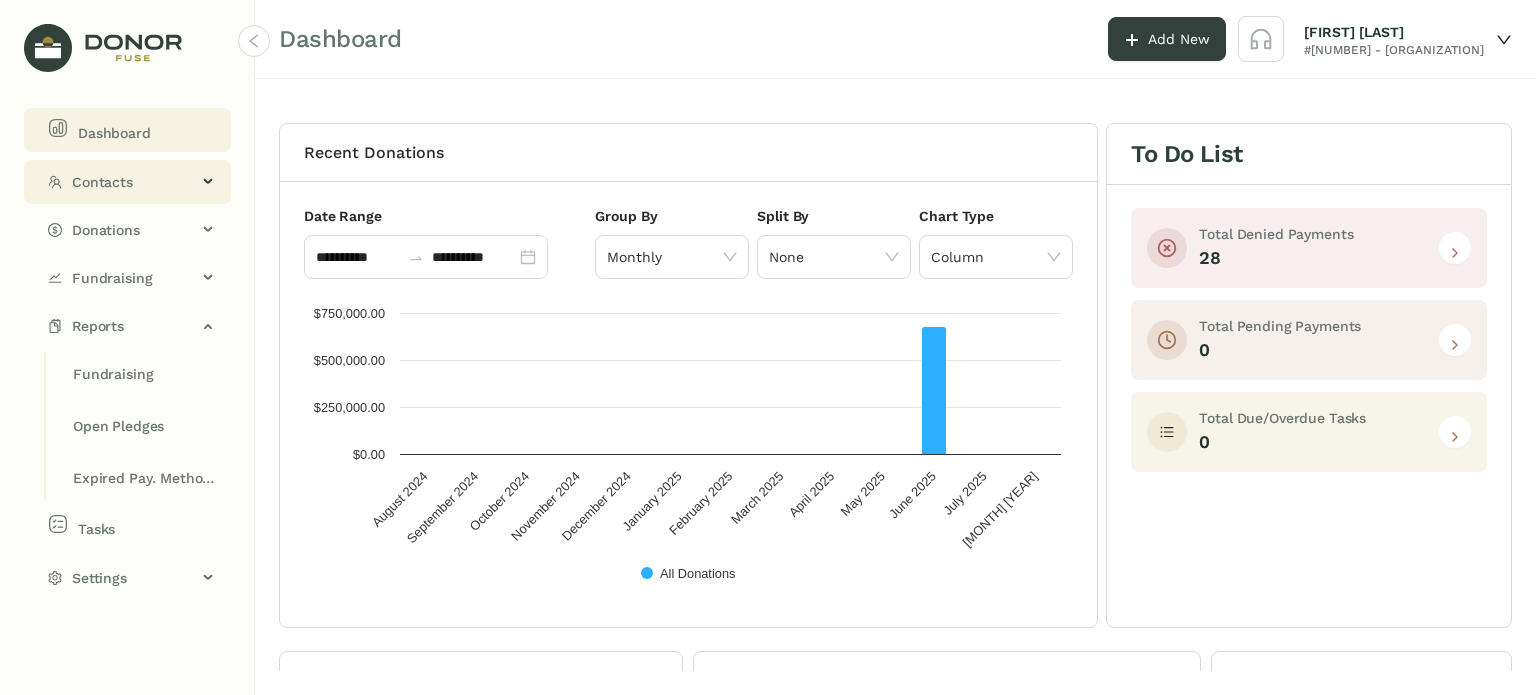 click on "Contacts" 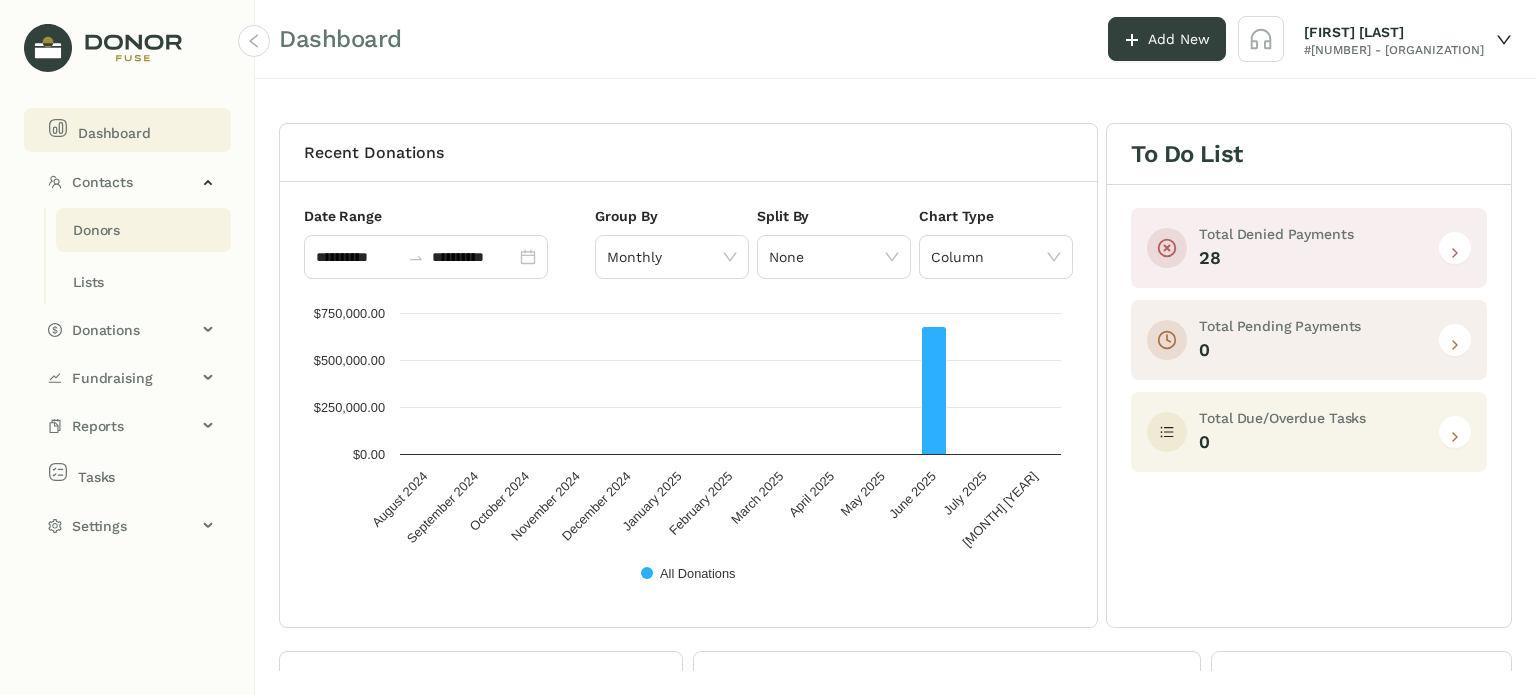 click on "Donors" 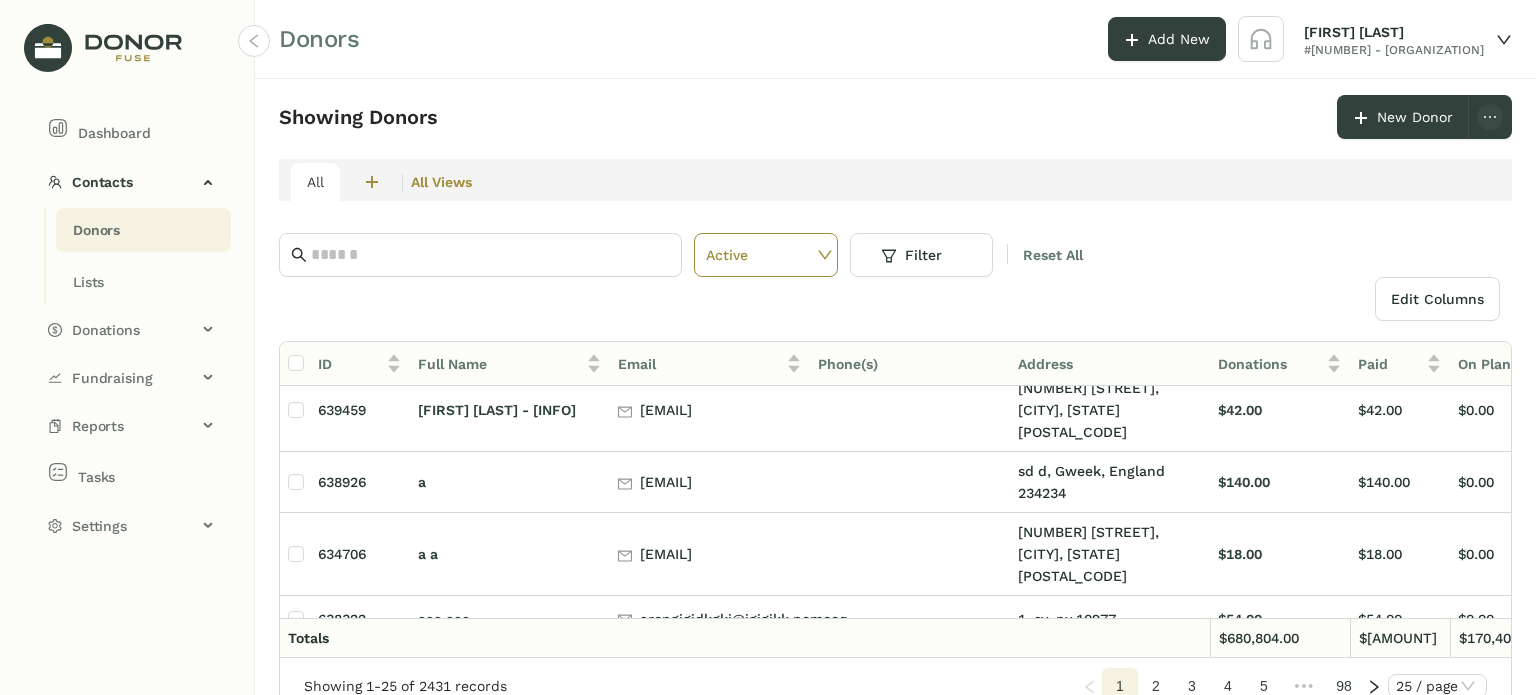 scroll, scrollTop: 383, scrollLeft: 0, axis: vertical 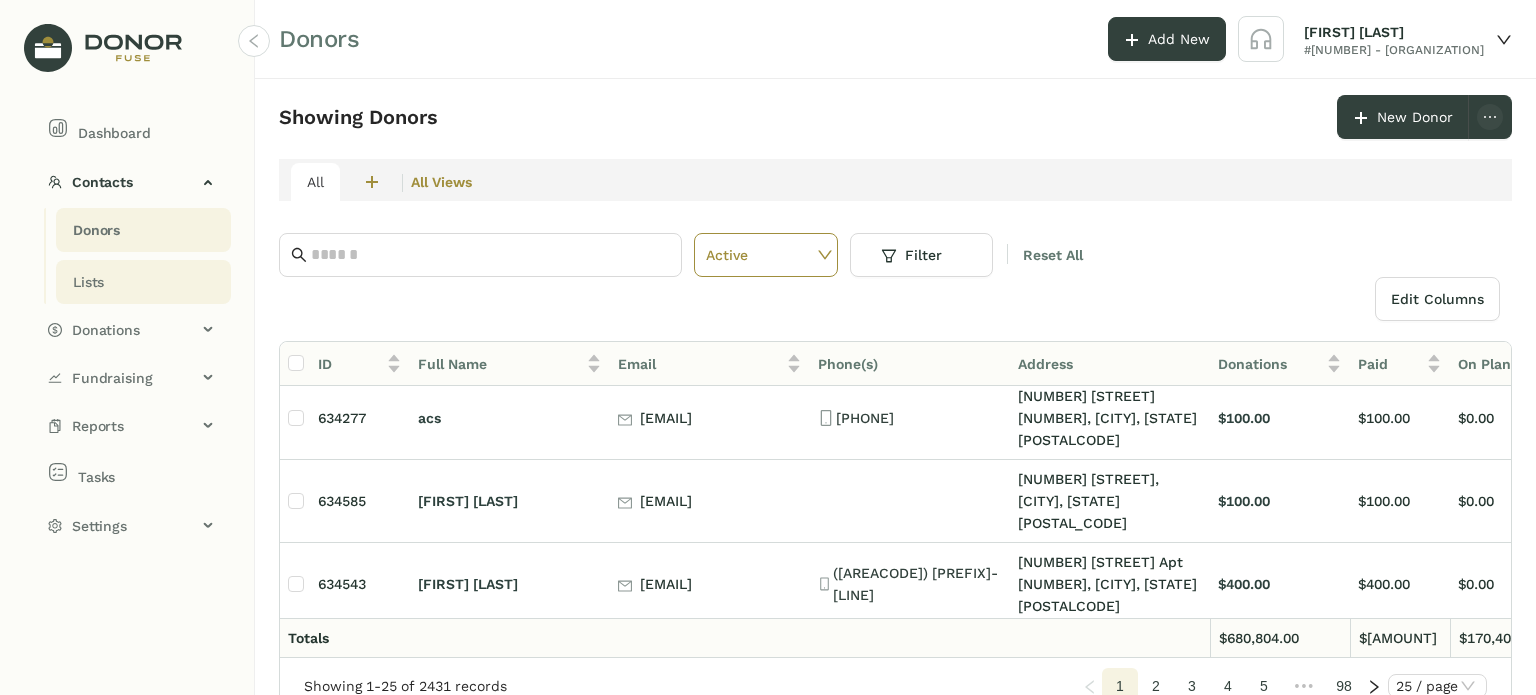 click on "Lists" 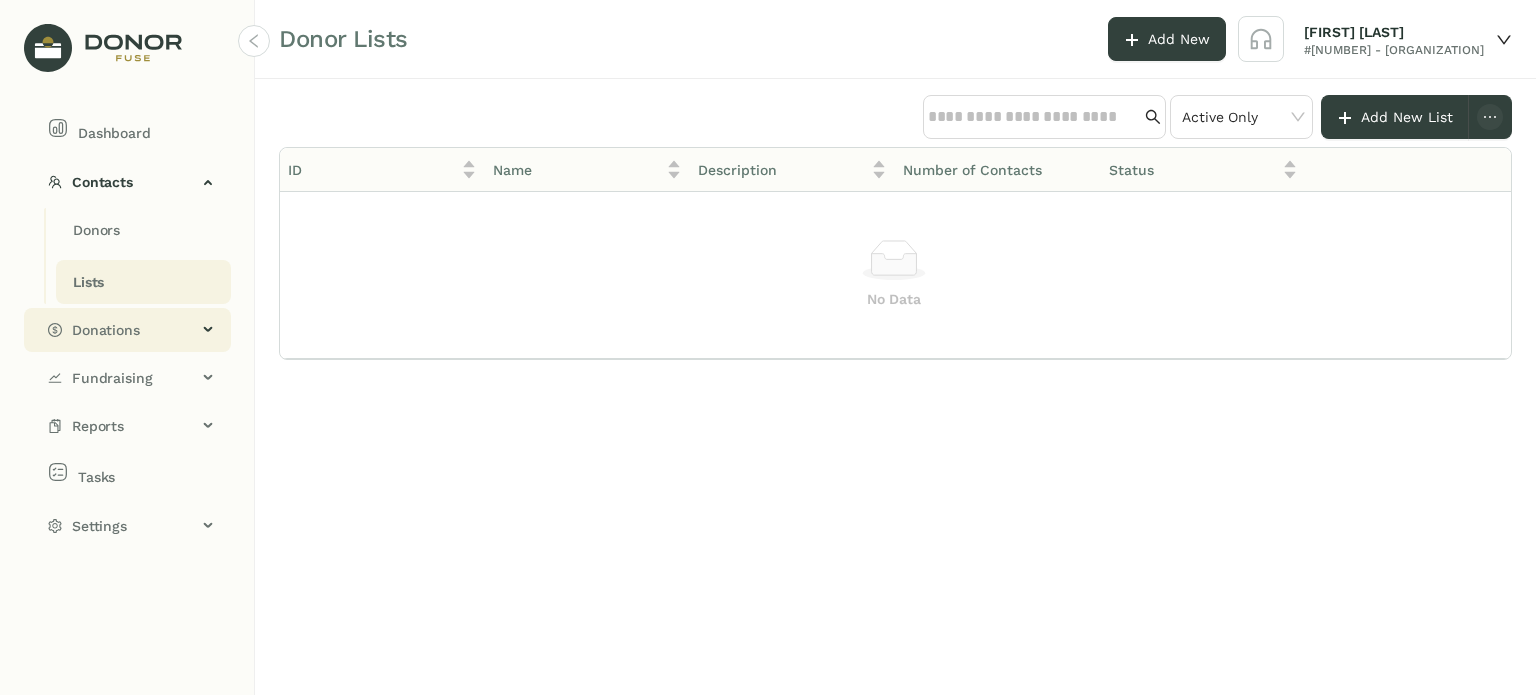 click on "Donations" 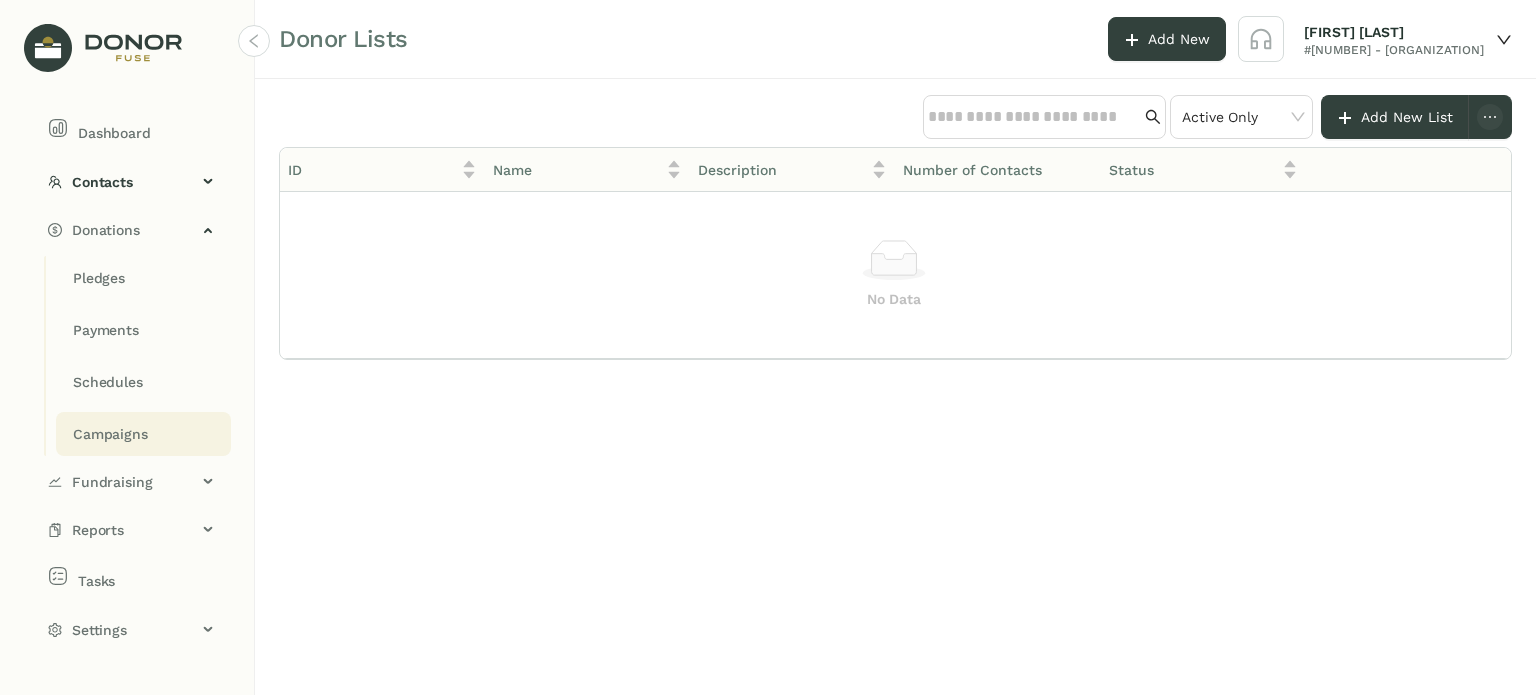 click on "Campaigns" 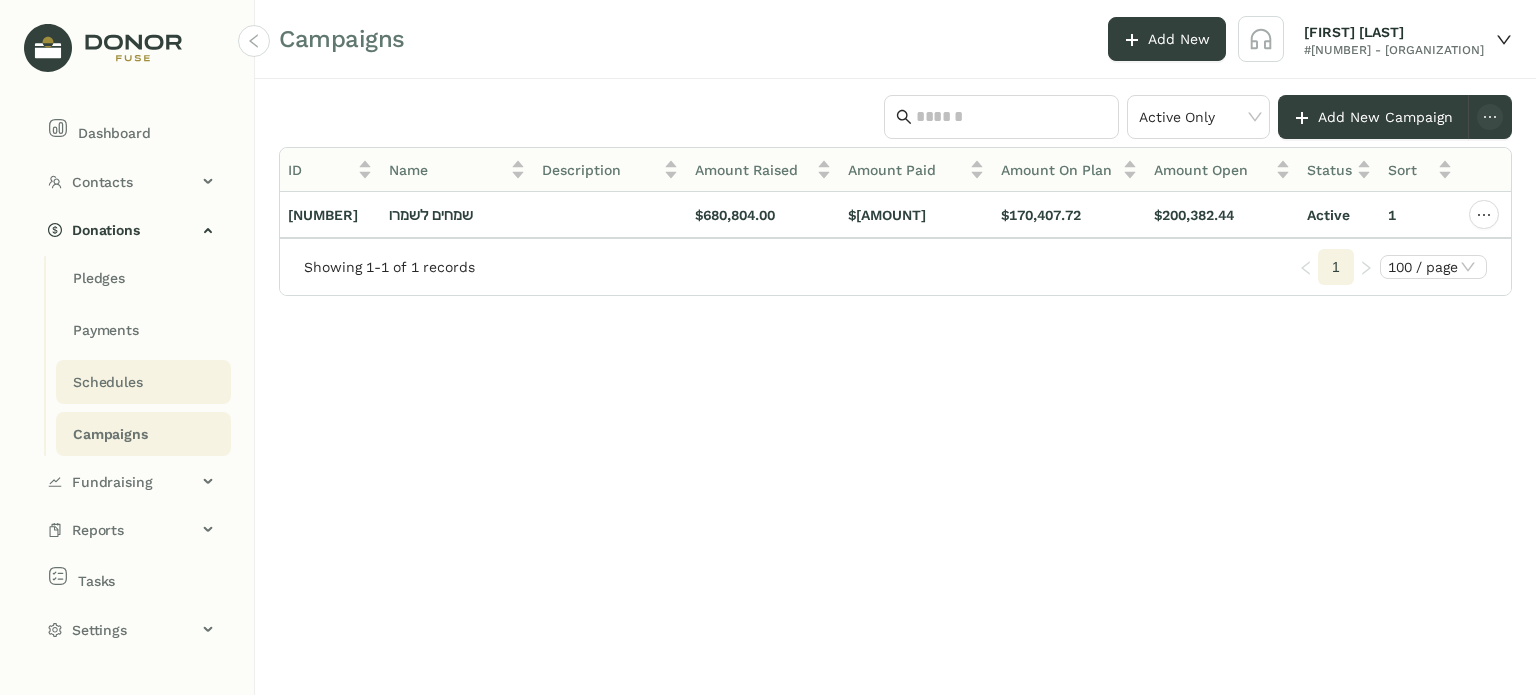 click on "Schedules" 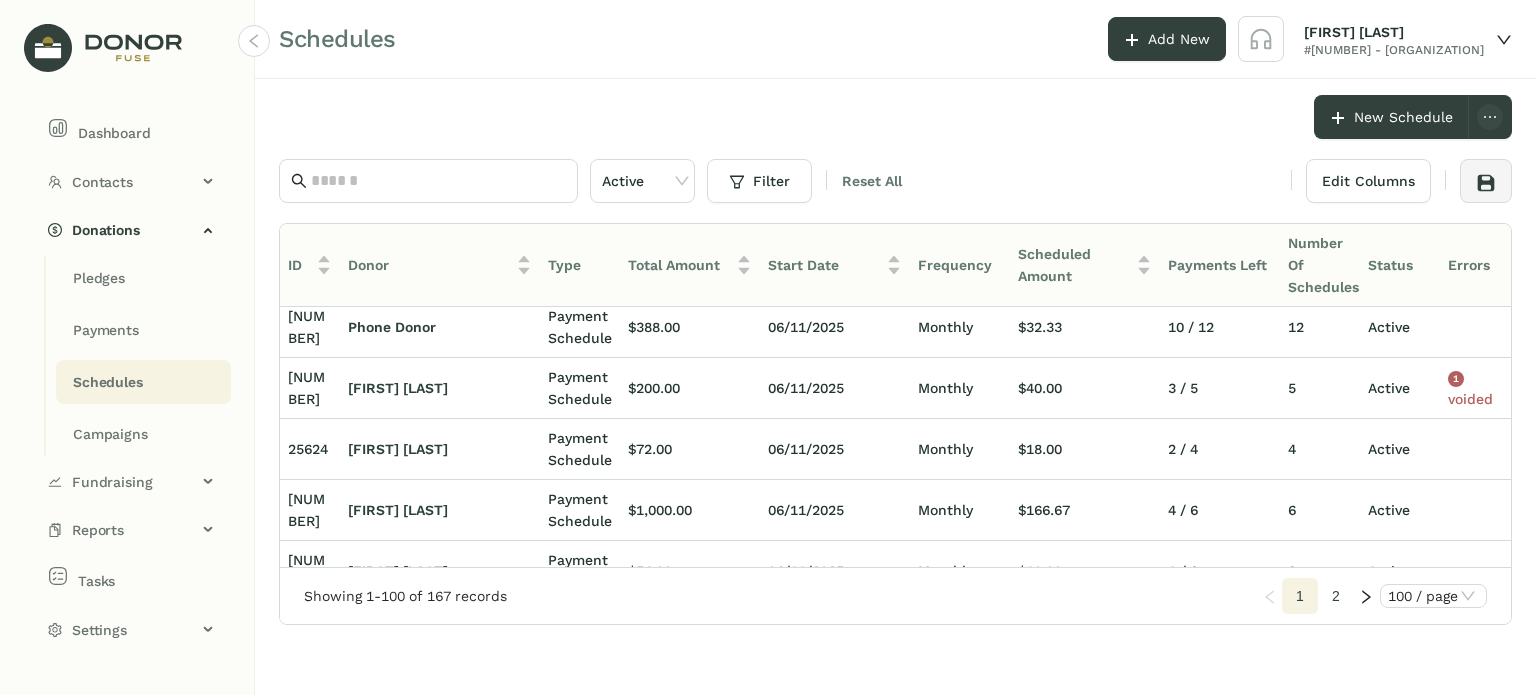 scroll, scrollTop: 1842, scrollLeft: 0, axis: vertical 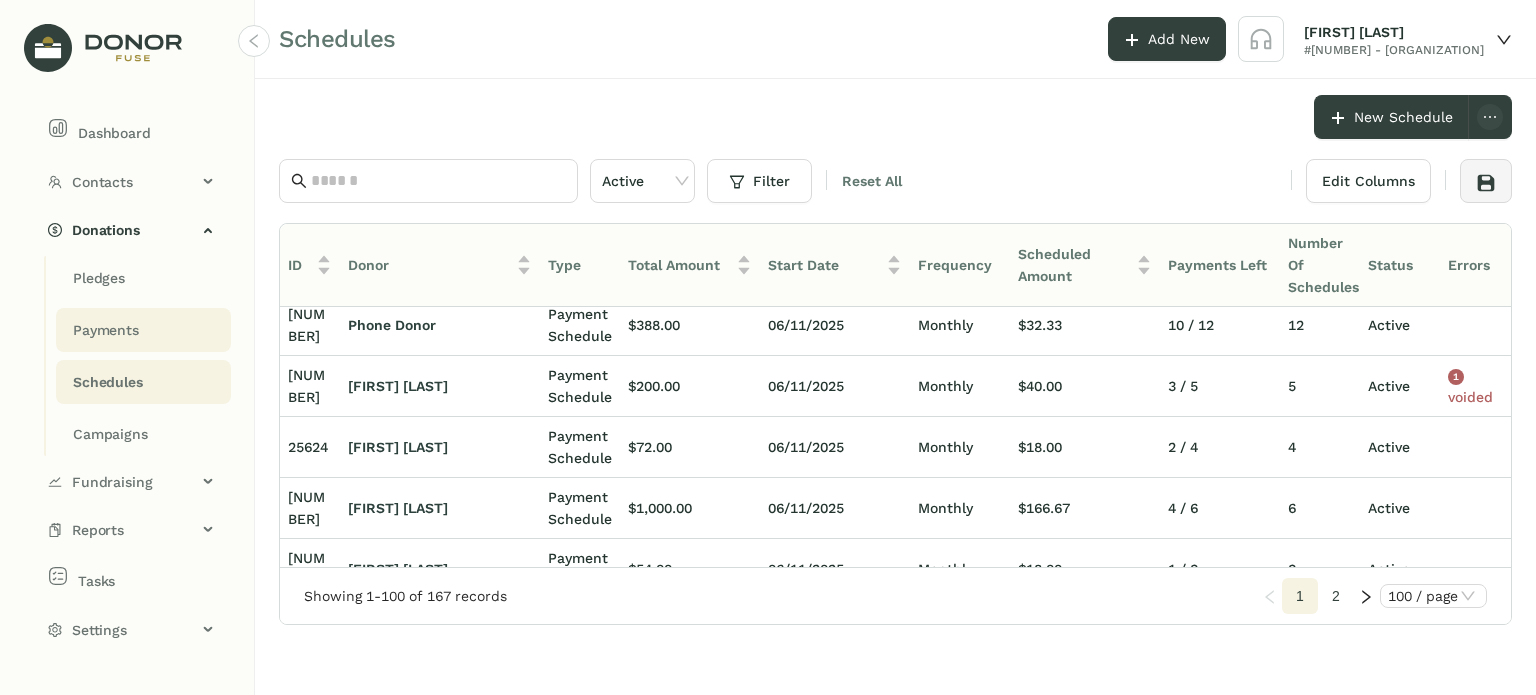 click on "Payments" 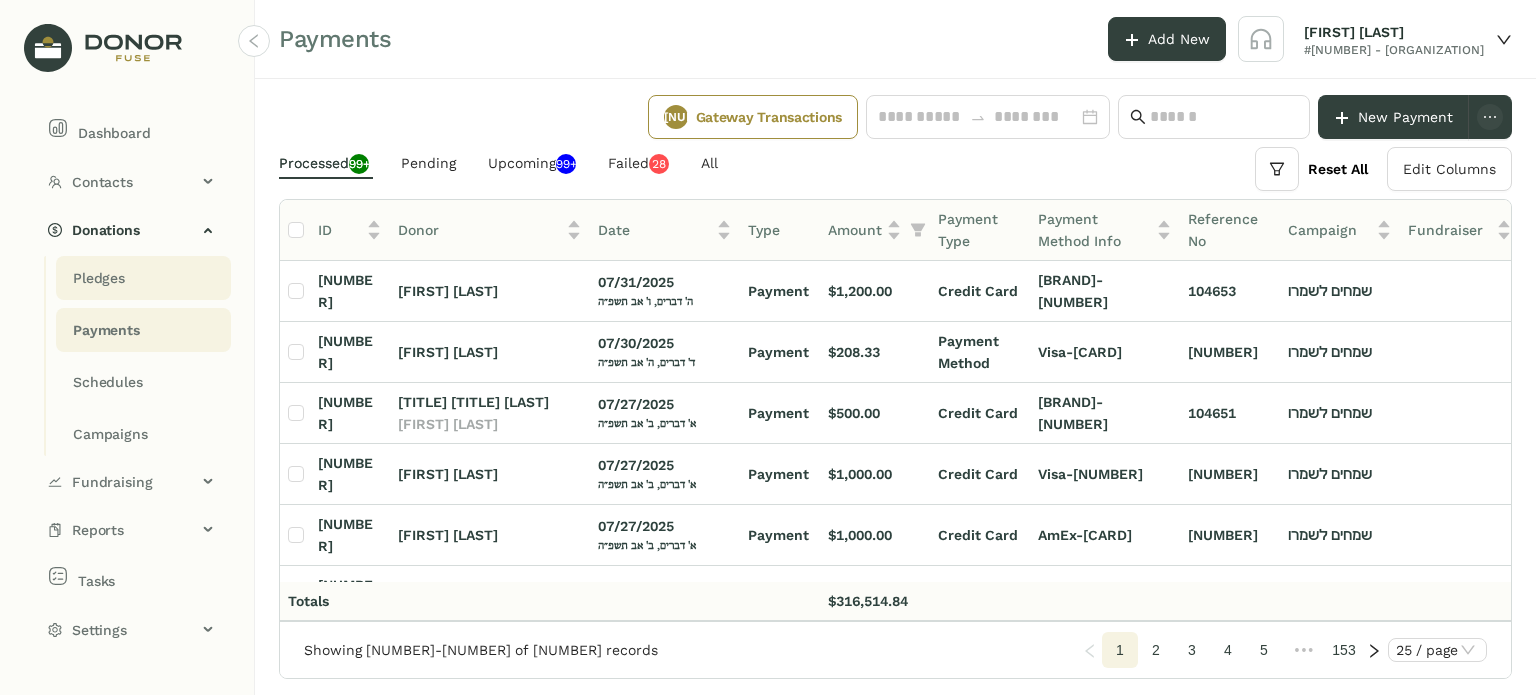 click on "Pledges" 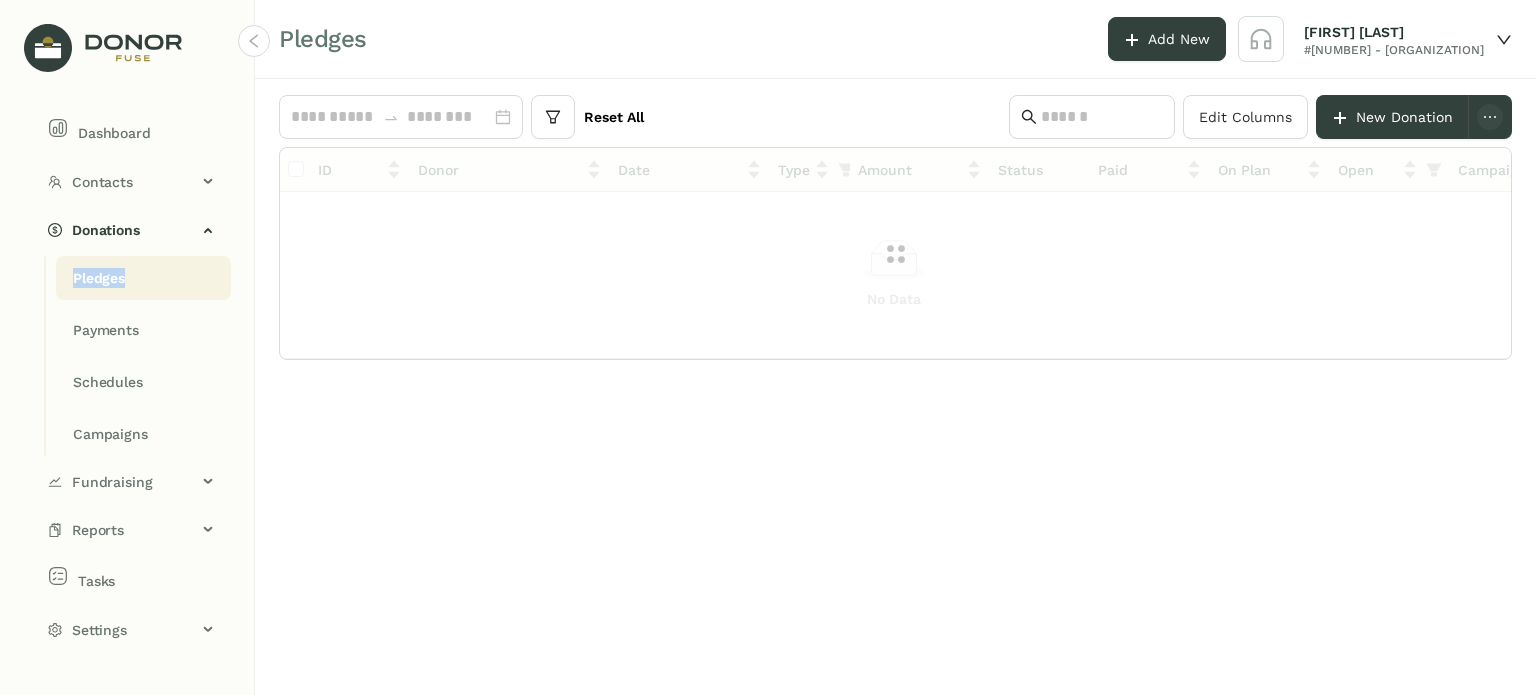 click on "Pledges" 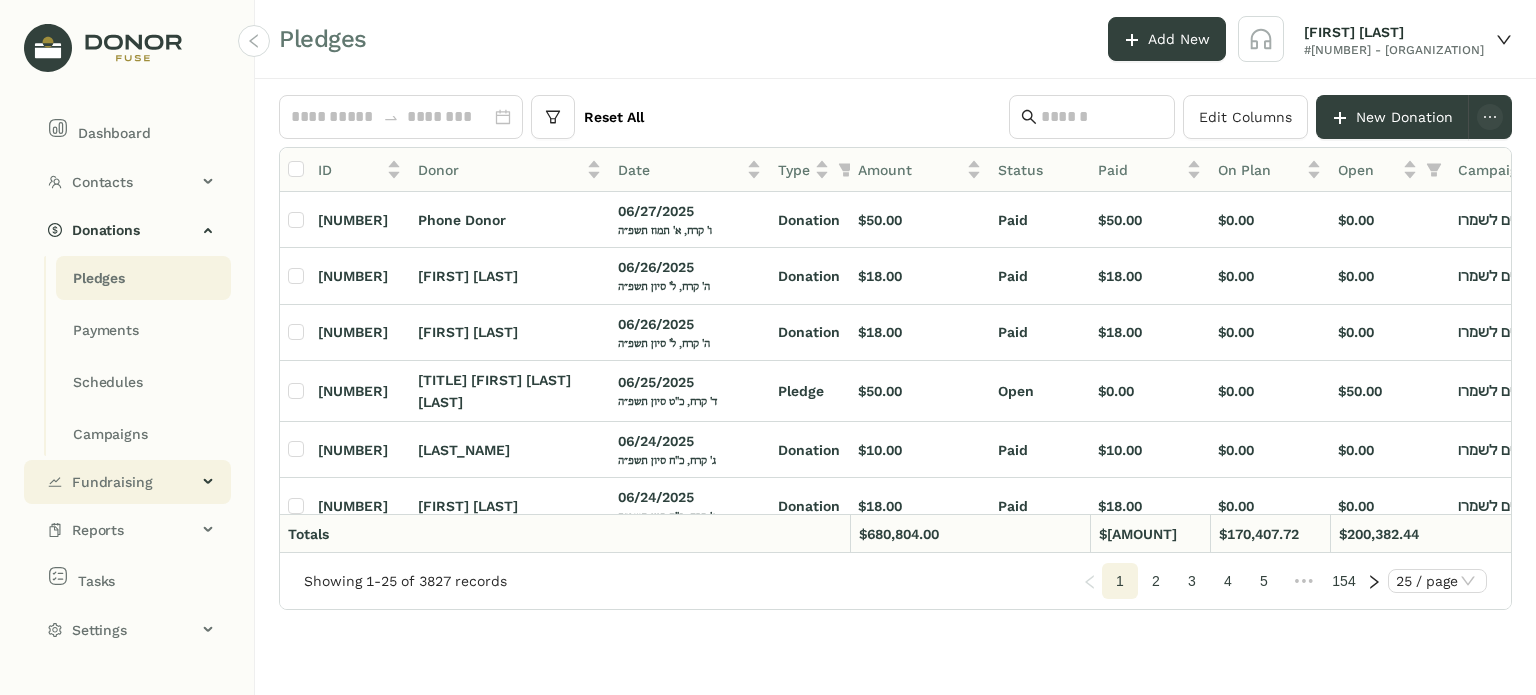 click on "Fundraising" 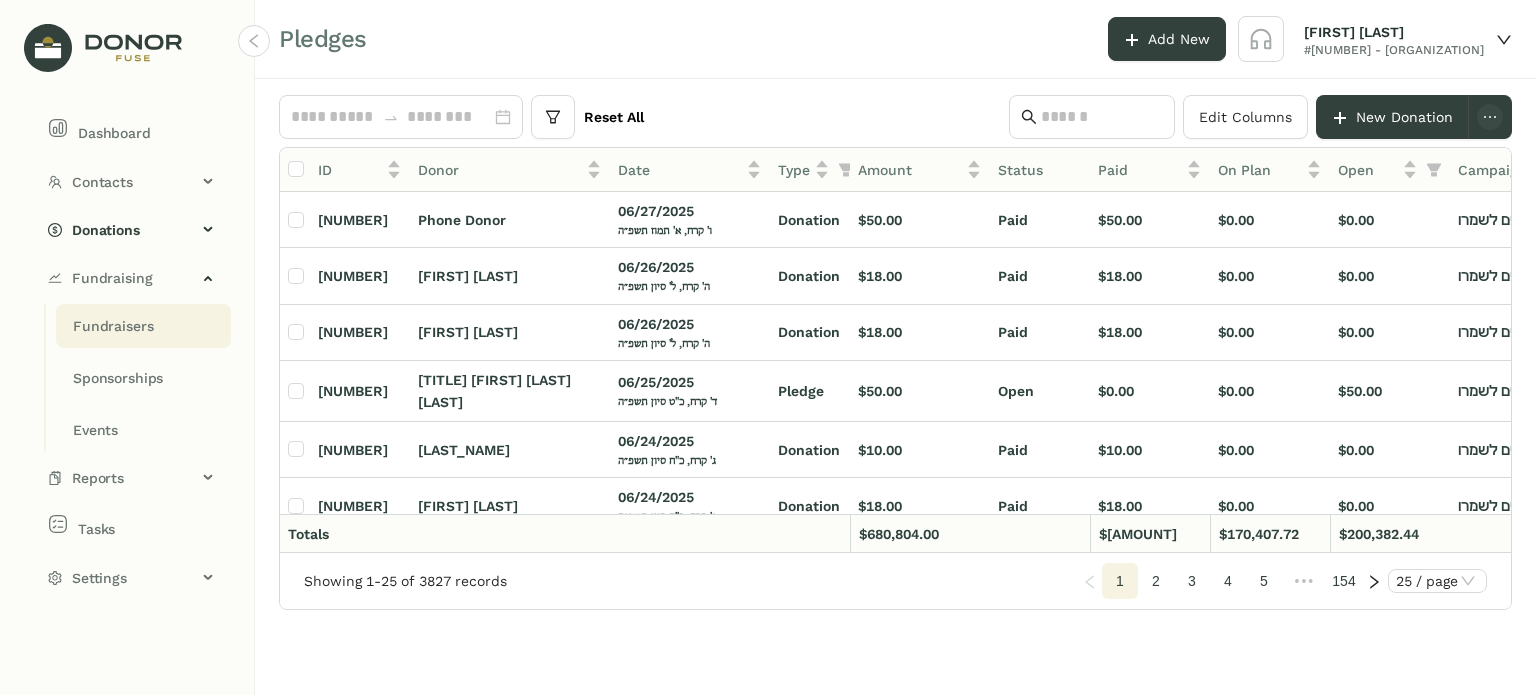 click on "Fundraisers" 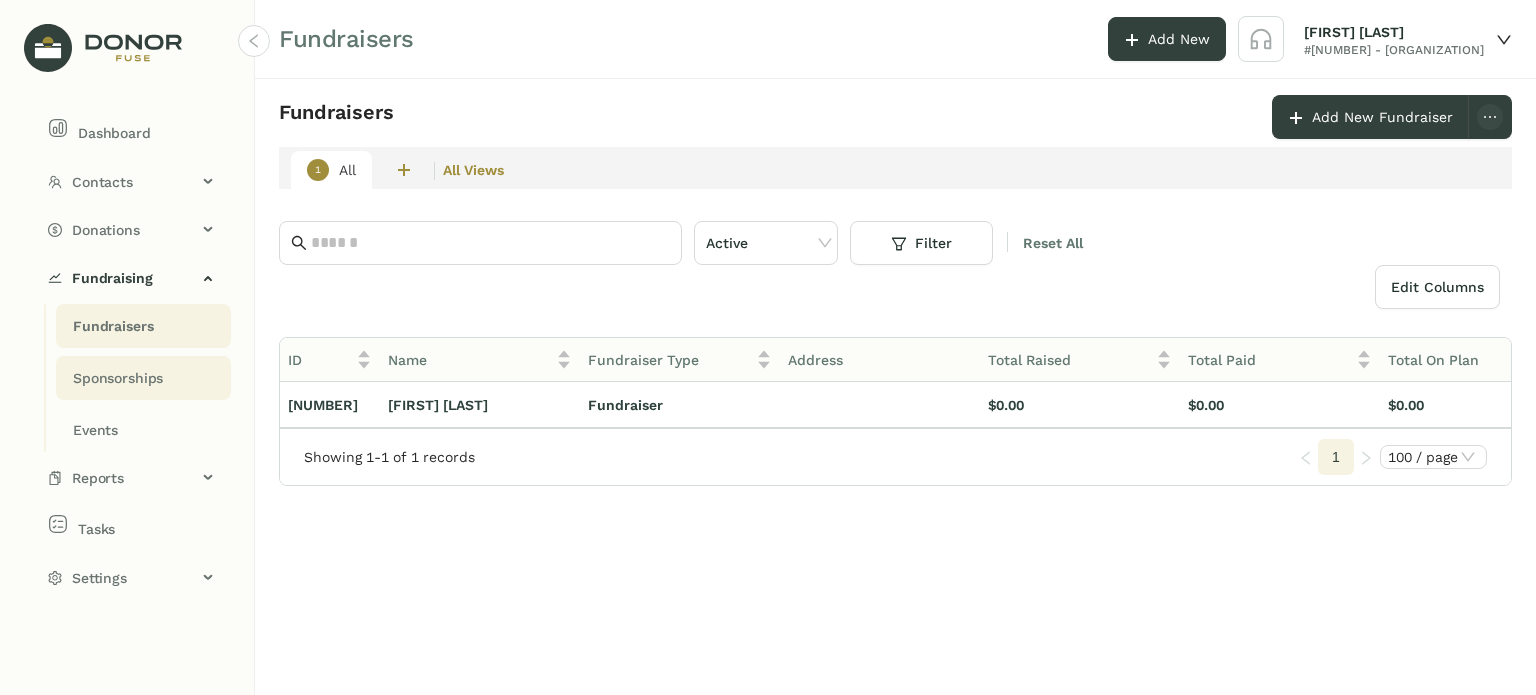 click on "Sponsorships" 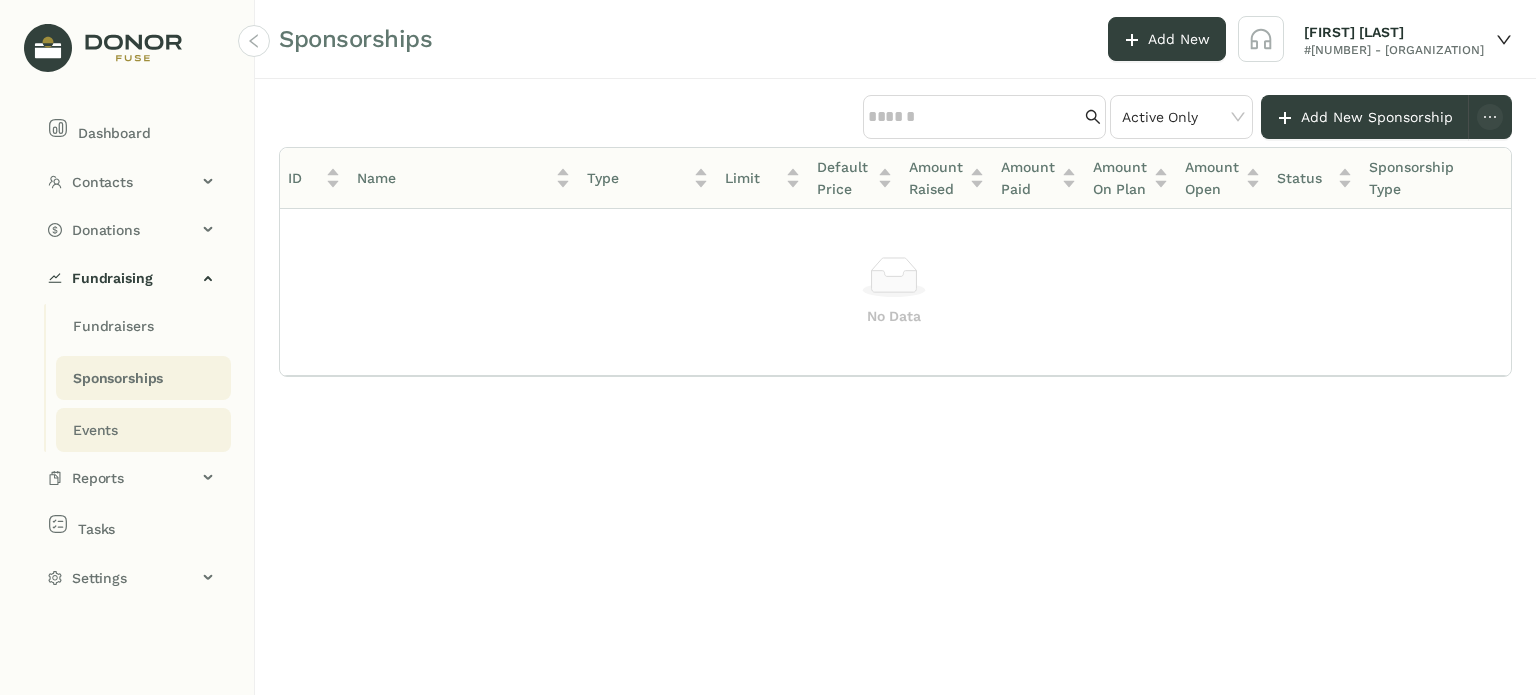 click on "Events" 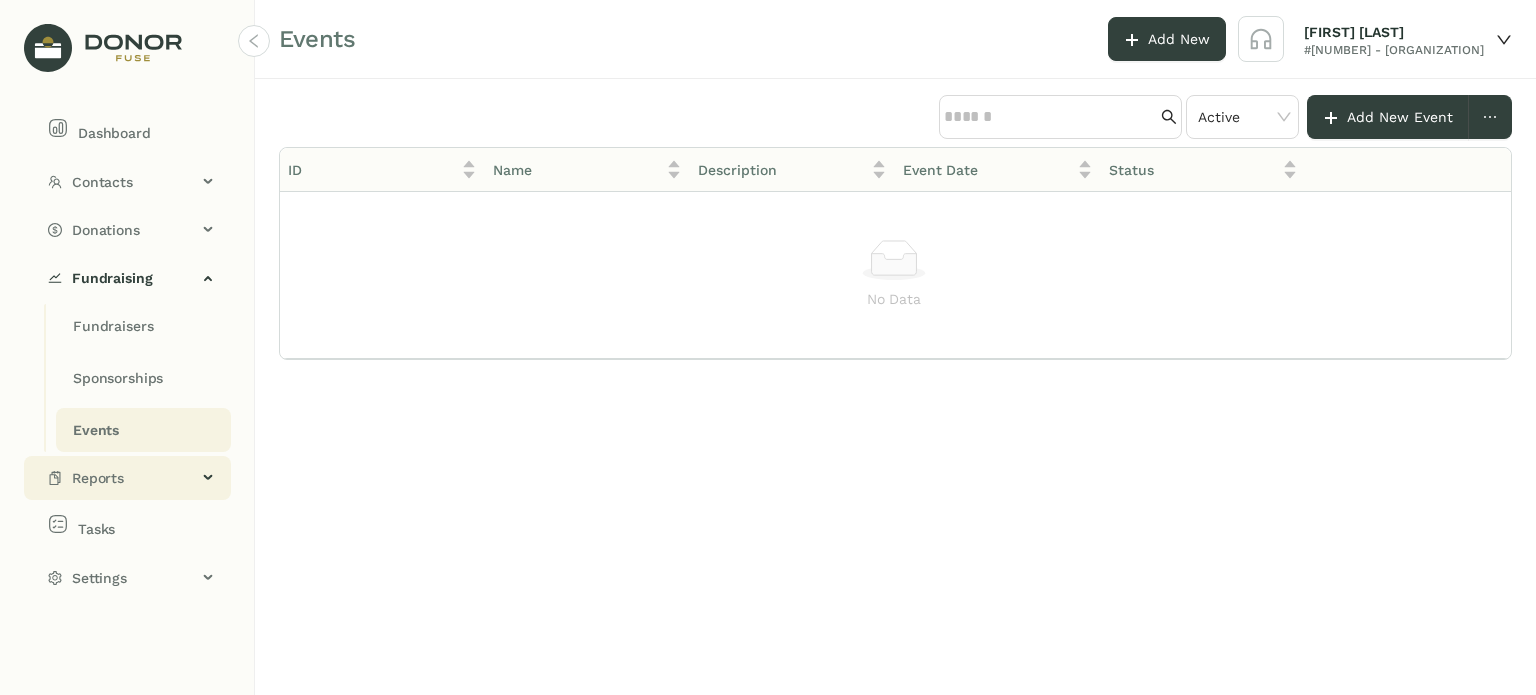 click on "Reports" 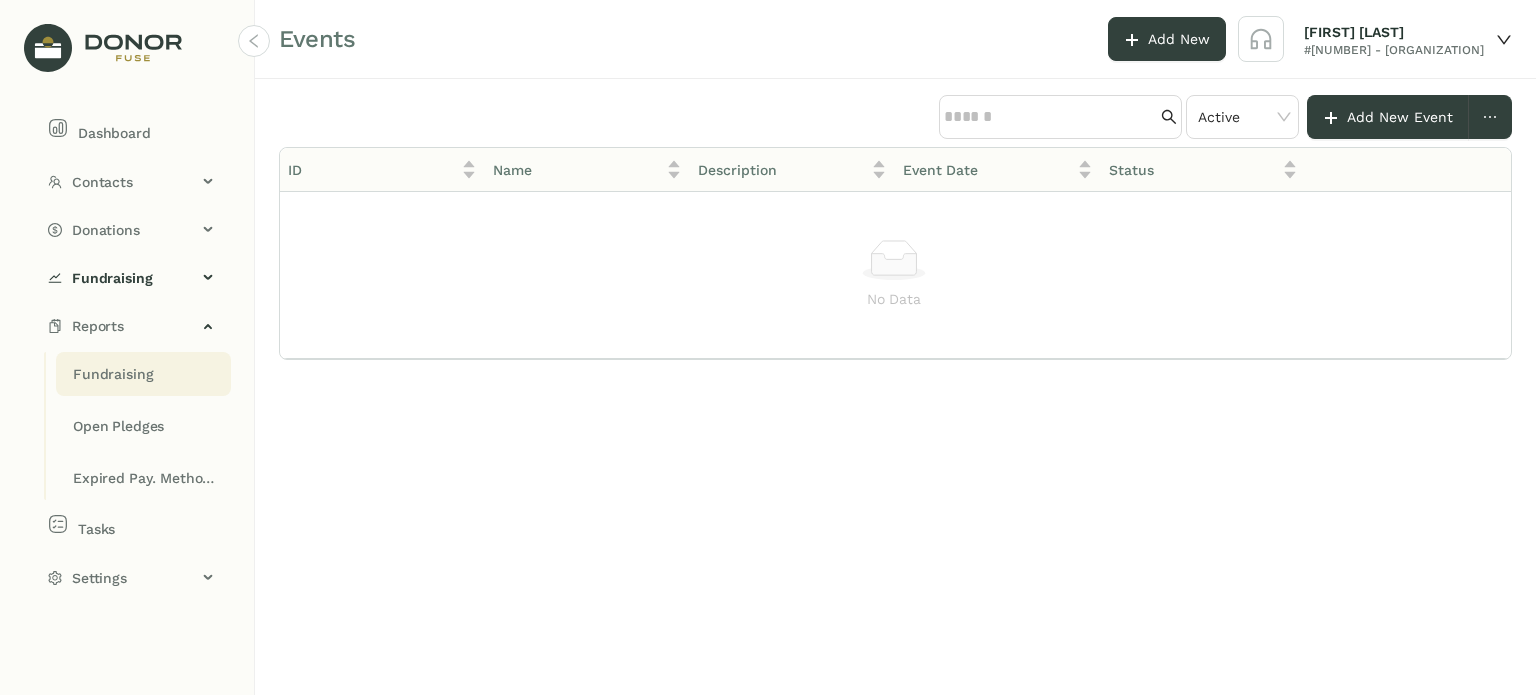 click on "Fundraising" 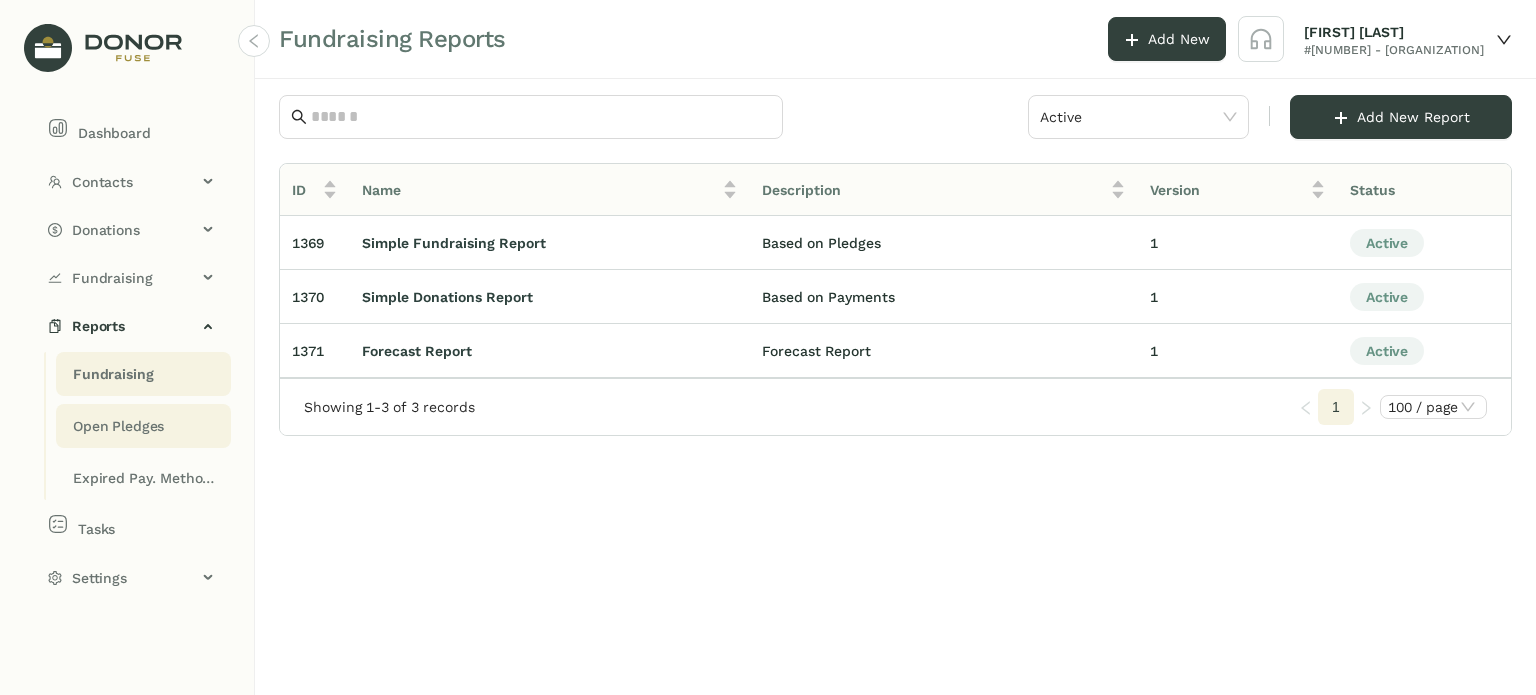 click on "Open Pledges" 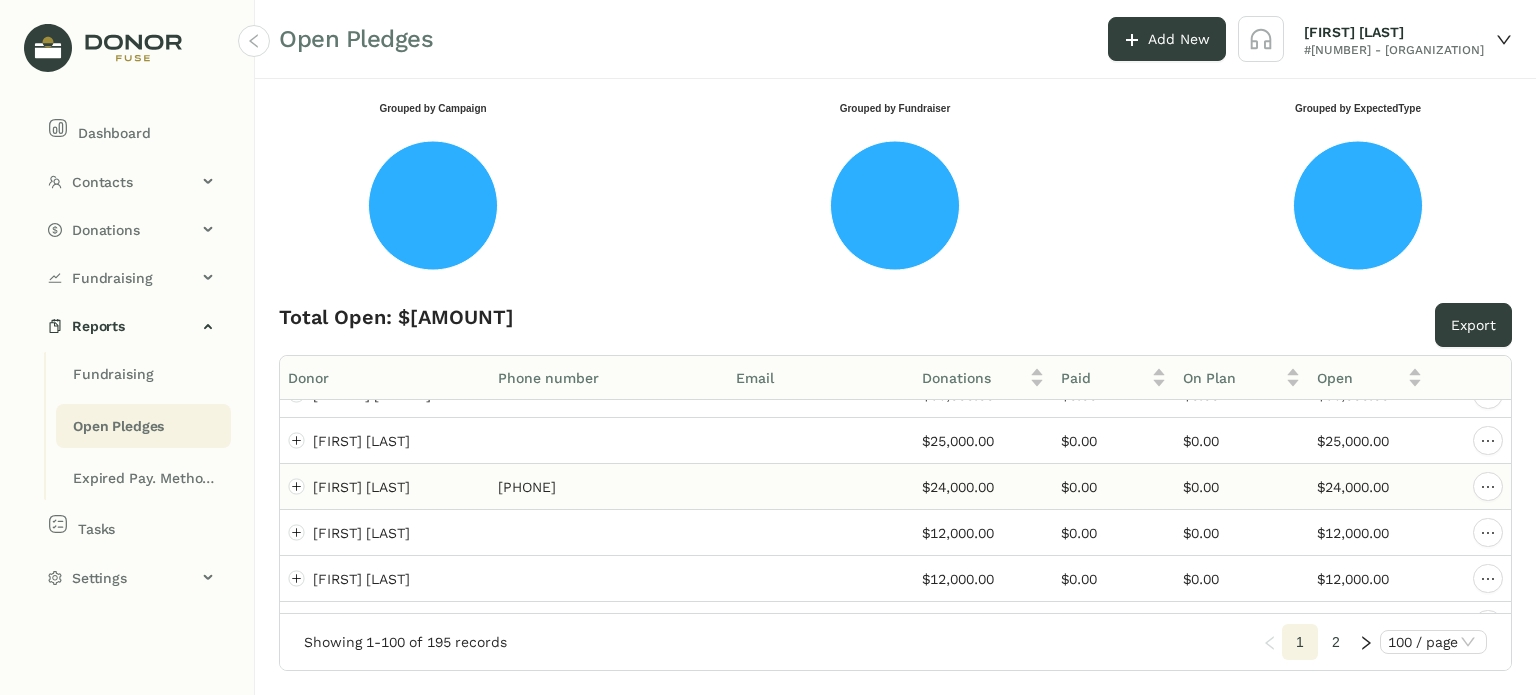 scroll, scrollTop: 75, scrollLeft: 0, axis: vertical 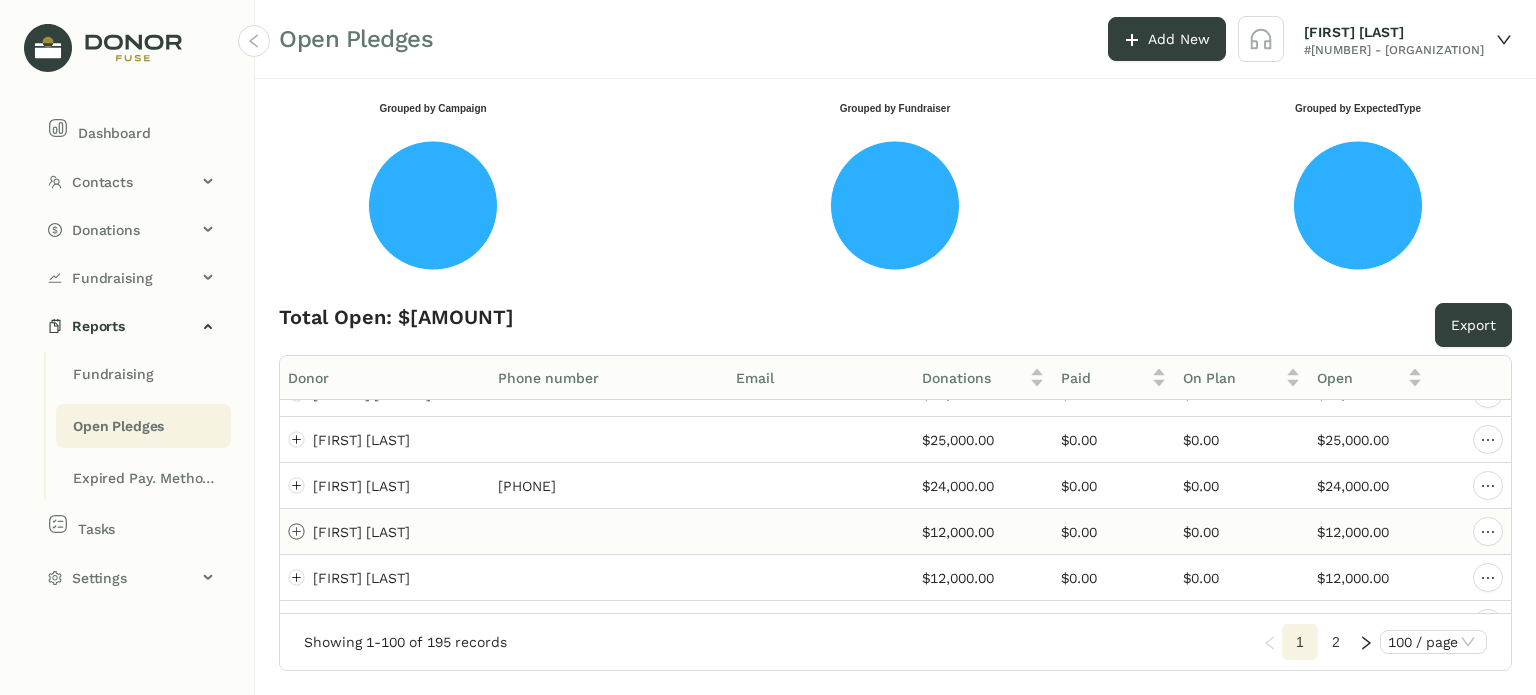 click at bounding box center (297, 532) 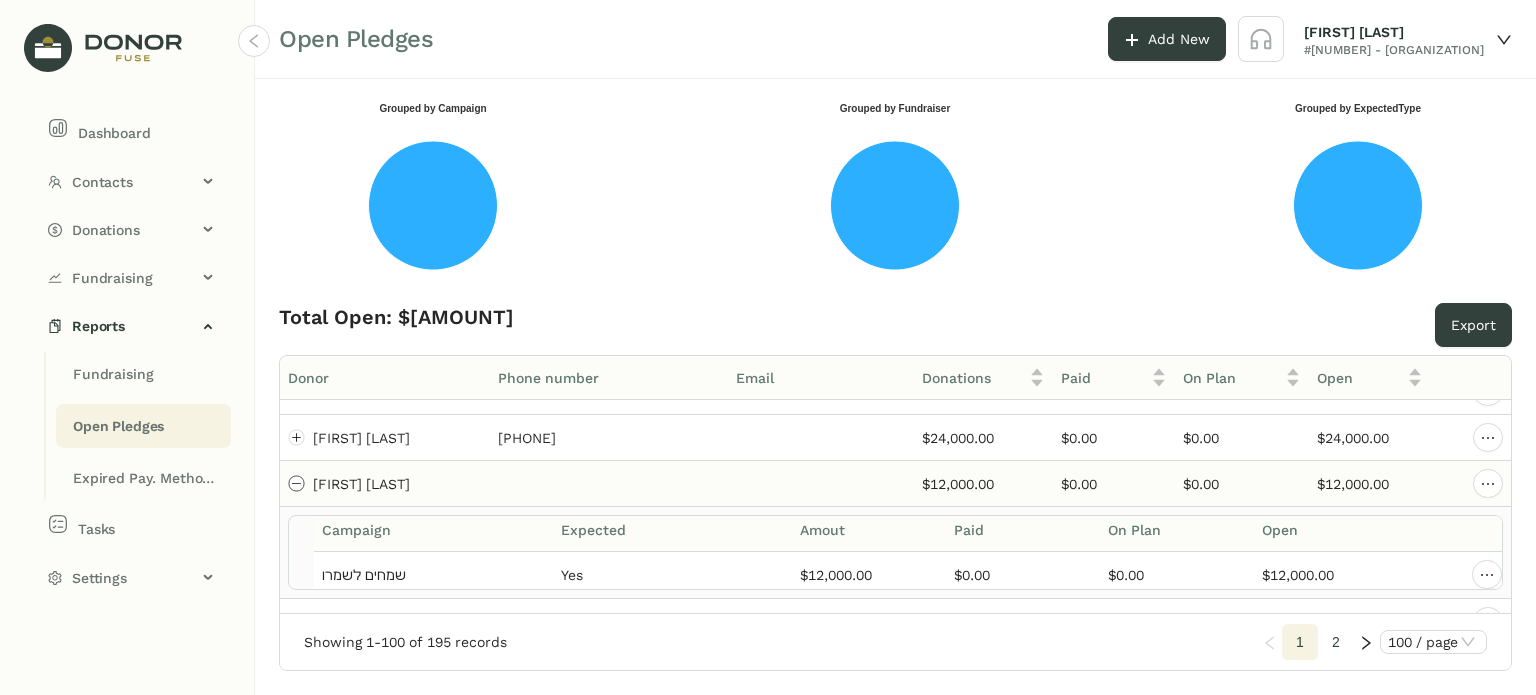 scroll, scrollTop: 111, scrollLeft: 0, axis: vertical 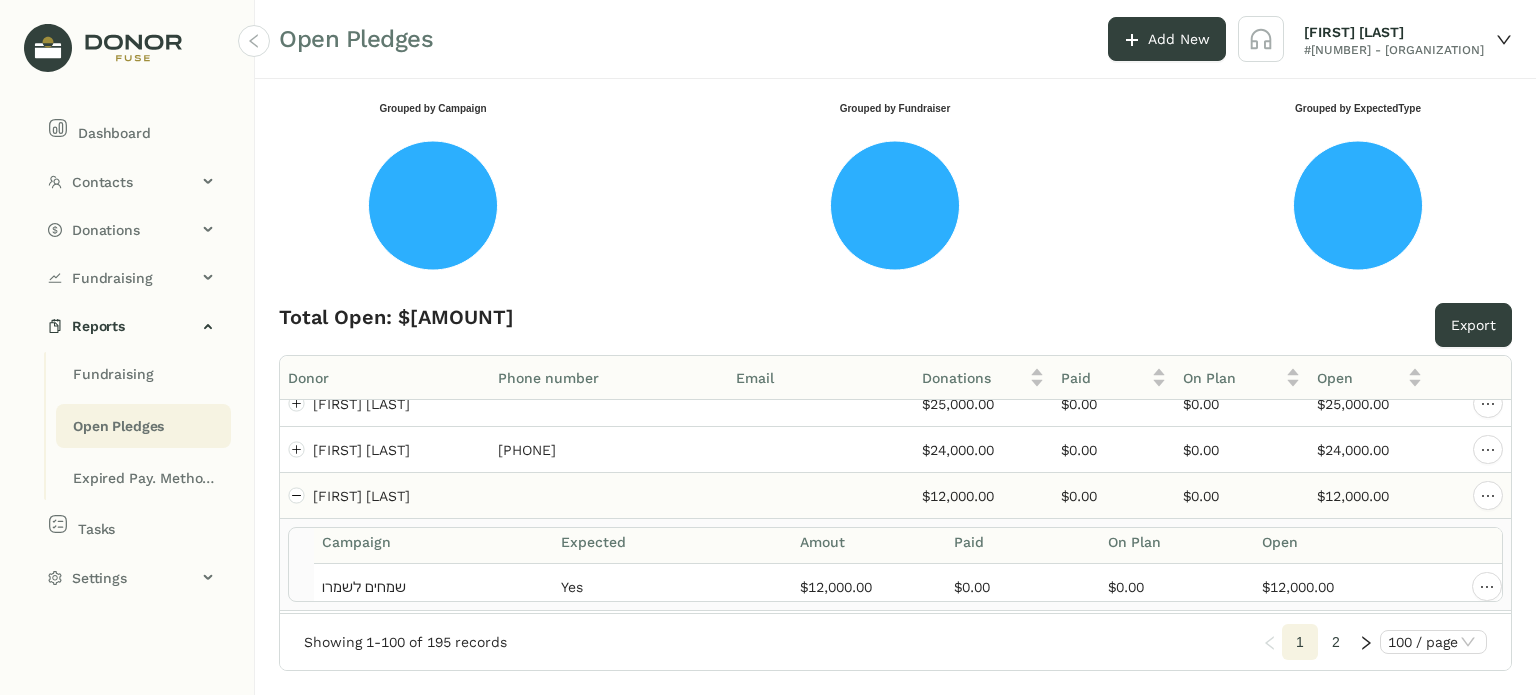 click at bounding box center (609, 496) 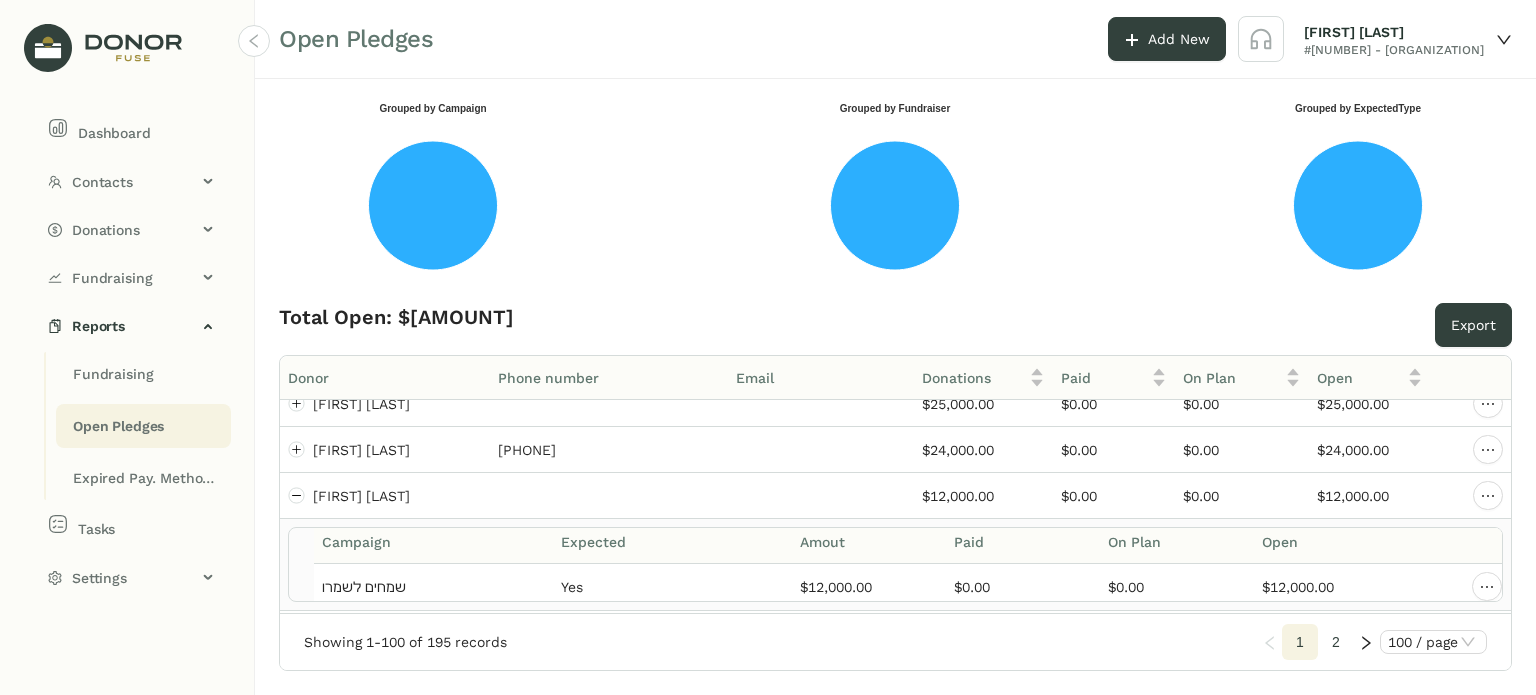click on "[MENU]" 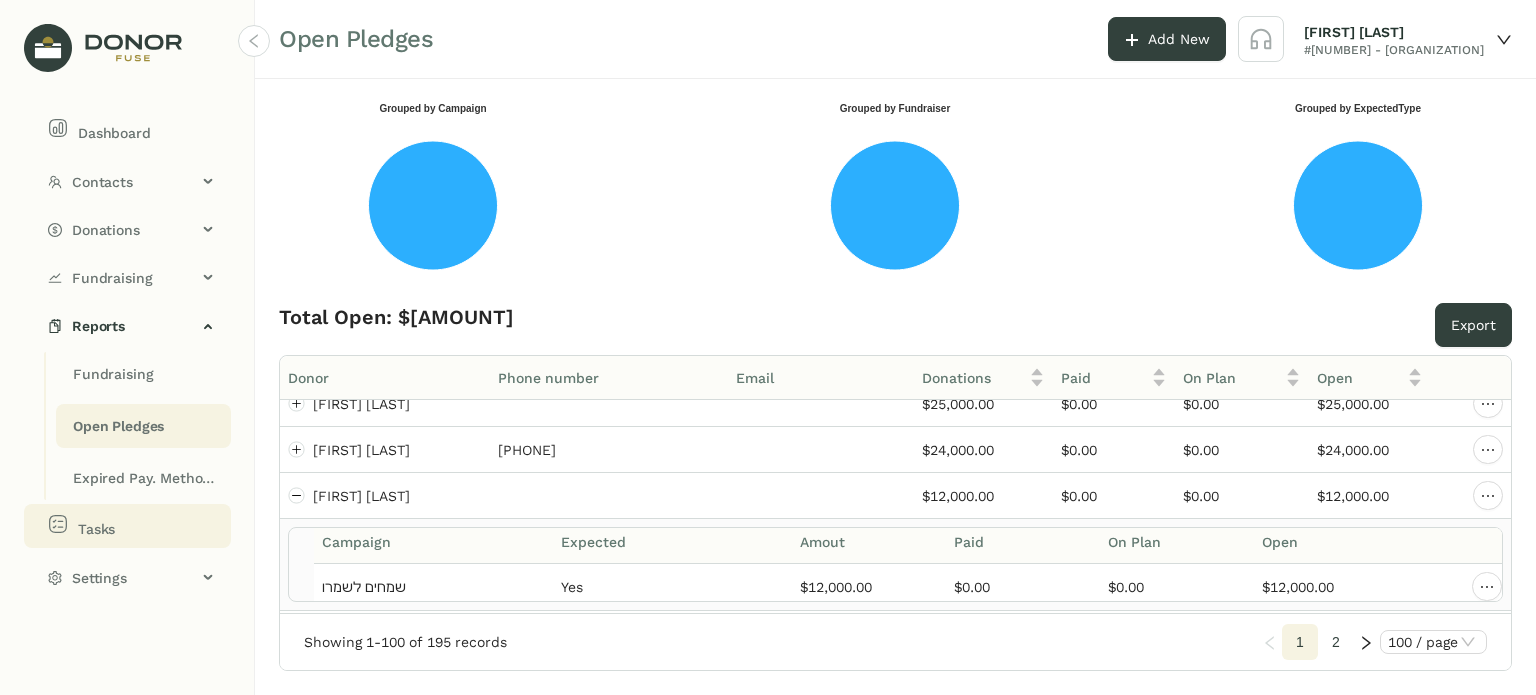 click on "Tasks" 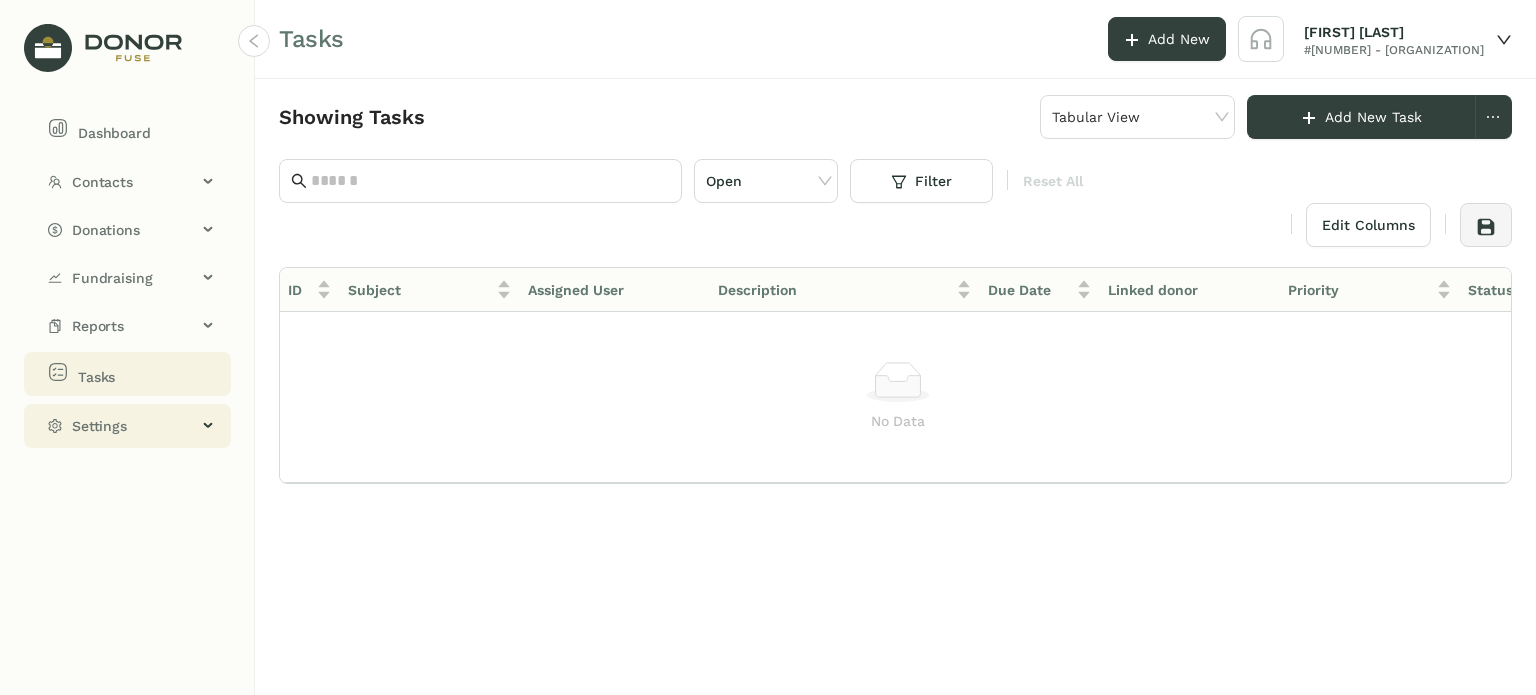click on "Settings" 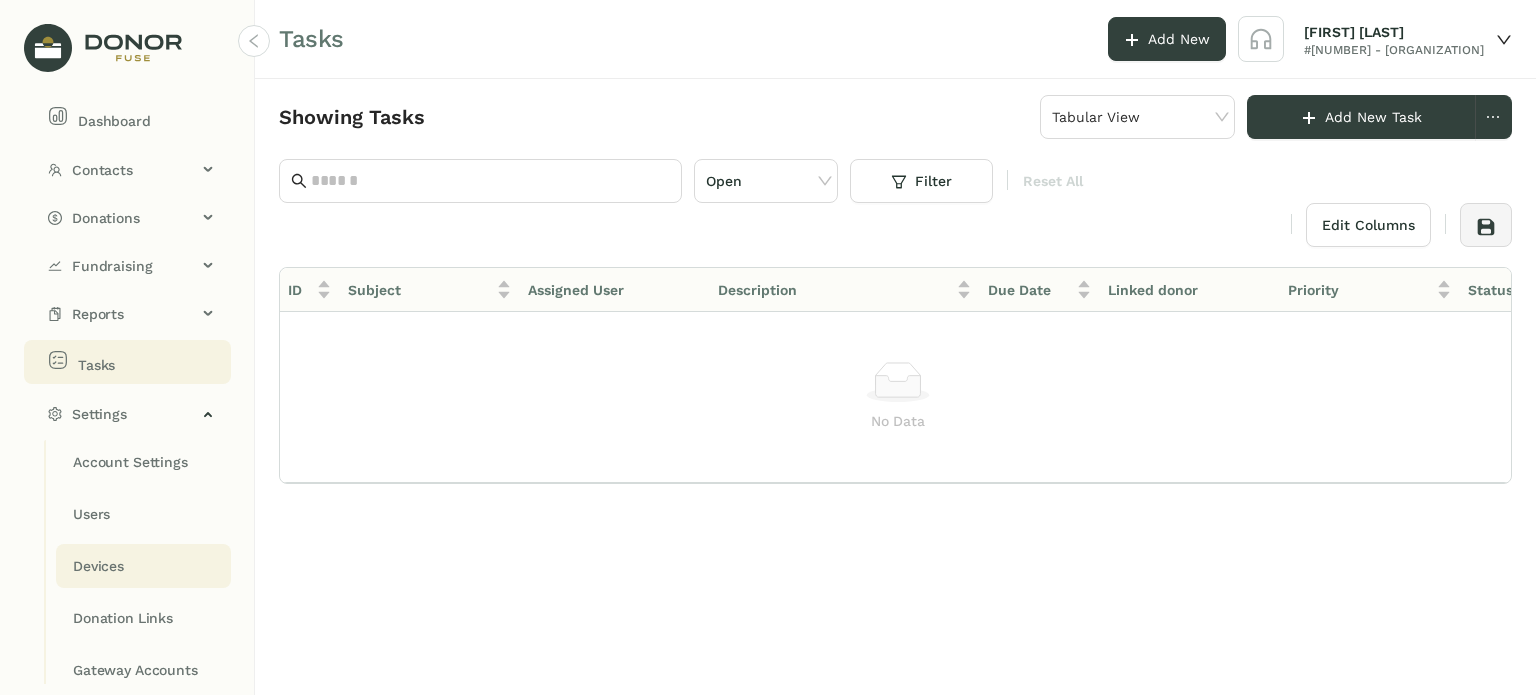scroll, scrollTop: 0, scrollLeft: 0, axis: both 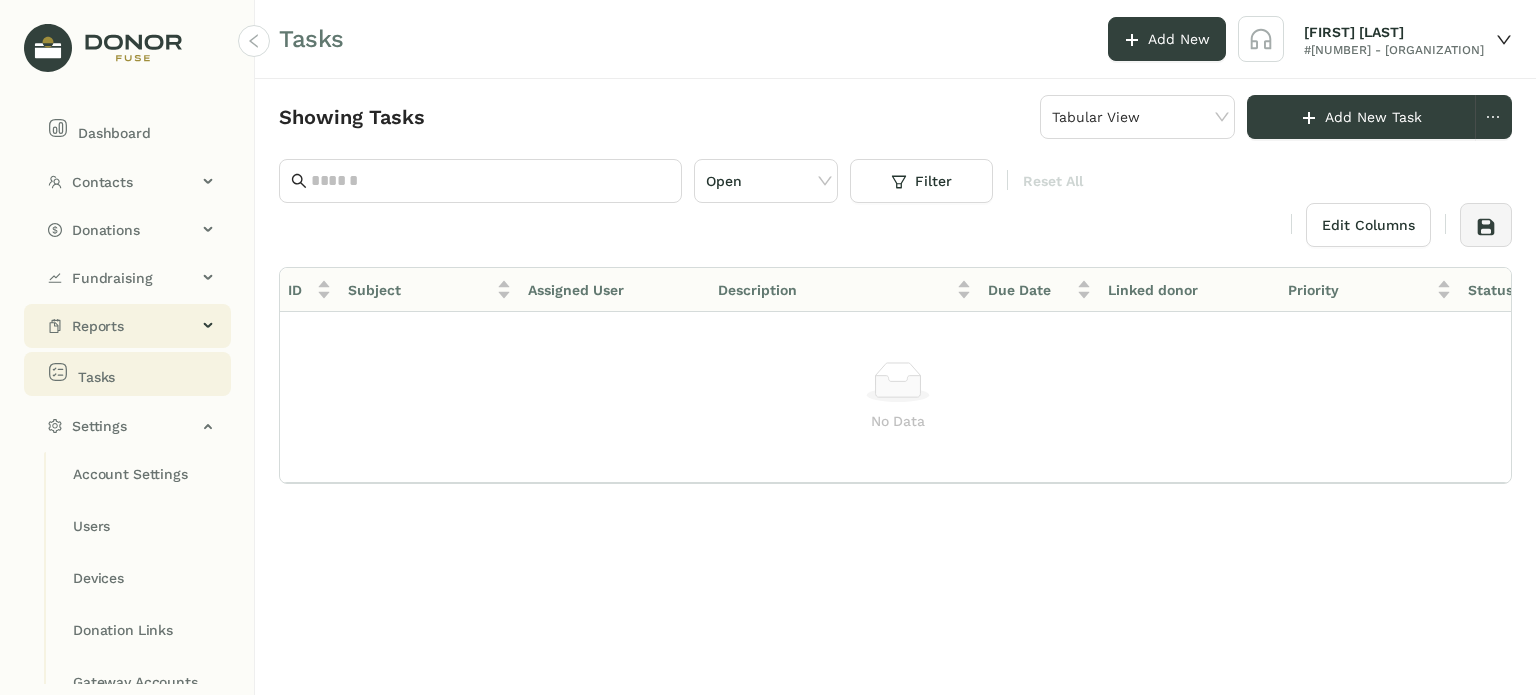 click on "Reports" 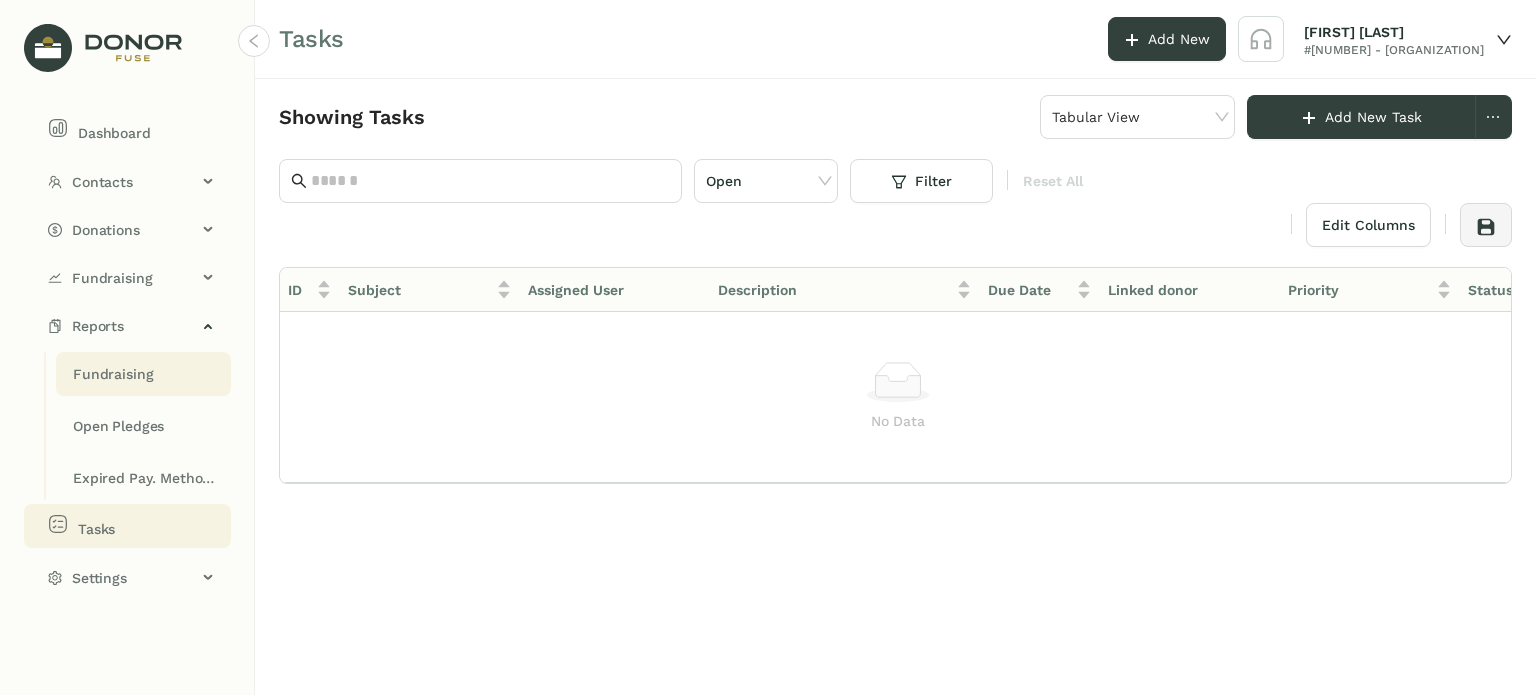 click on "Fundraising" 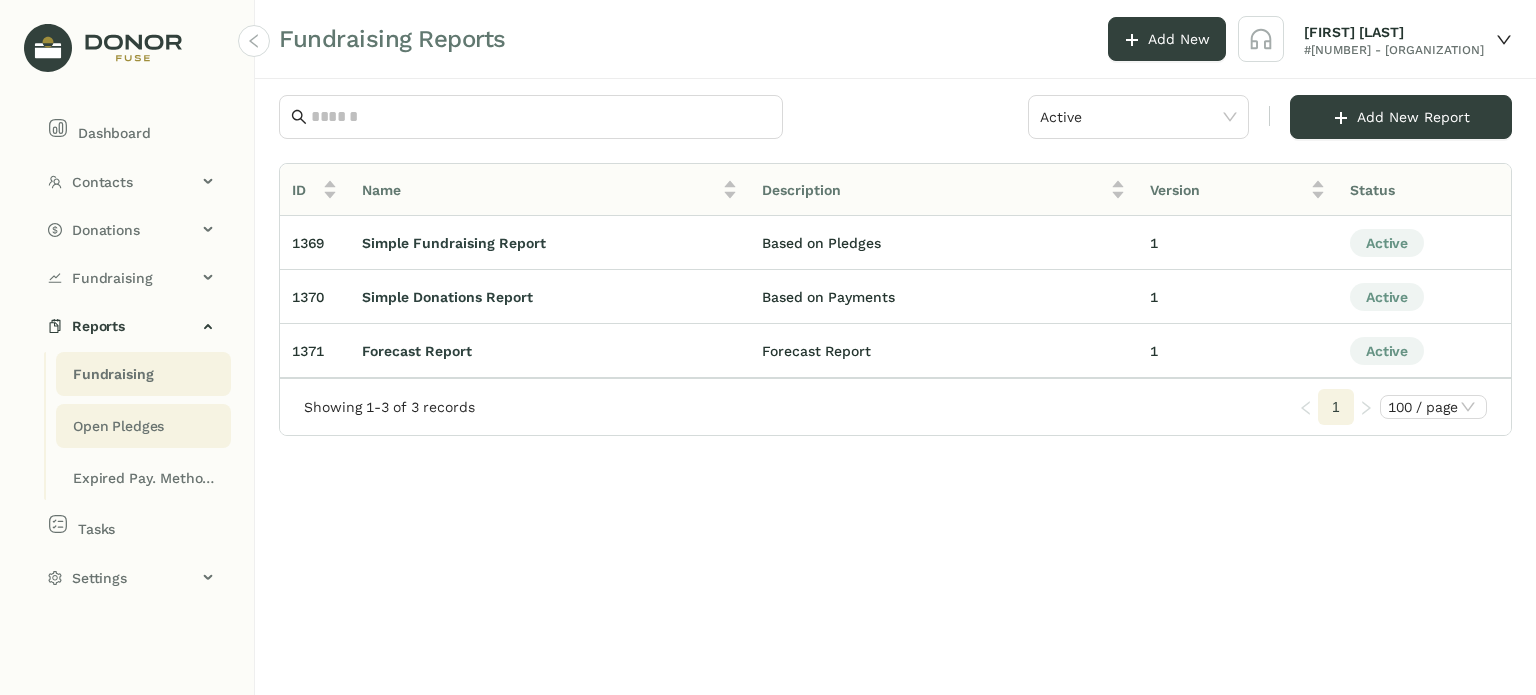 click on "Open Pledges" 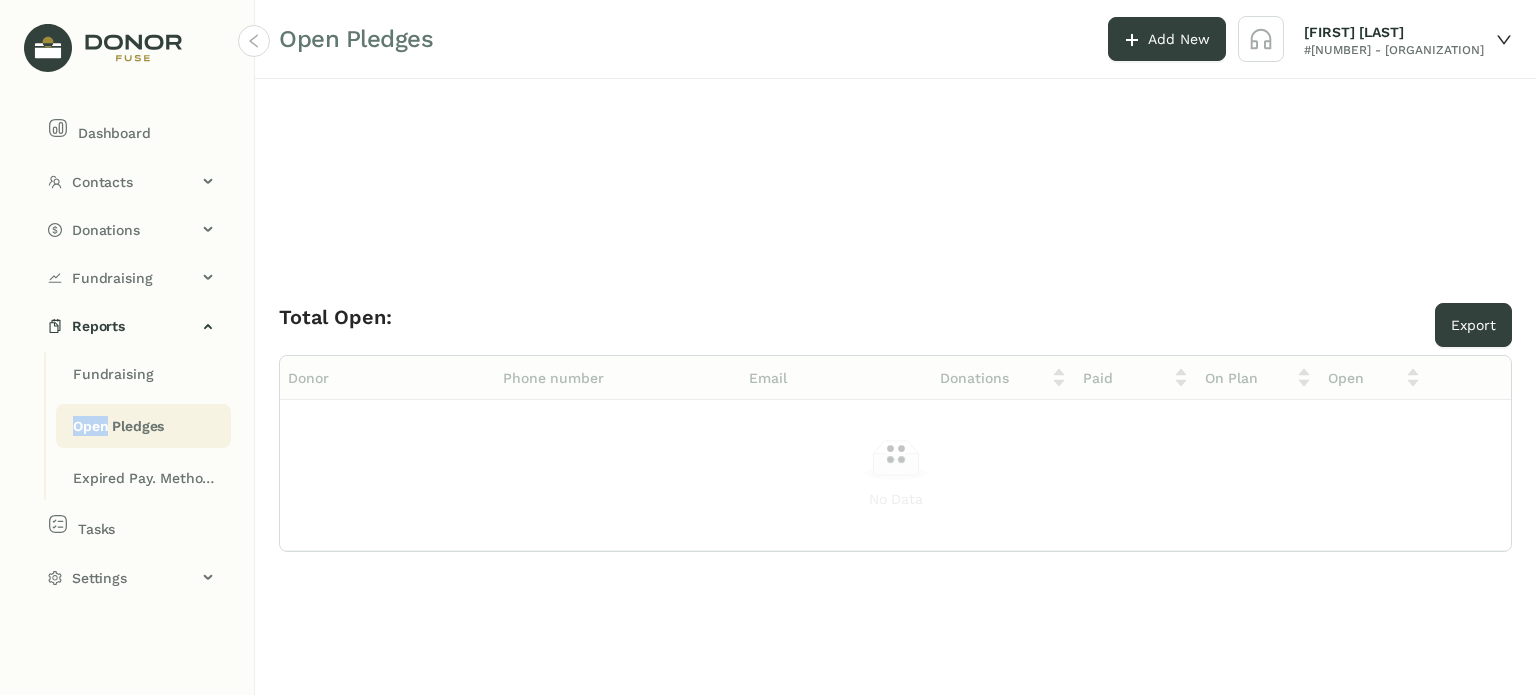 click on "Open Pledges" 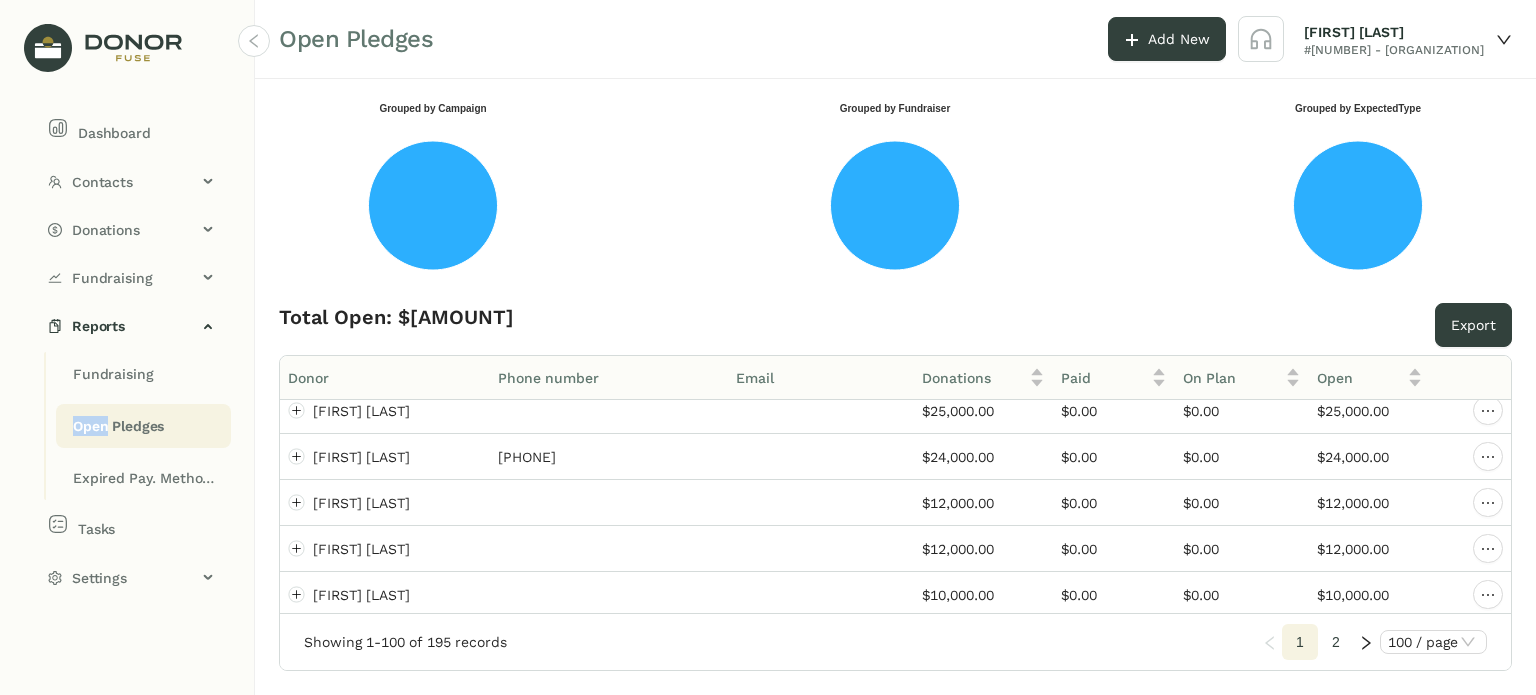 scroll, scrollTop: 111, scrollLeft: 0, axis: vertical 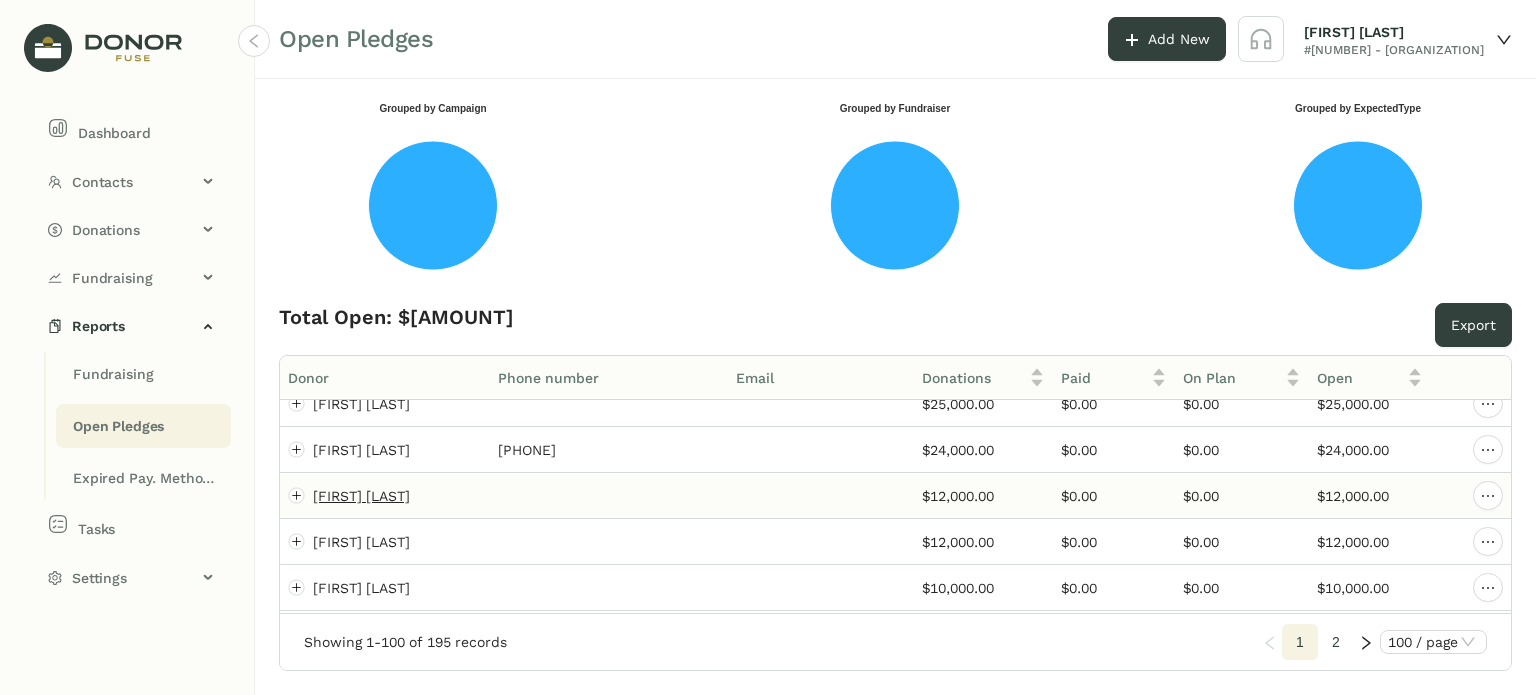 click on "[FIRST] [LAST]" at bounding box center [361, 496] 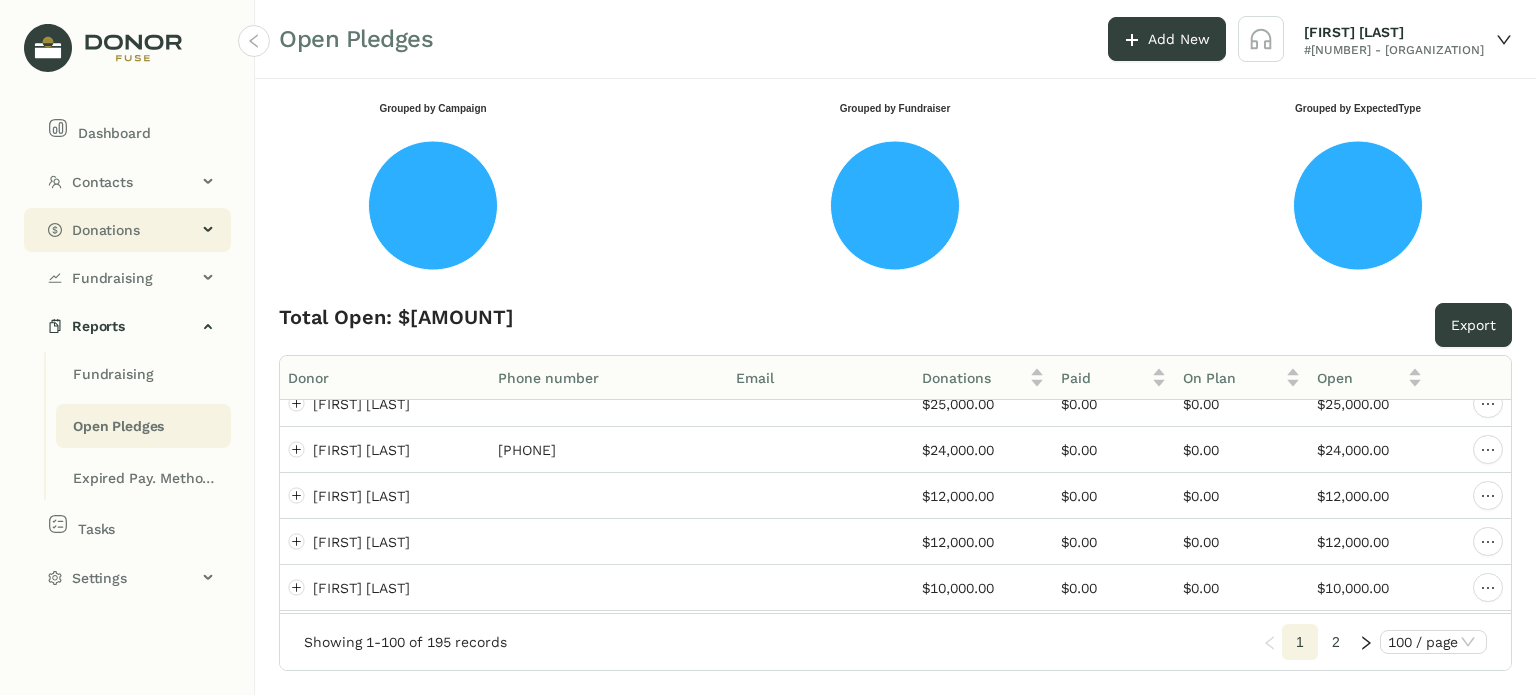 click on "Donations" 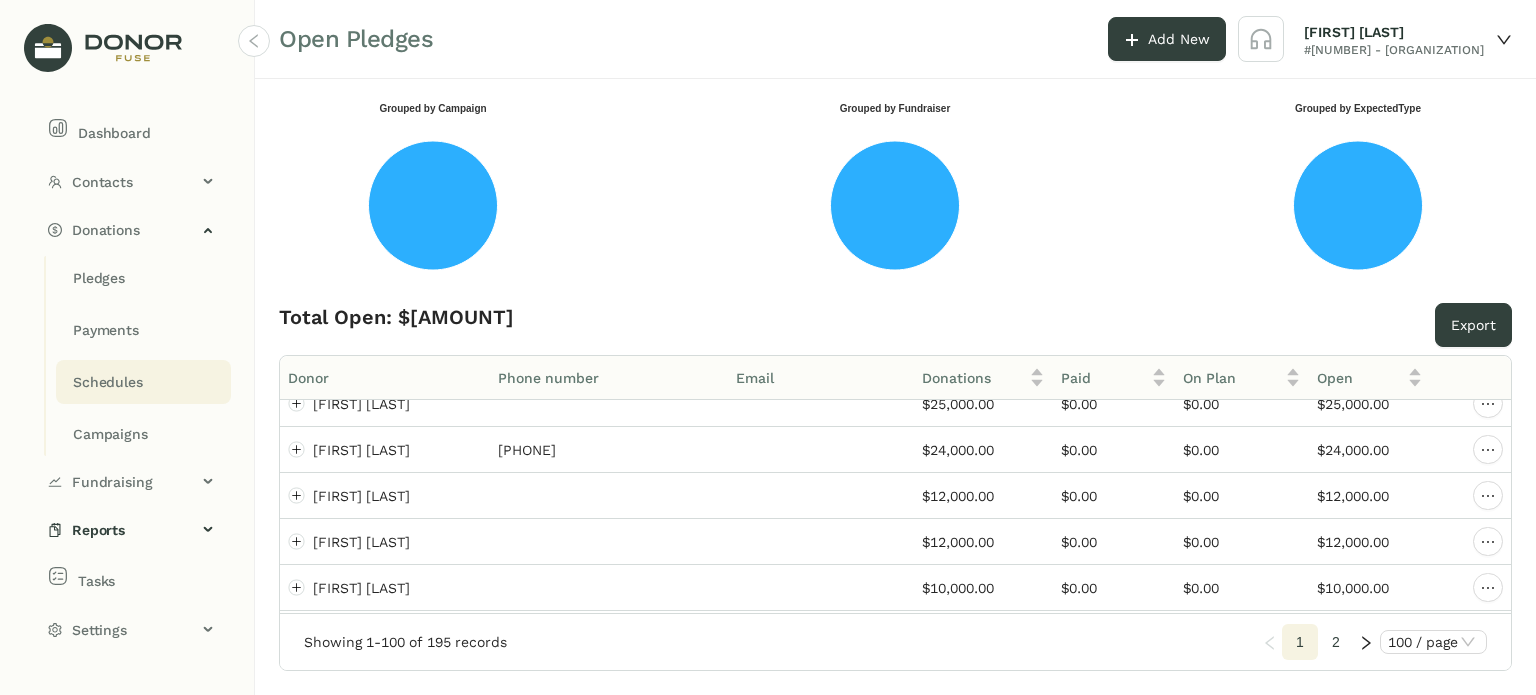 click on "Schedules" 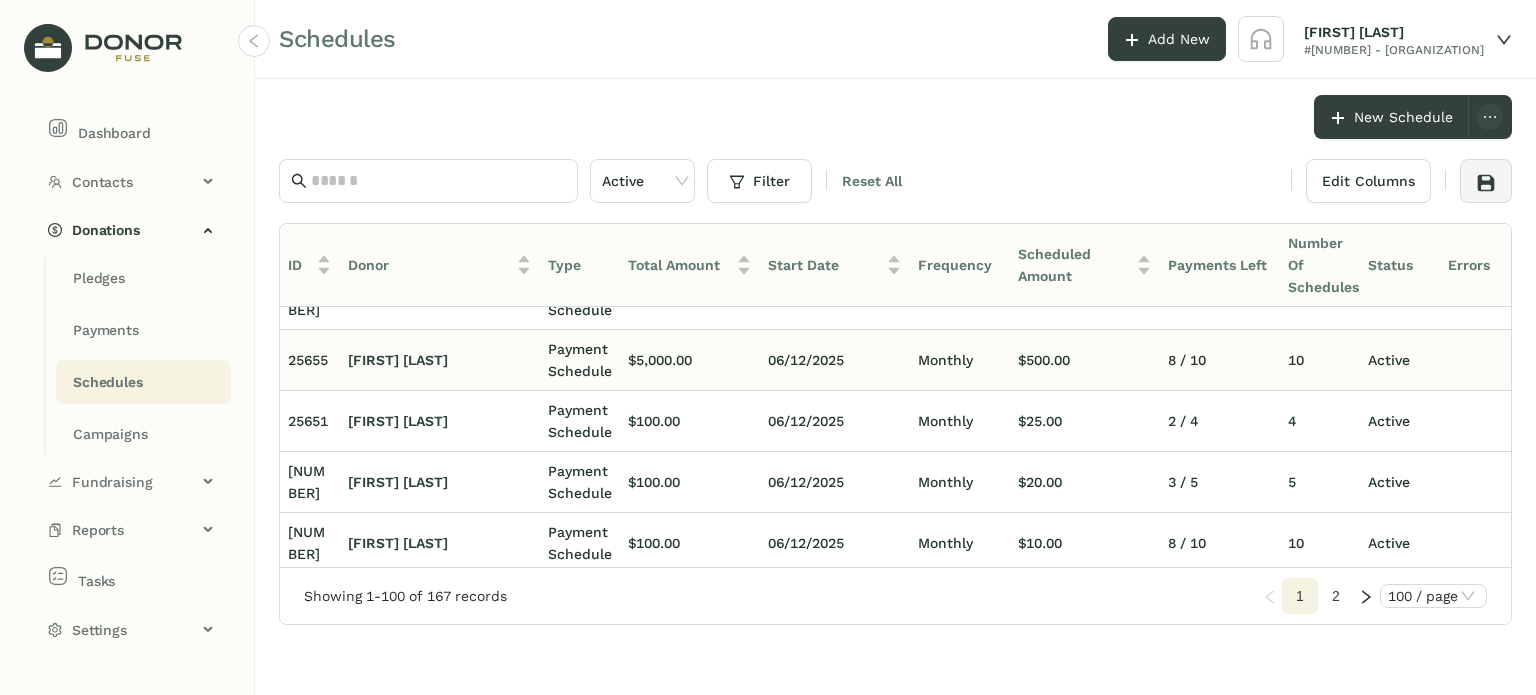 scroll, scrollTop: 654, scrollLeft: 0, axis: vertical 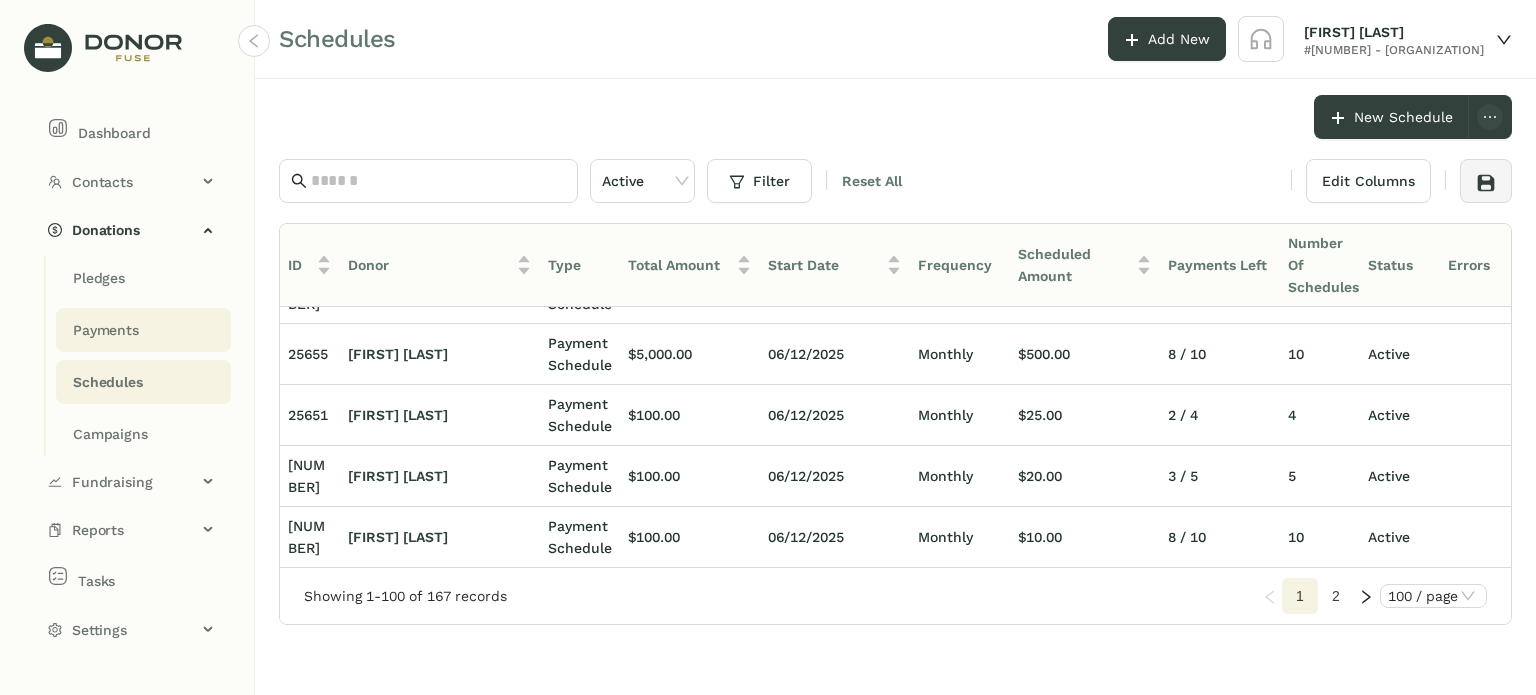 click on "Payments" 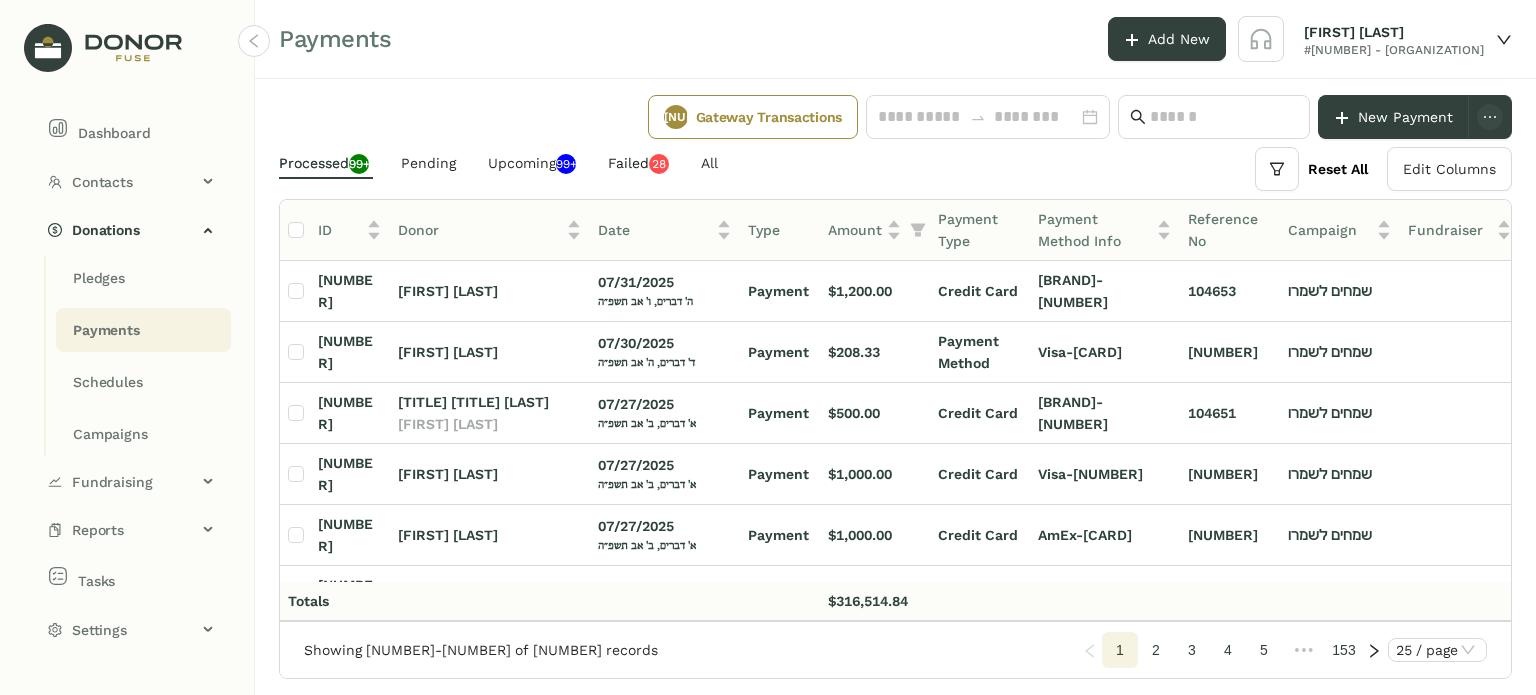 click on "Failed   0   1   2   3   4   5   6   7   8   9   0   1   2   3   4   5   6   7   8   9" 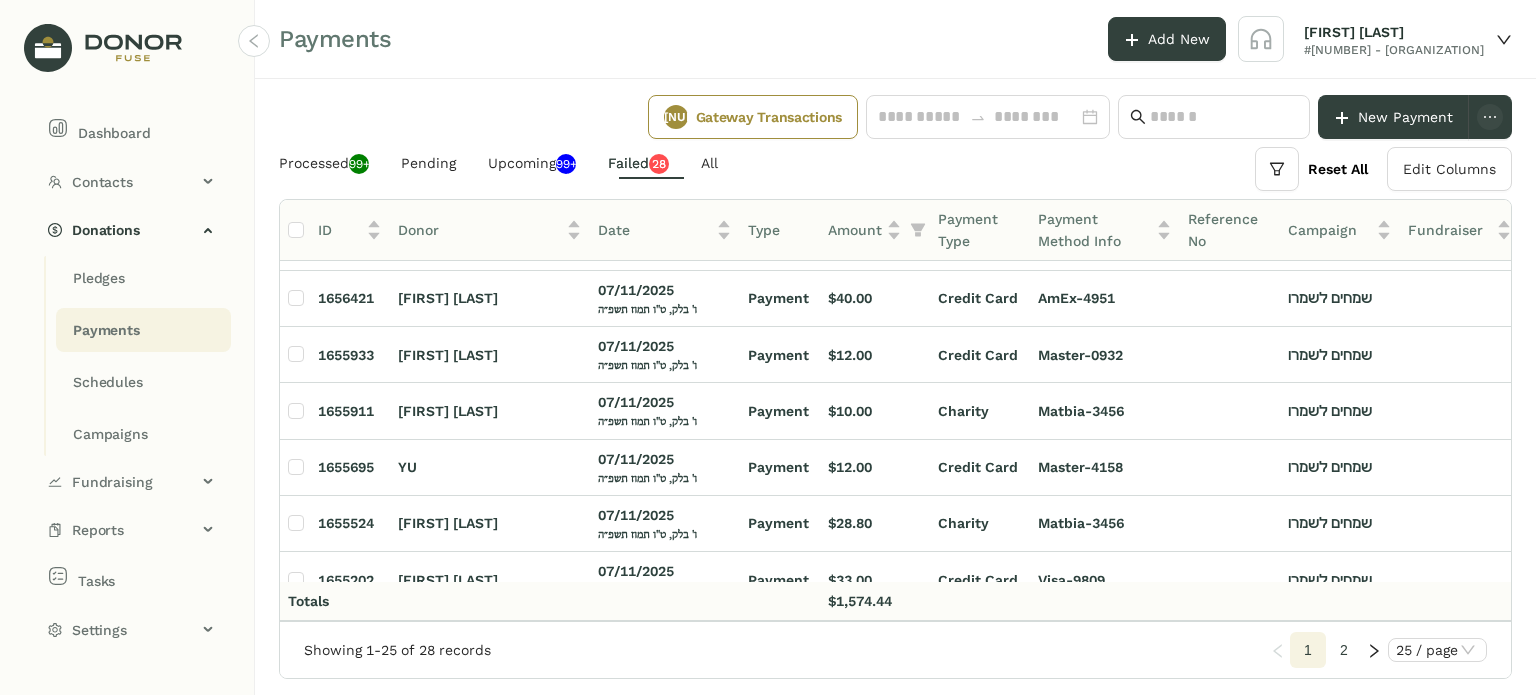 scroll, scrollTop: 446, scrollLeft: 3, axis: both 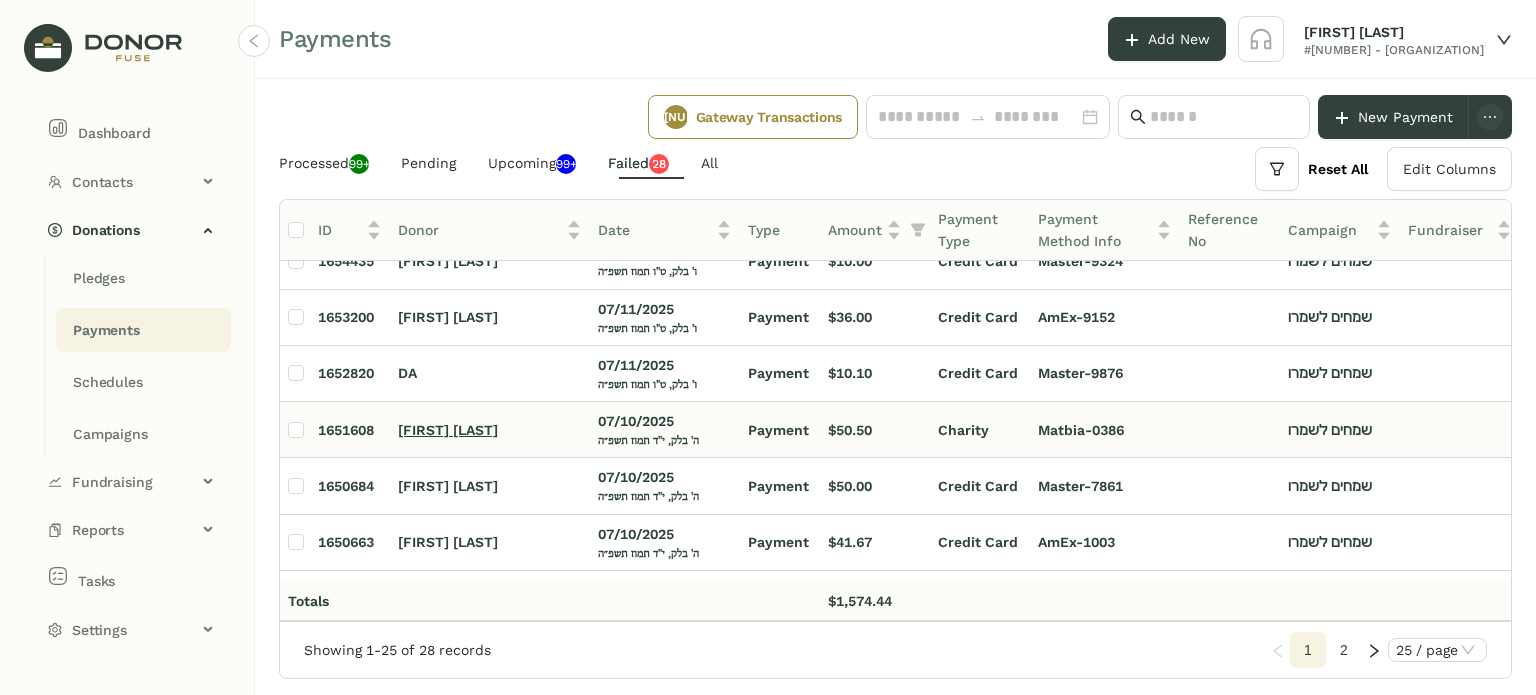 click on "[FIRST] [LAST]" 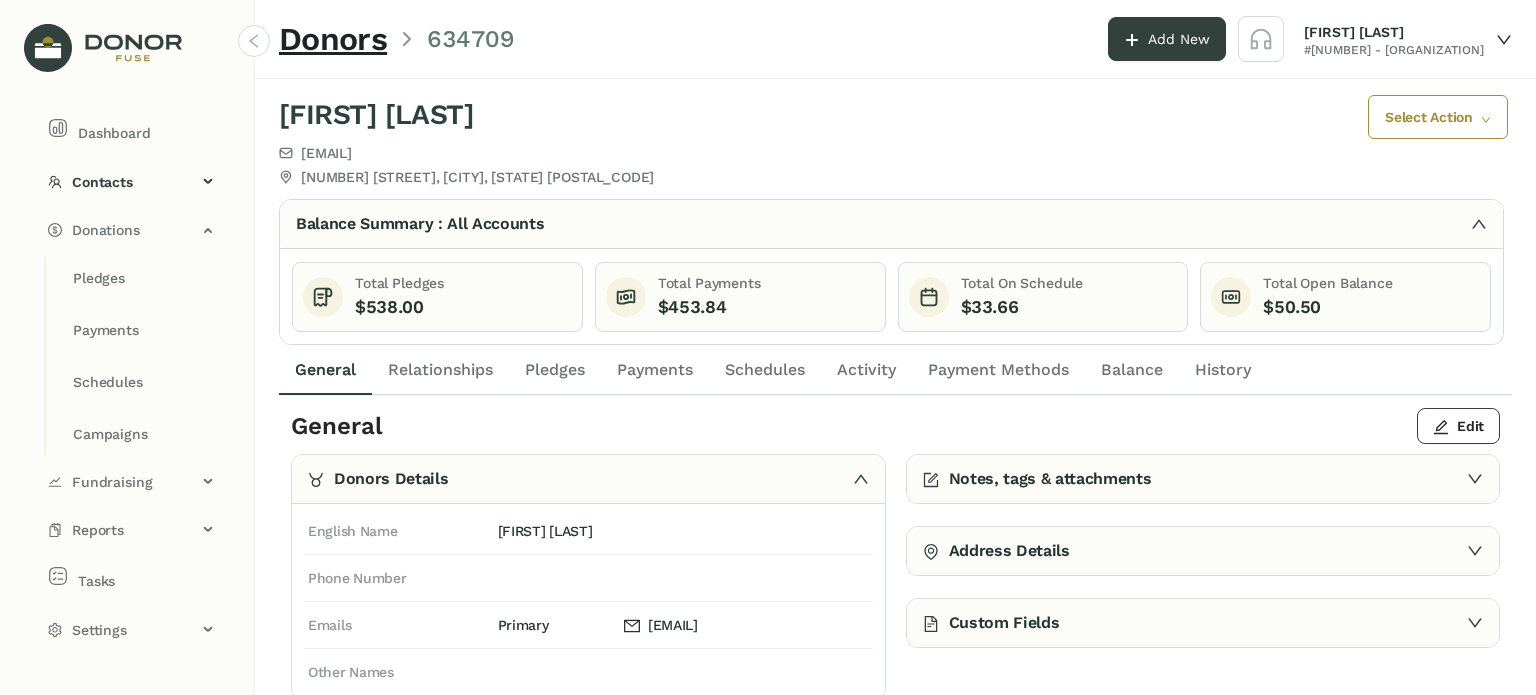 click on "Relationships" 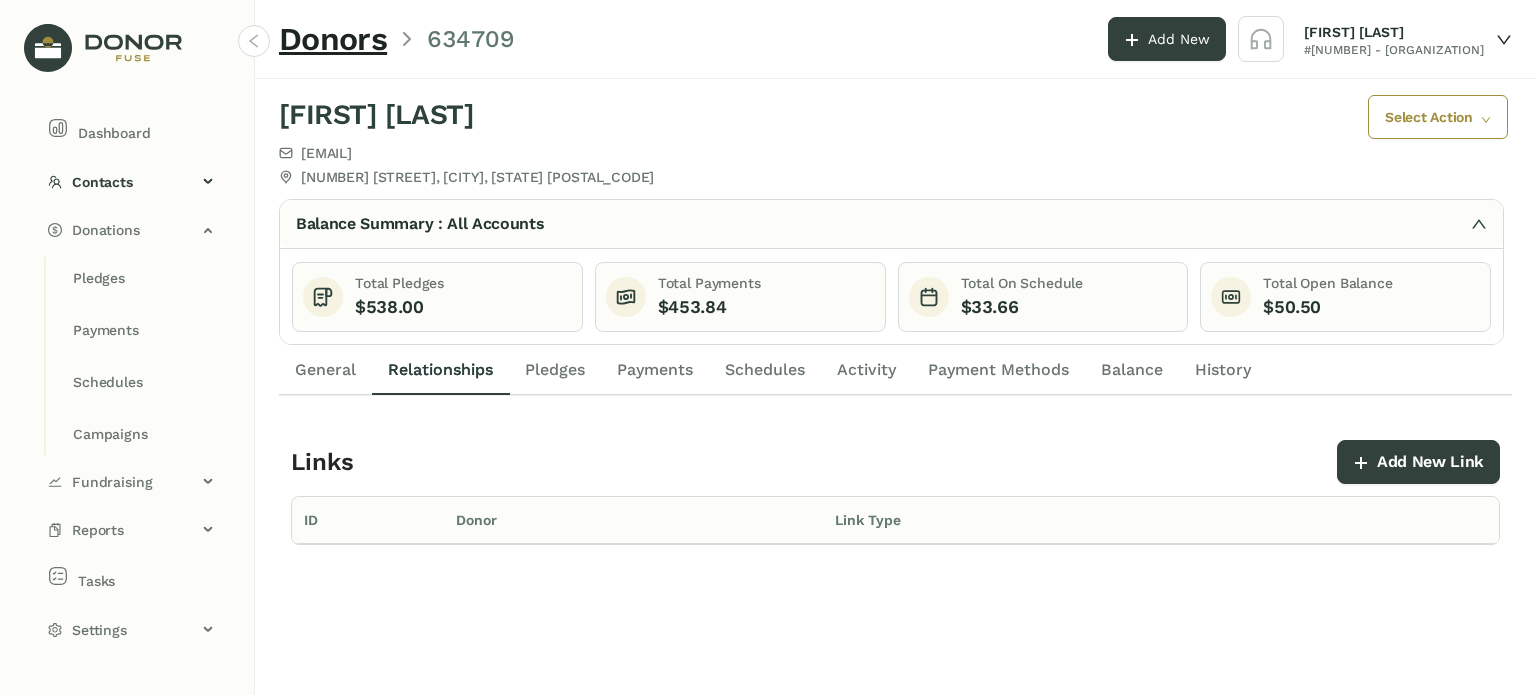 click on "Pledges" 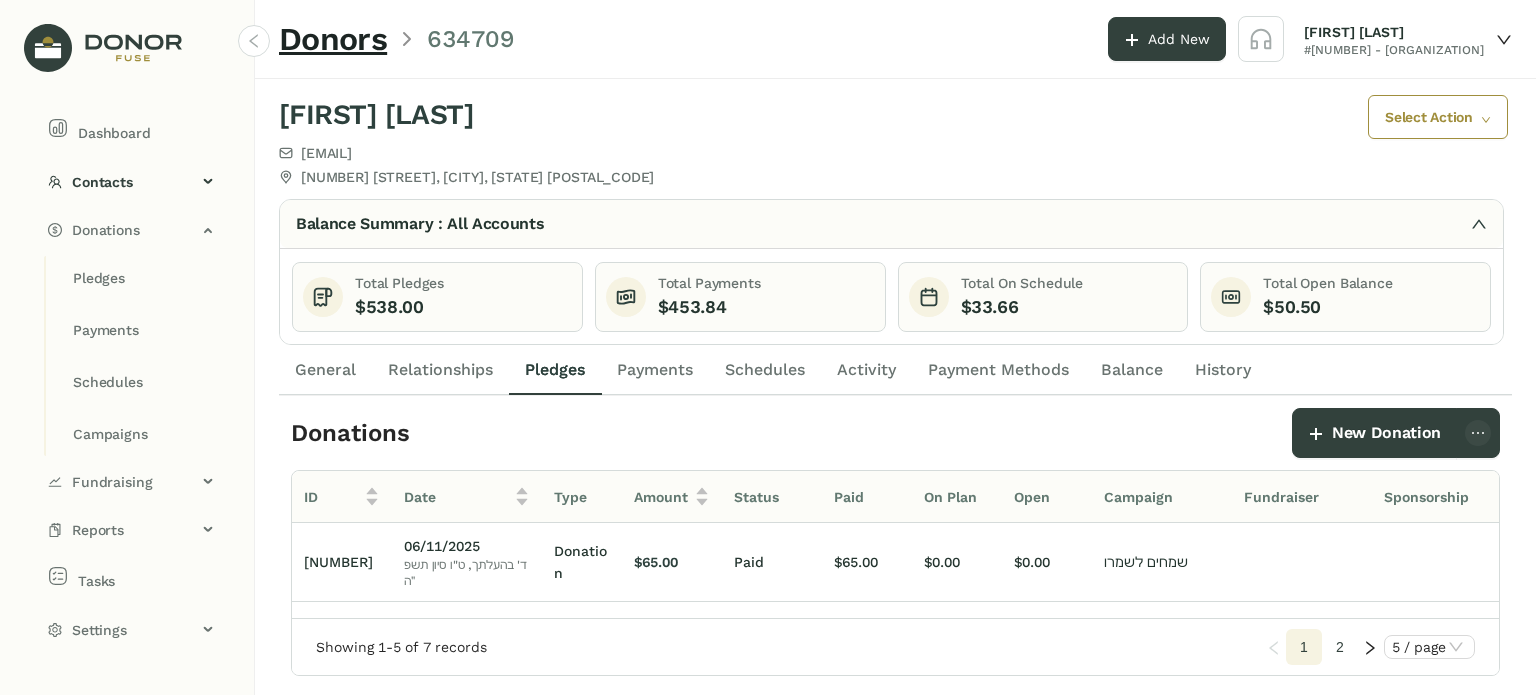click on "Payment Methods" 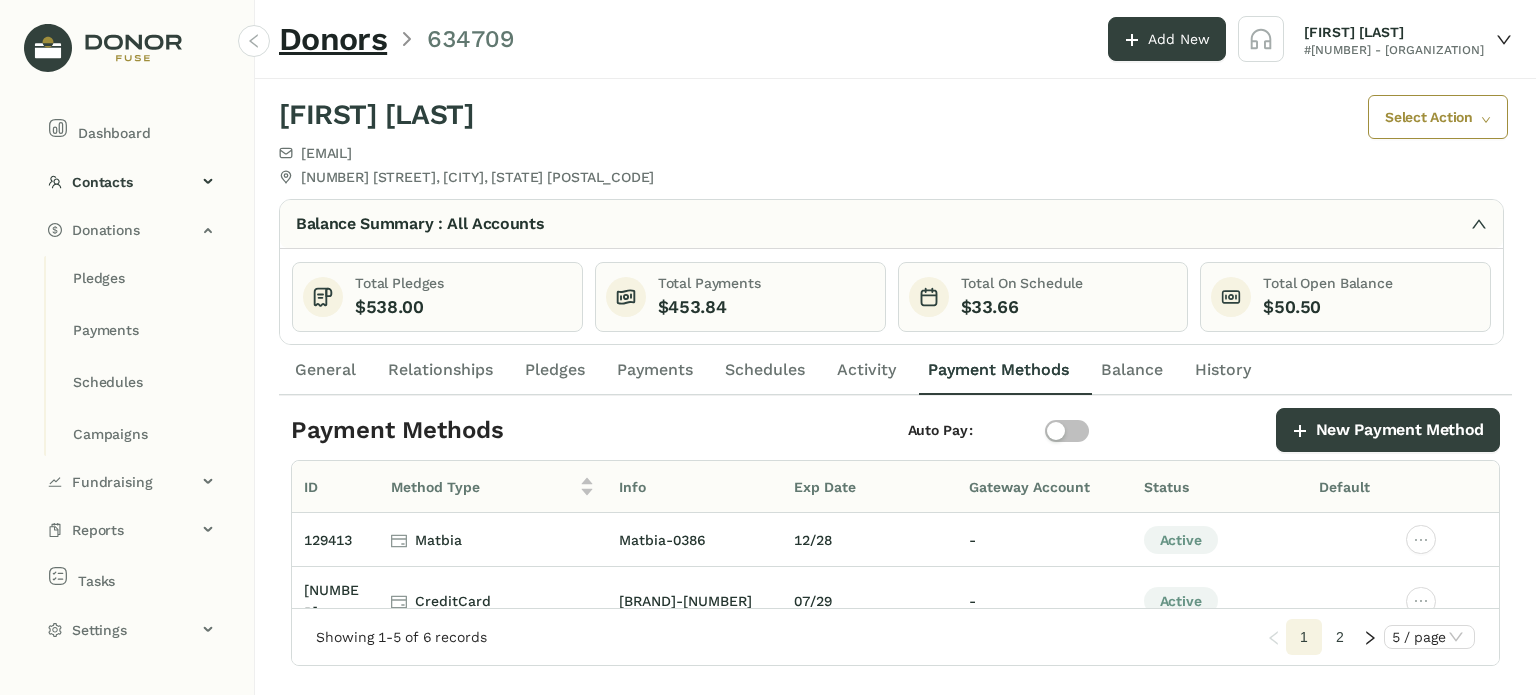 click on "Pledges" 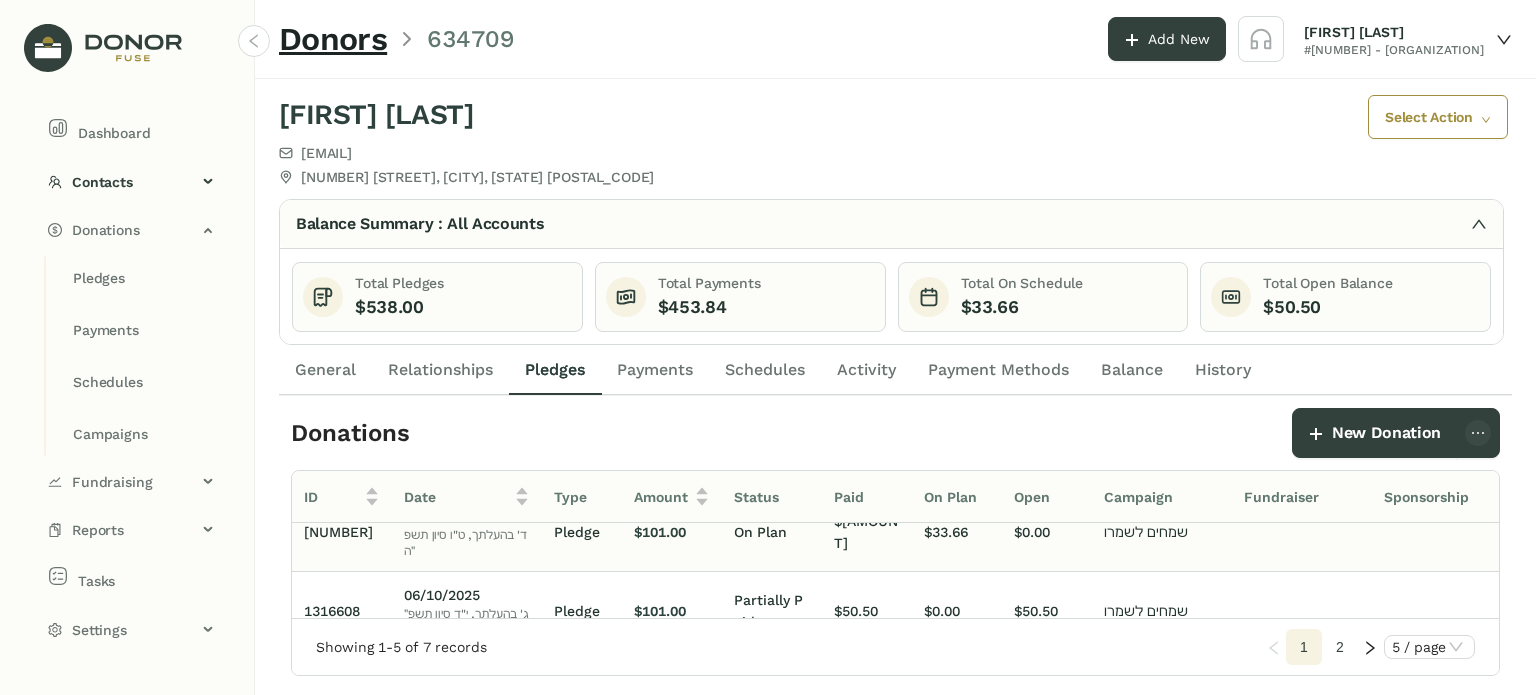 scroll, scrollTop: 191, scrollLeft: 0, axis: vertical 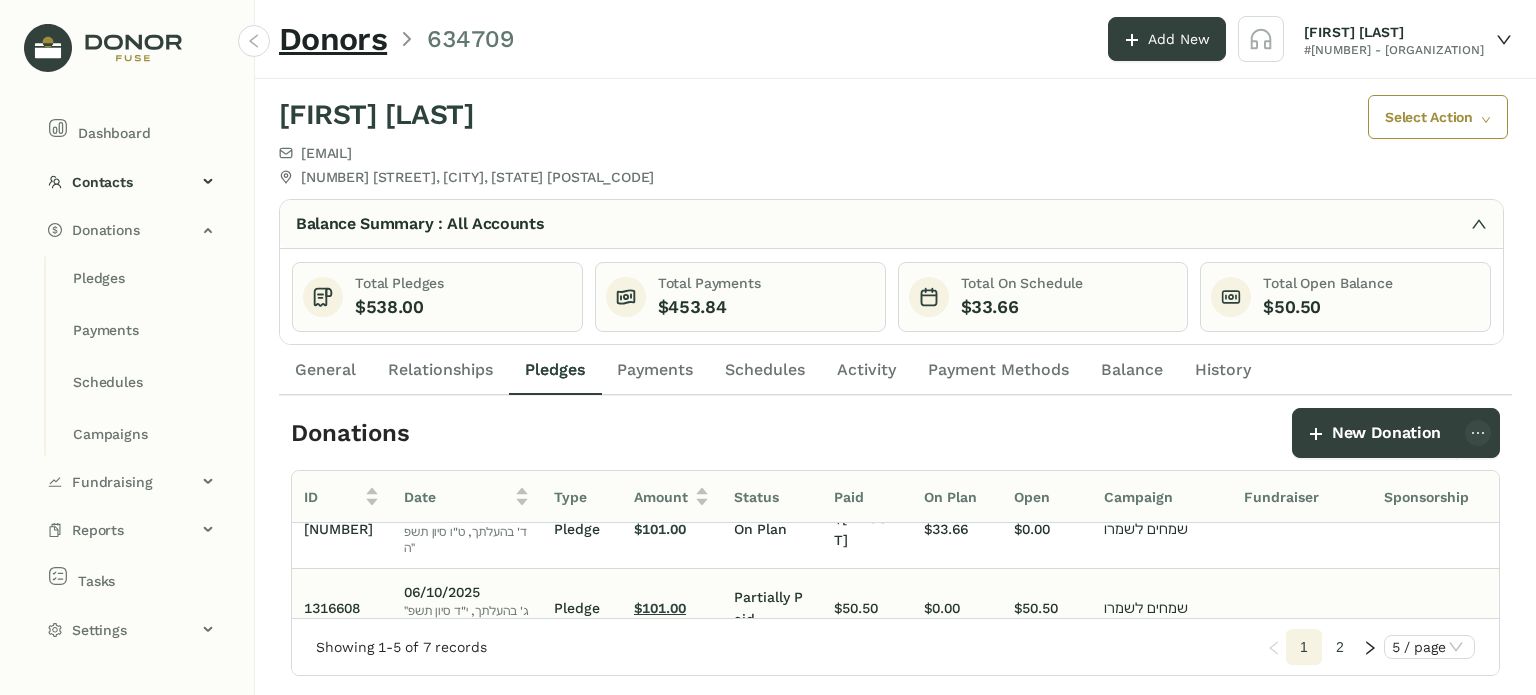 click on "$101.00" 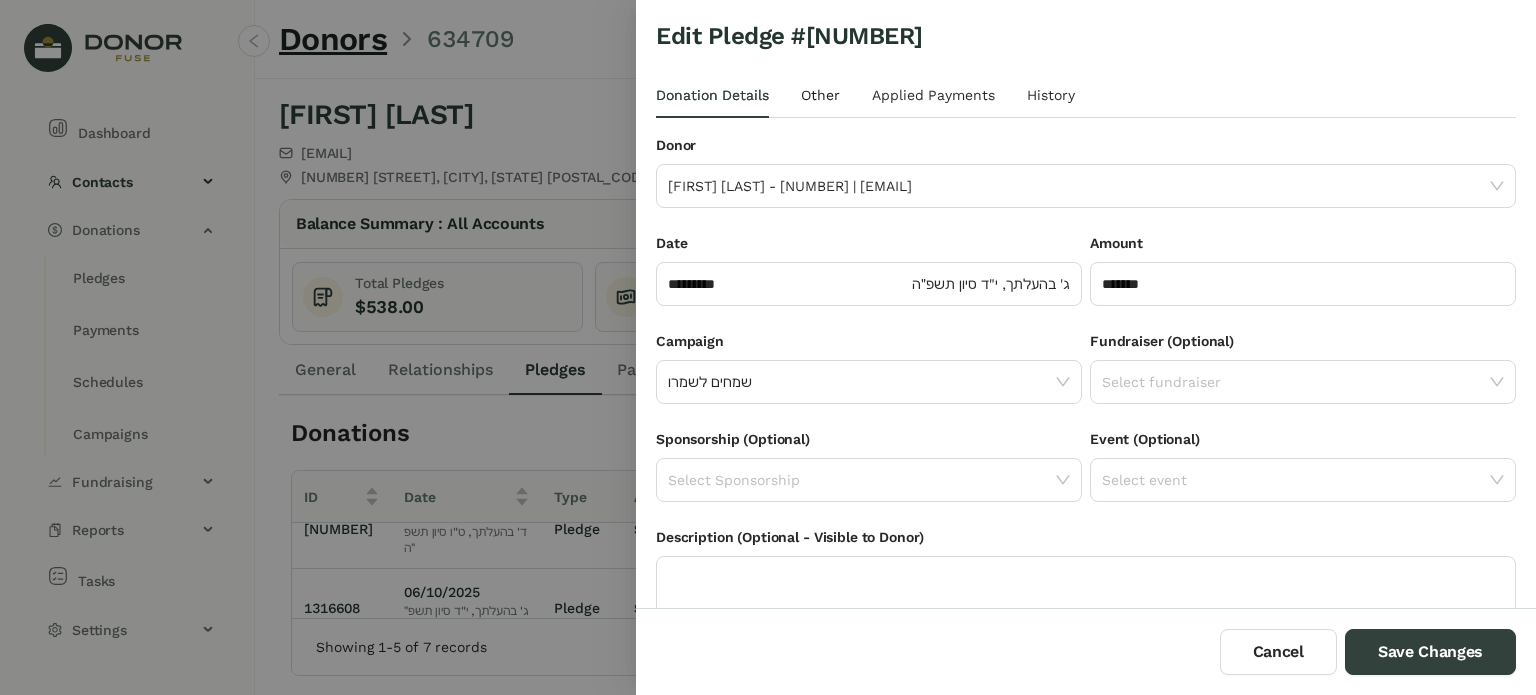 click on "Other" at bounding box center [820, 95] 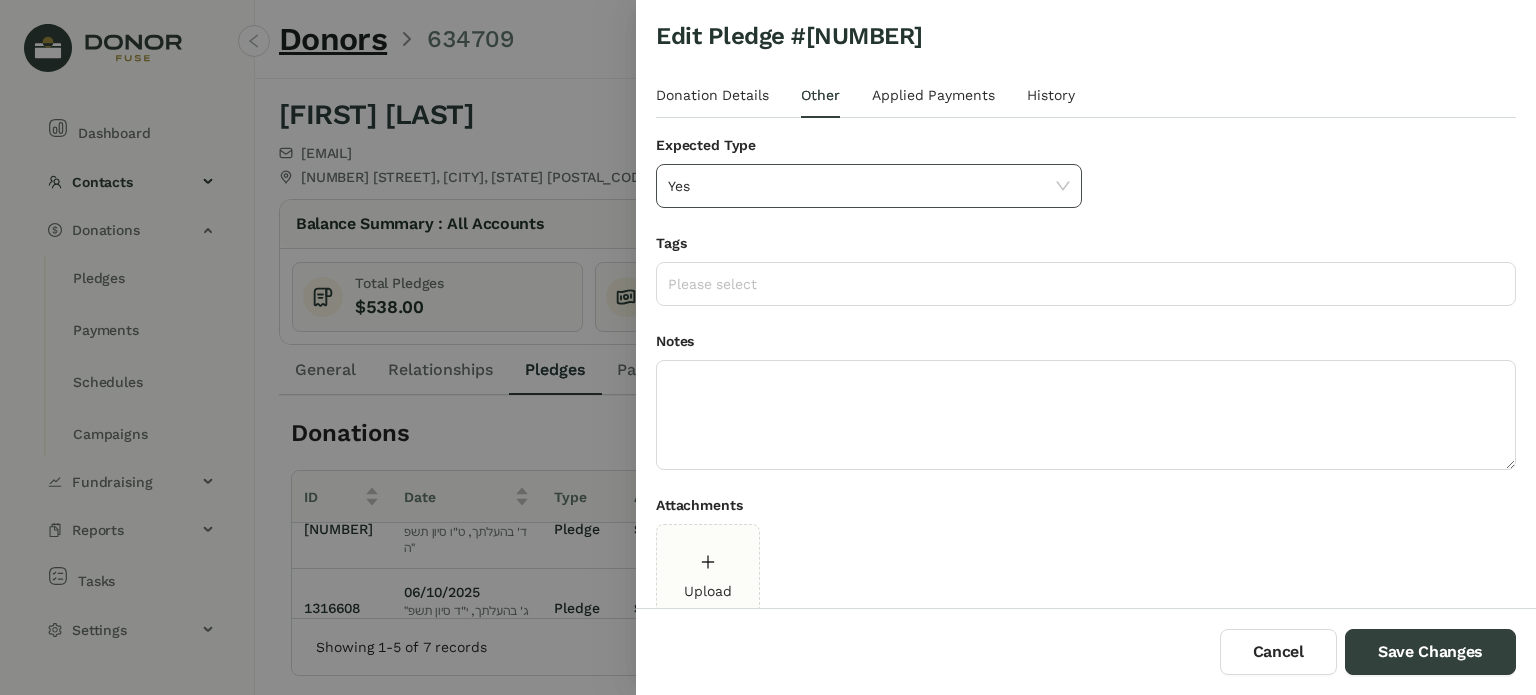 click 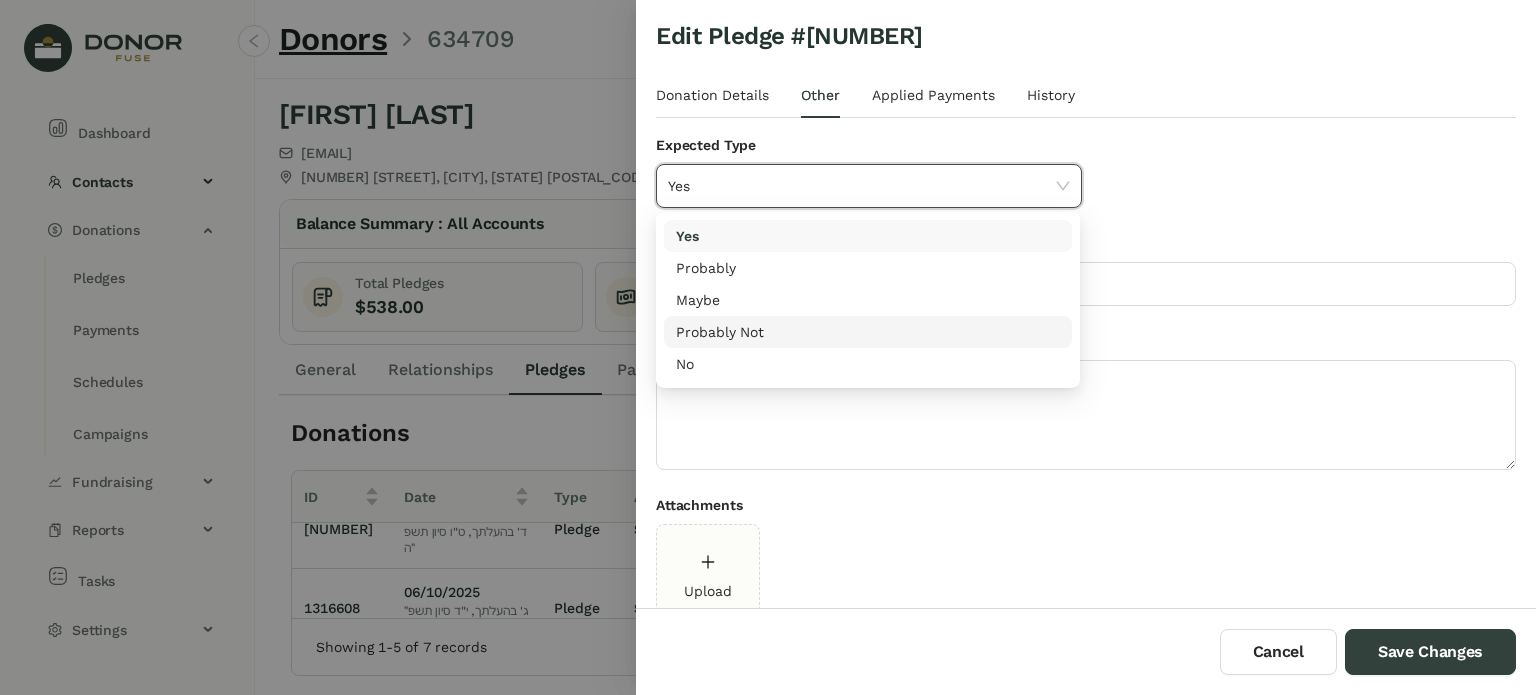 click on "Expected Type Yes" at bounding box center (1086, 183) 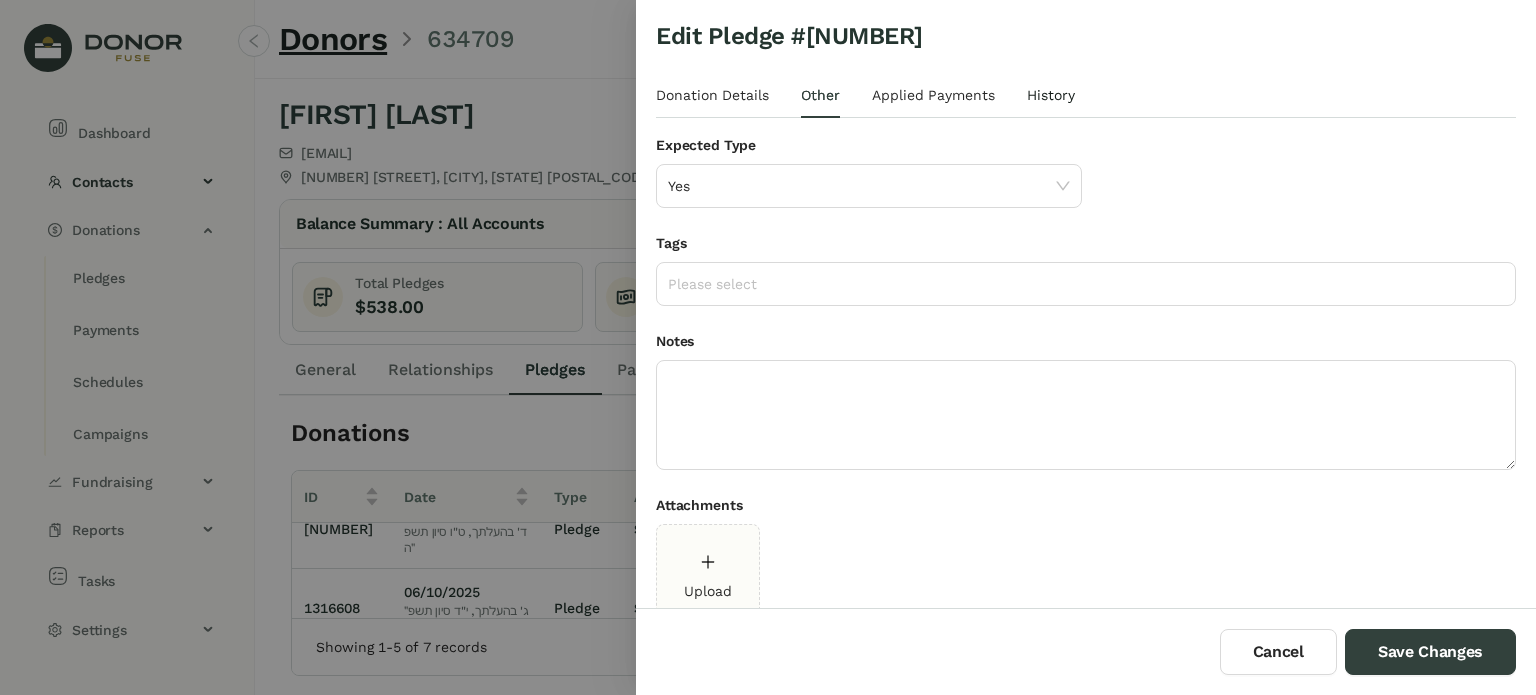 click on "History" at bounding box center [1051, 95] 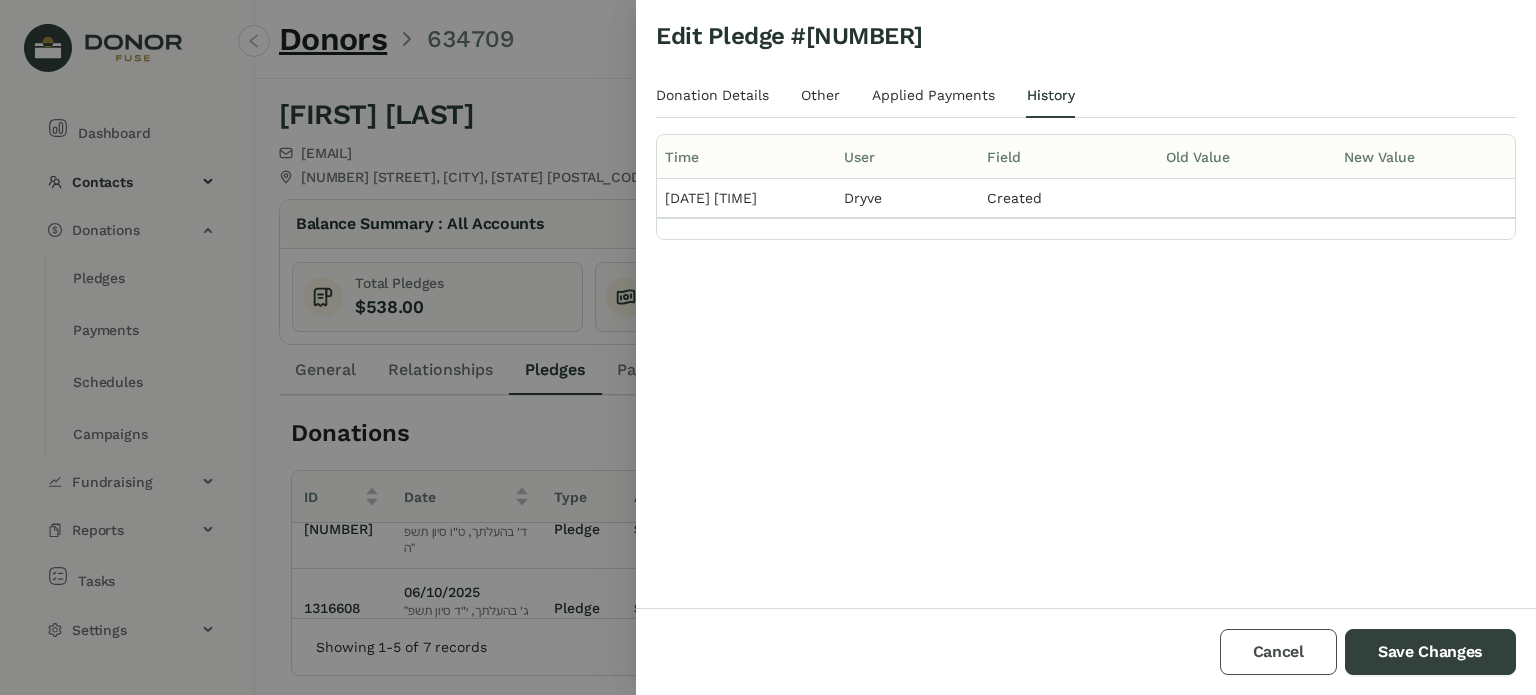 click on "Cancel" at bounding box center (1278, 652) 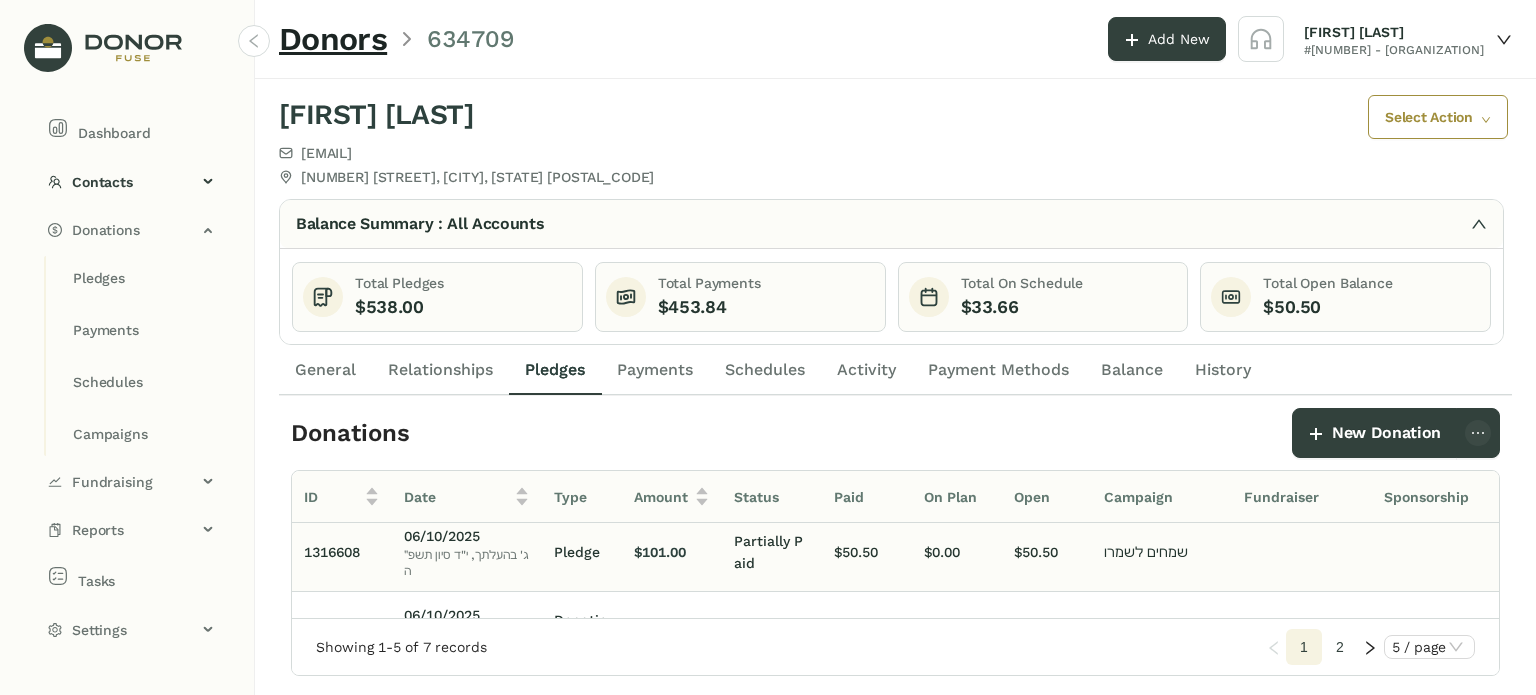 scroll, scrollTop: 252, scrollLeft: 0, axis: vertical 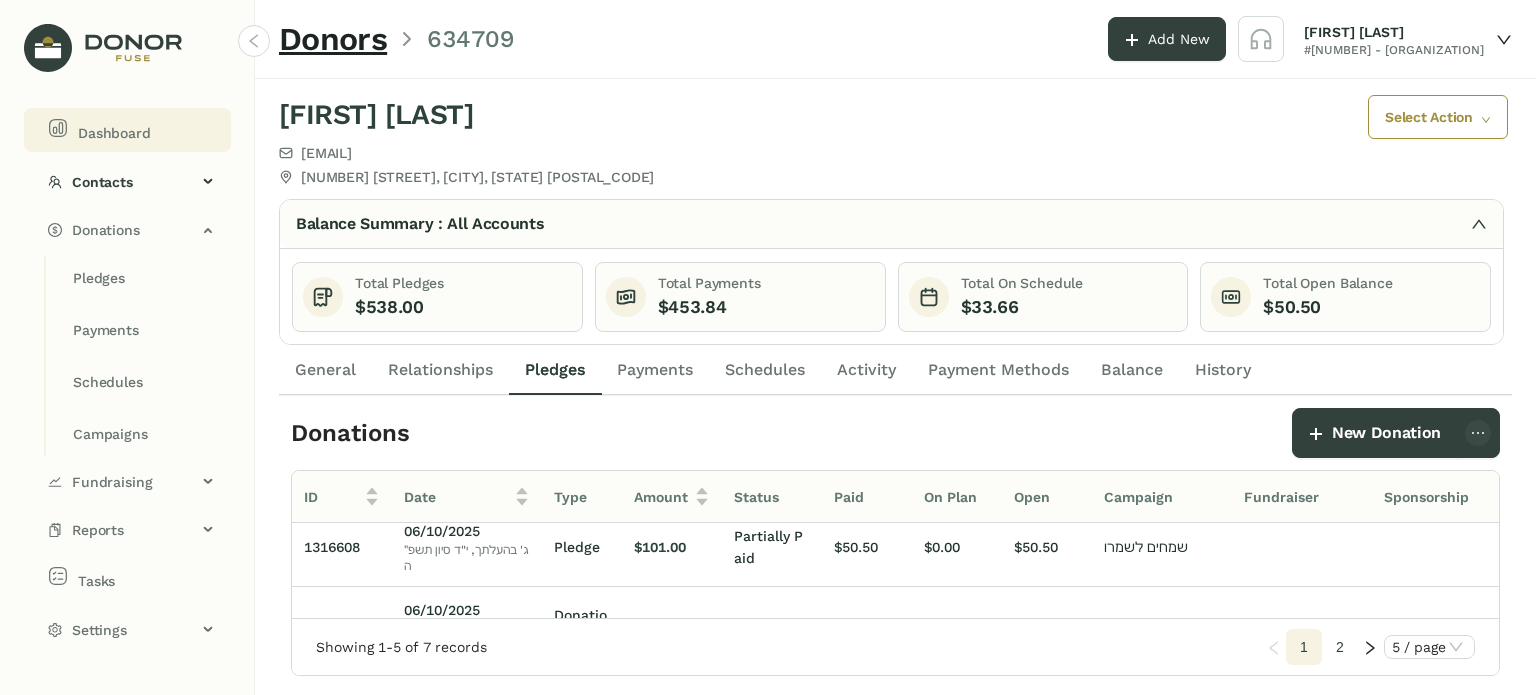 click on "Dashboard" 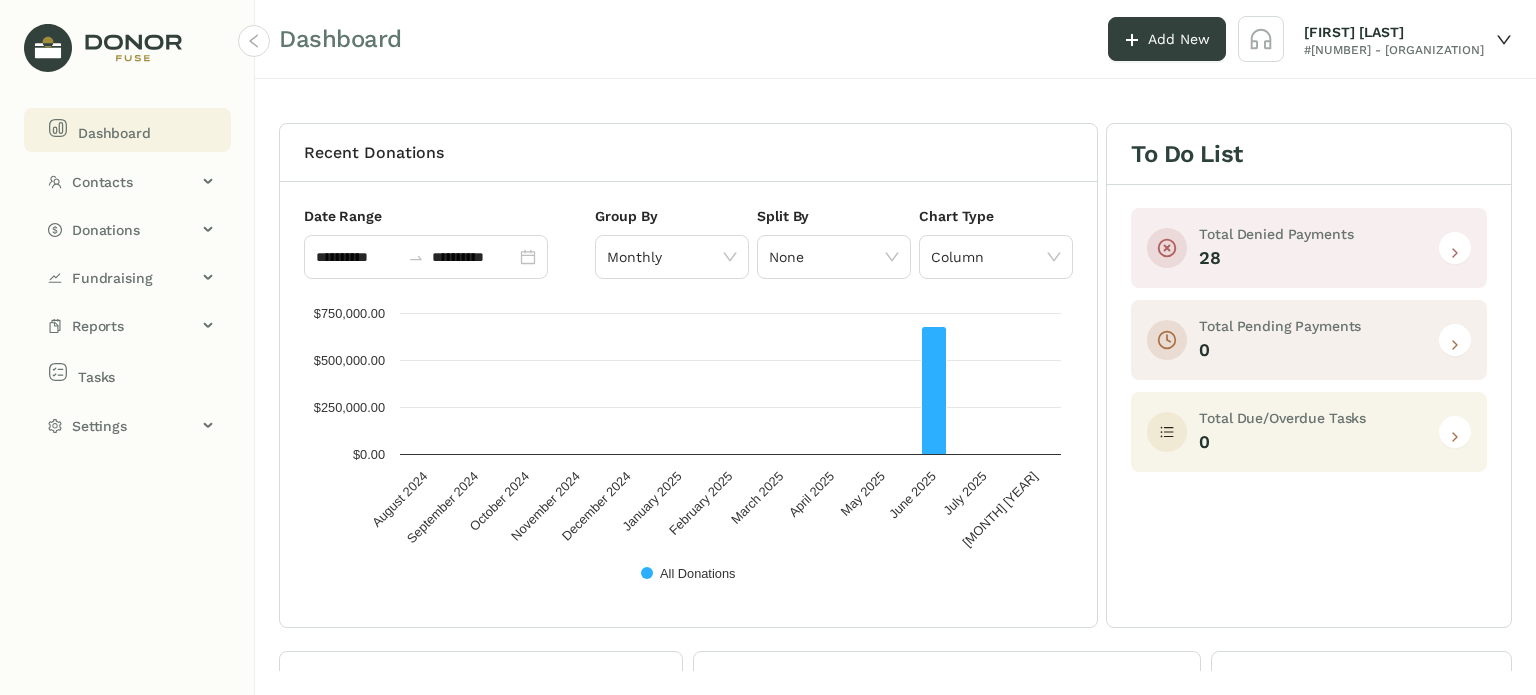 click on "28" 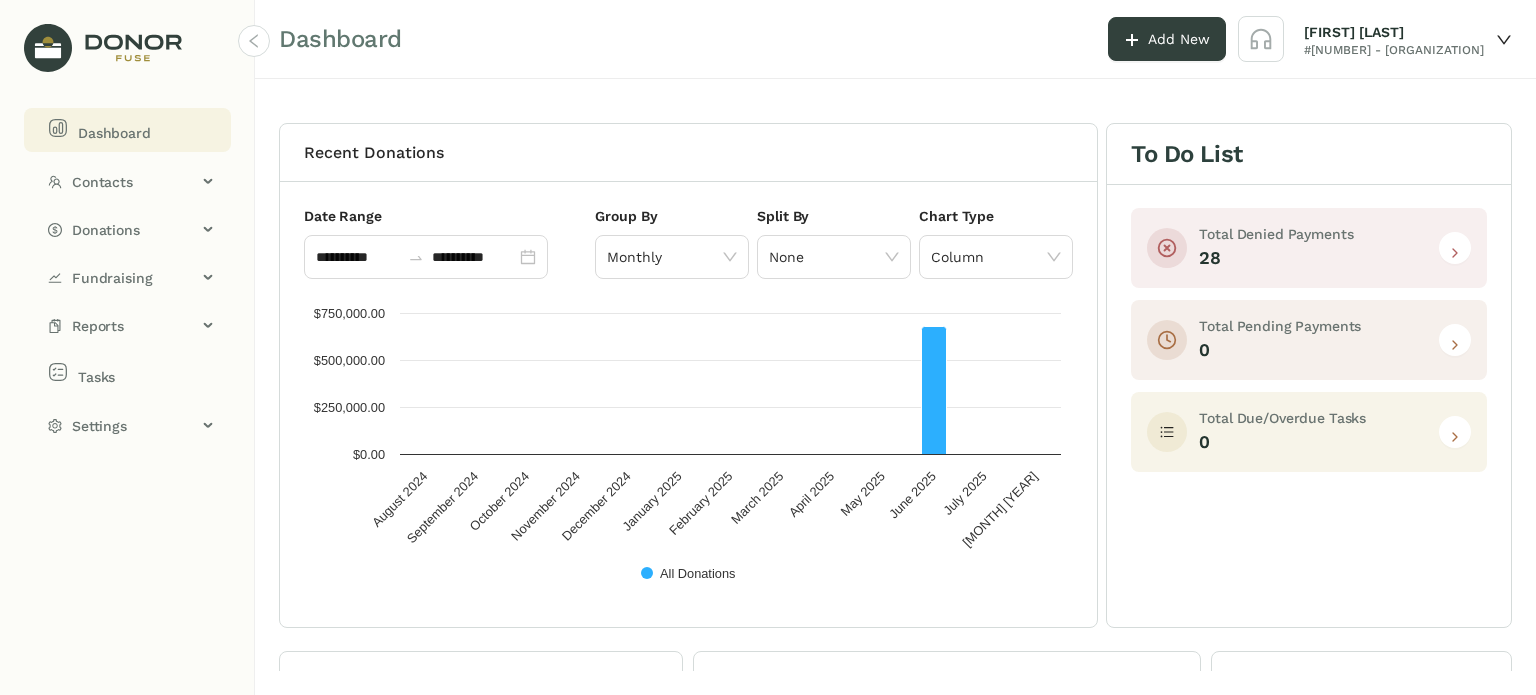 click 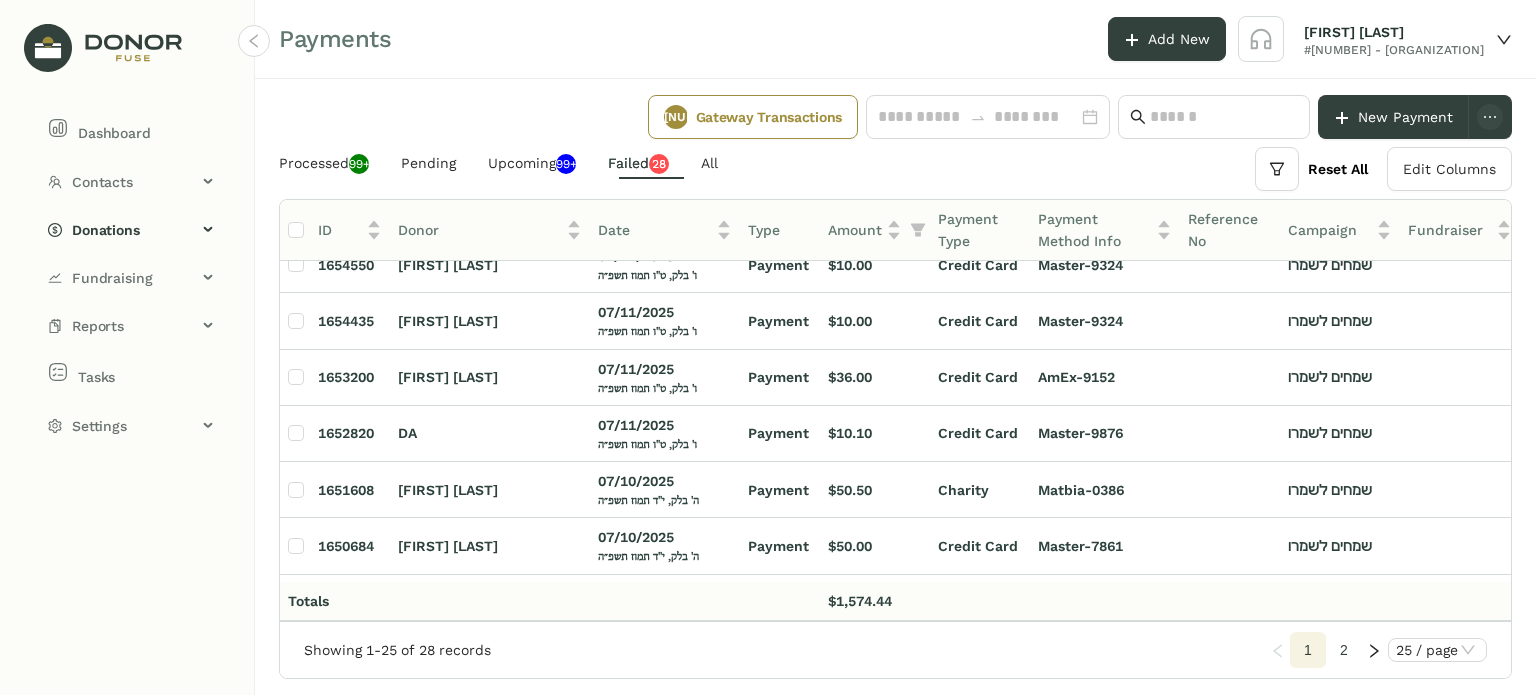 scroll, scrollTop: 836, scrollLeft: 0, axis: vertical 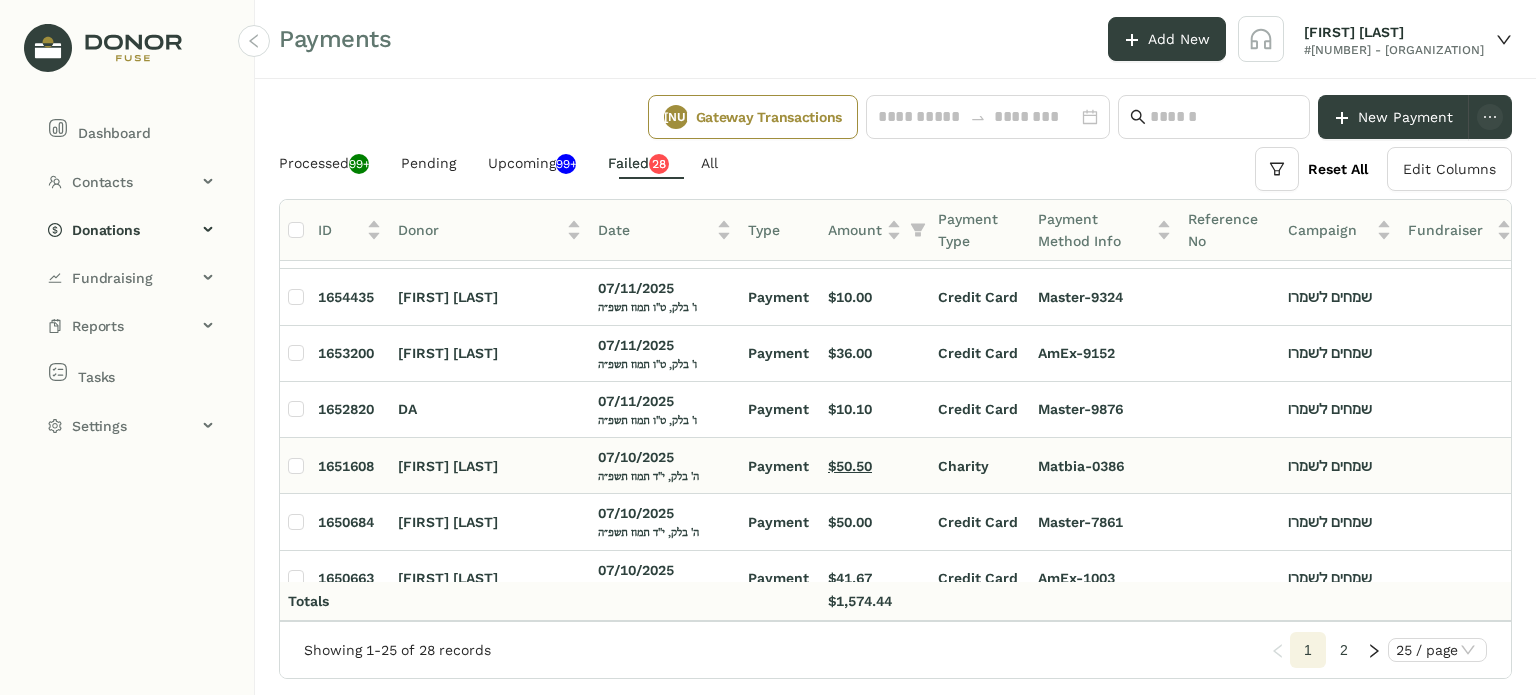 click on "$50.50" 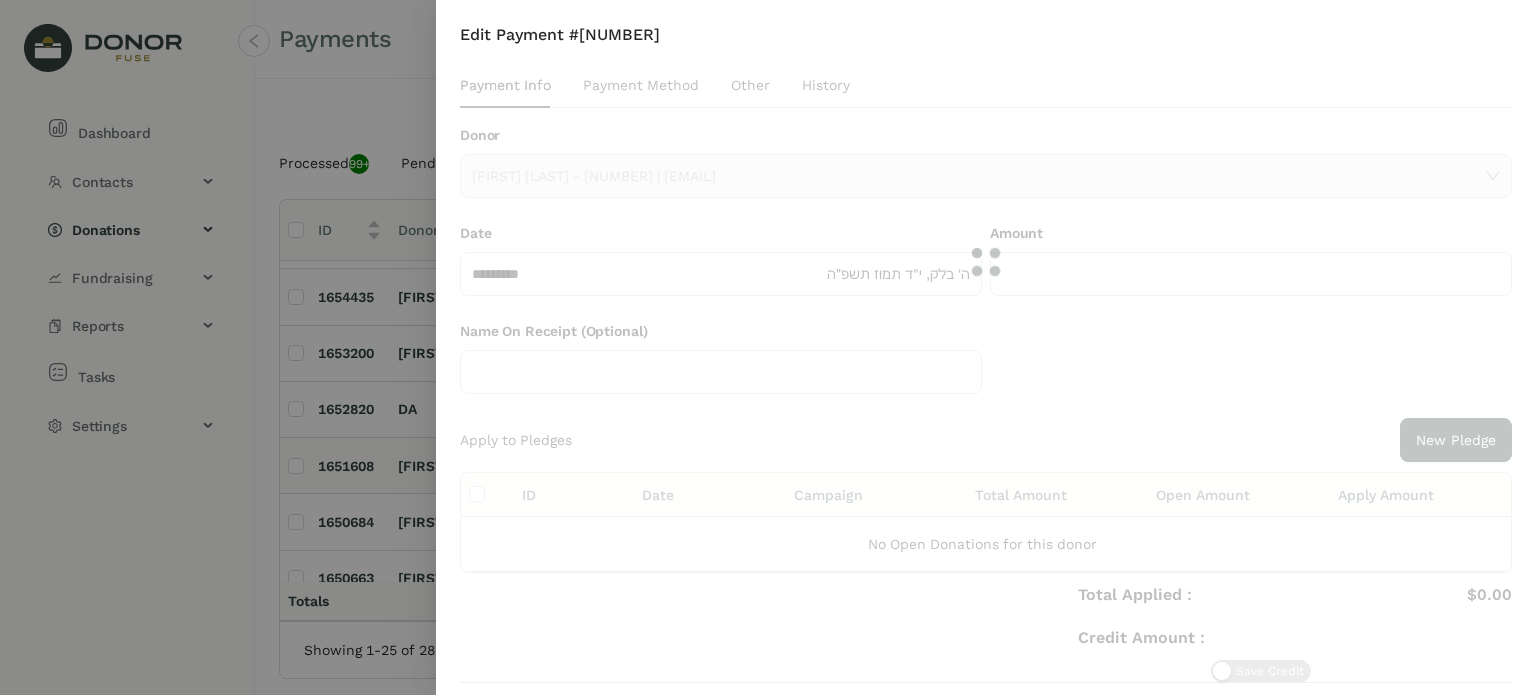 type on "******" 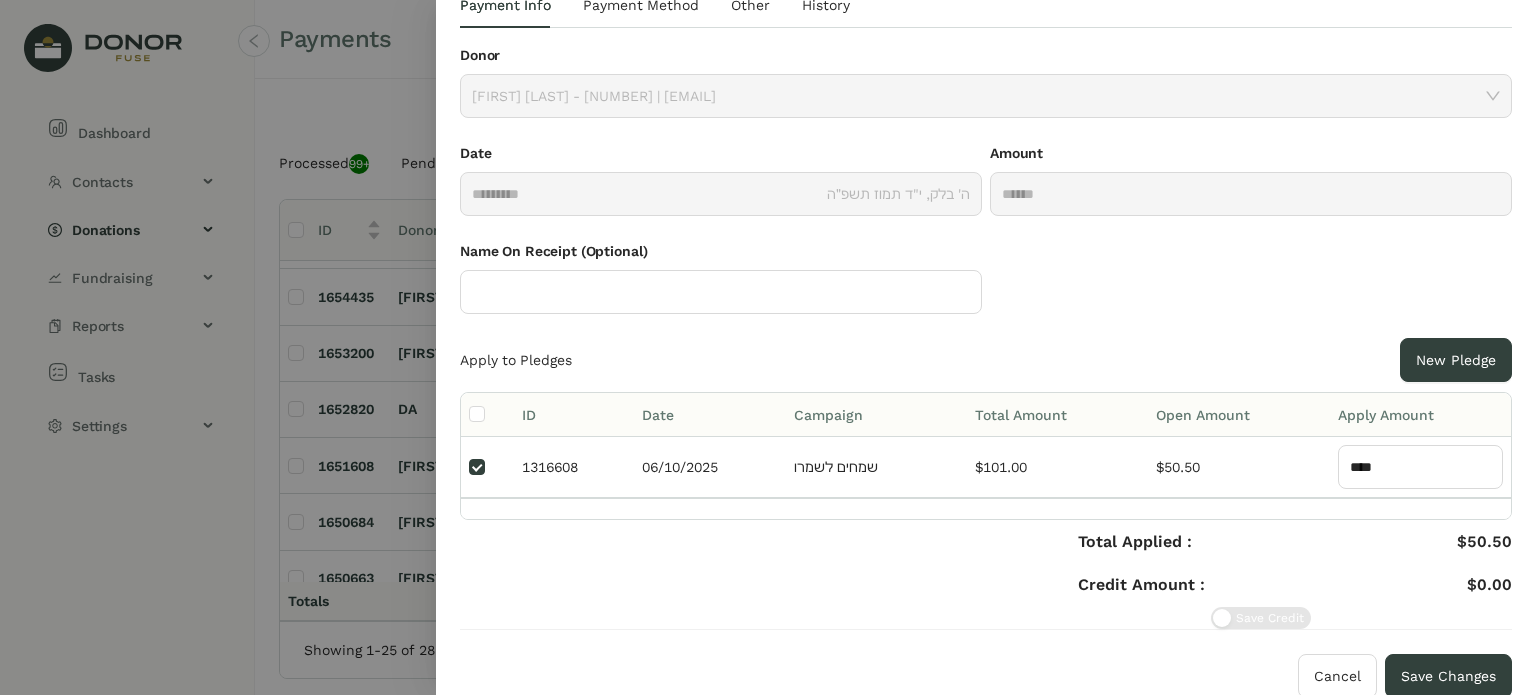 scroll, scrollTop: 80, scrollLeft: 0, axis: vertical 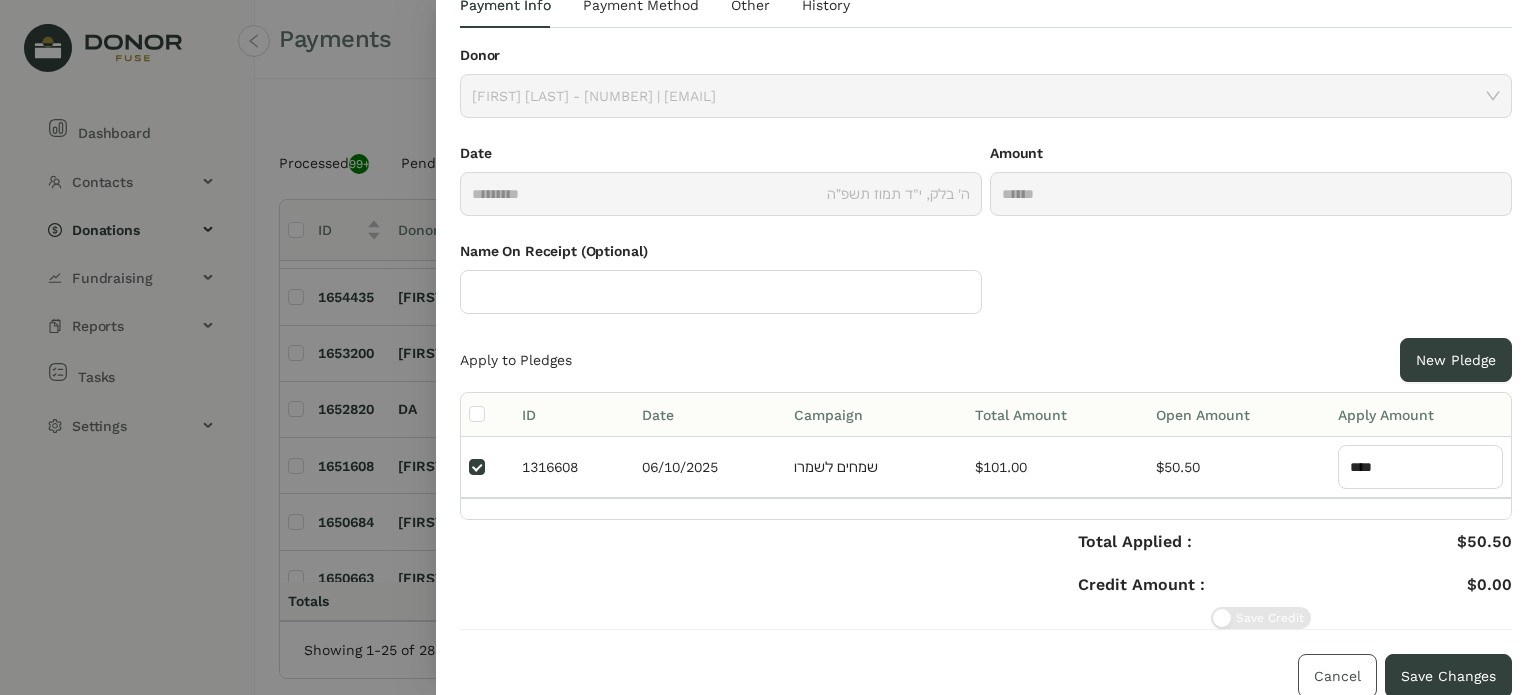 click on "Cancel" at bounding box center [1337, 676] 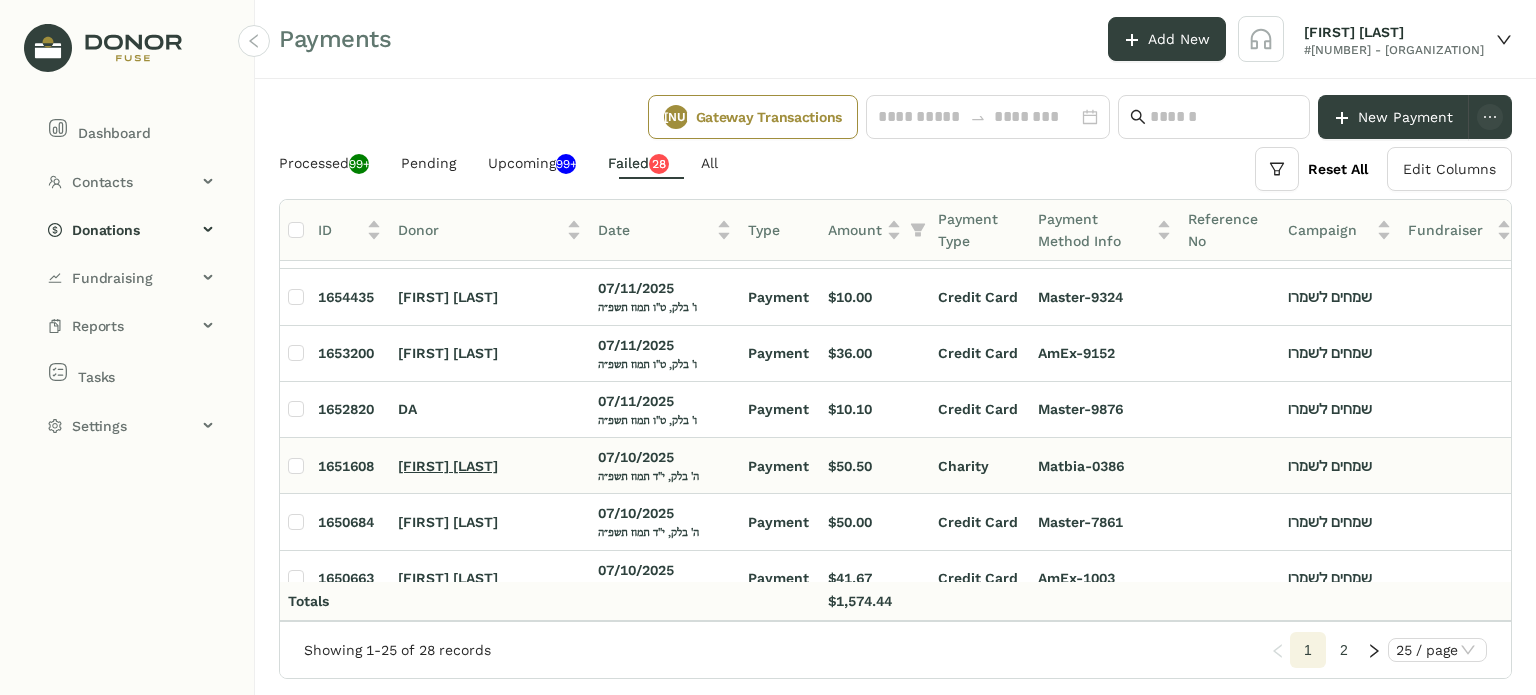 click on "[FIRST] [LAST]" 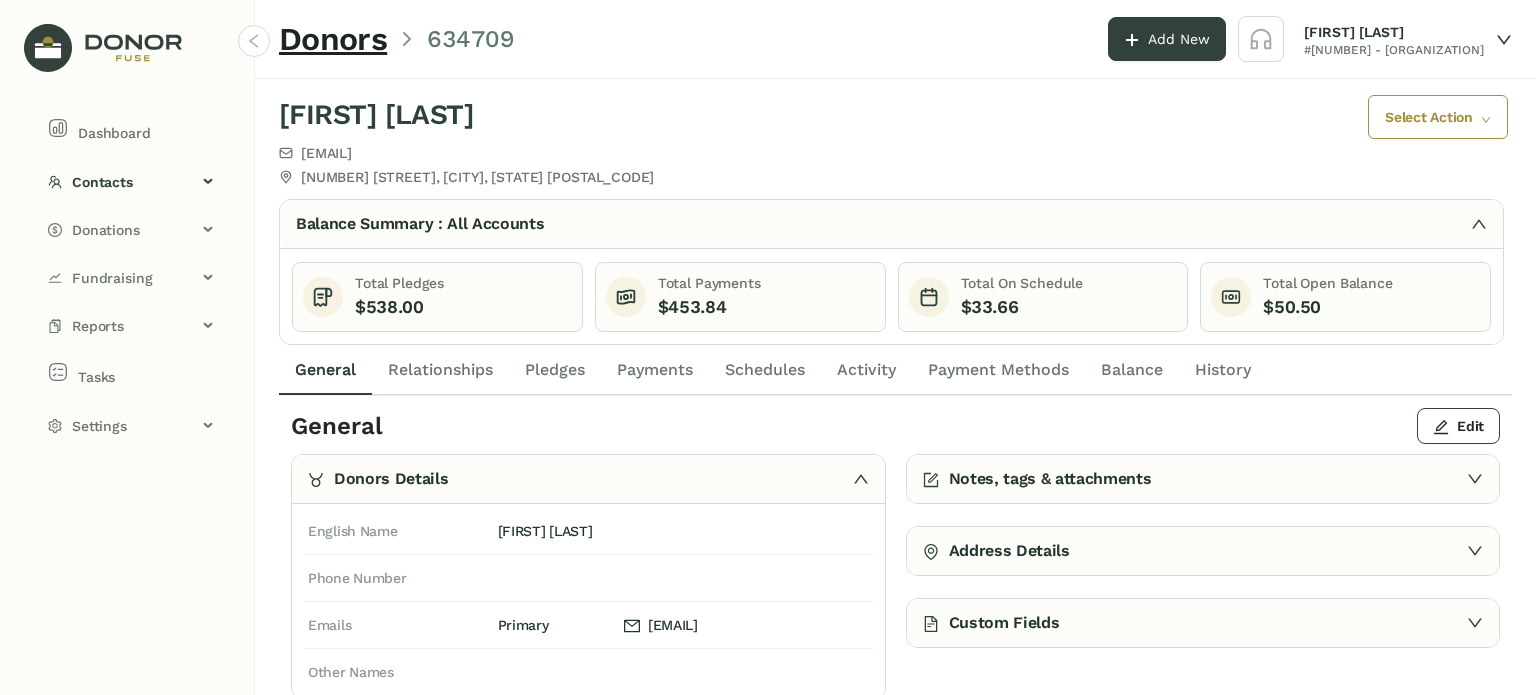click on "Payment Methods" 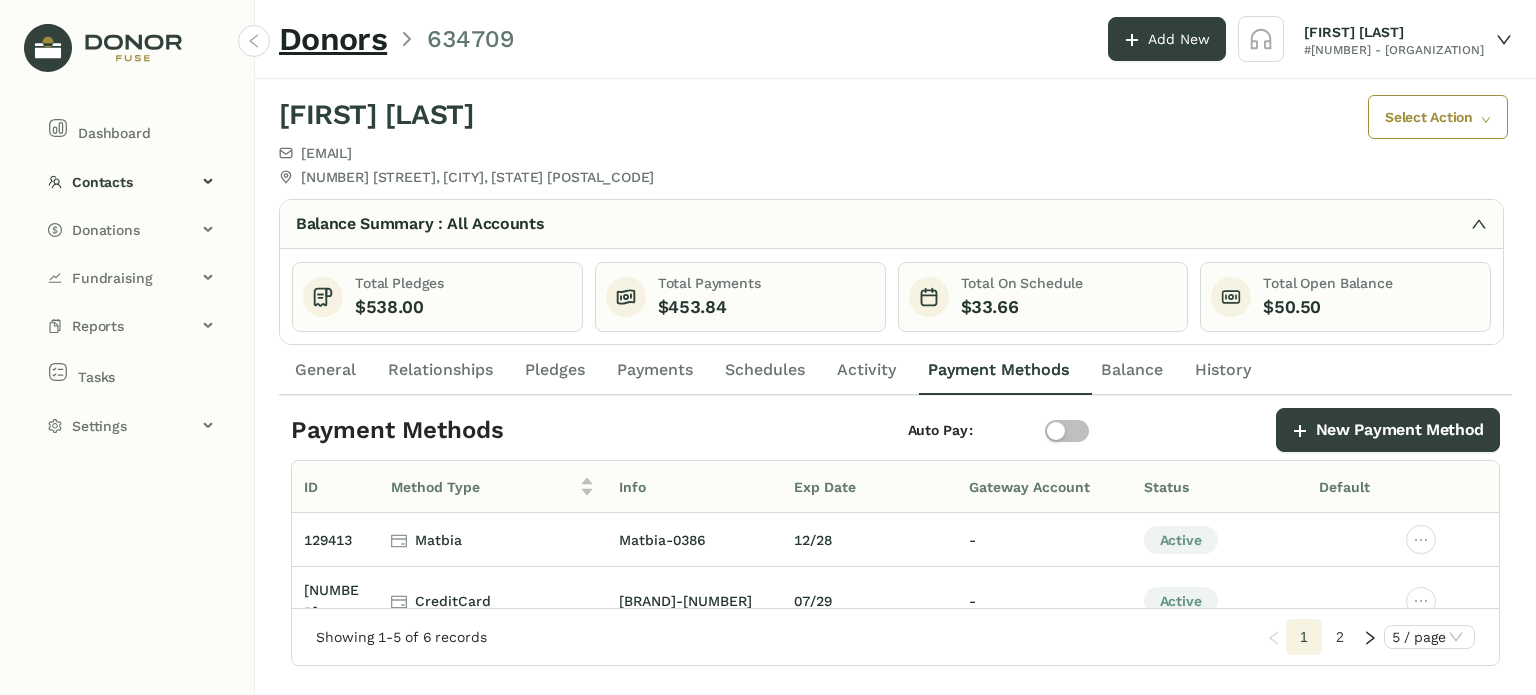 click on "Donors" 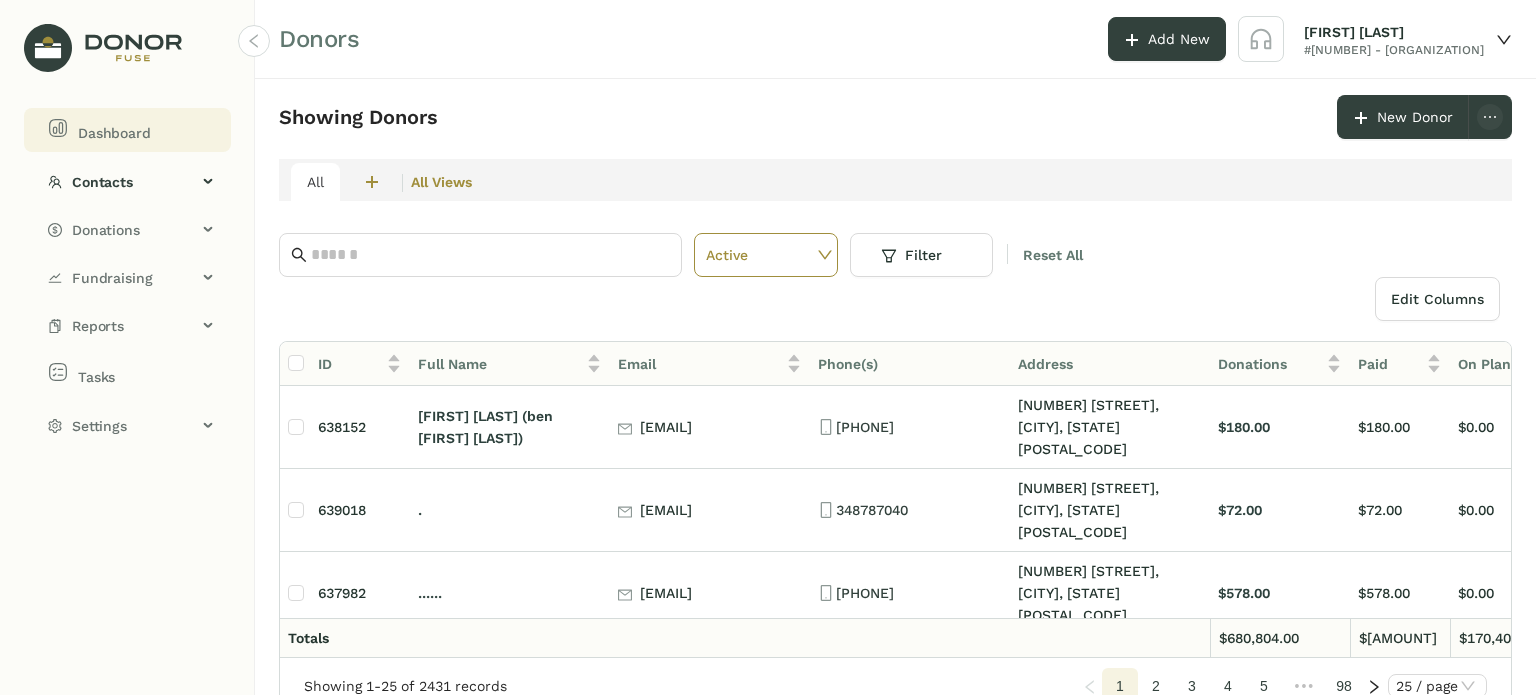 click on "Dashboard" 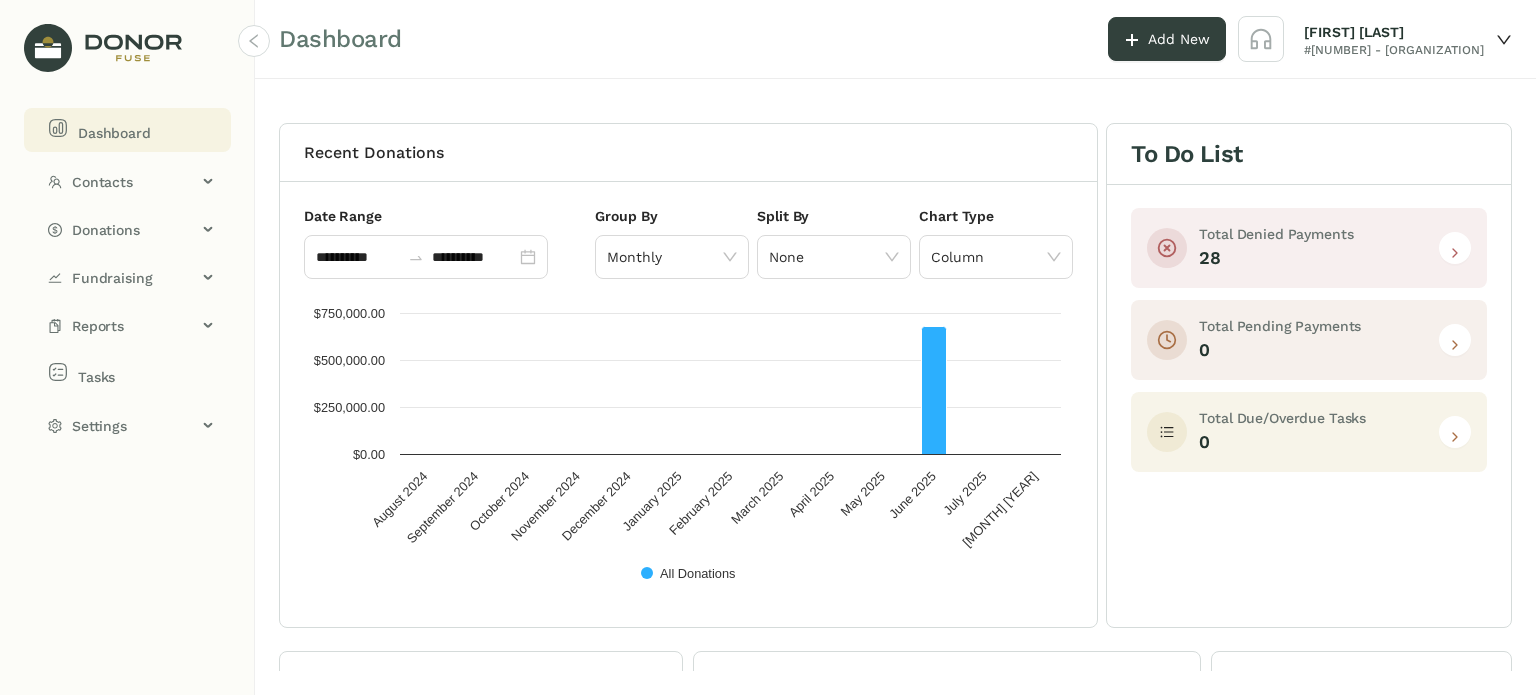 click 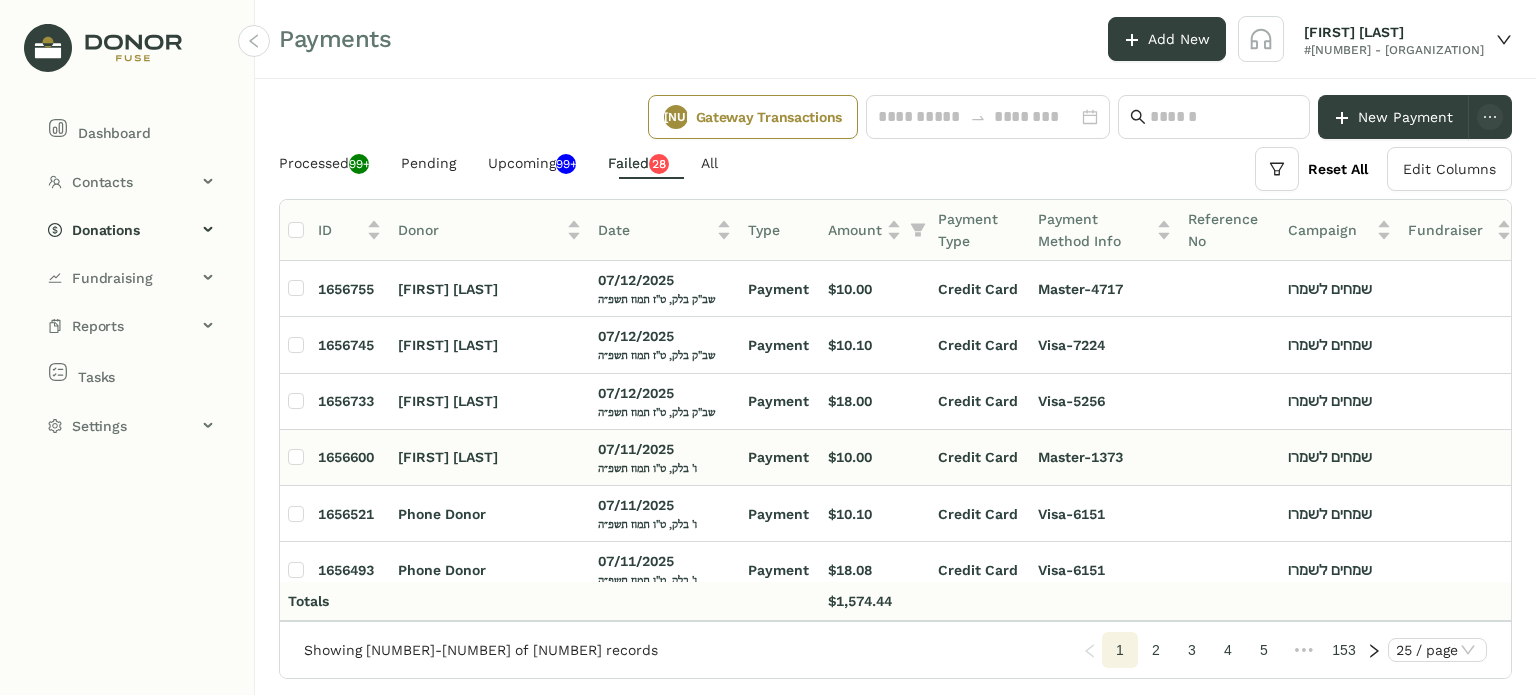 scroll, scrollTop: 138, scrollLeft: 4, axis: both 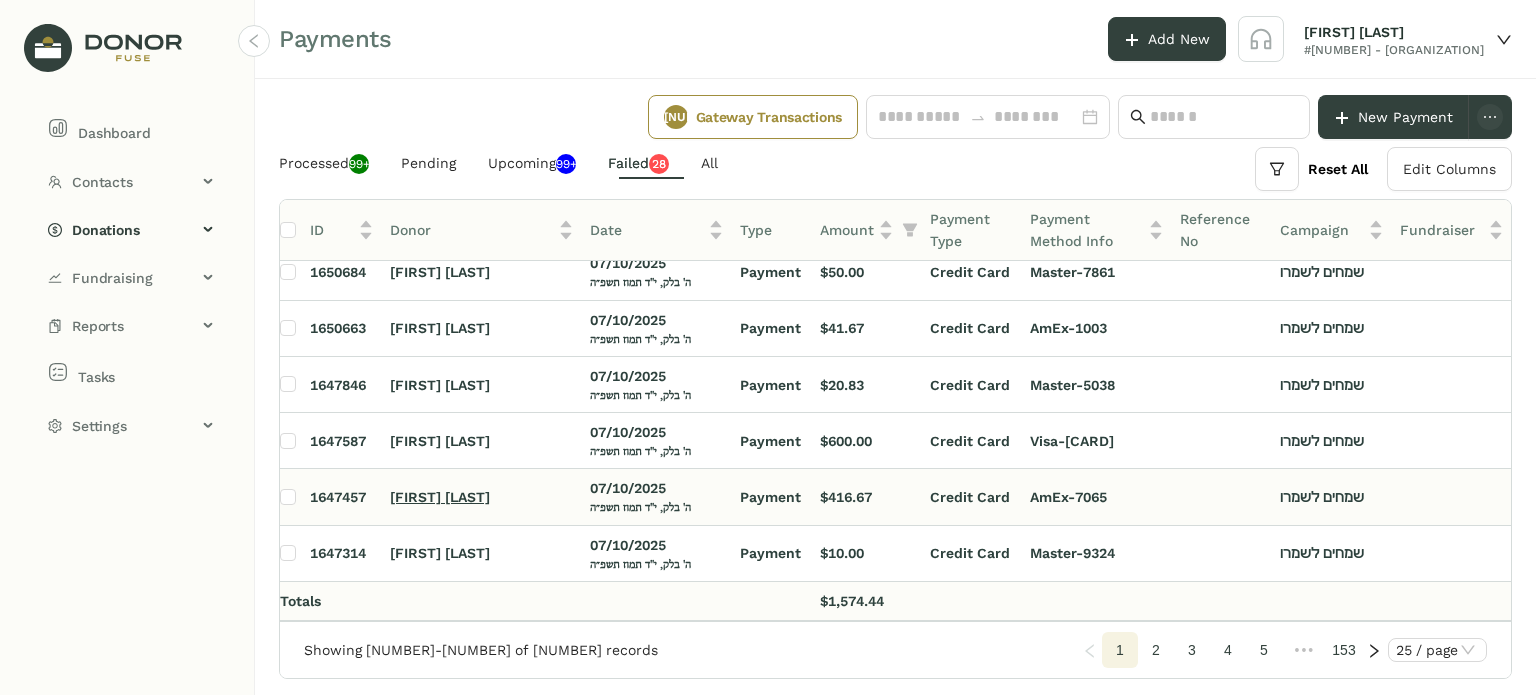 click on "[FIRST] [LAST]" 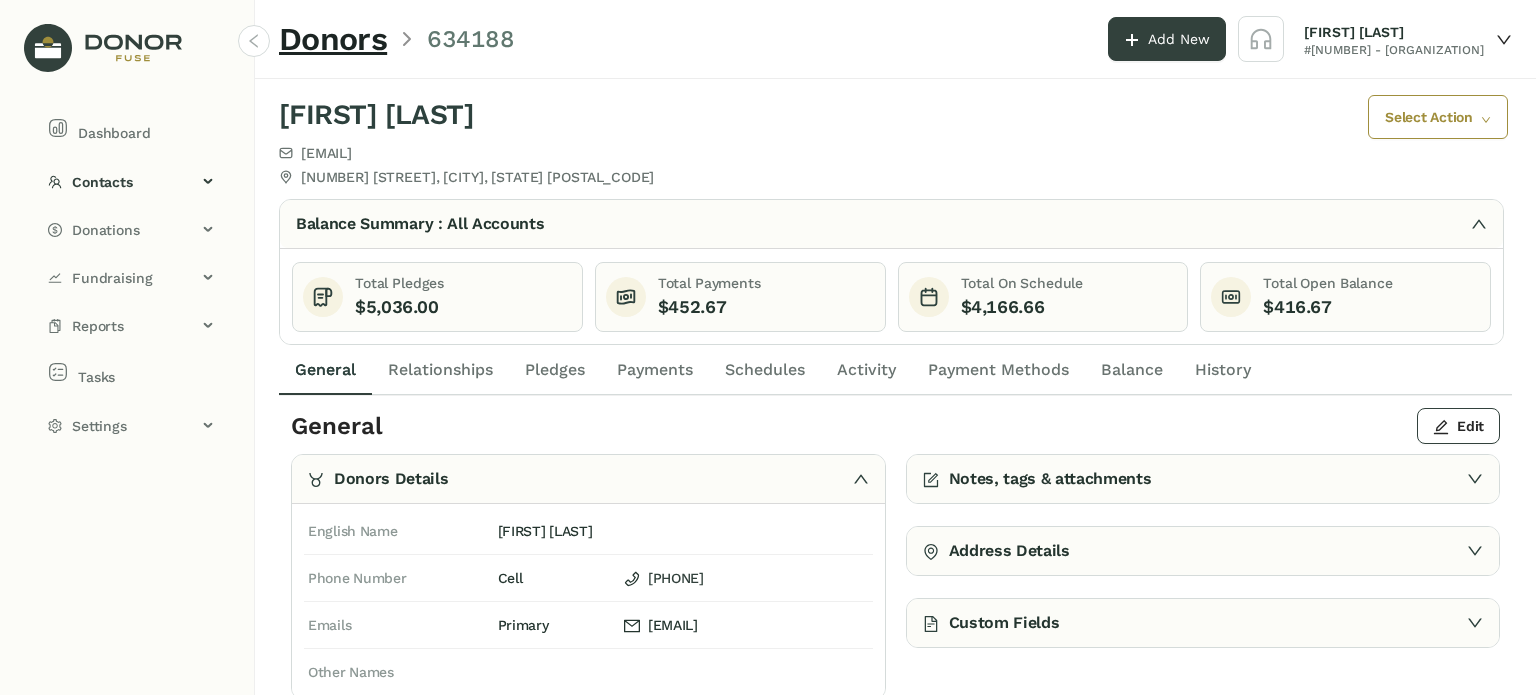 scroll, scrollTop: 3, scrollLeft: 0, axis: vertical 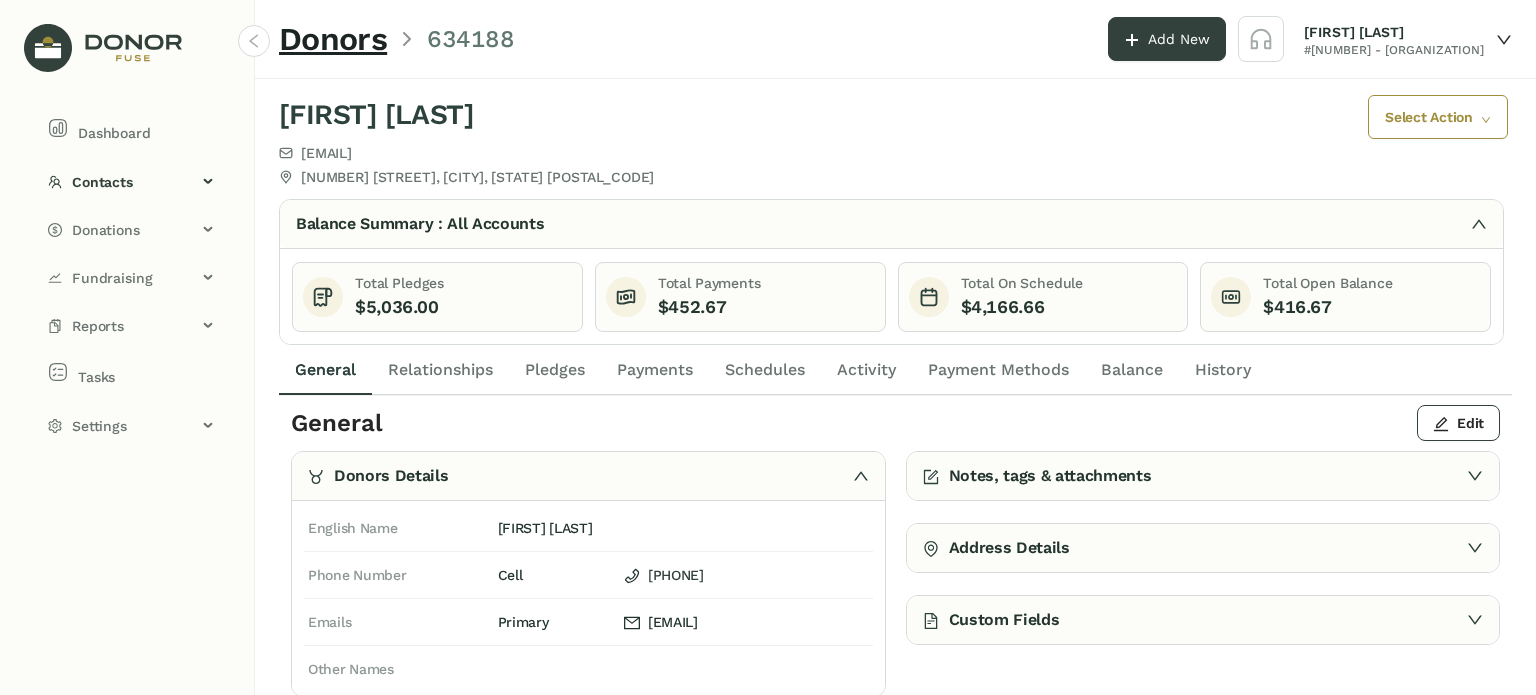 click on "Relationships" 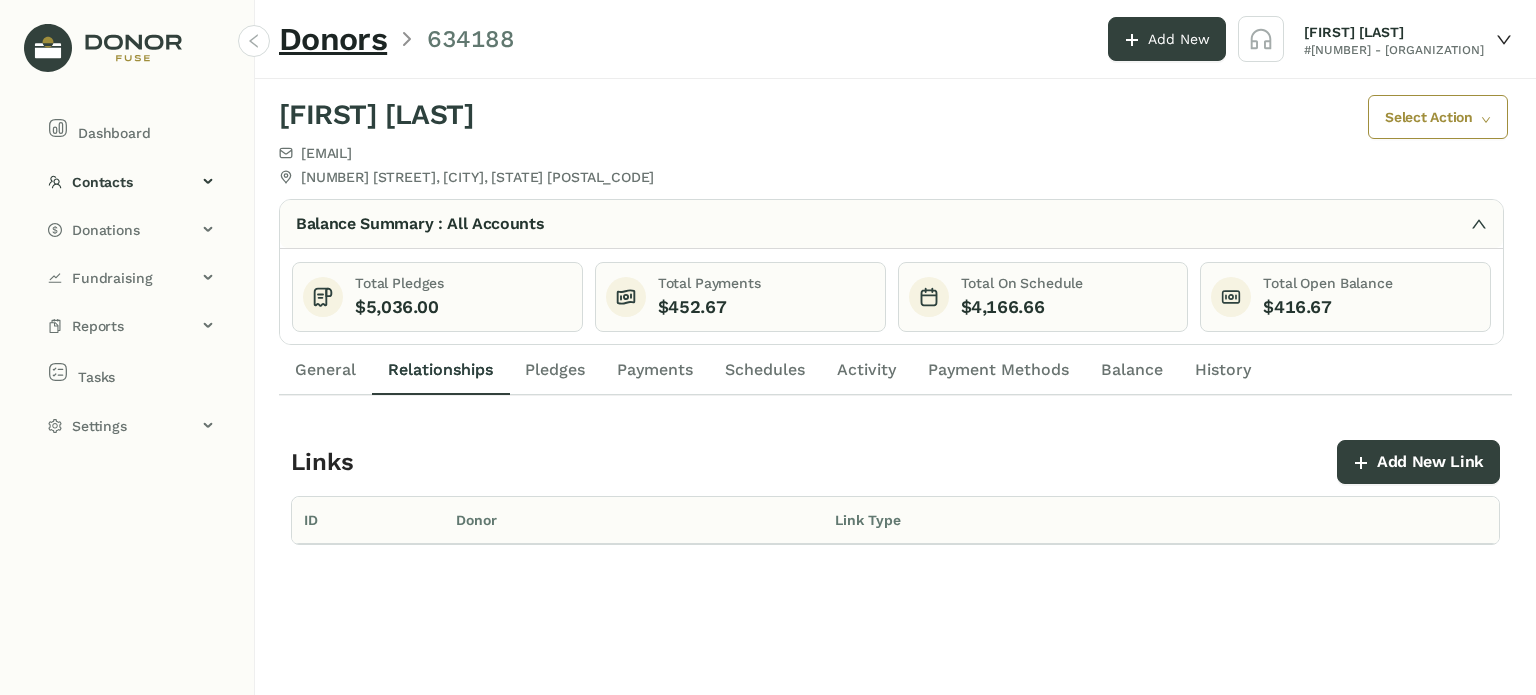 click on "Pledges" 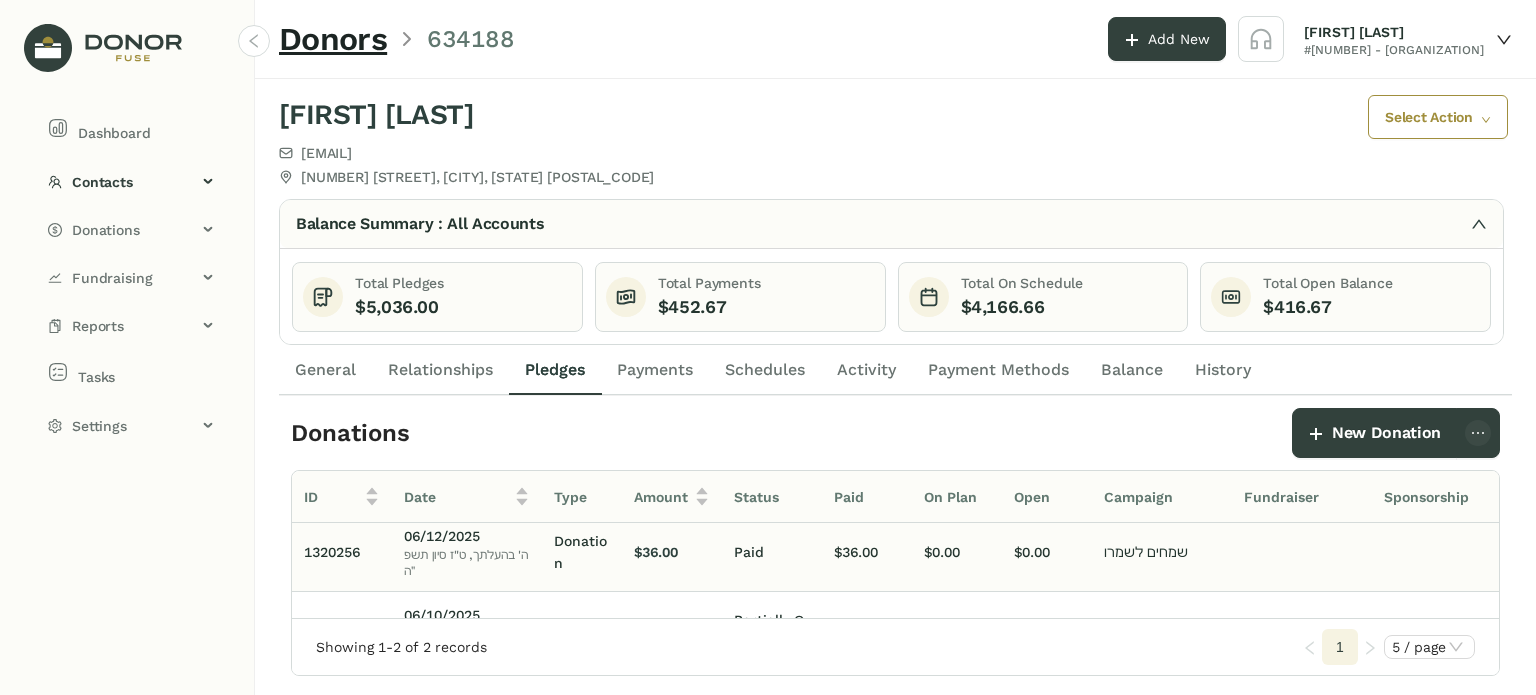 scroll, scrollTop: 0, scrollLeft: 0, axis: both 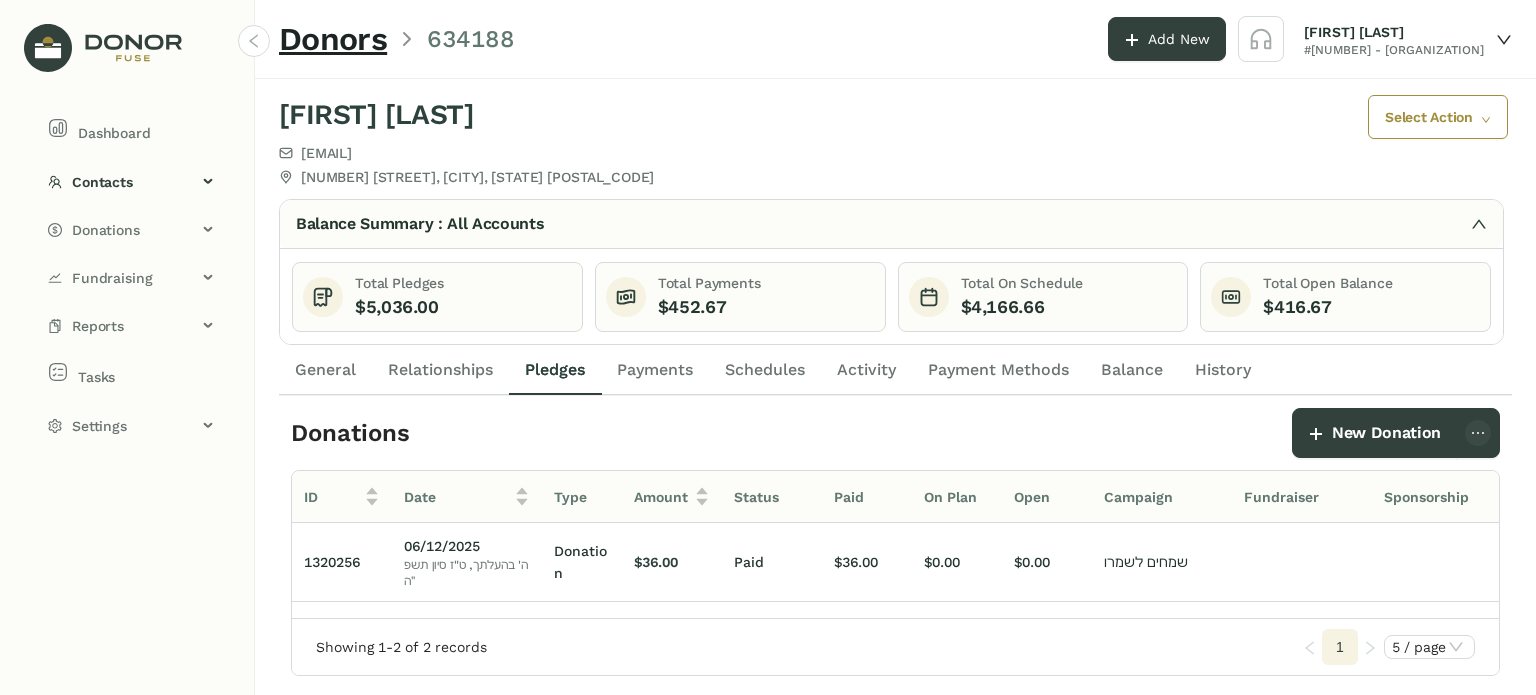 click on "Schedules" 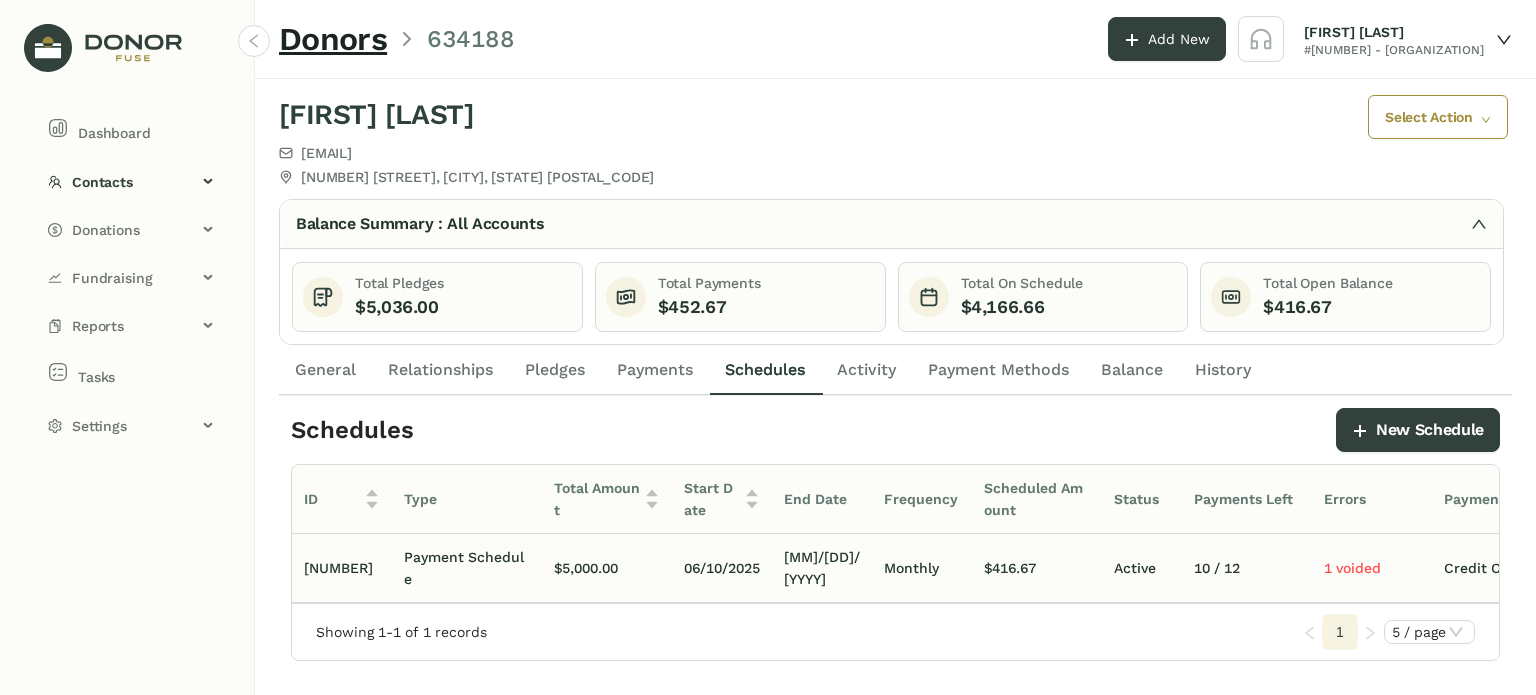 scroll, scrollTop: 0, scrollLeft: 88, axis: horizontal 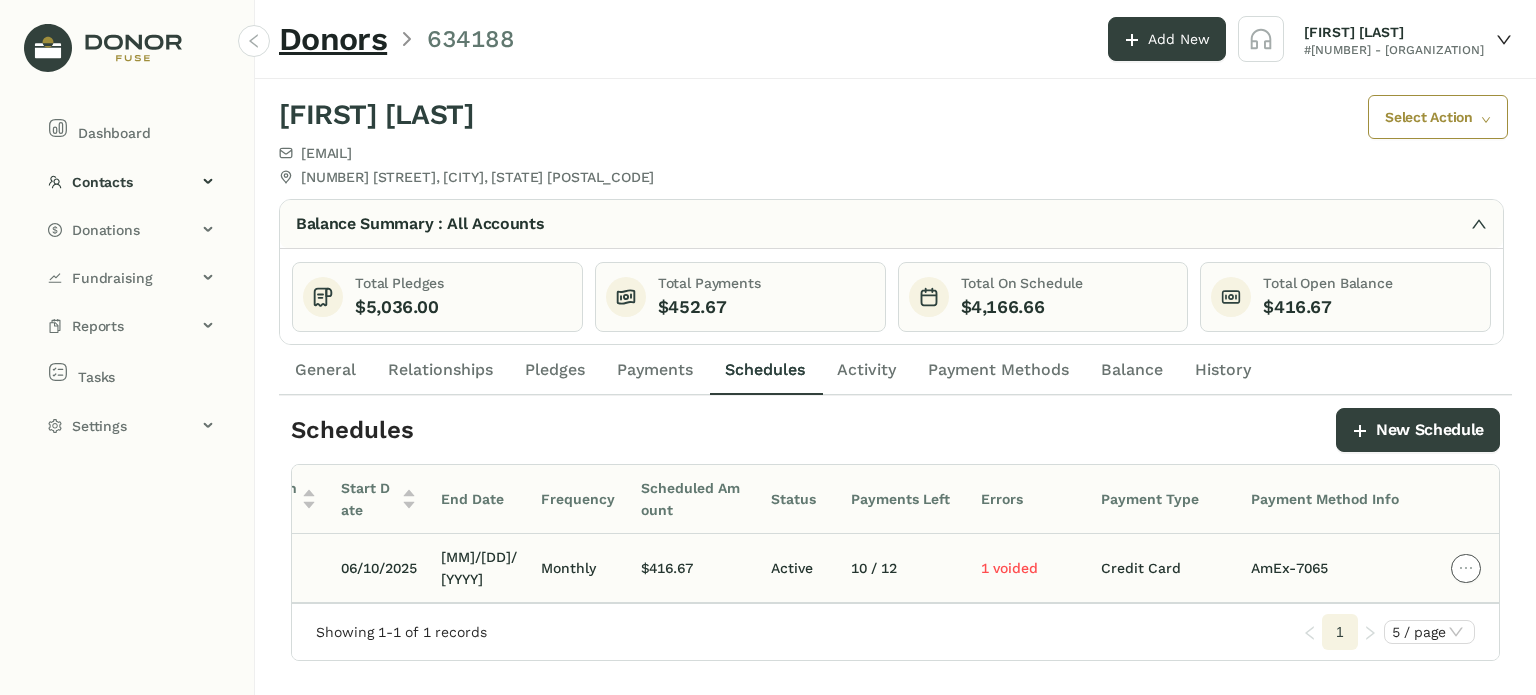 click 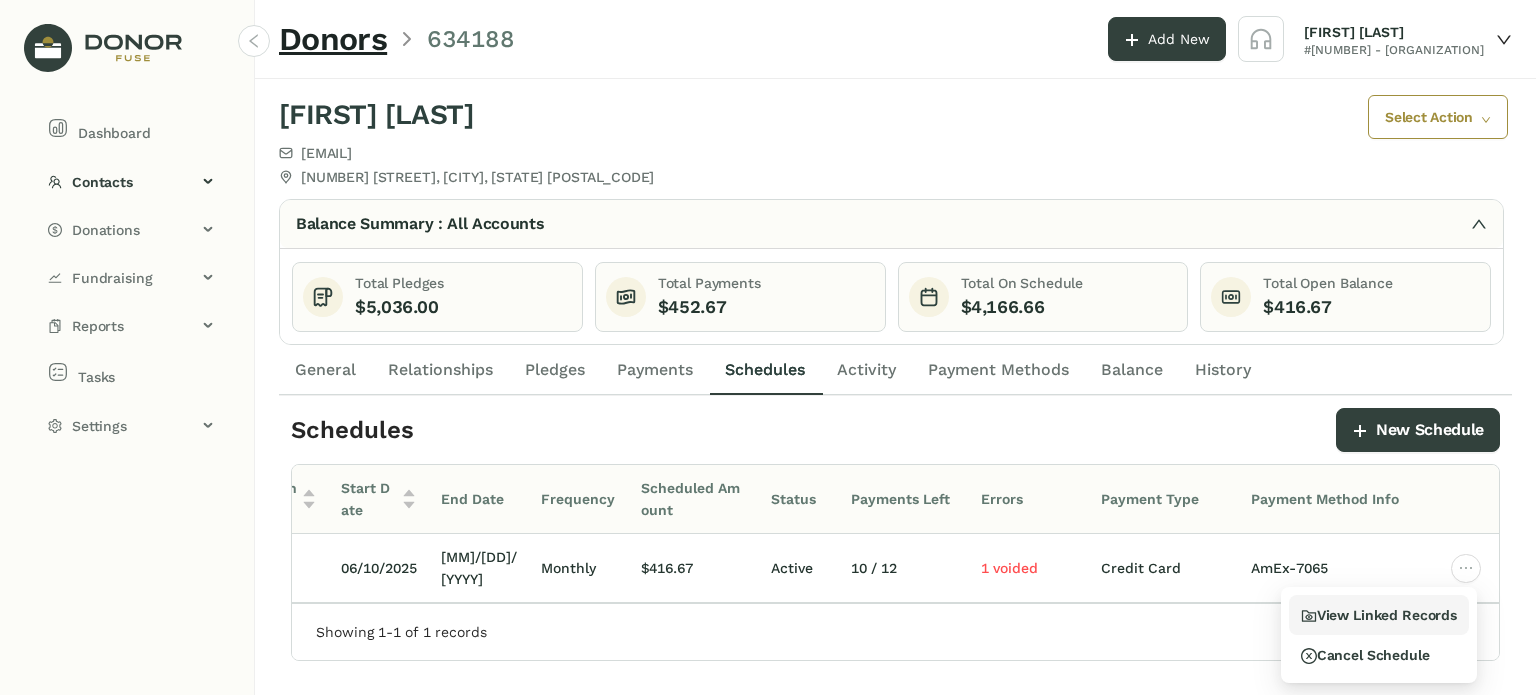 click on "View Linked Records" at bounding box center (1379, 615) 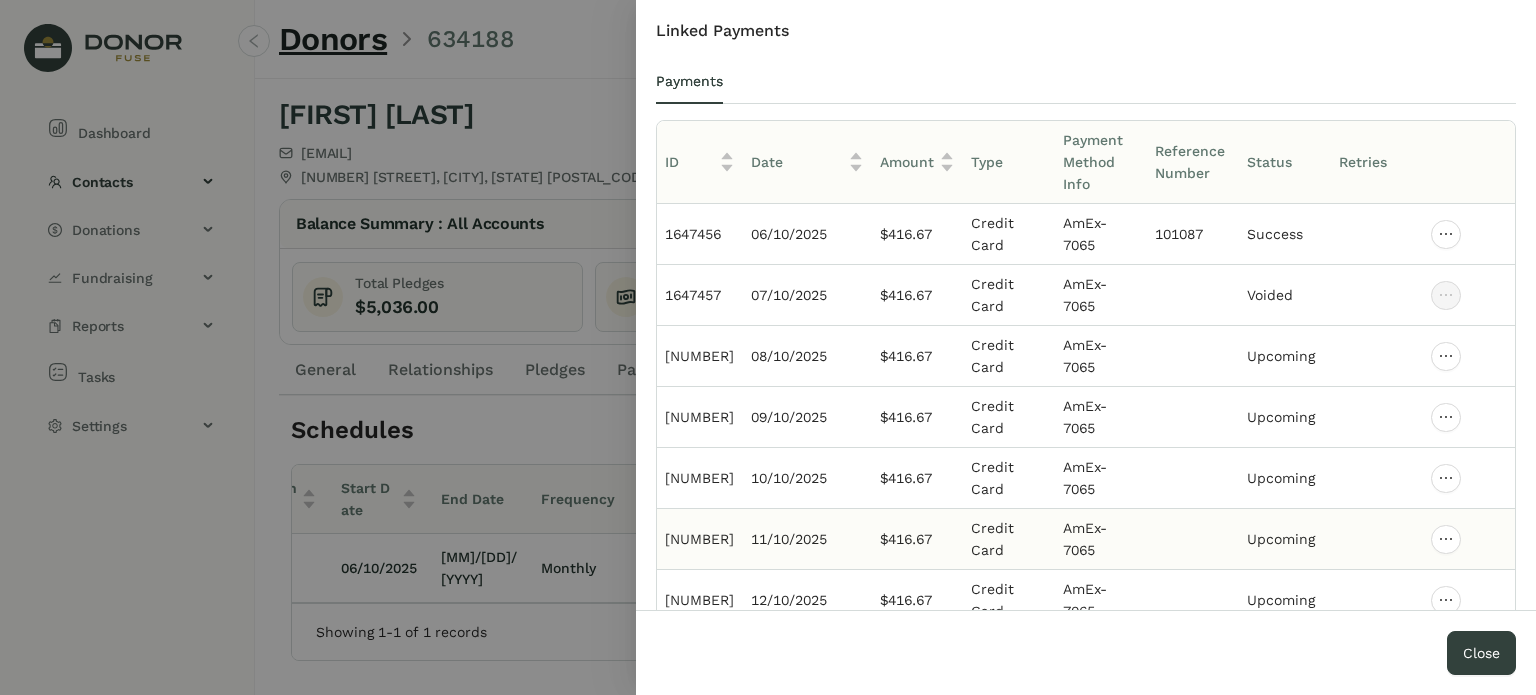 scroll, scrollTop: 229, scrollLeft: 0, axis: vertical 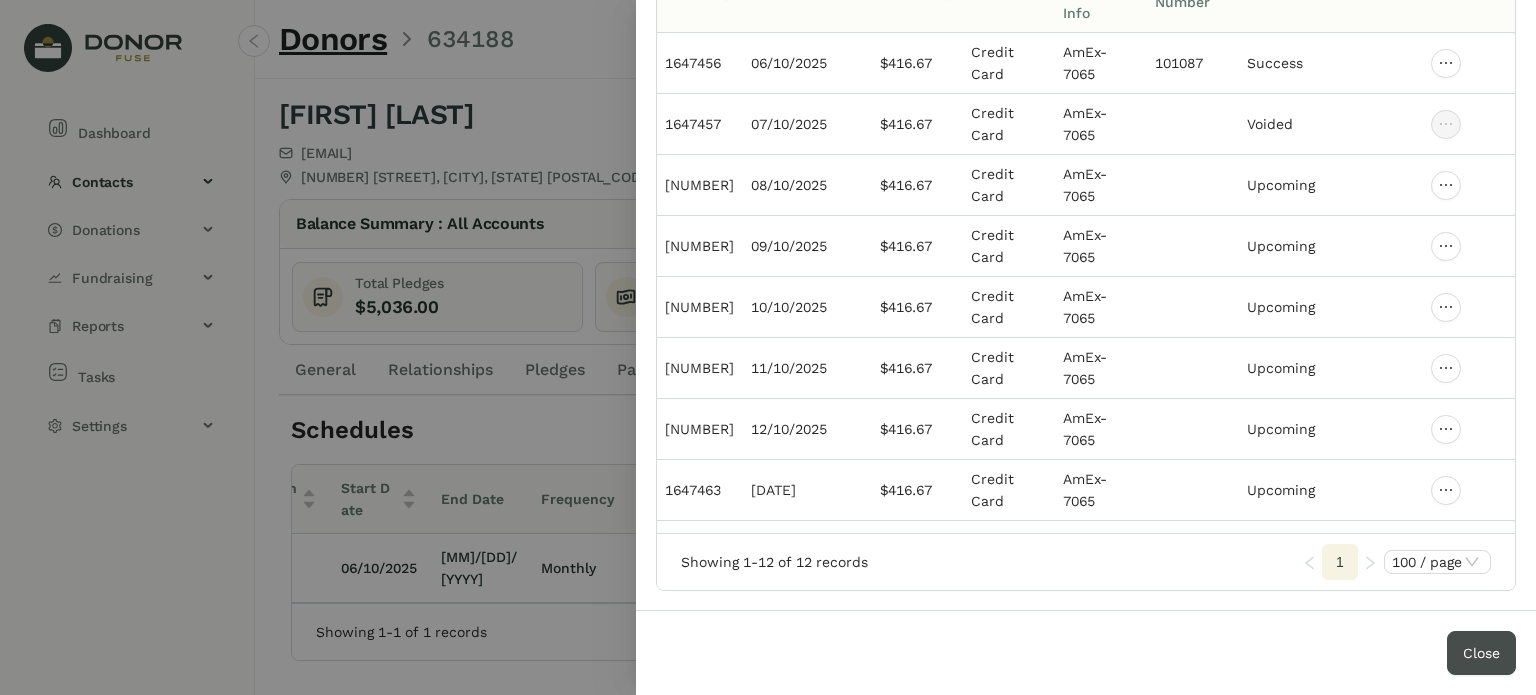 click on "Close" at bounding box center [1481, 653] 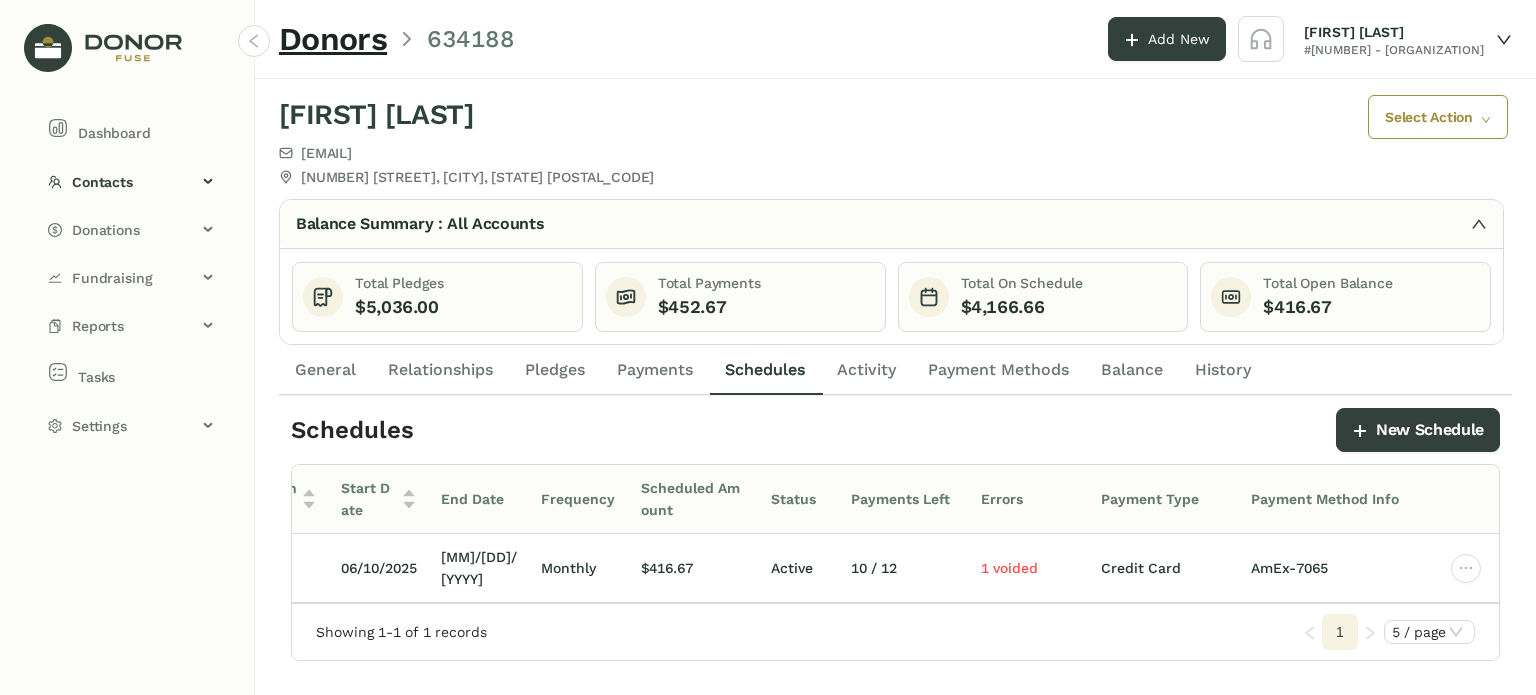 click on "Payment Methods" 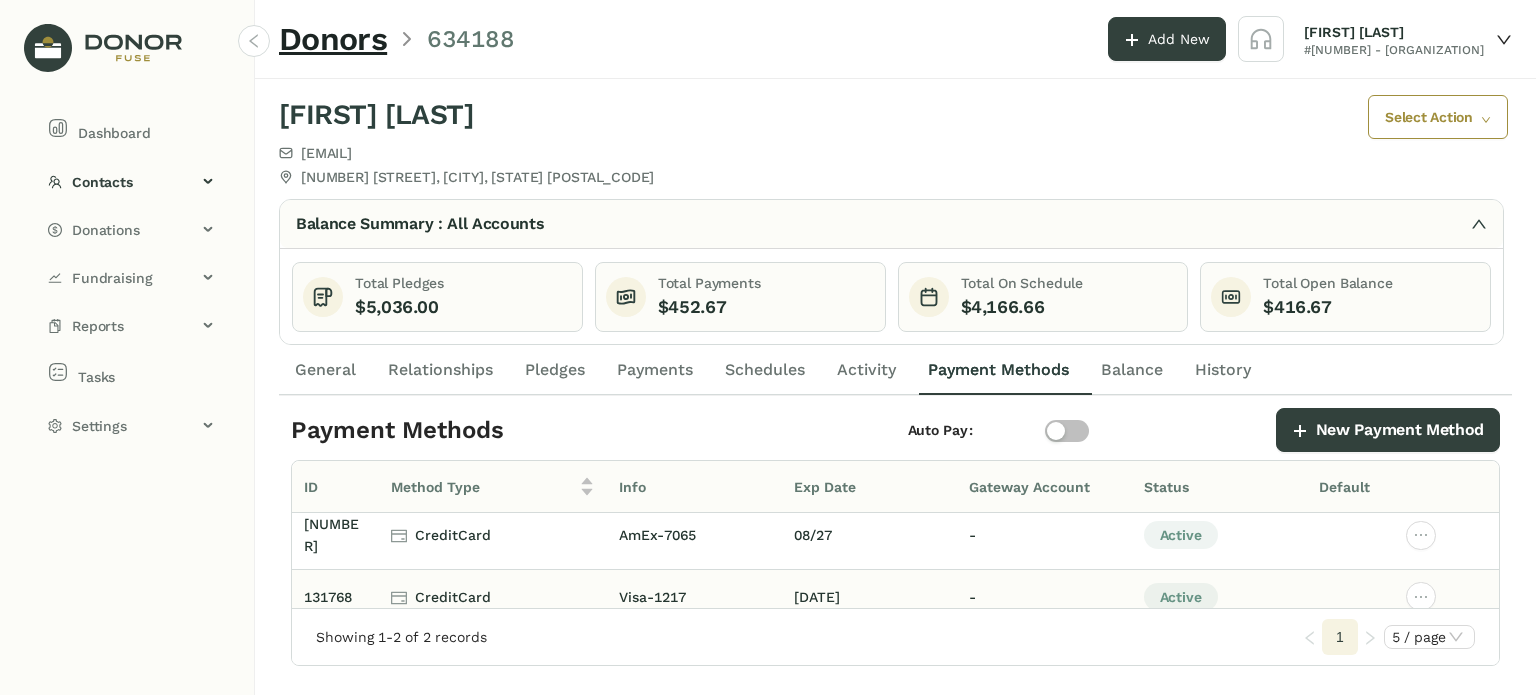 scroll, scrollTop: 0, scrollLeft: 0, axis: both 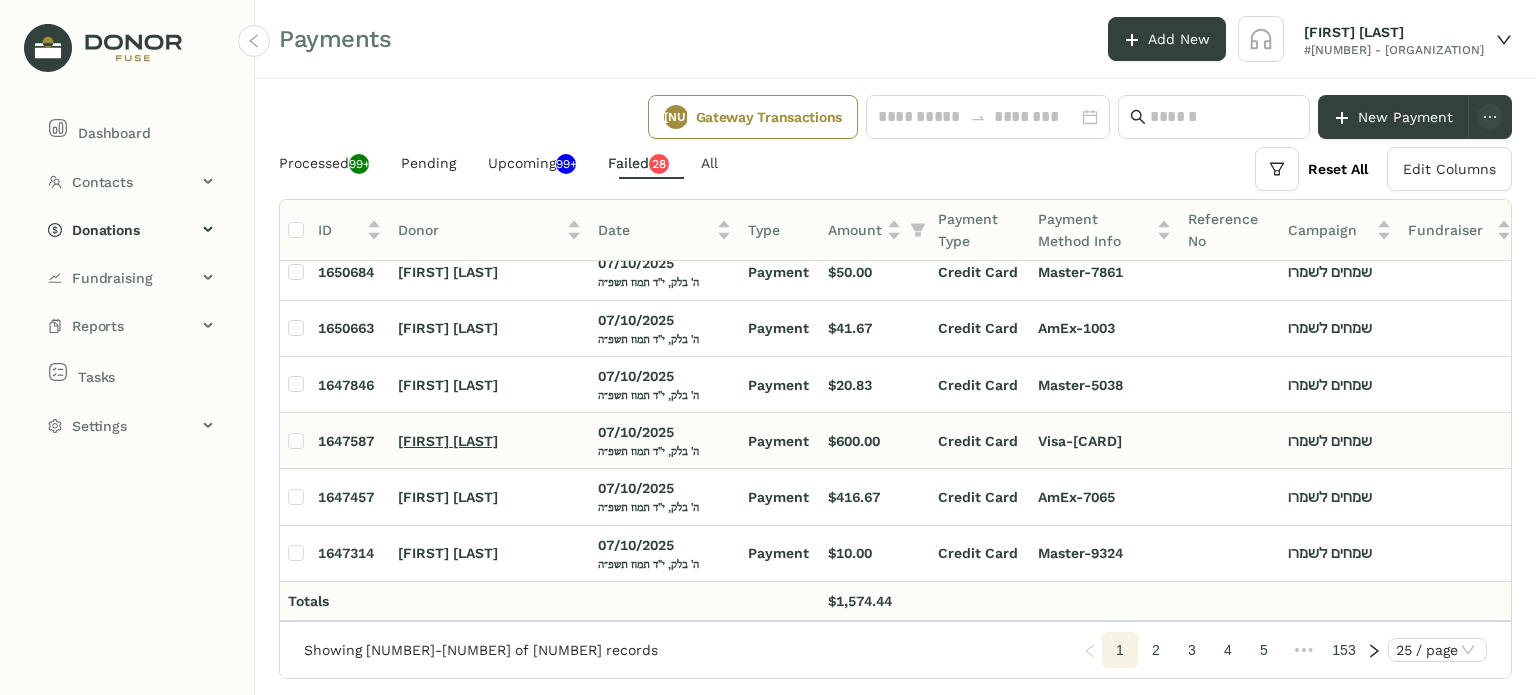 click on "[FIRST] [LAST]" 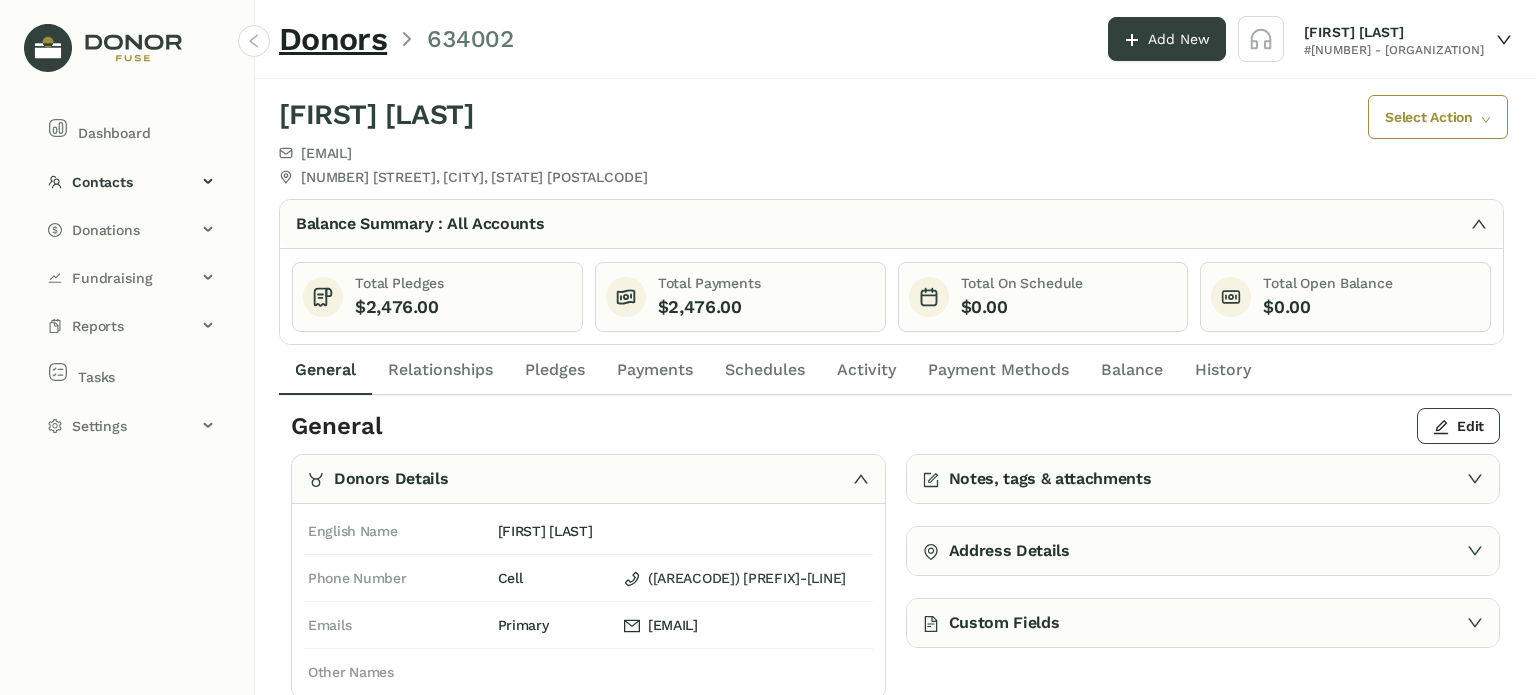 scroll, scrollTop: 3, scrollLeft: 0, axis: vertical 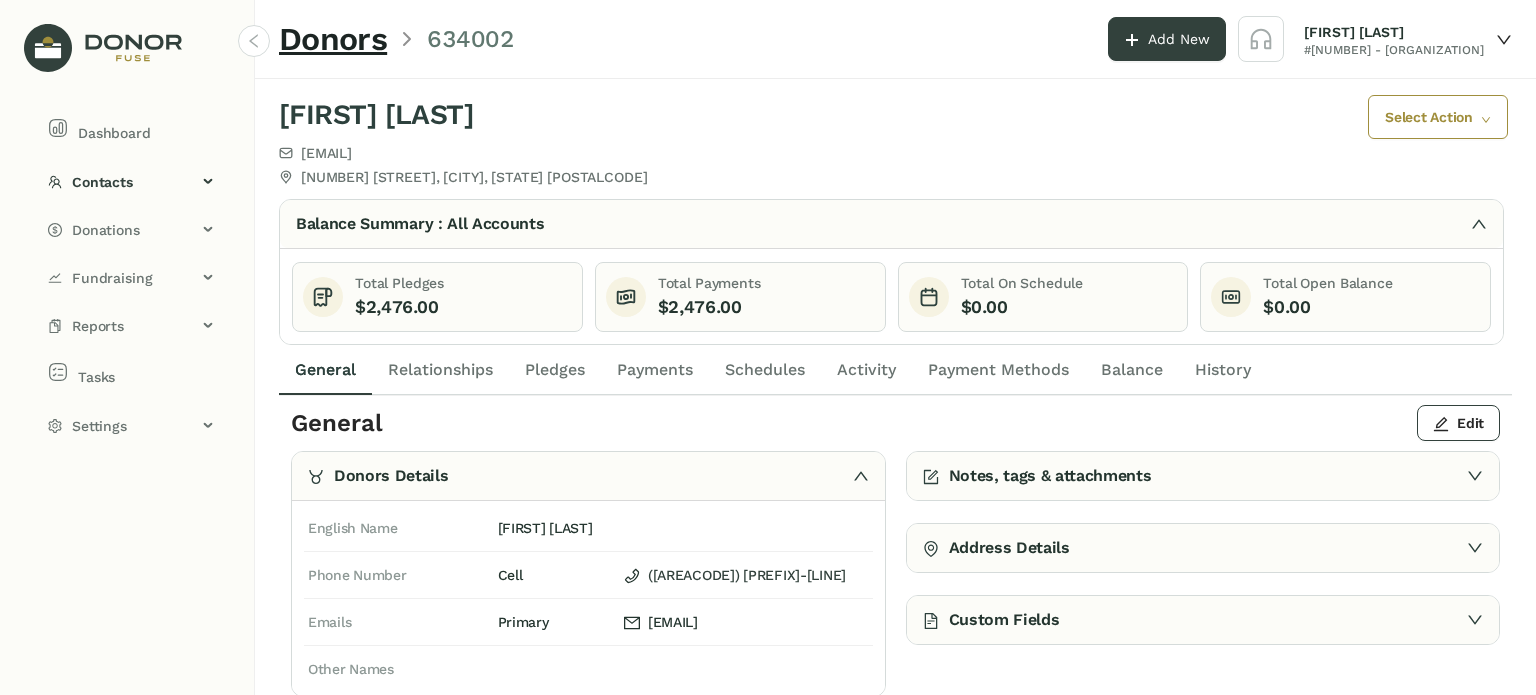 click on "Custom Fields" 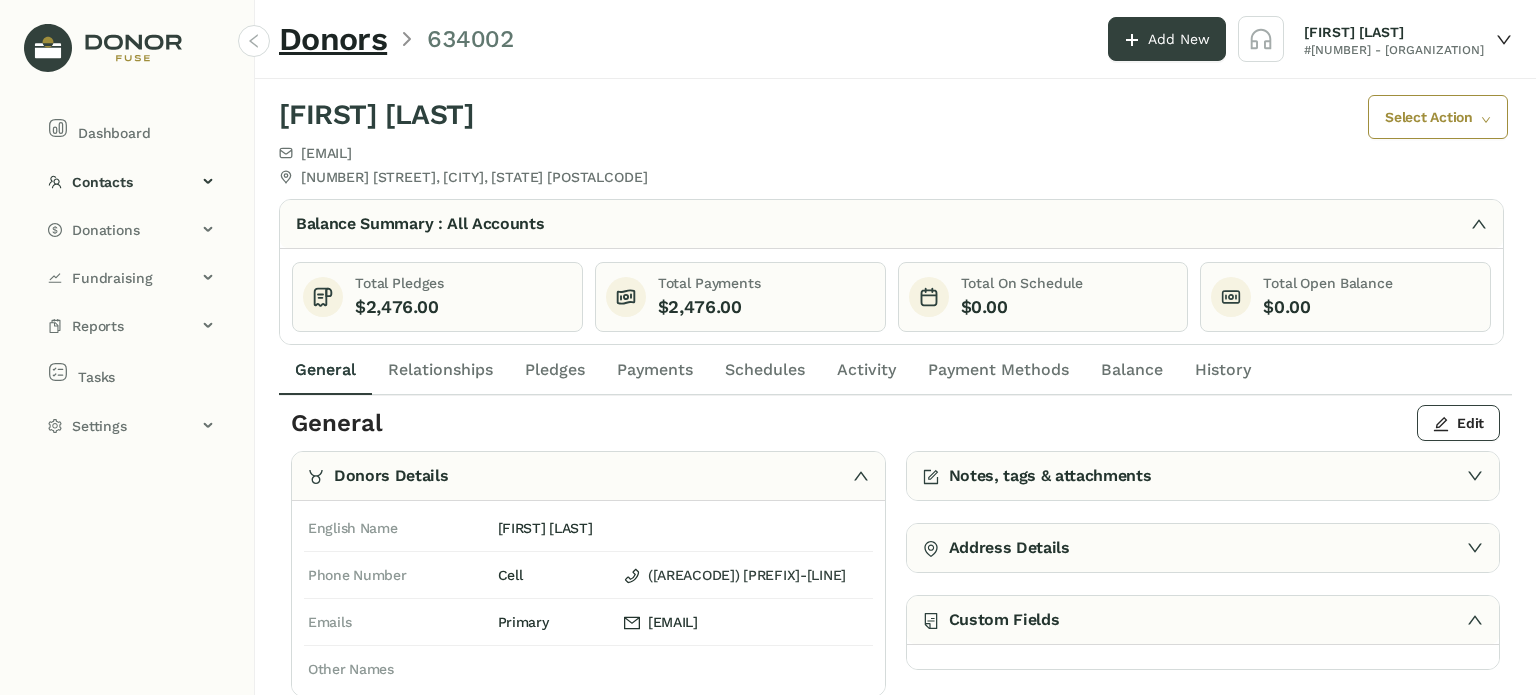 scroll, scrollTop: 3, scrollLeft: 0, axis: vertical 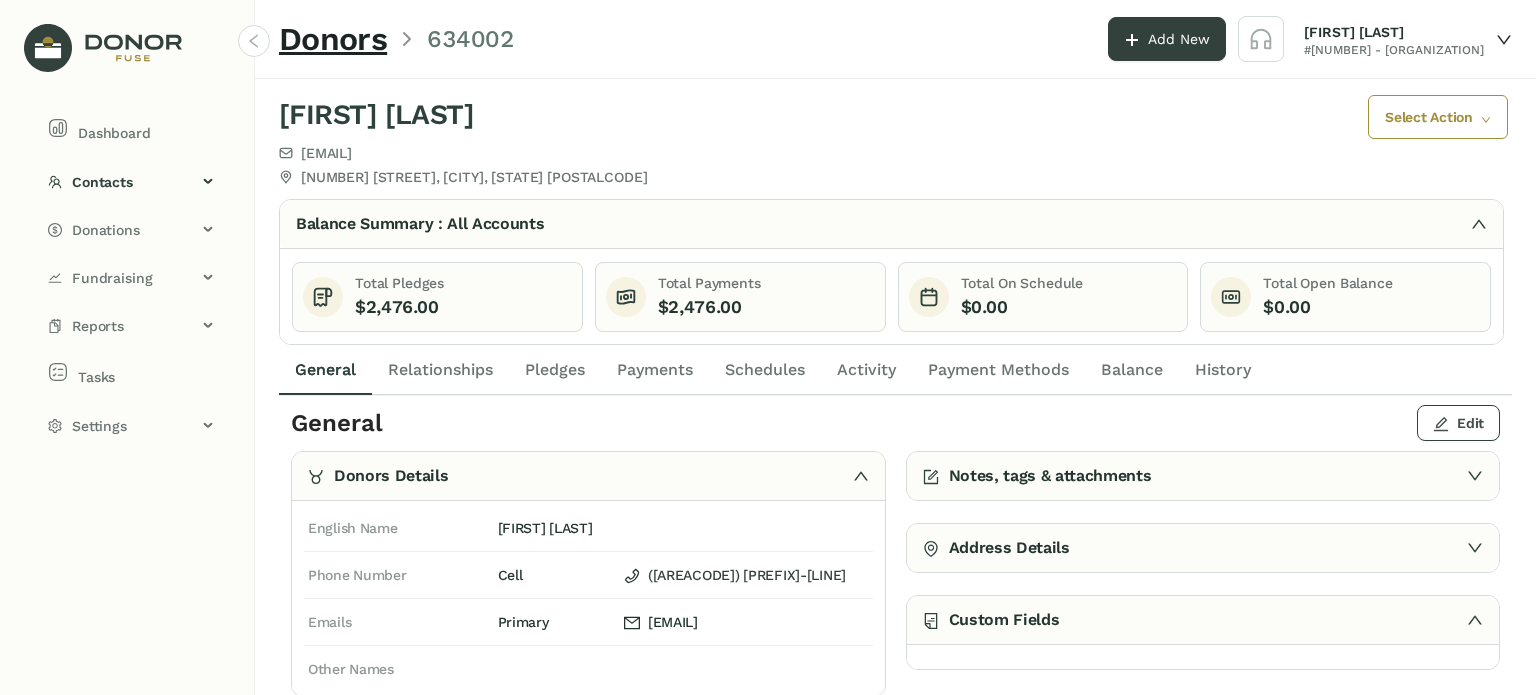 click 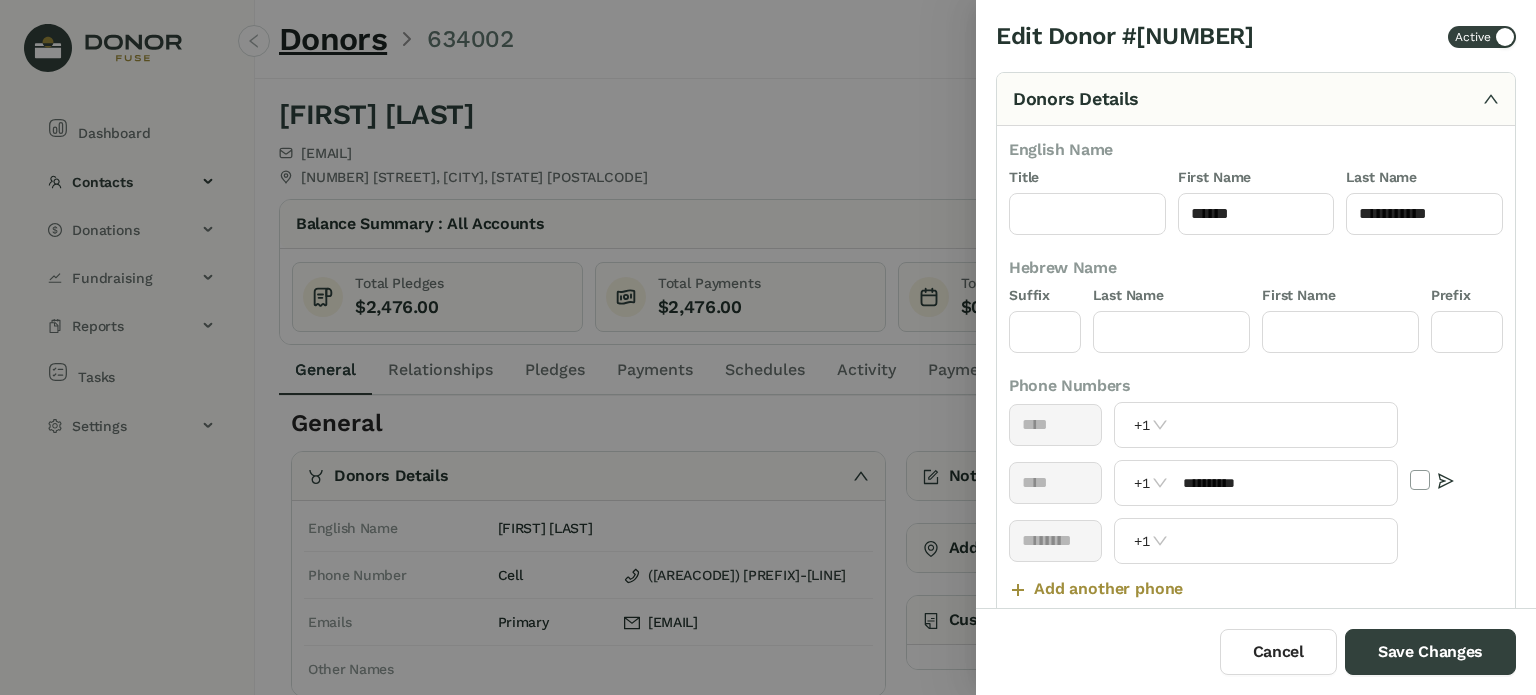 click at bounding box center [1505, 37] 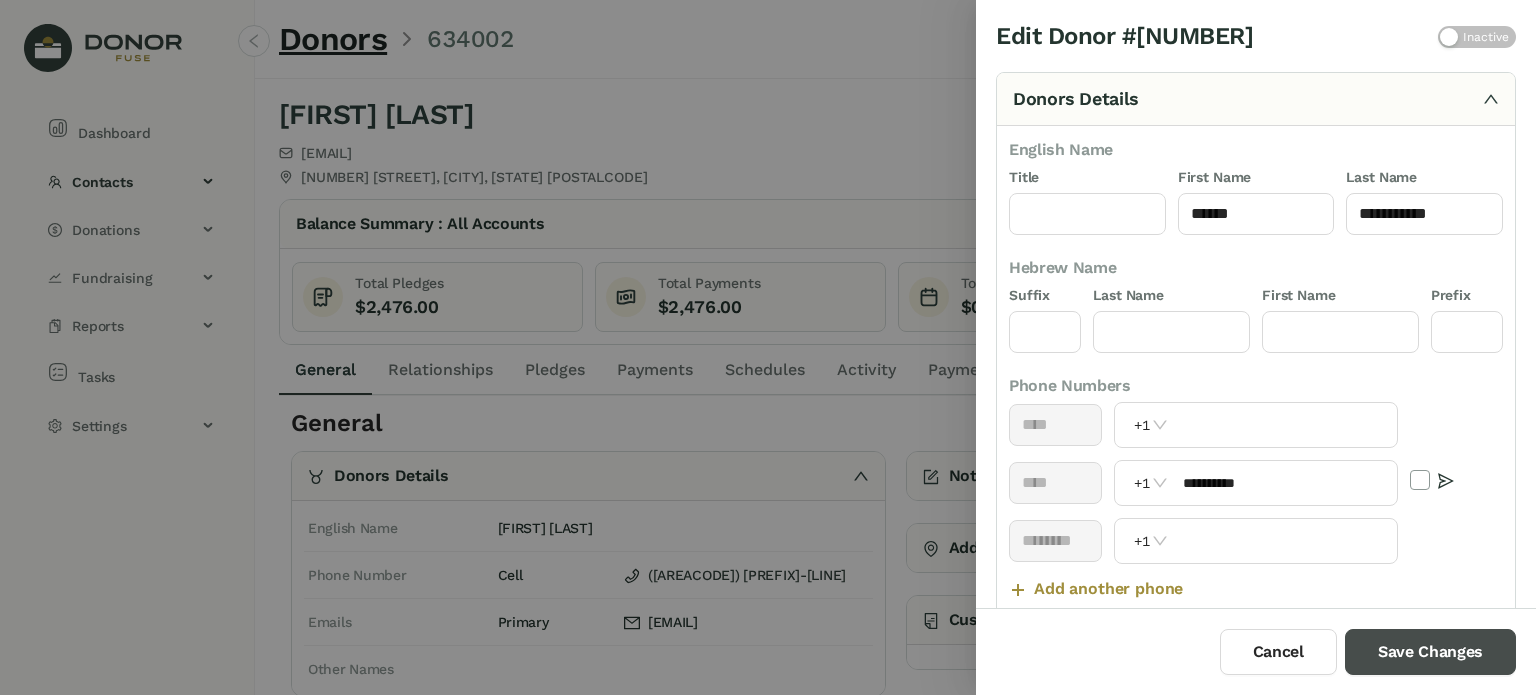 click on "Save Changes" at bounding box center (1430, 652) 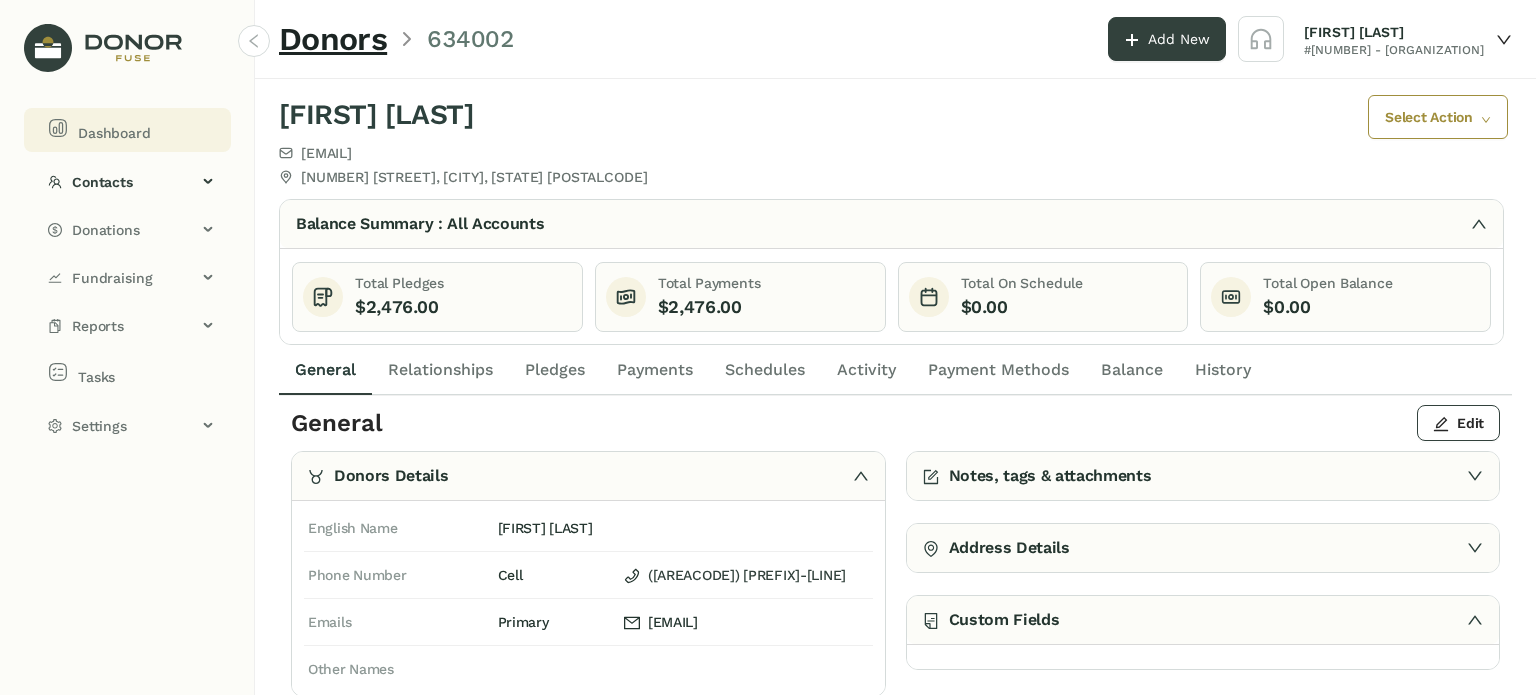 click on "Dashboard" 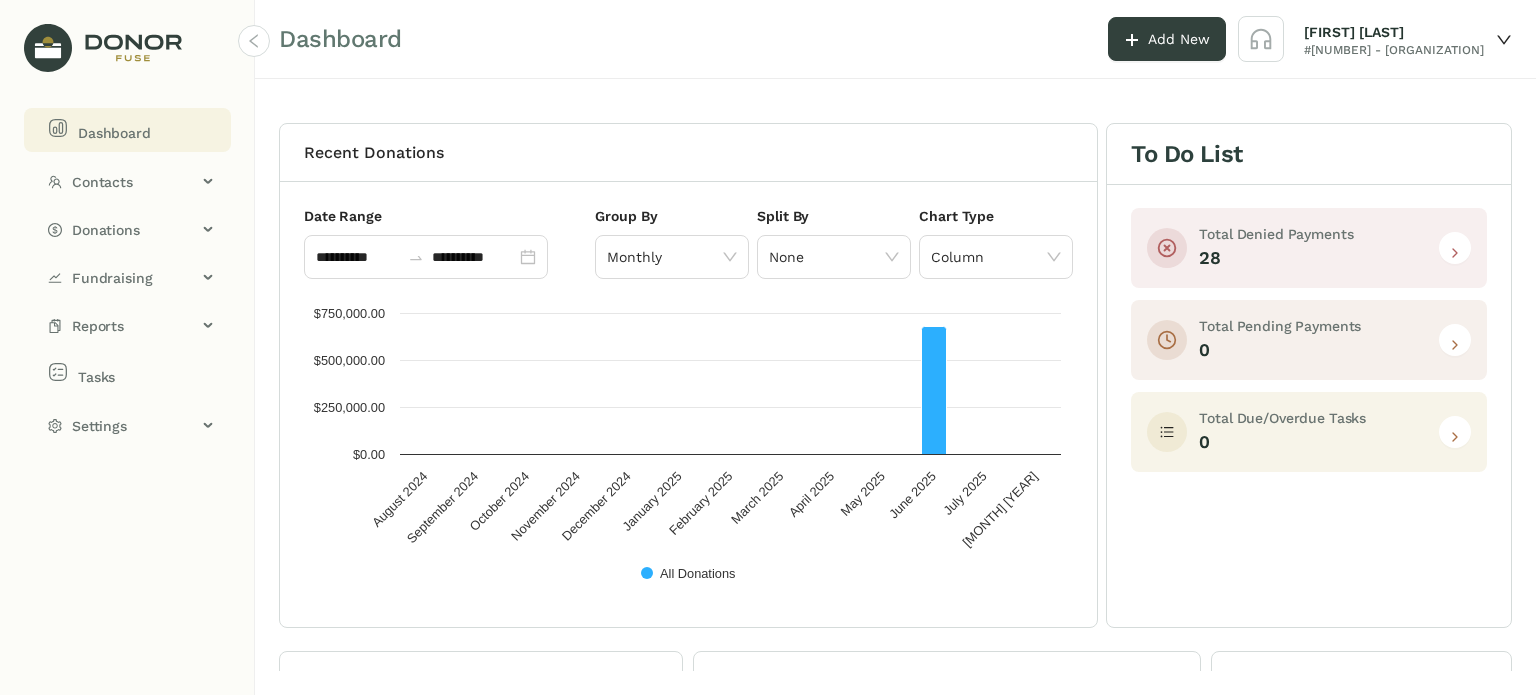 click 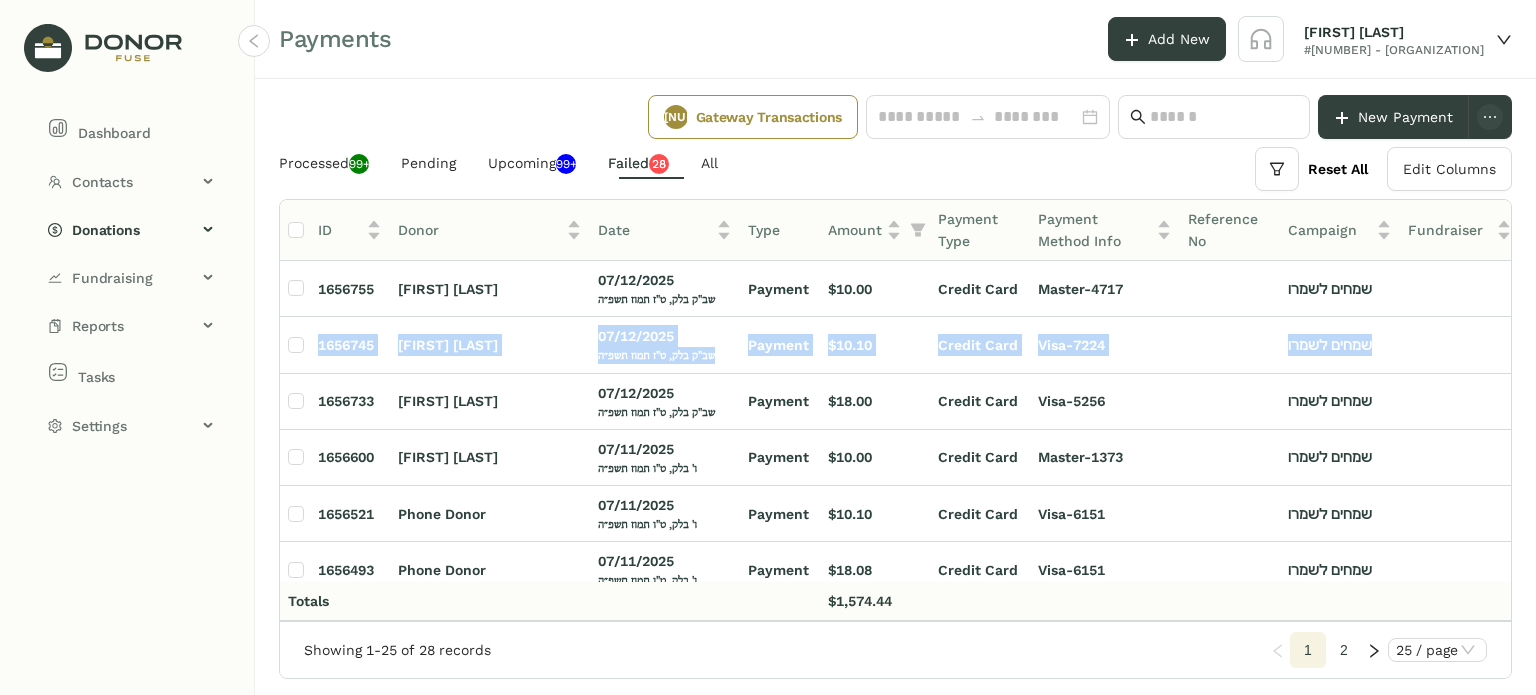 drag, startPoint x: 1512, startPoint y: 314, endPoint x: 1509, endPoint y: 351, distance: 37.12142 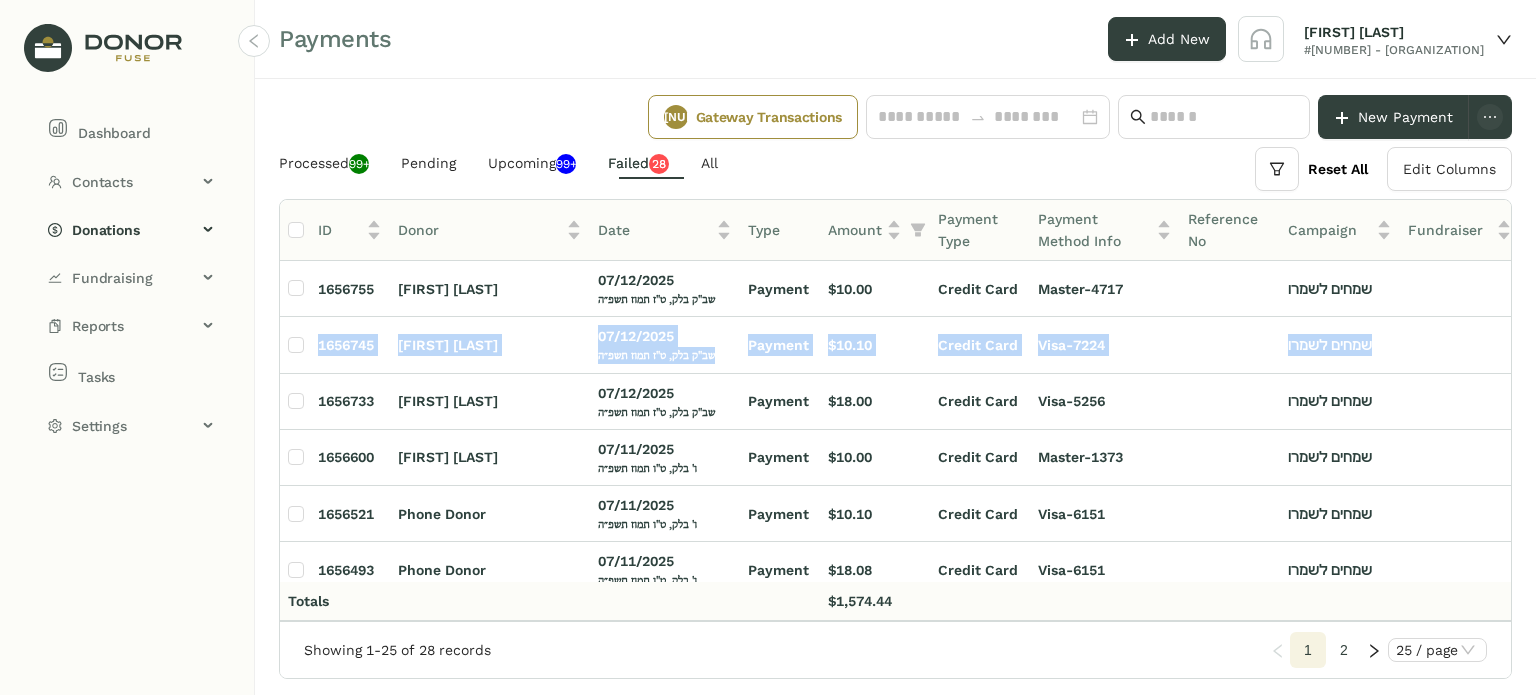 click on "All Reset All  Edit Columns
ID  Donor   Date   Type   Amount   Payment Type   Payment Method Info   Reference No   Campaign   Fundraiser   Retries  [NUMBER] [FIRST] [LAST] [DATE] [JEWISH_DATE] Payment $[AMOUNT] Credit Card Visa-[CARD]  [NUMBER]  [NUMBER] [FIRST] [LAST] [DATE] [JEWISH_DATE] Payment $[AMOUNT] Credit Card Visa-[CARD]  [NUMBER]  [NUMBER] [FIRST] [LAST] [DATE] [JEWISH_DATE] Payment $[AMOUNT] Credit Card Visa-[CARD]  [NUMBER]  [NUMBER] [FIRST] [LAST] [DATE] [JEWISH_DATE] Payment $[AMOUNT] Credit Card Visa-[CARD]  [NUMBER]  [NUMBER] [FIRST] [LAST] [DATE] [JEWISH_DATE] Payment $[AMOUNT] Credit Card Visa-[CARD]  [NUMBER]  [NUMBER]" 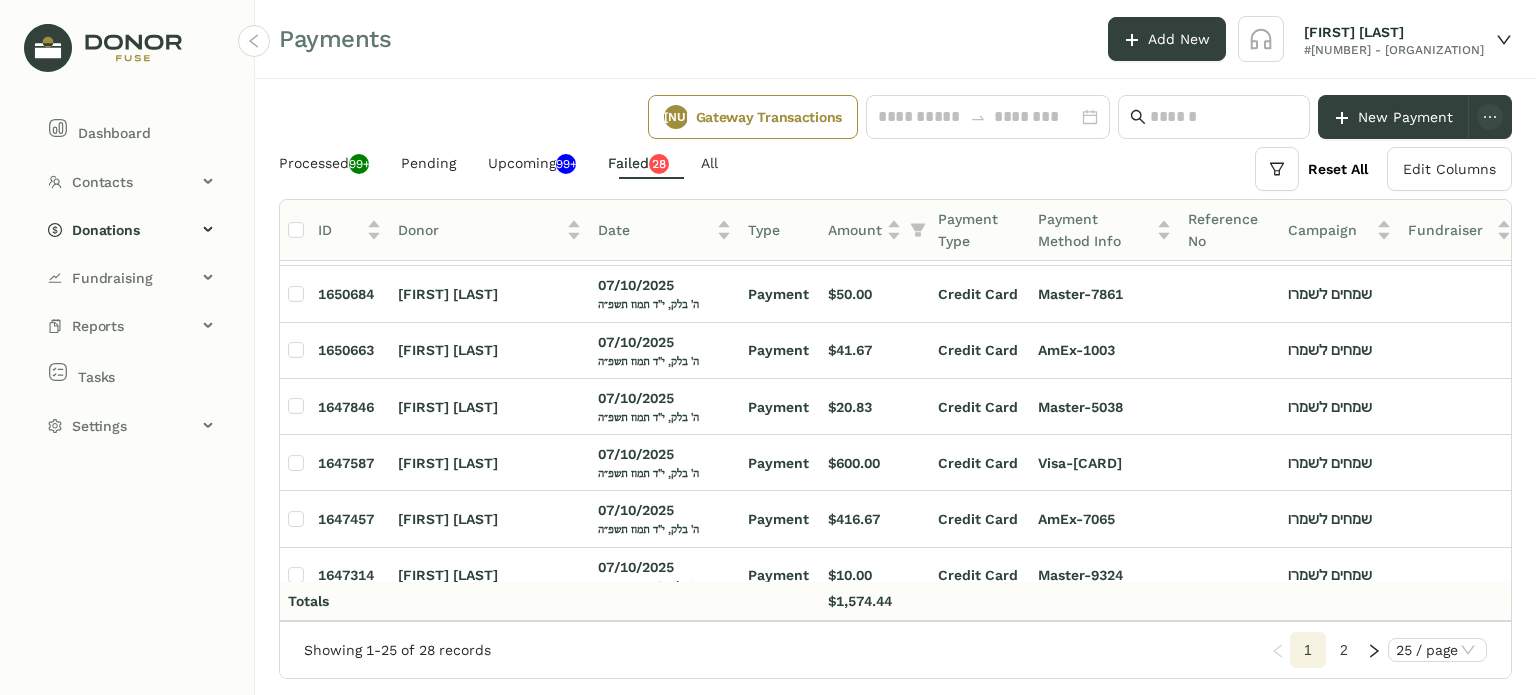 scroll, scrollTop: 1067, scrollLeft: 0, axis: vertical 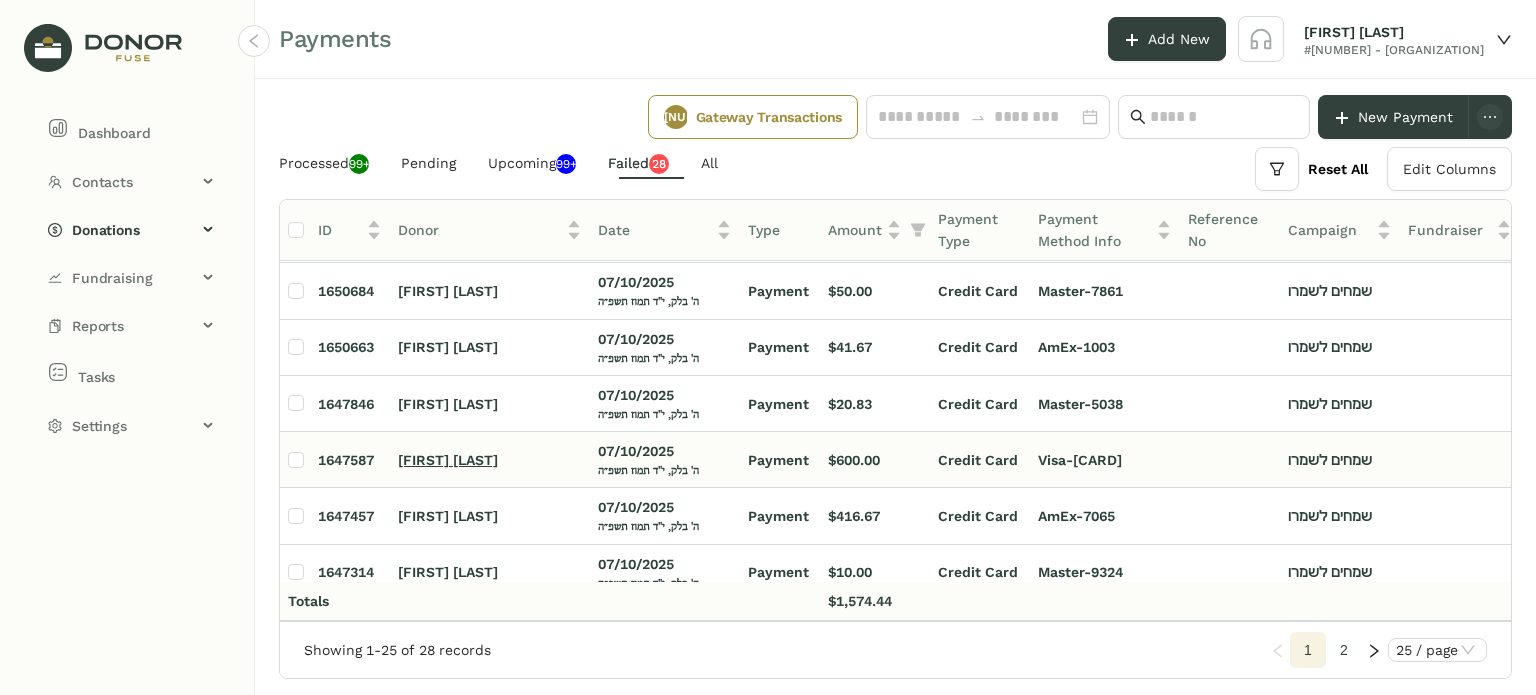 click on "[FIRST] [LAST]" 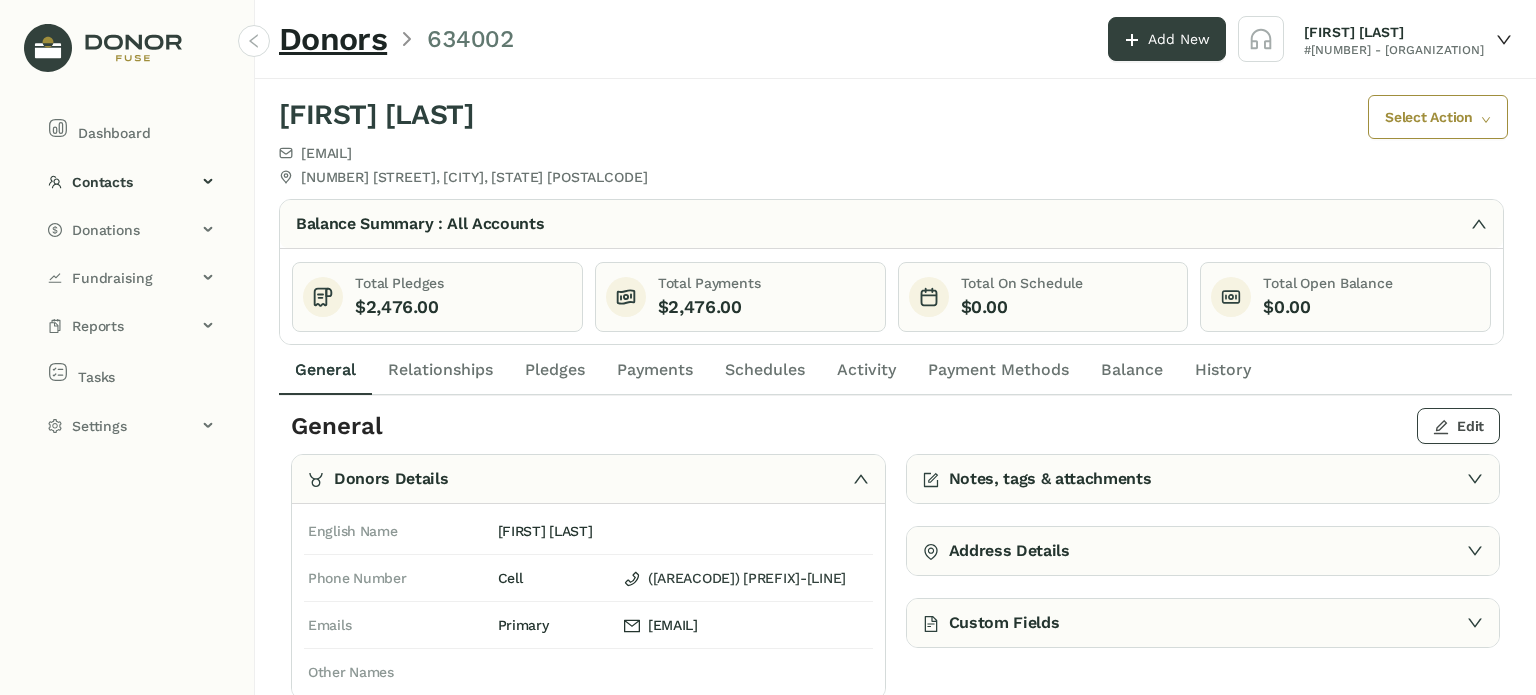 click on "Edit" 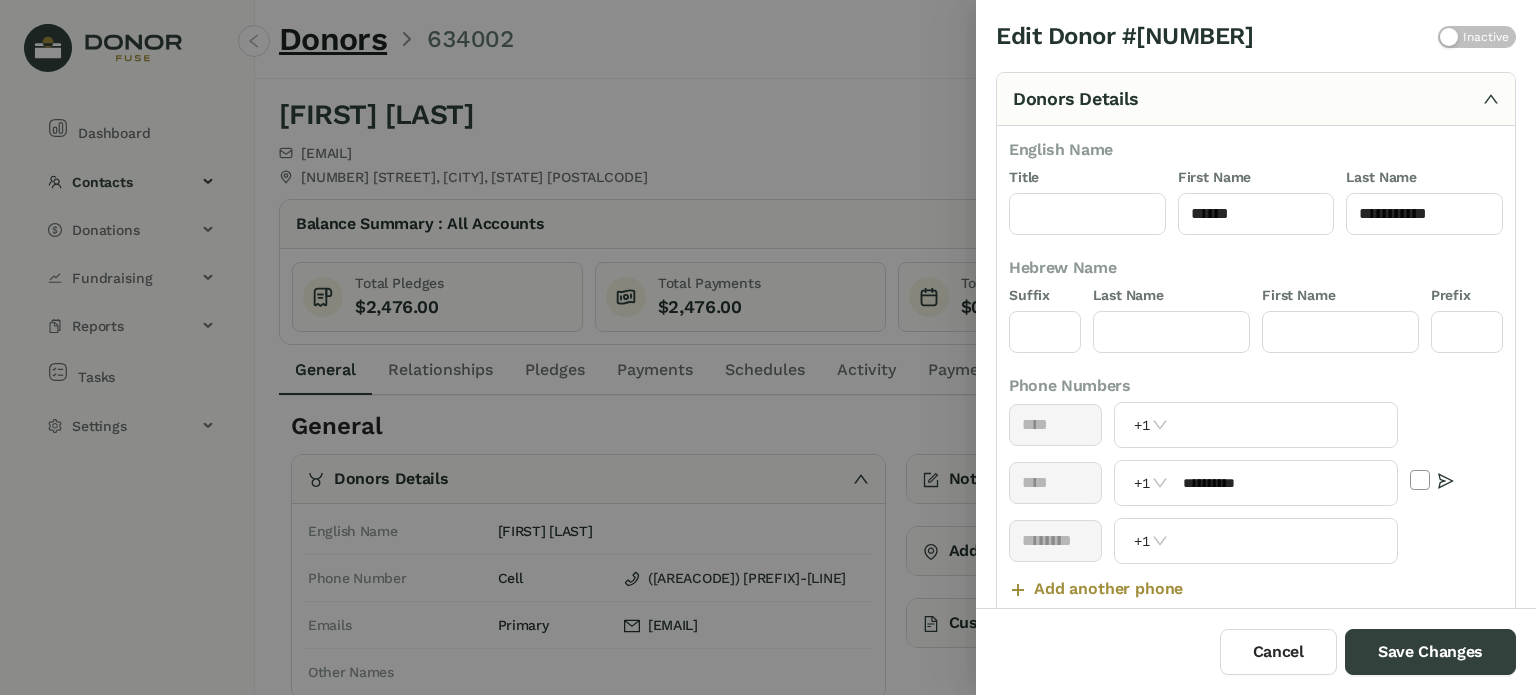 click on "Inactive" at bounding box center [1477, 37] 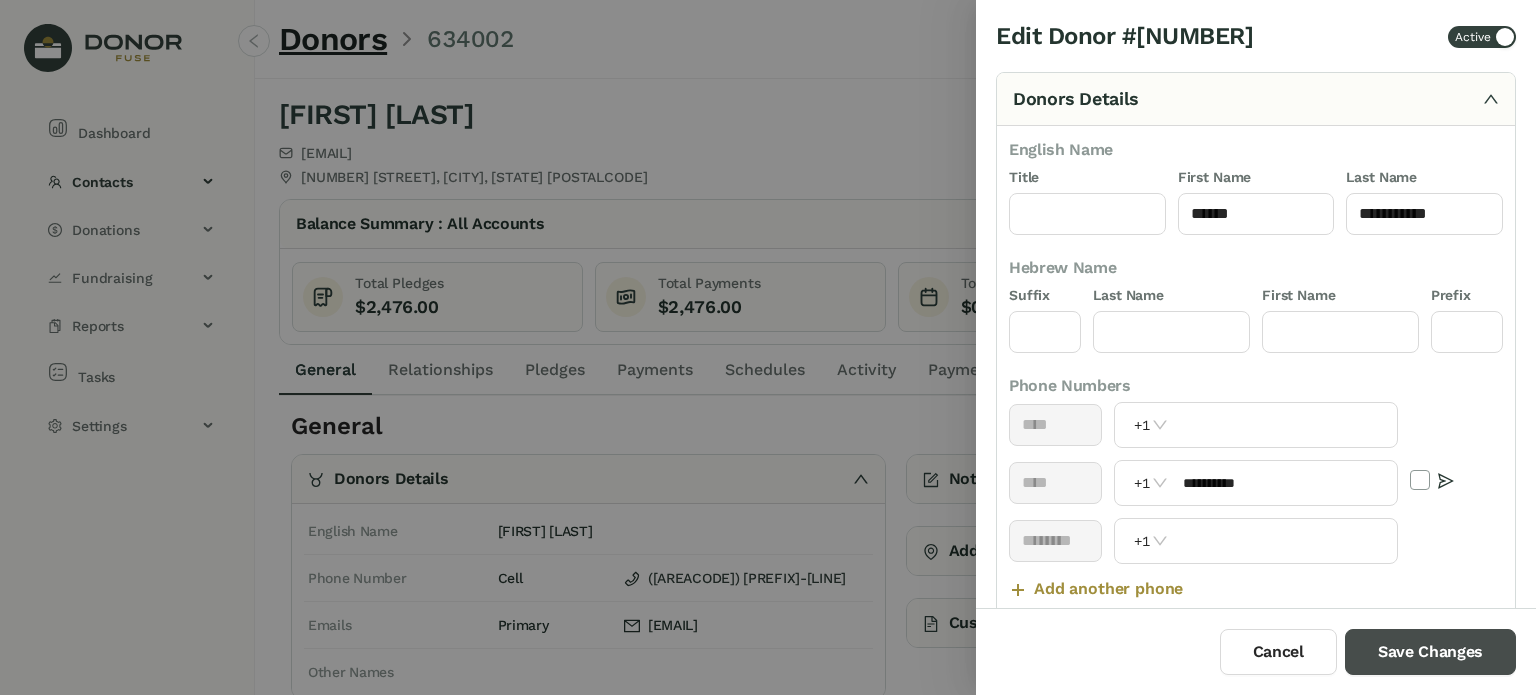 click on "Save Changes" at bounding box center [1430, 652] 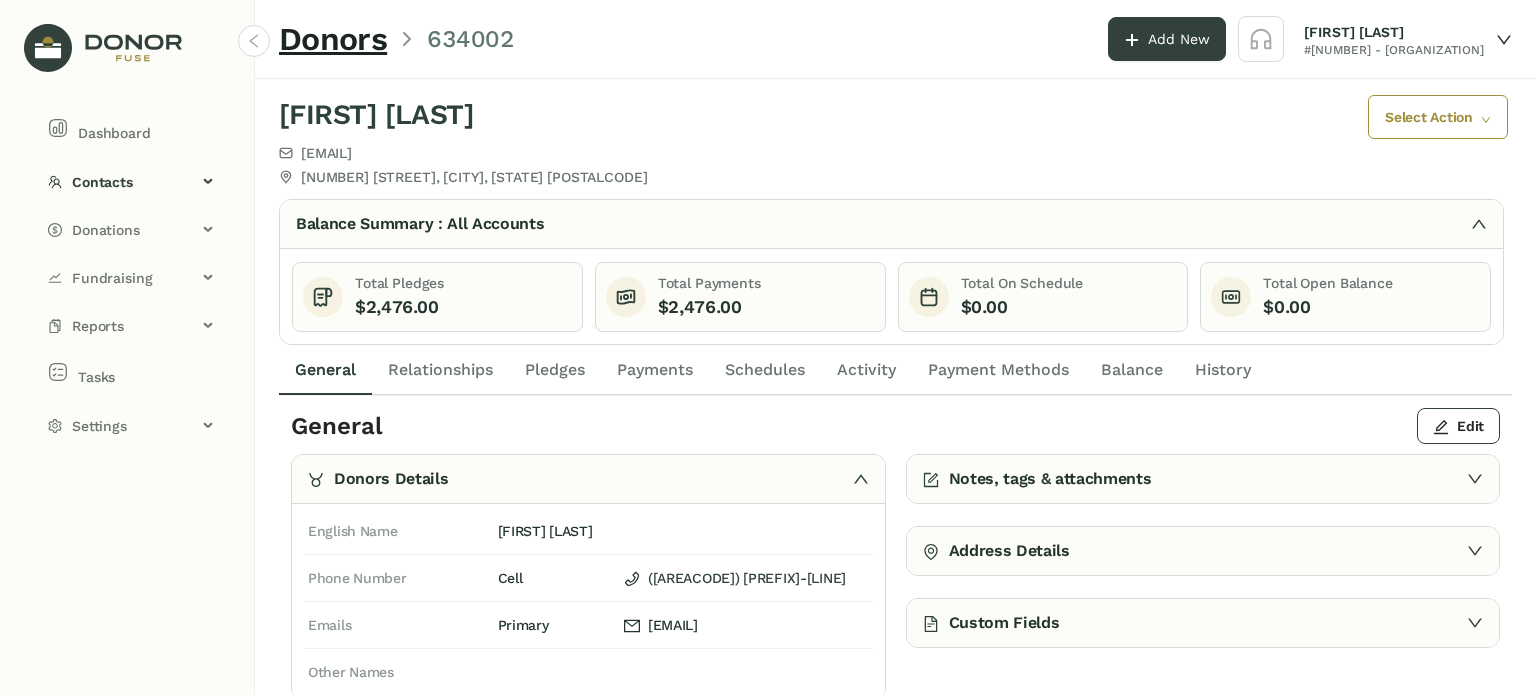 click on "Donors Details" 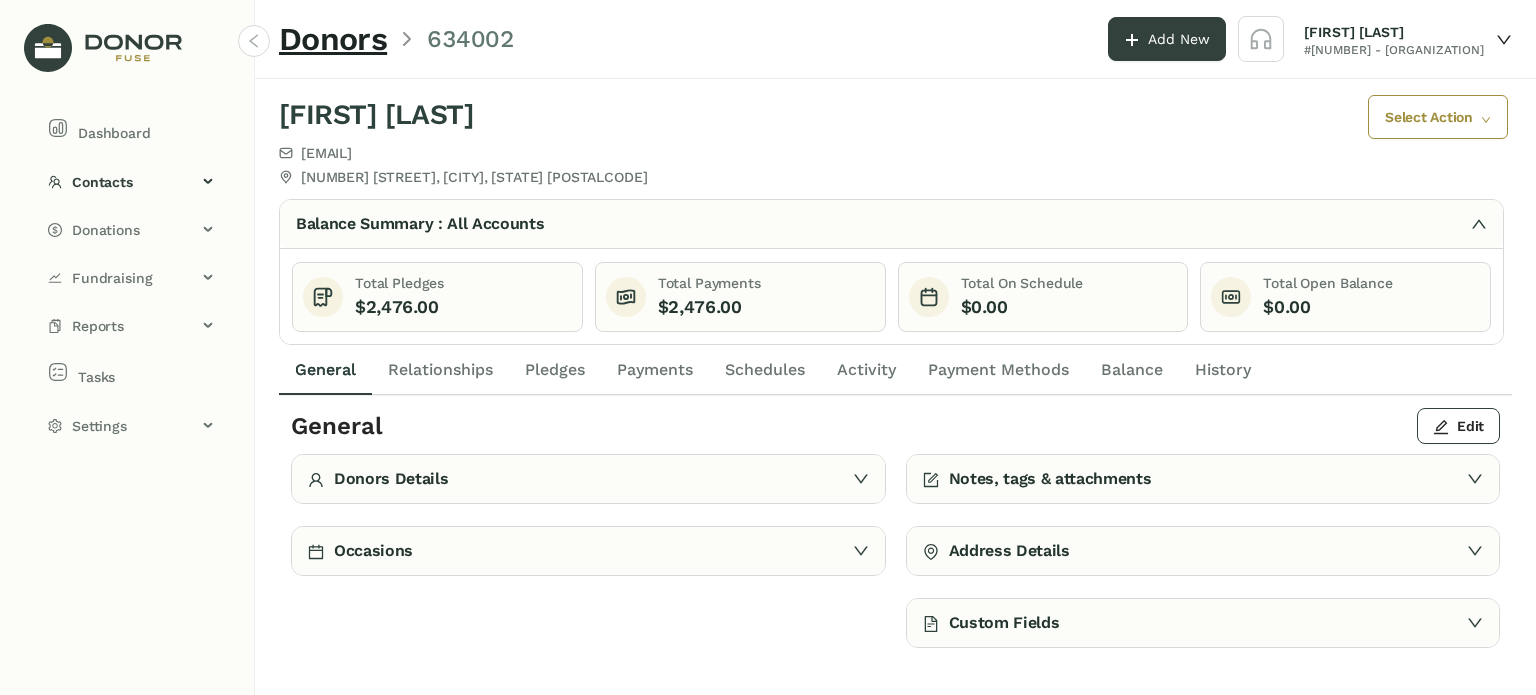click on "Occasions" 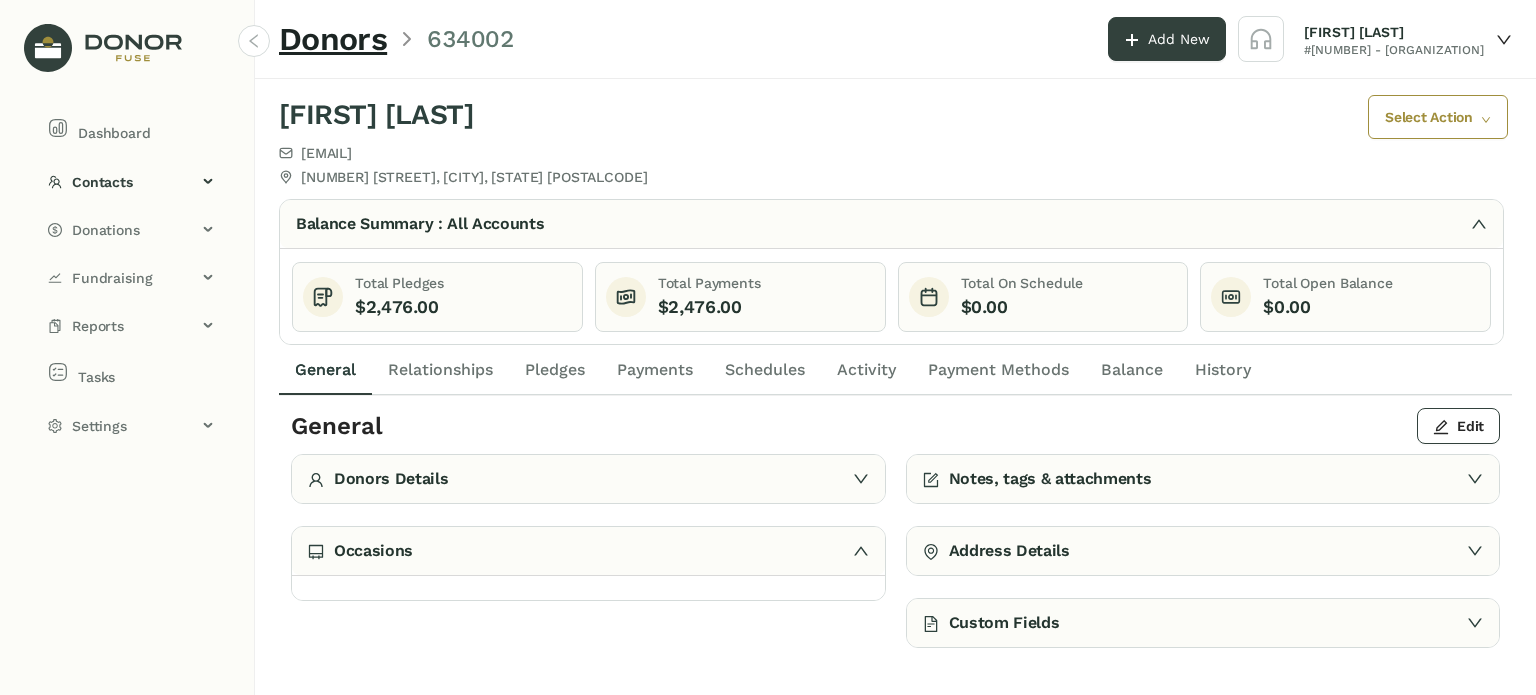 click on "Occasions" 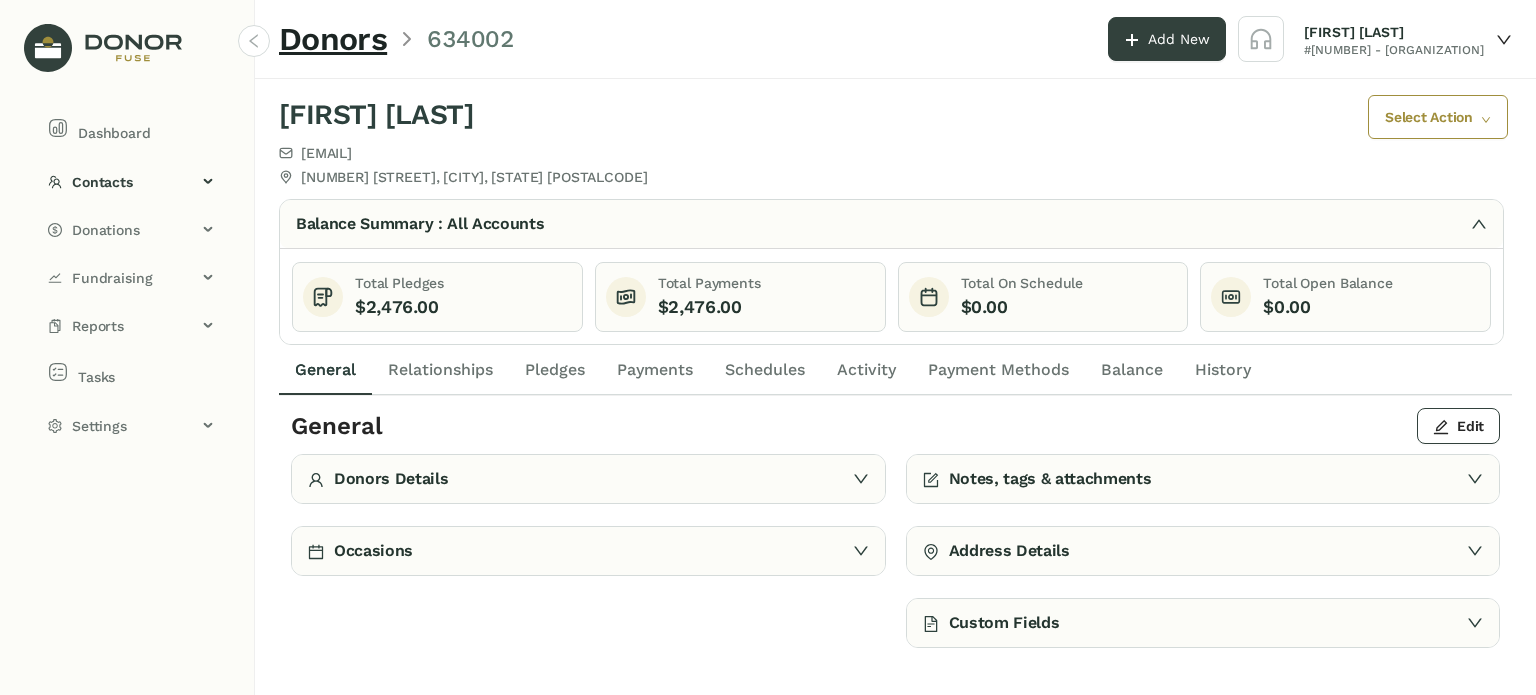 click on "Pledges" 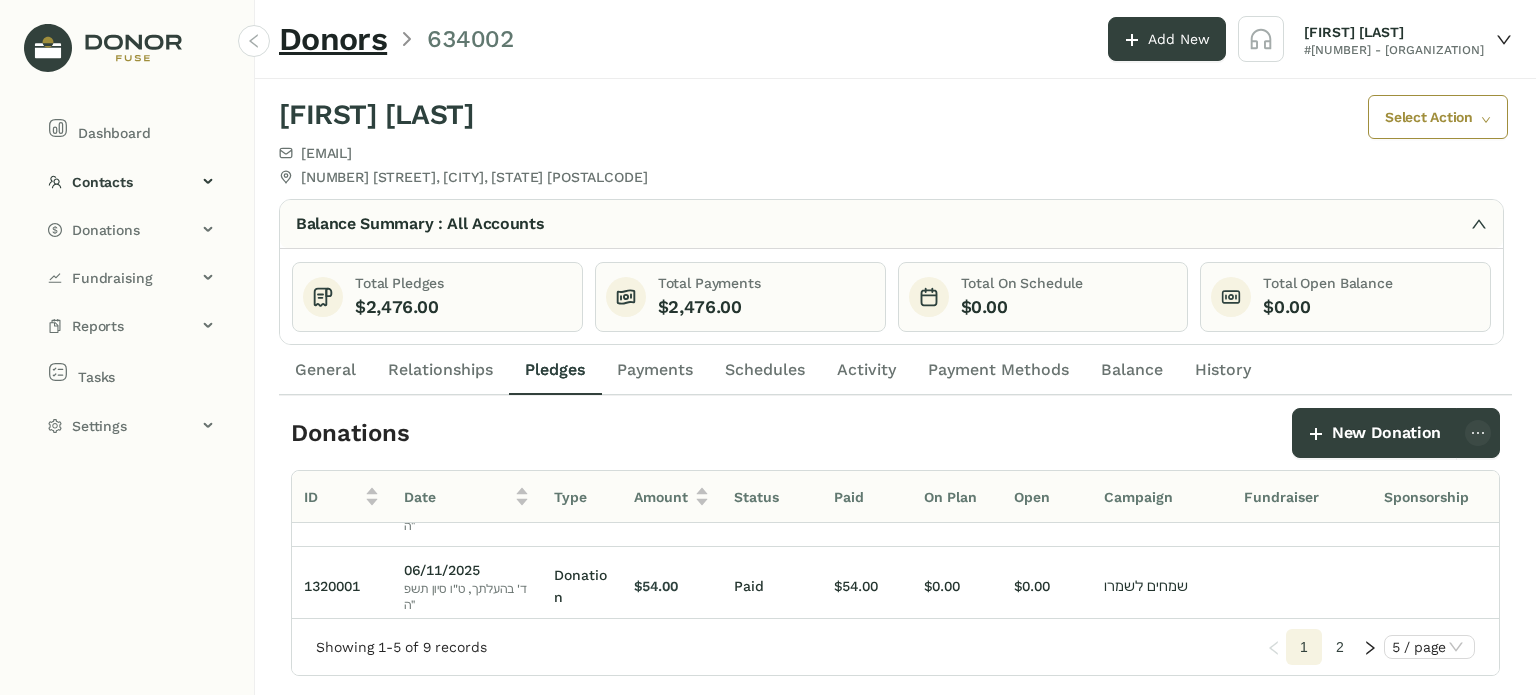 scroll, scrollTop: 0, scrollLeft: 0, axis: both 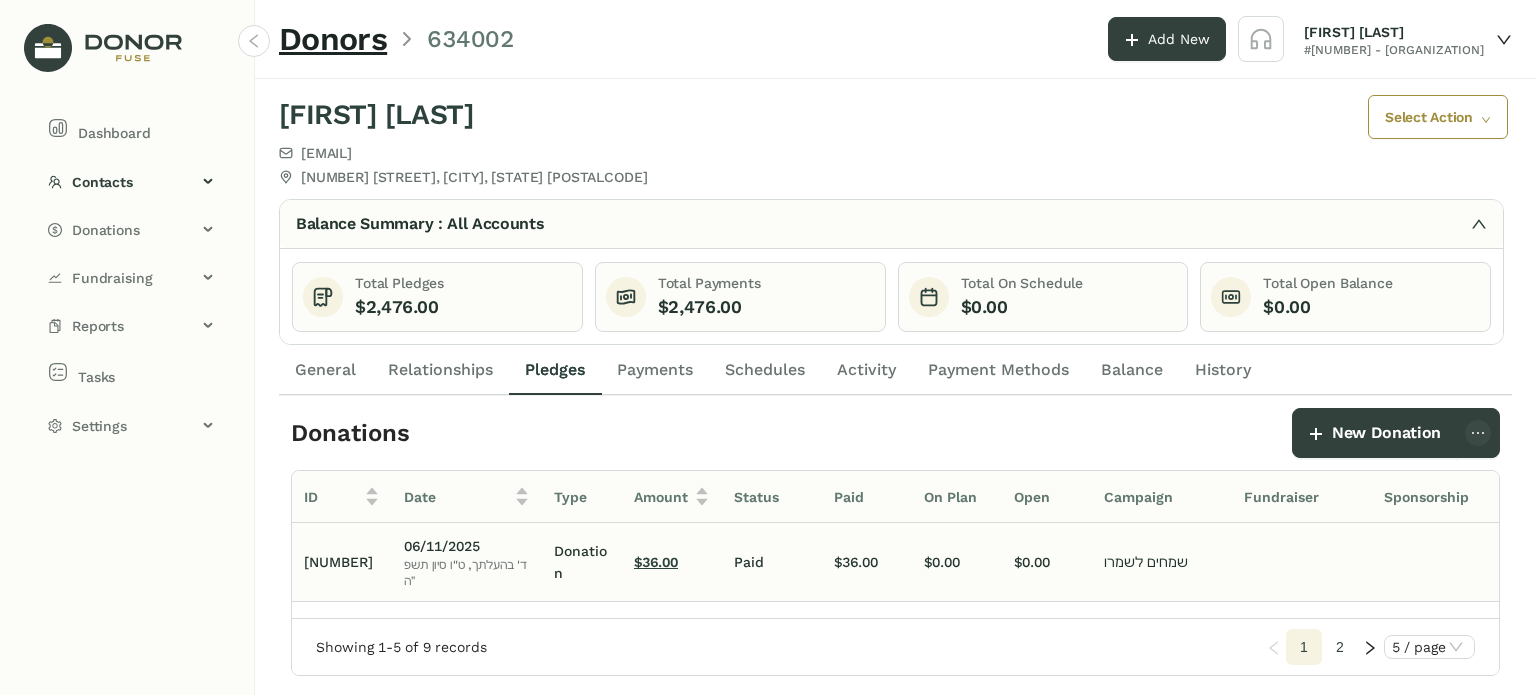 click on "$36.00" 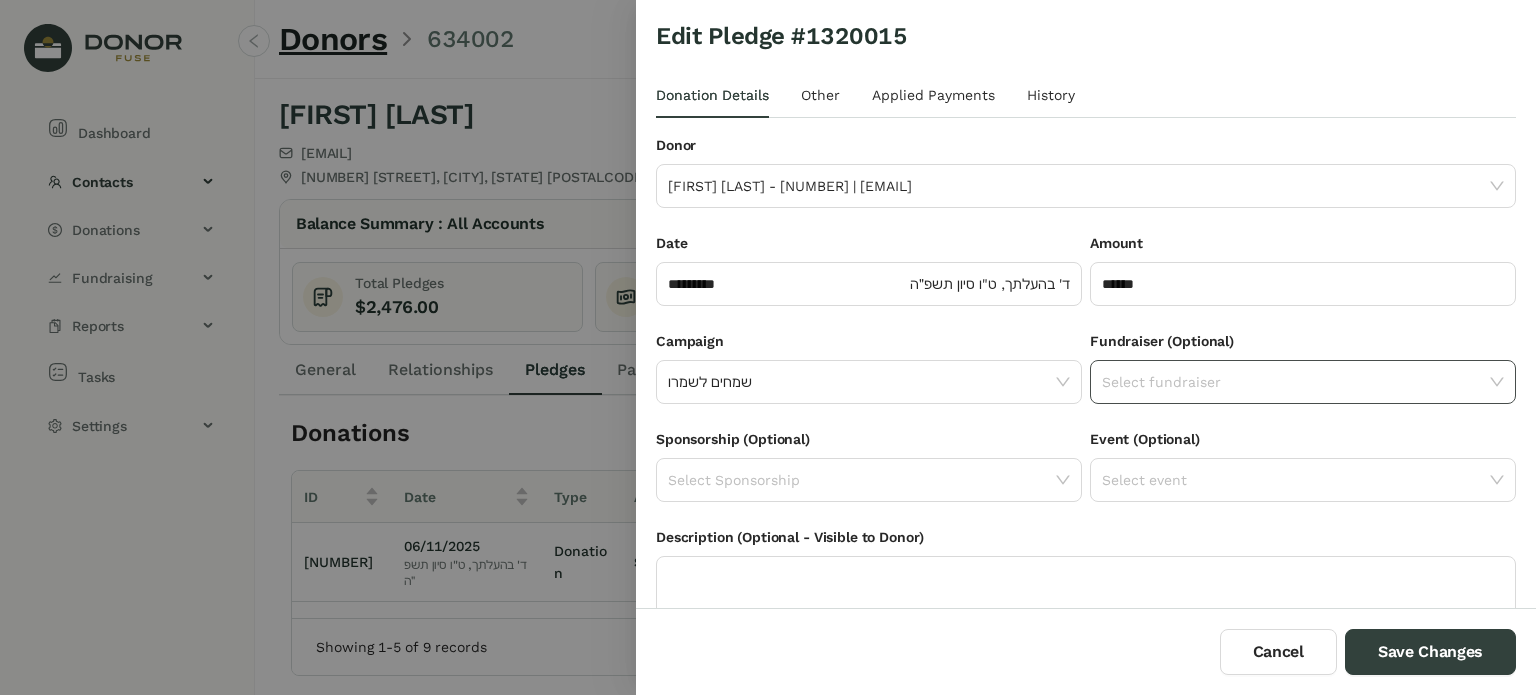 click 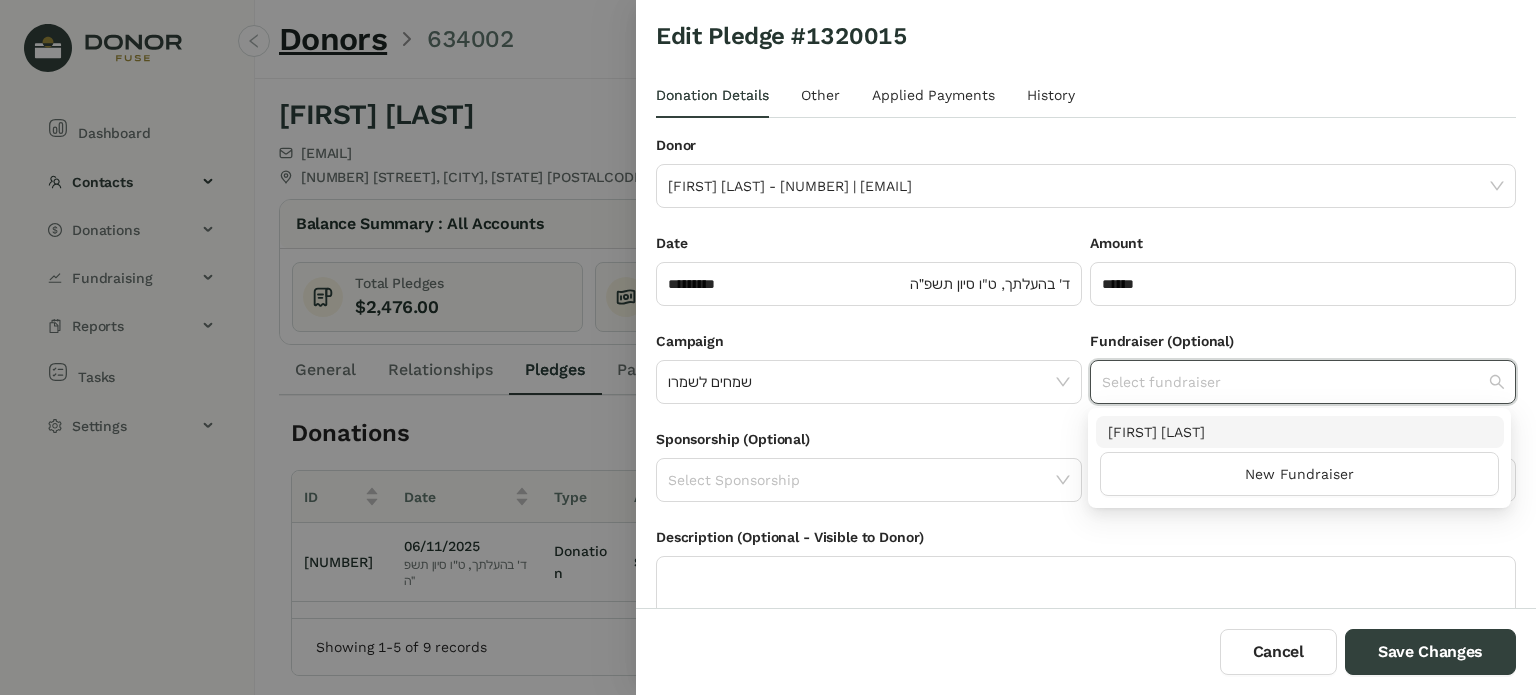 click 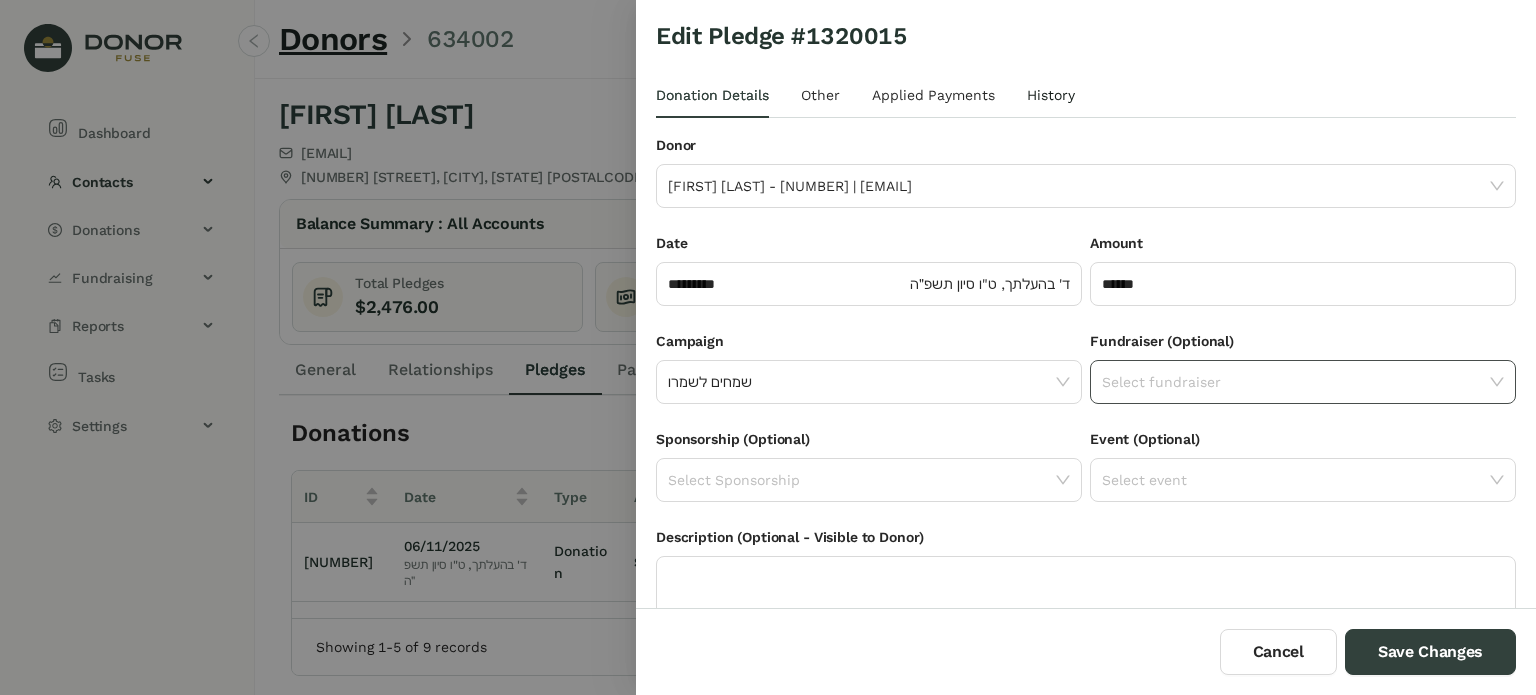 click on "History" at bounding box center (1051, 95) 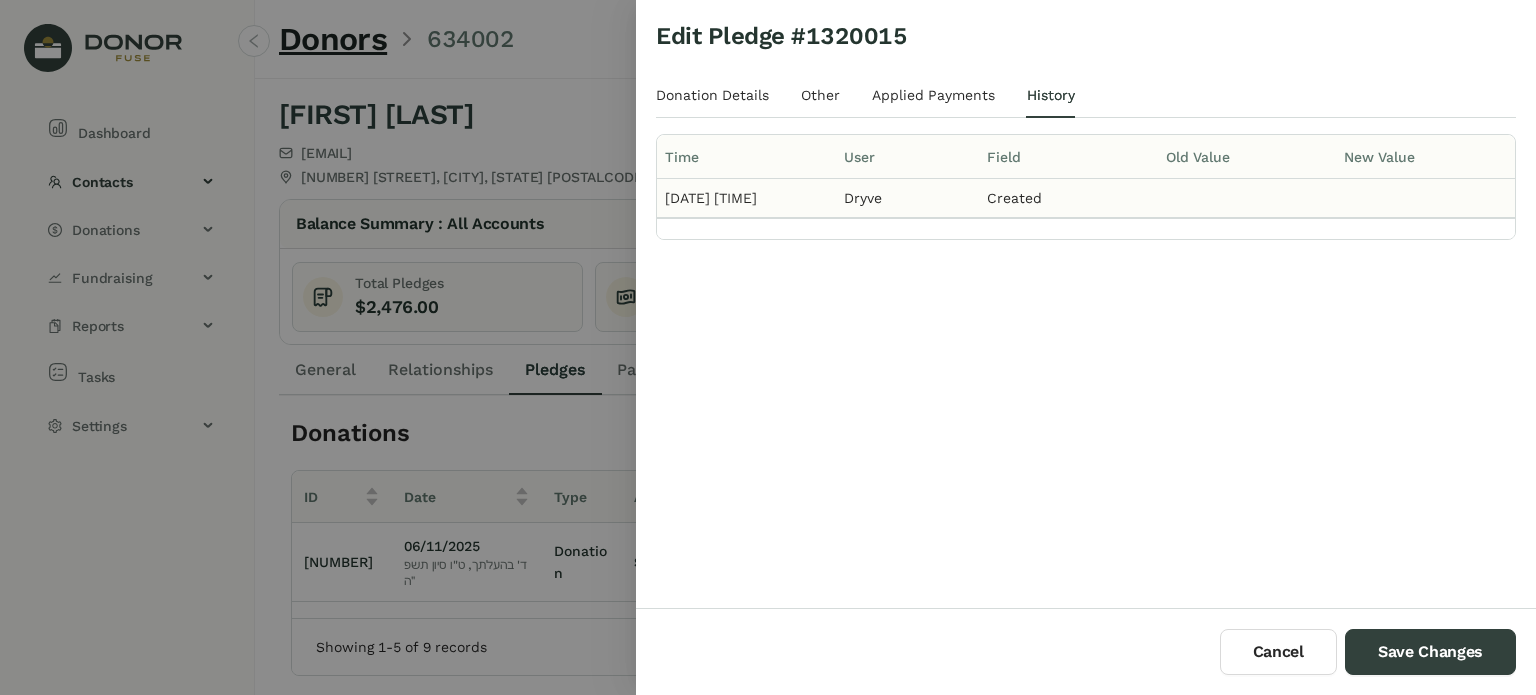 click on "Dryve" at bounding box center [907, 198] 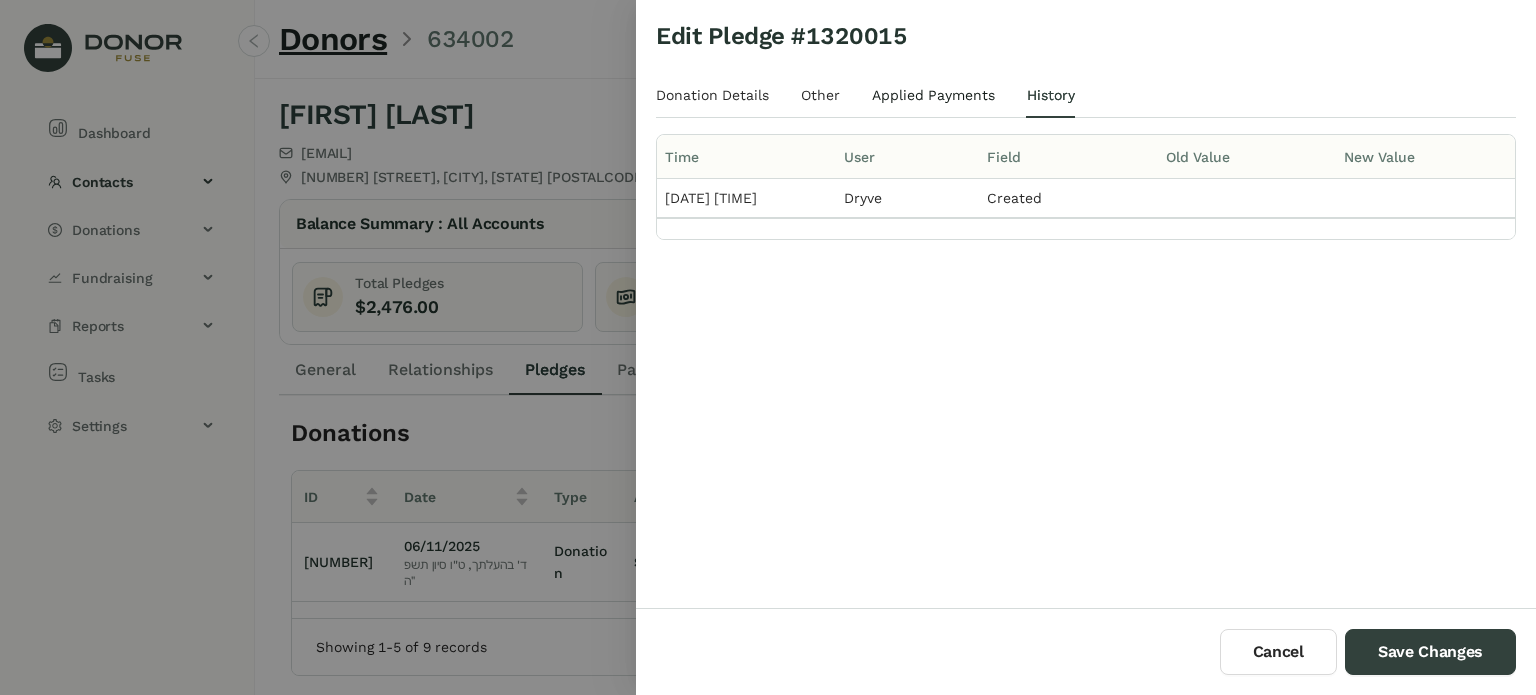 click on "Applied Payments" at bounding box center (933, 95) 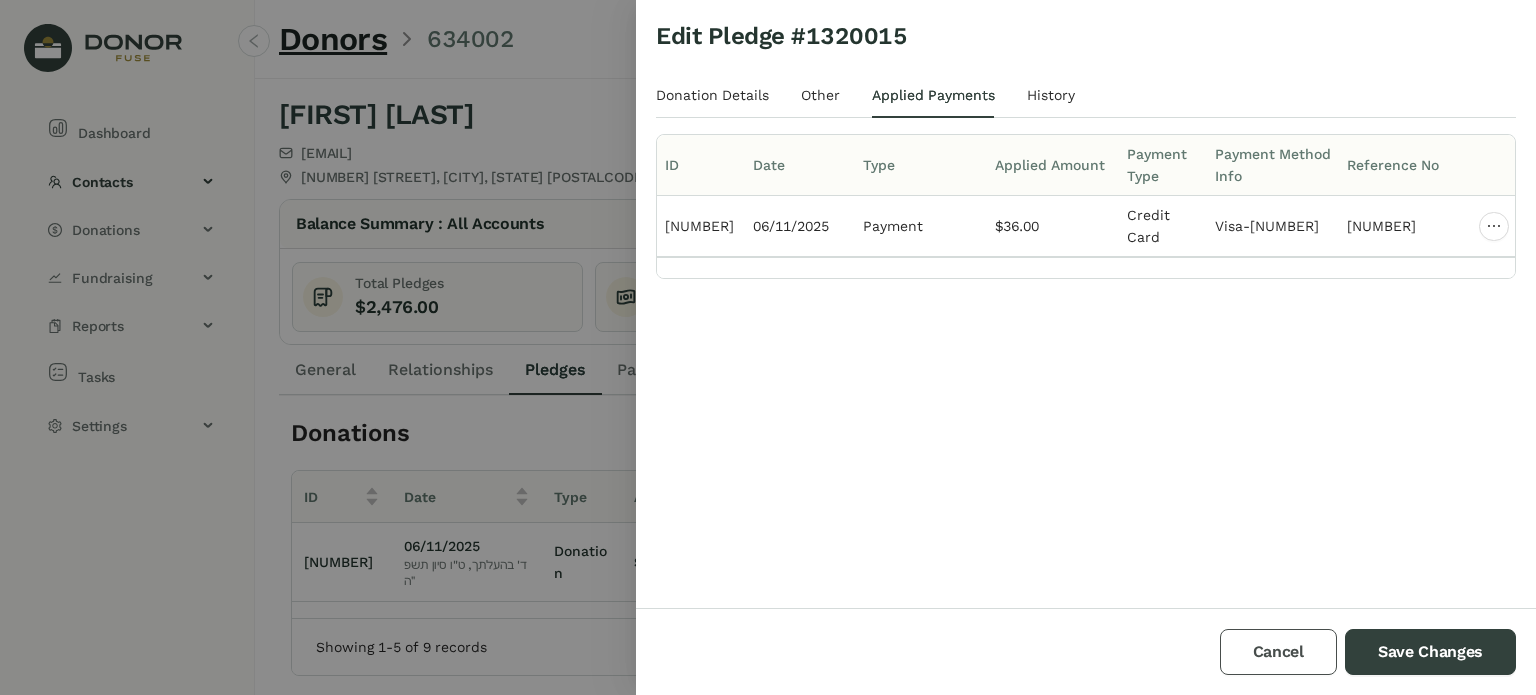 click on "Cancel" at bounding box center [1278, 652] 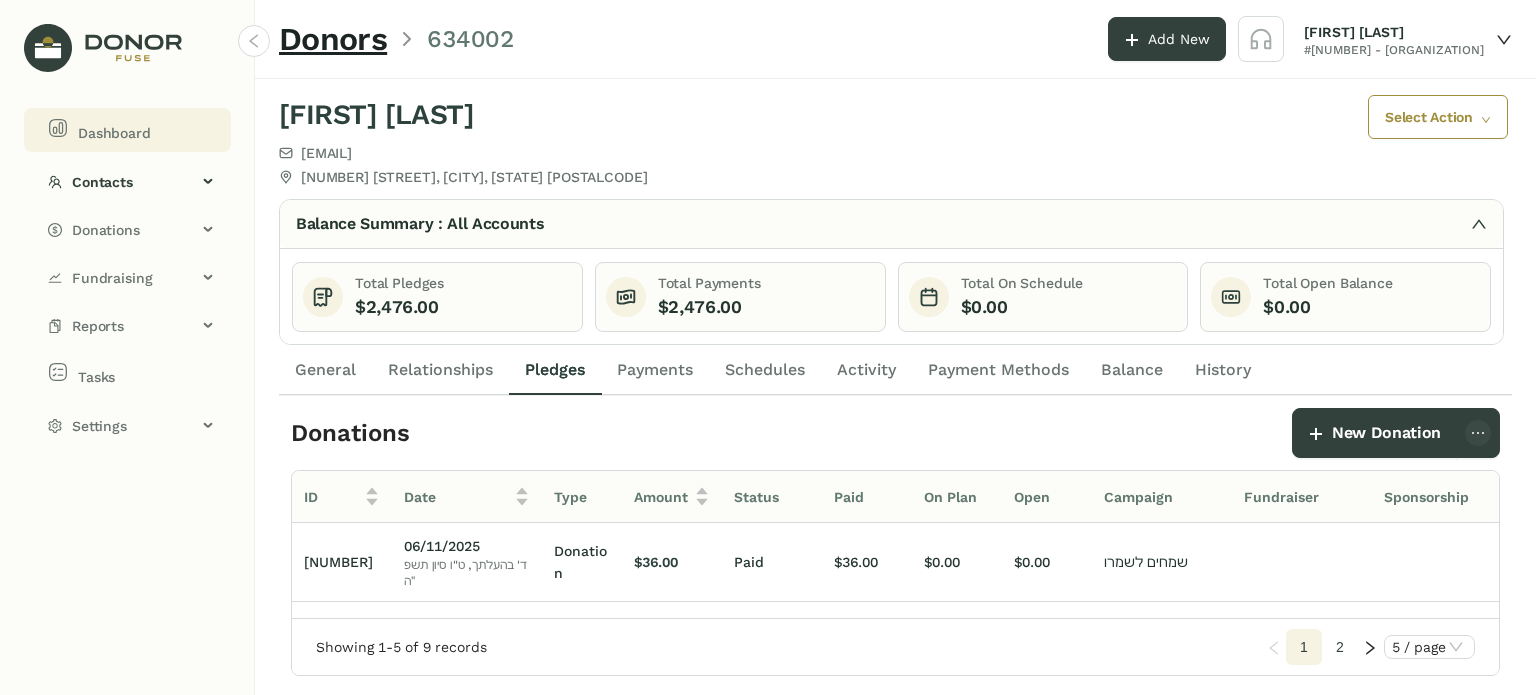 click on "Dashboard" 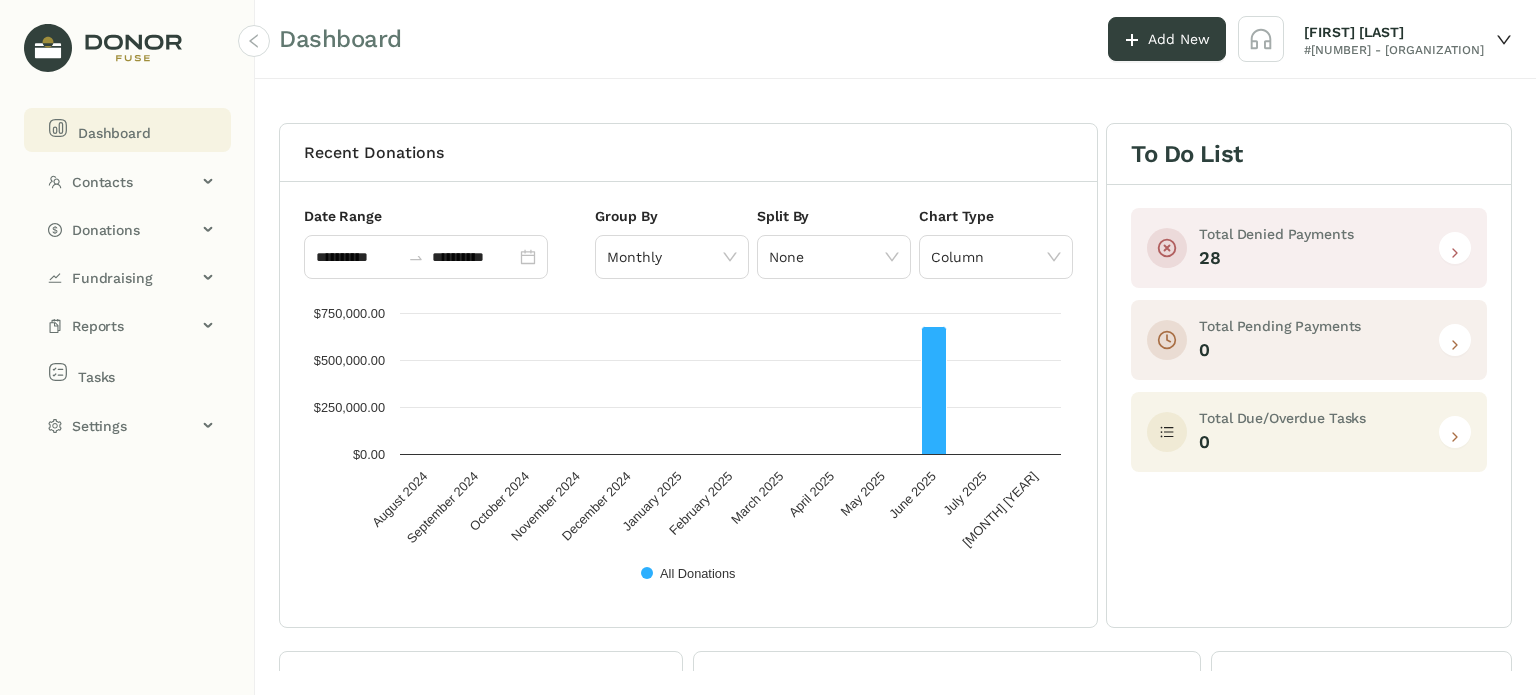 click 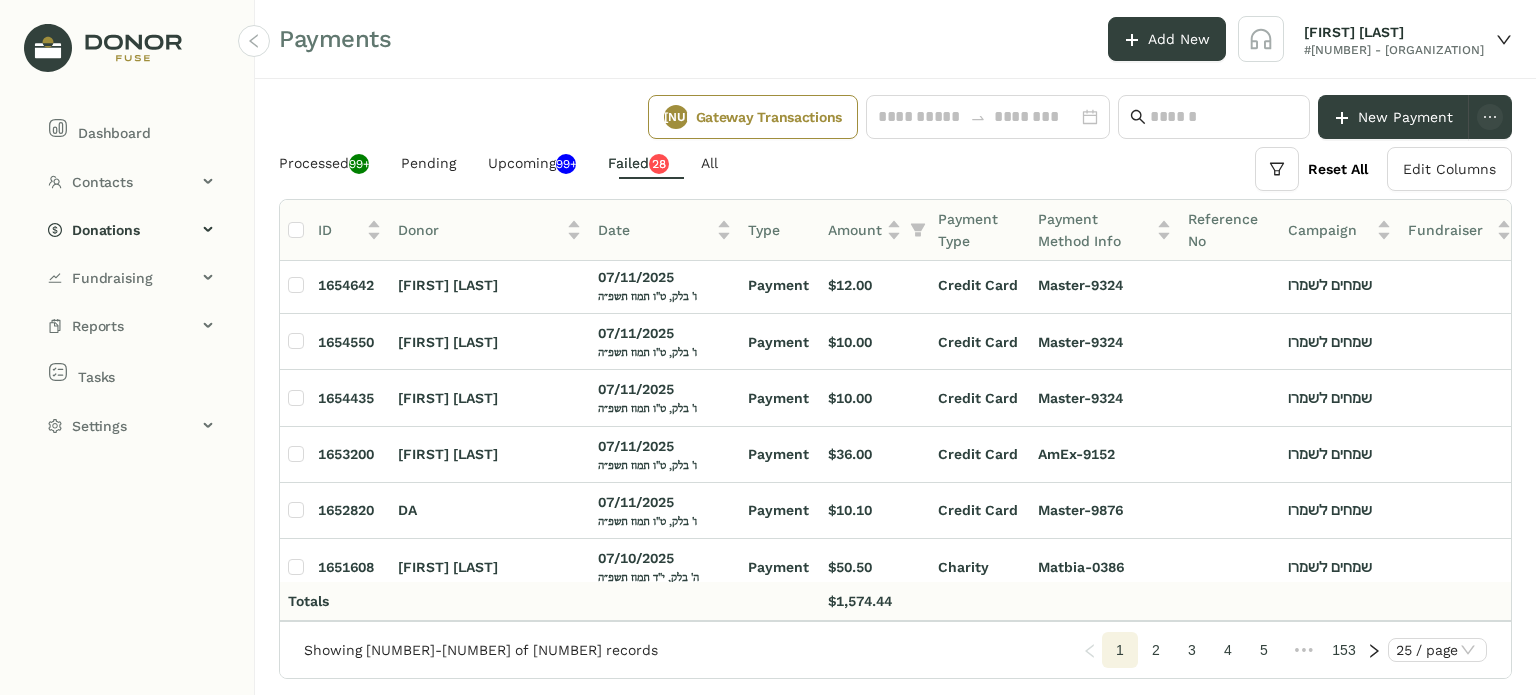 scroll, scrollTop: 1016, scrollLeft: 0, axis: vertical 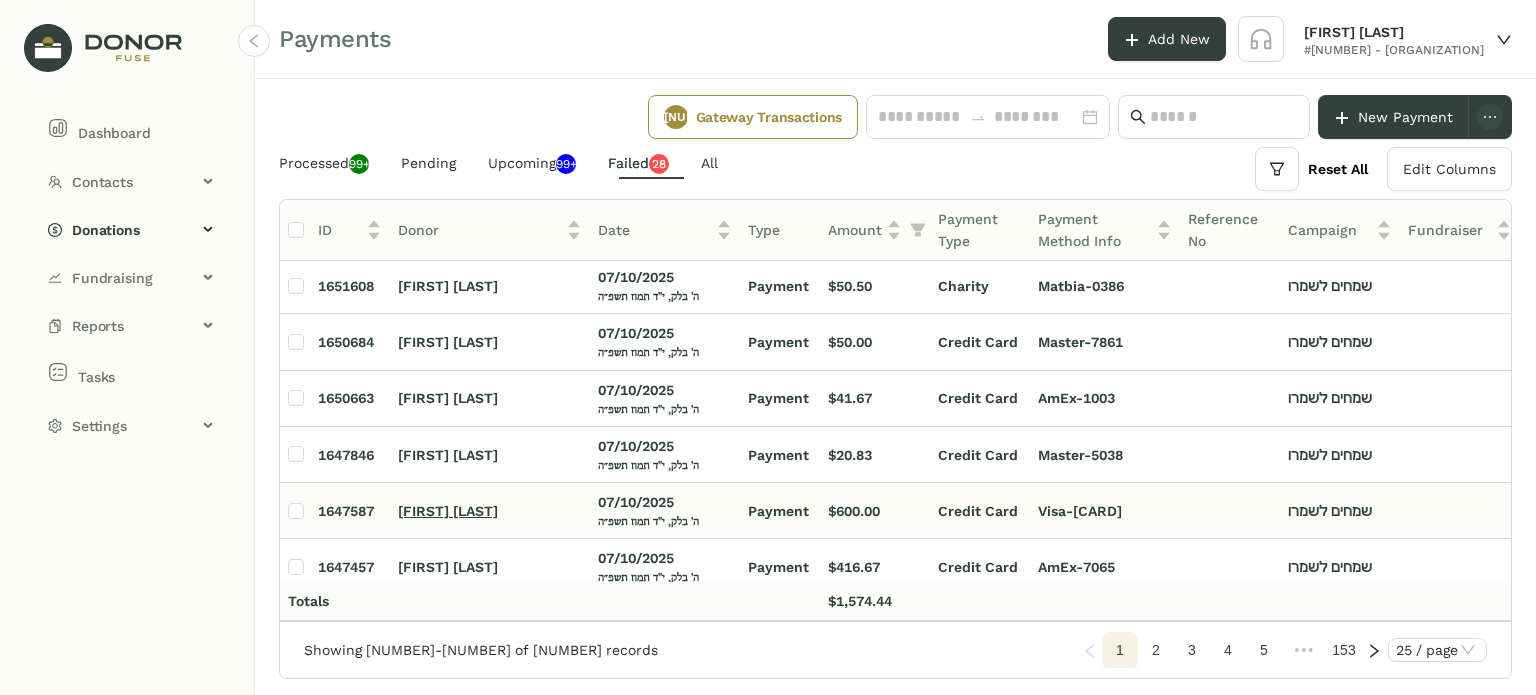 click on "[FIRST] [LAST]" 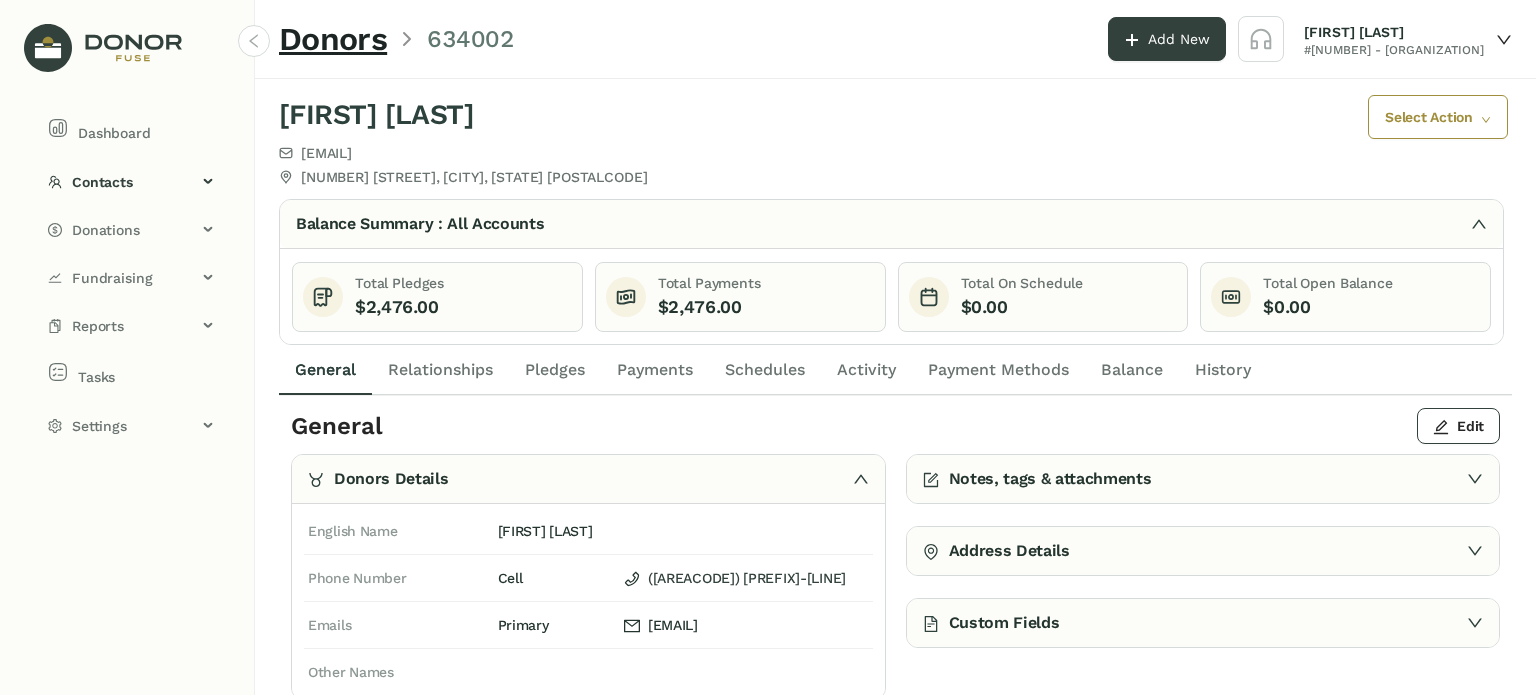 click on "Payment Methods" 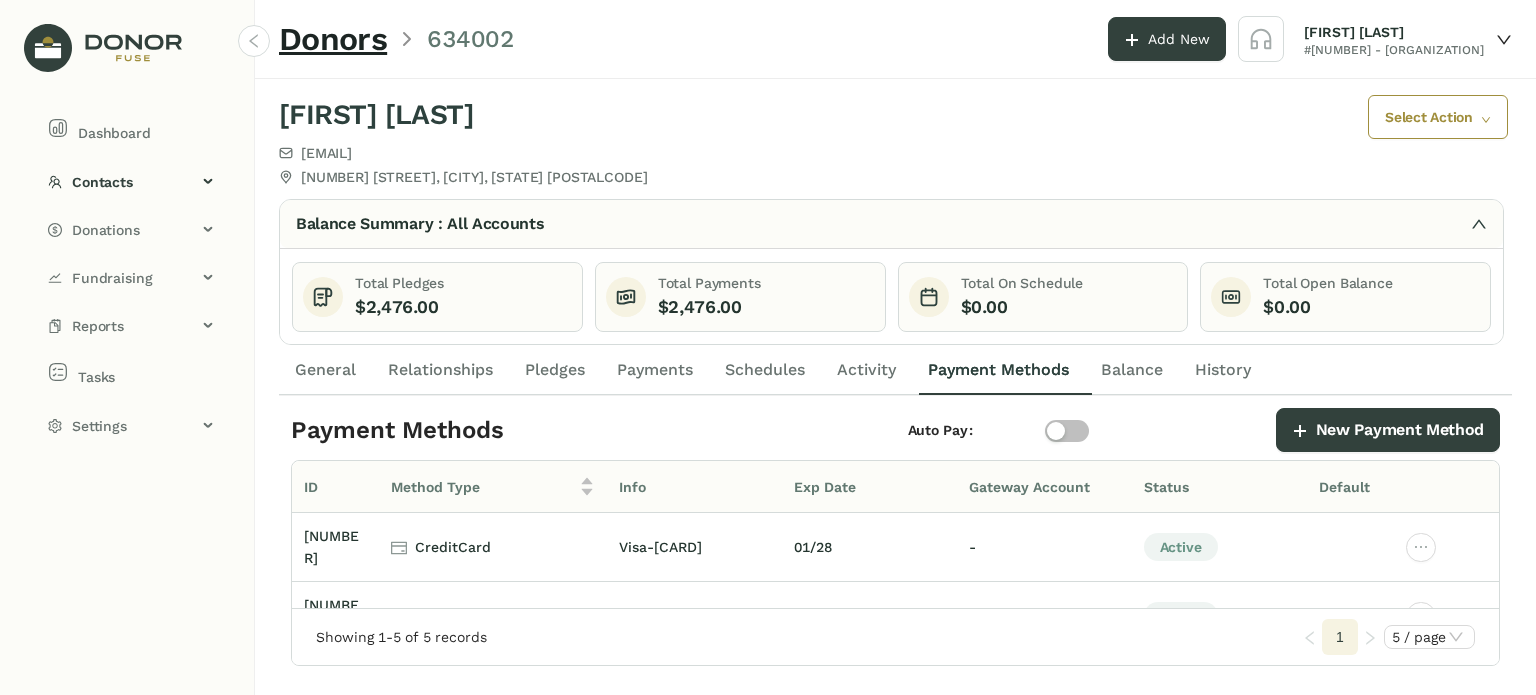 click on "Payment Methods" 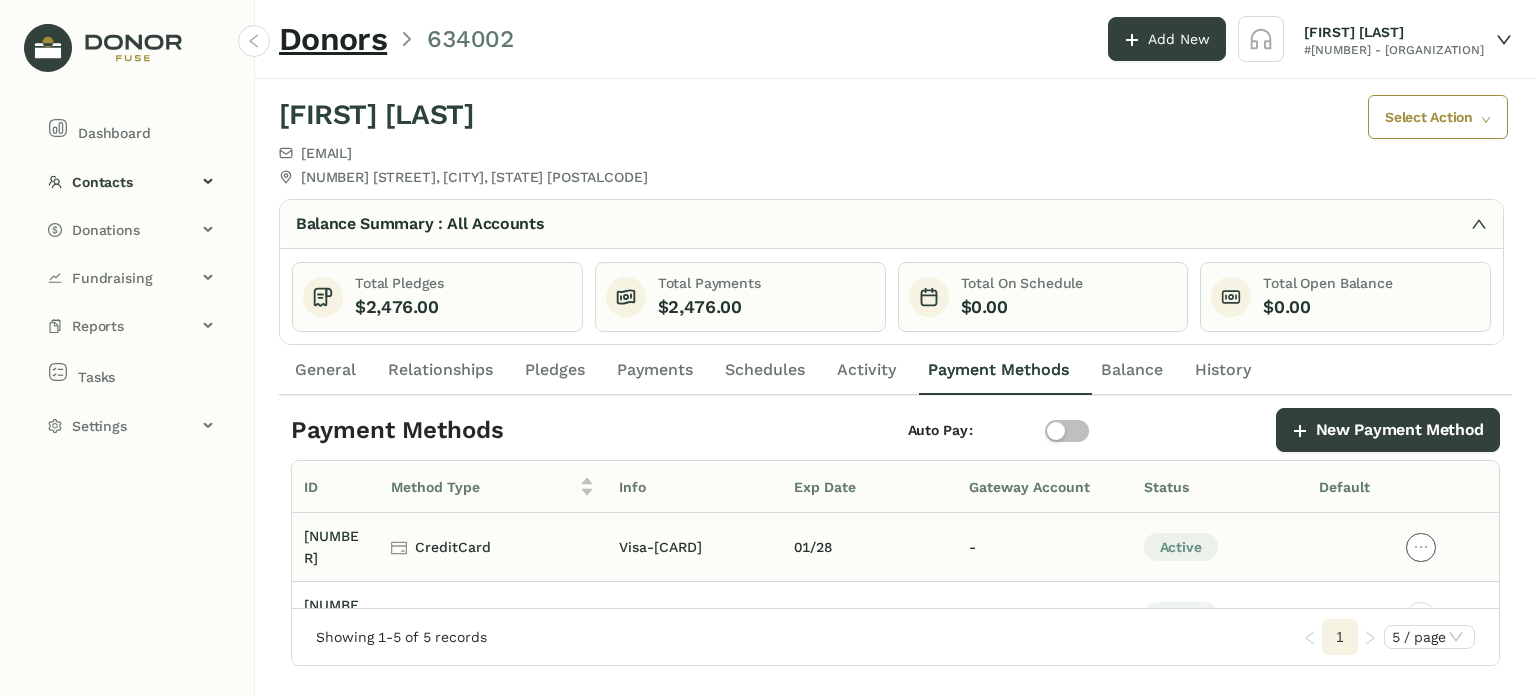 click 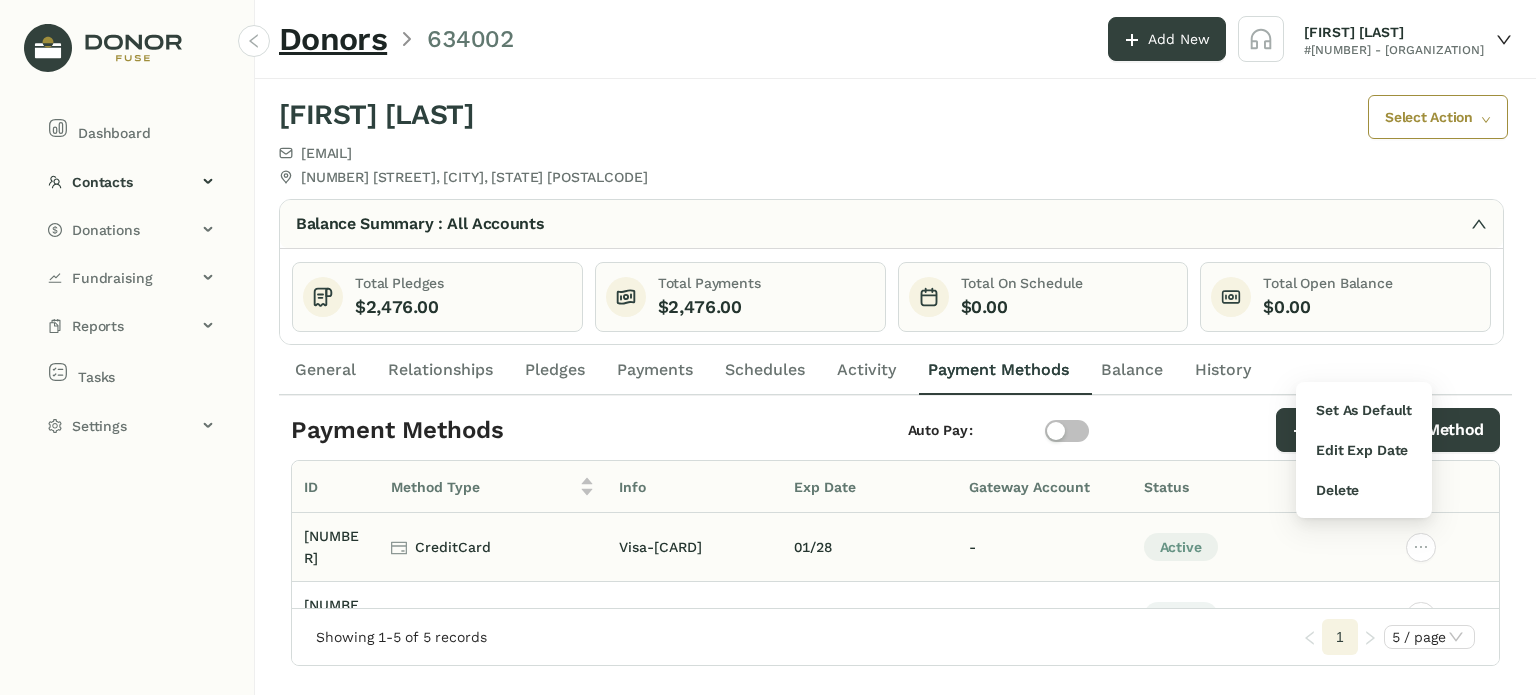 click 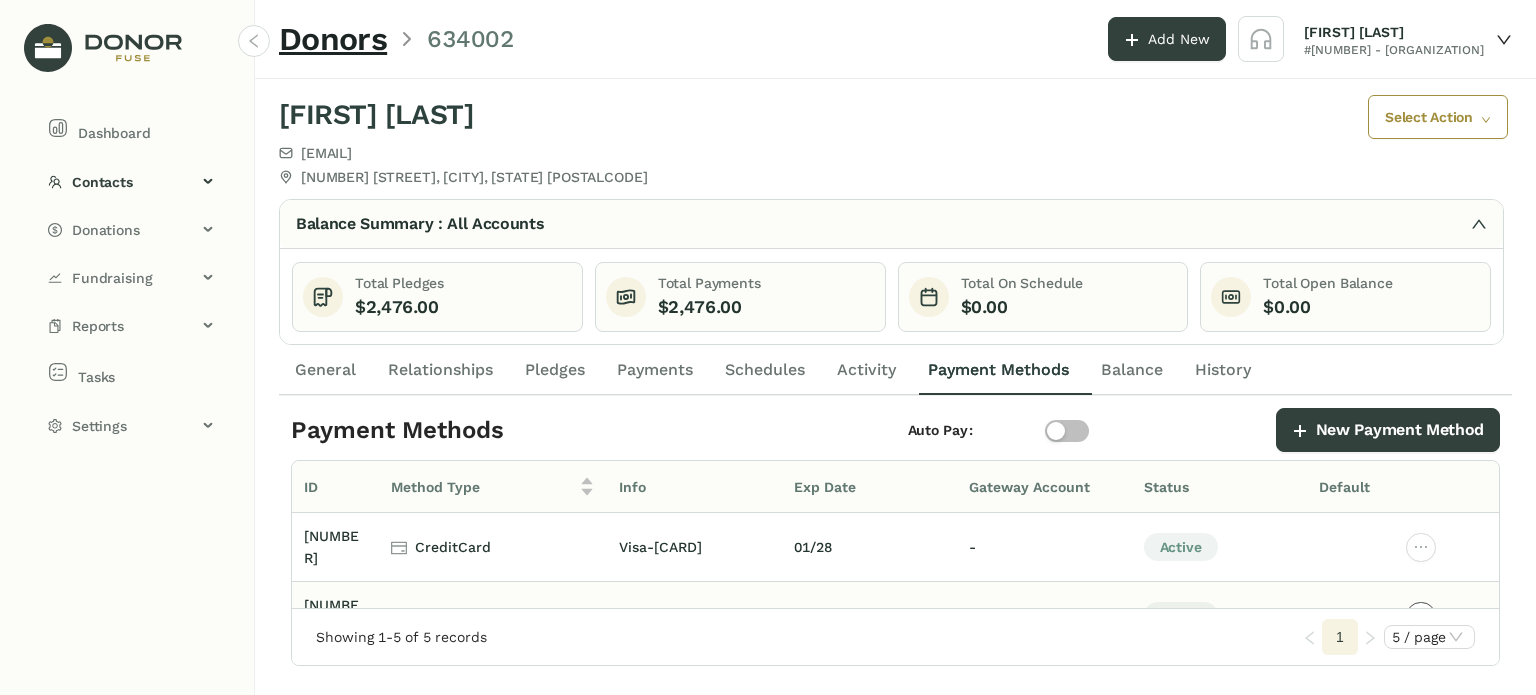 click 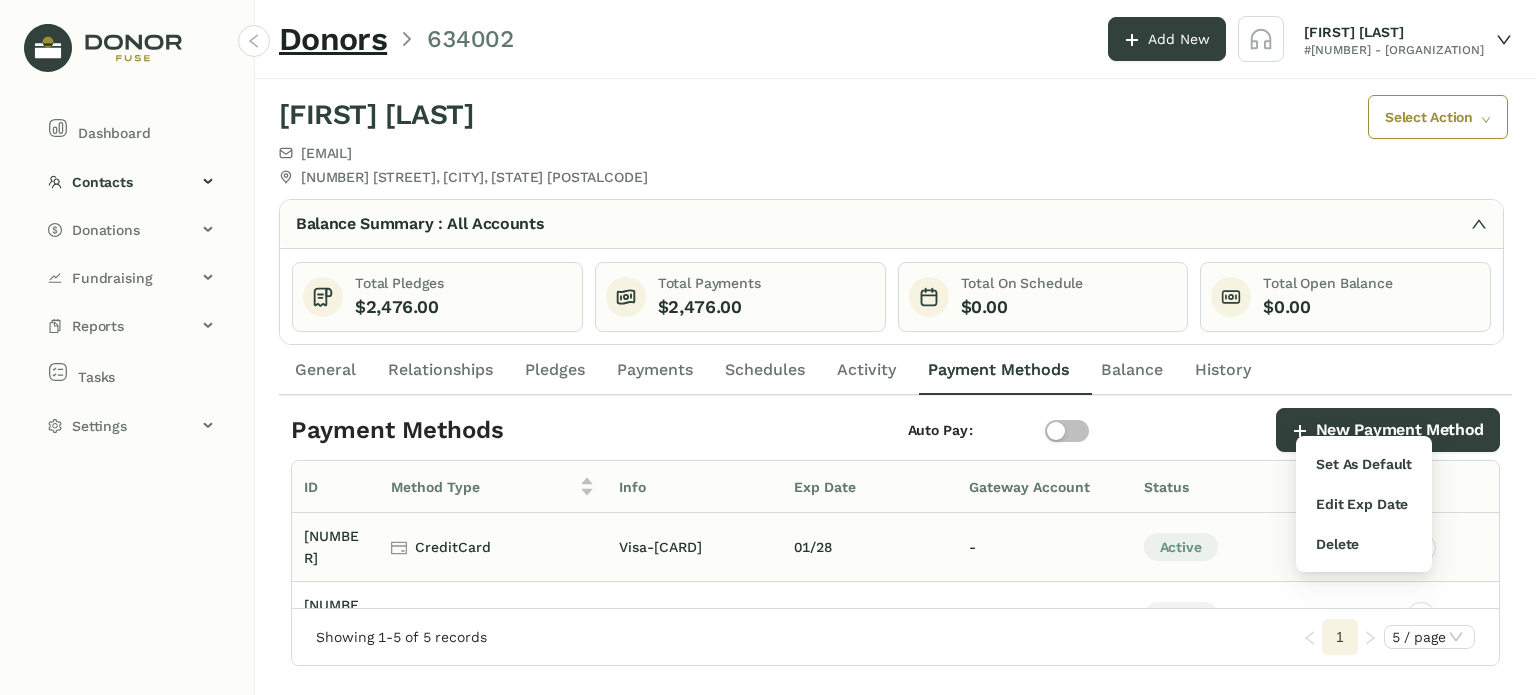 click on "Active" 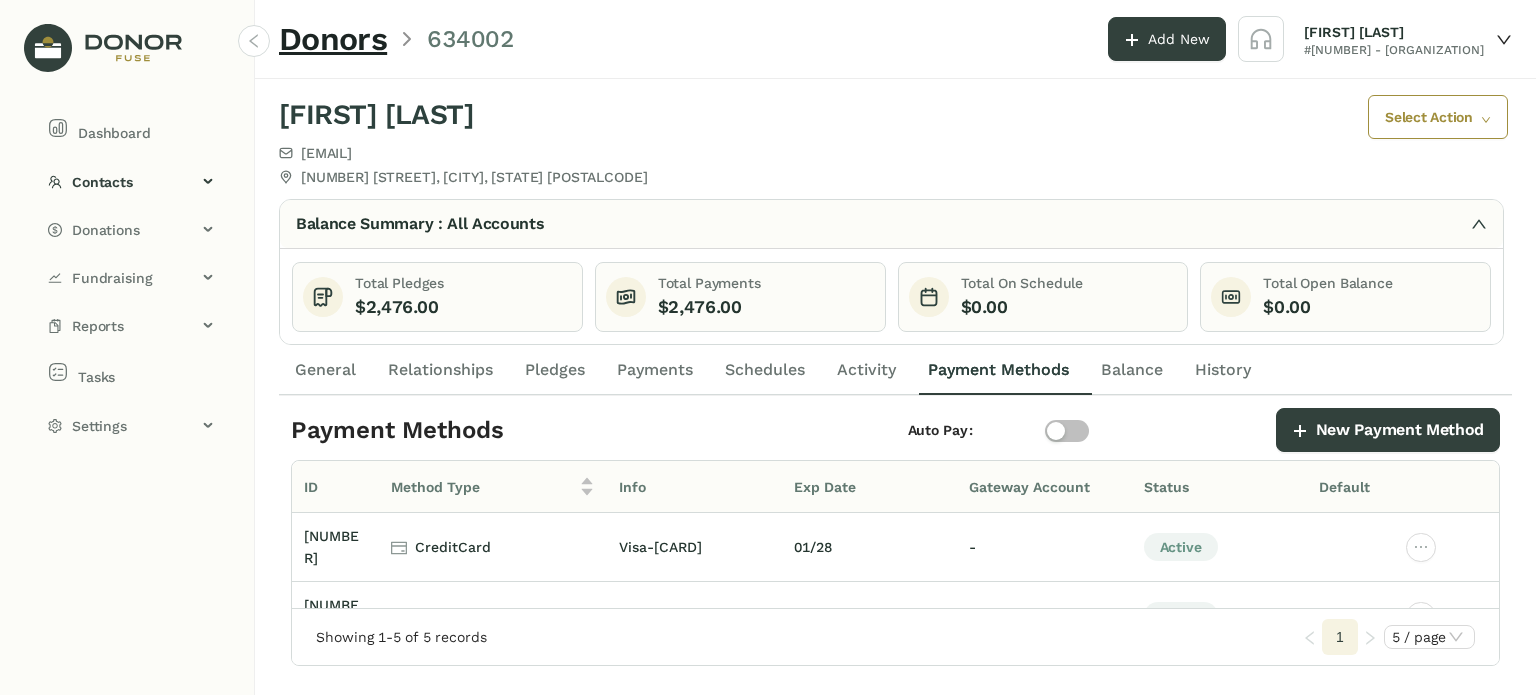 click on "Activity" 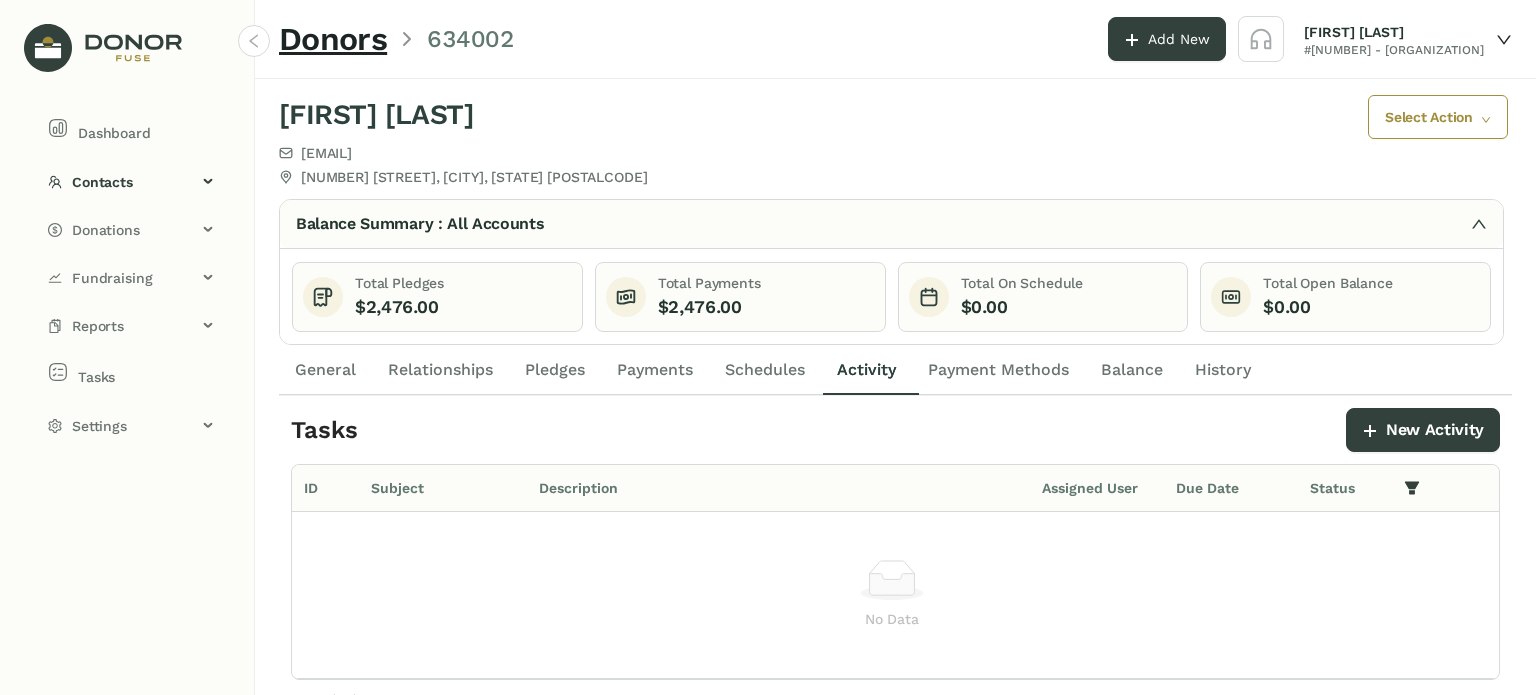 click on "Balance" 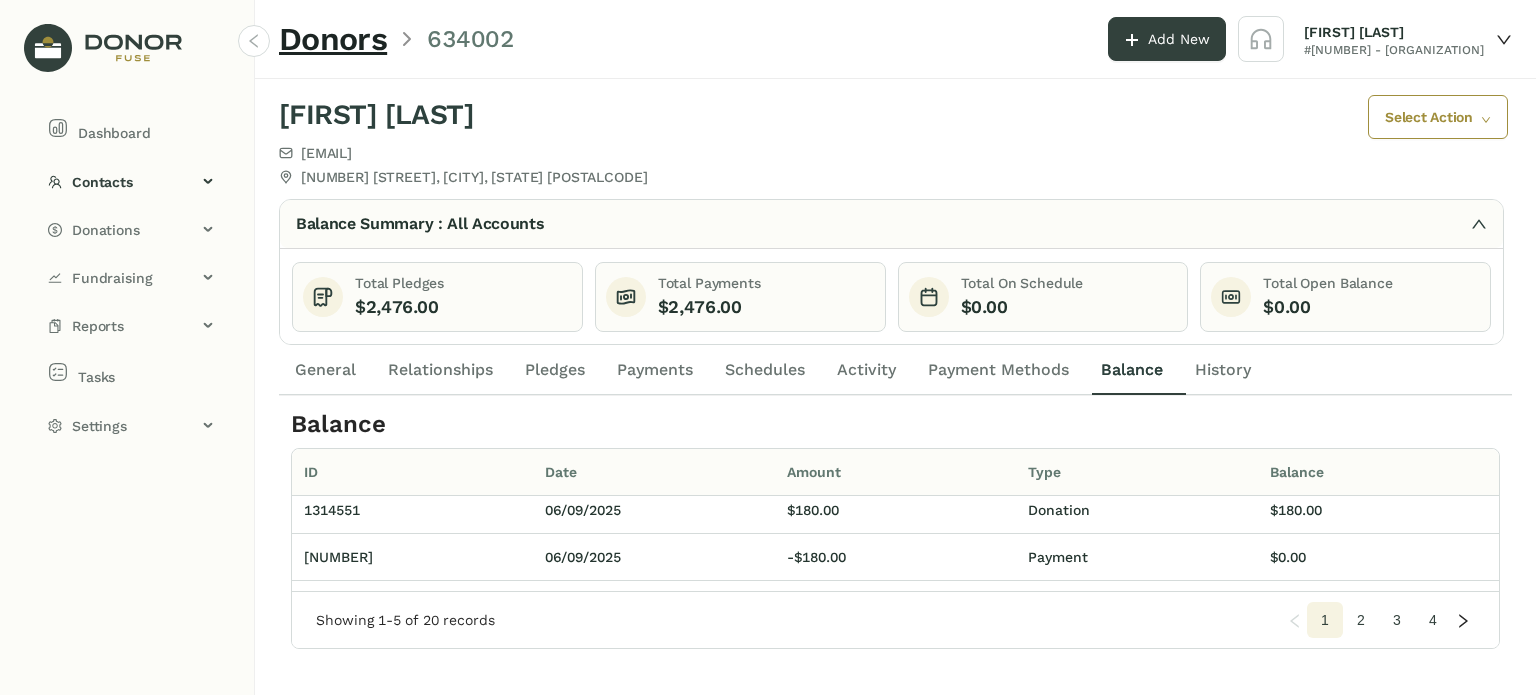 scroll, scrollTop: 0, scrollLeft: 0, axis: both 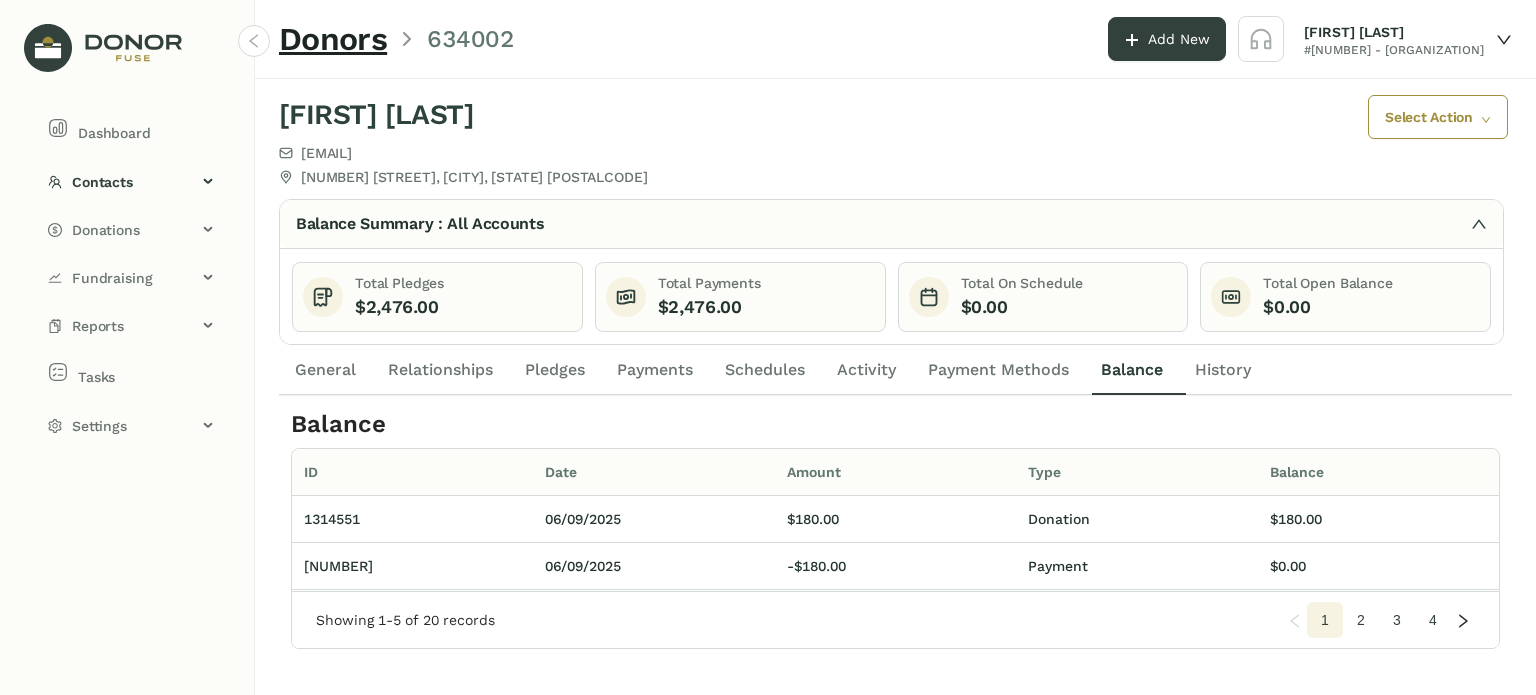click on "Schedules" 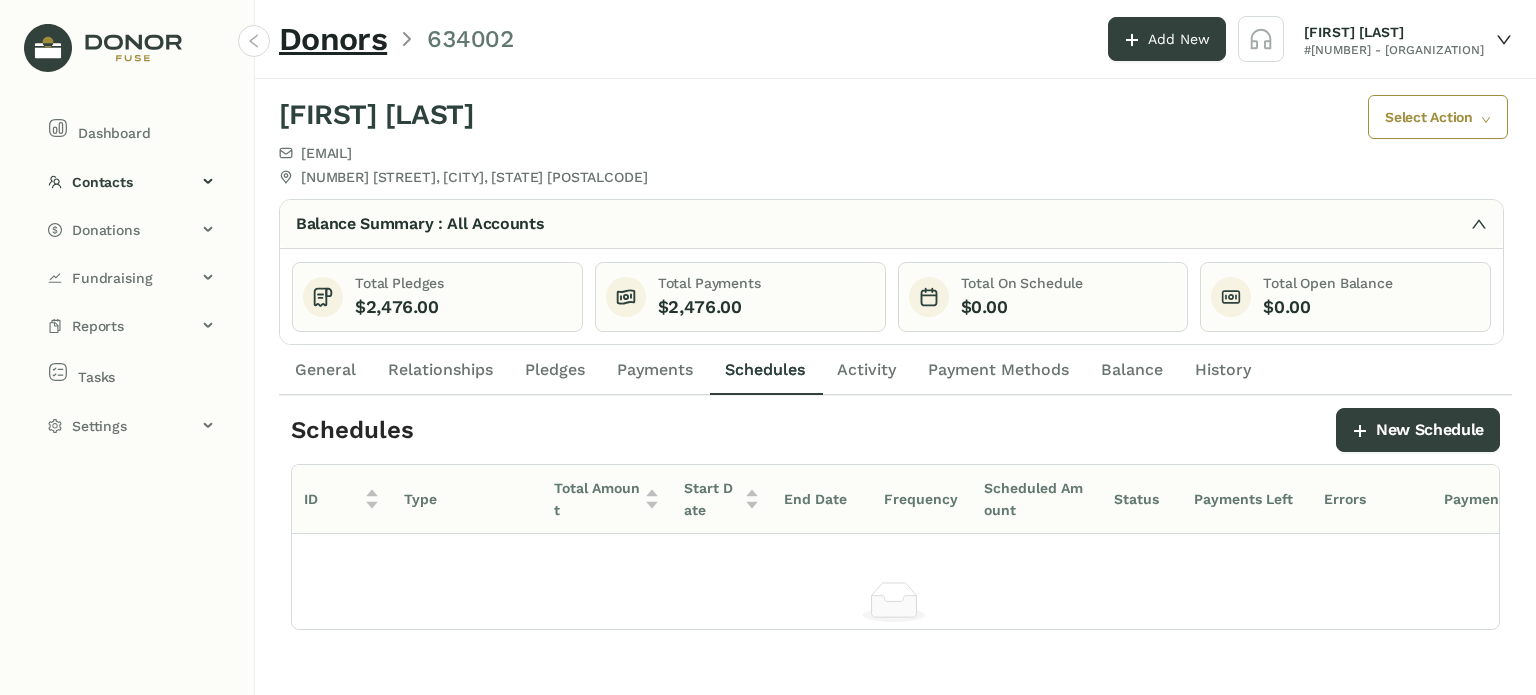 click on "Activity" 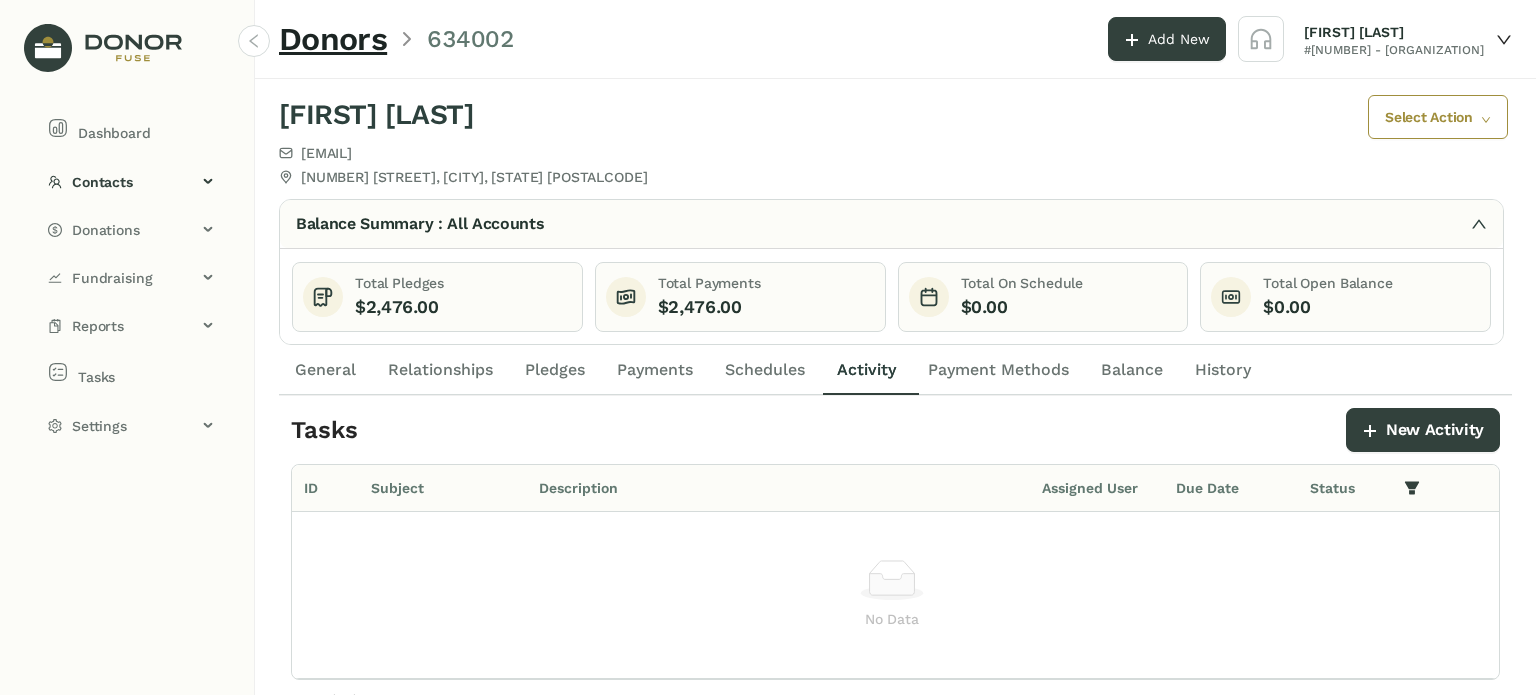 click on "Schedules" 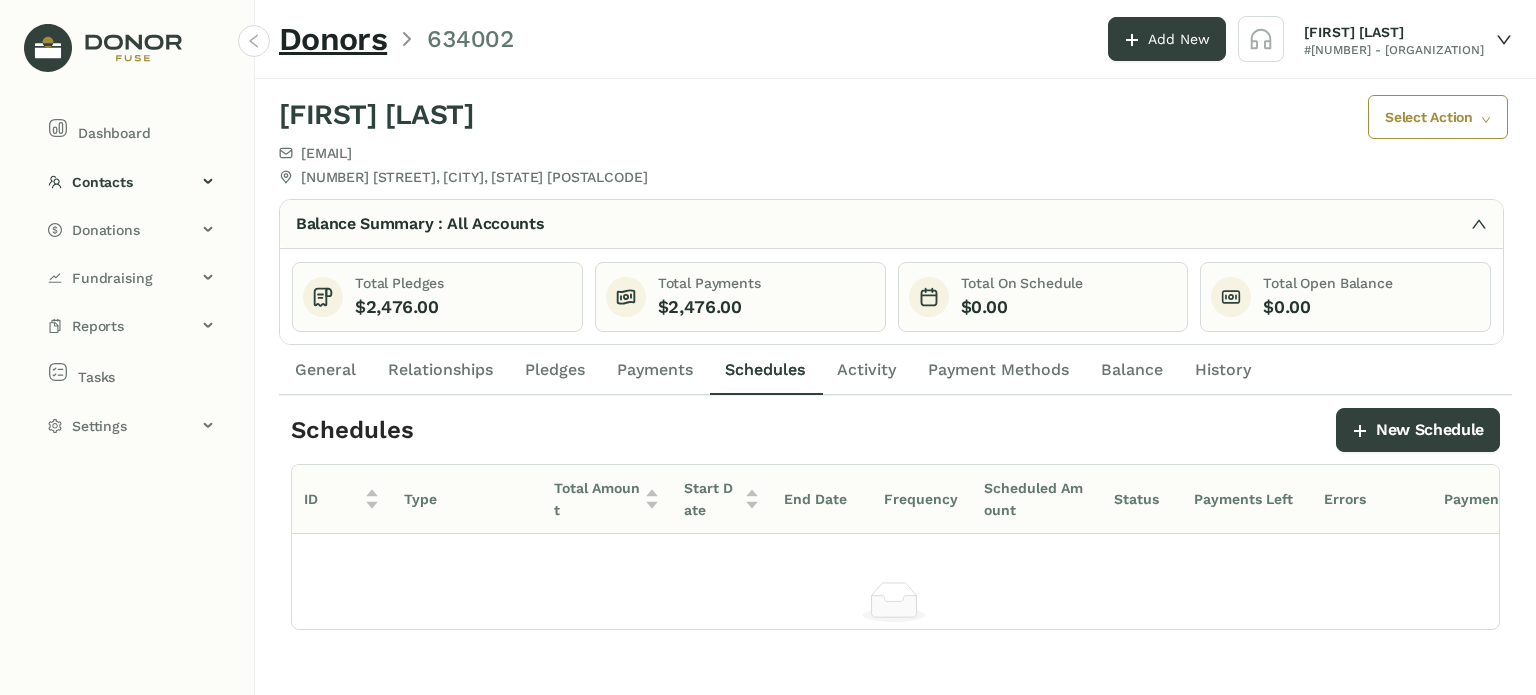 click on "Payments" 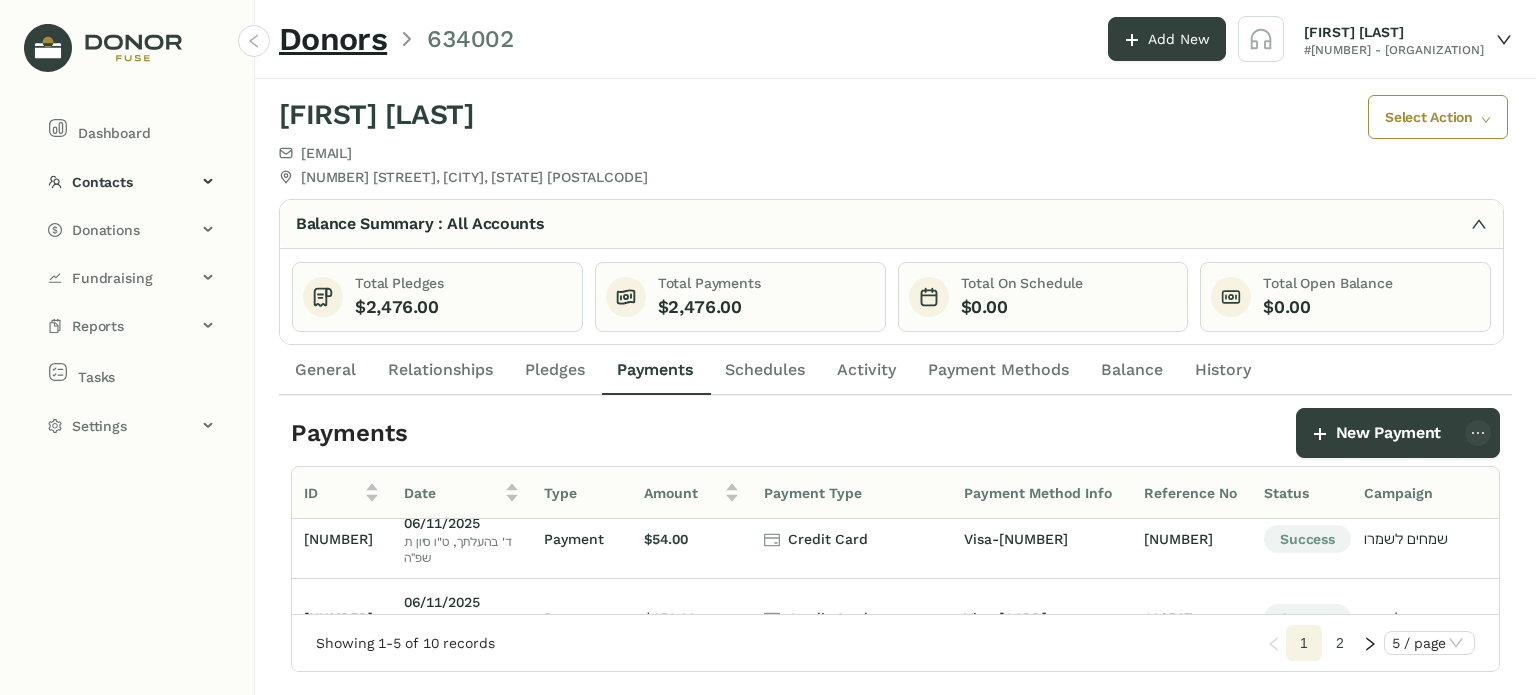 scroll, scrollTop: 0, scrollLeft: 0, axis: both 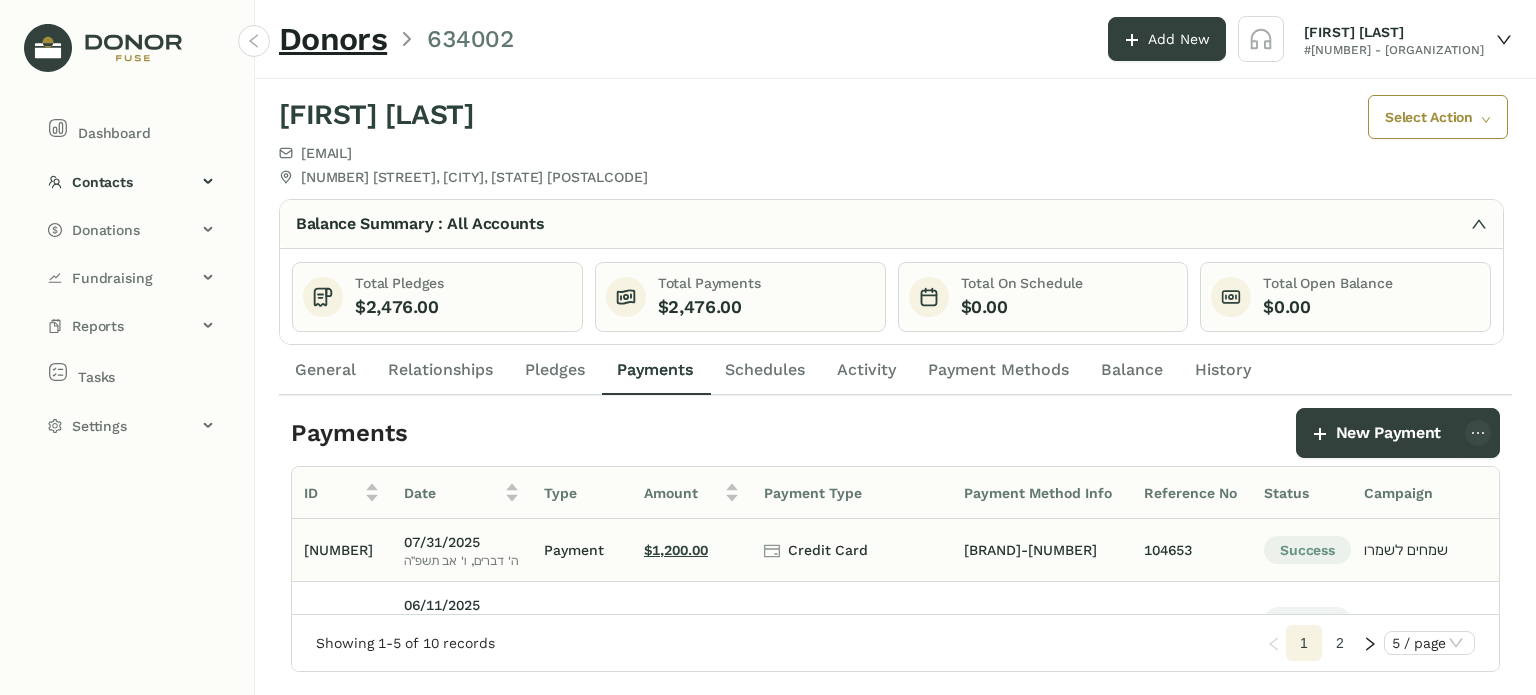 click on "$1,200.00" 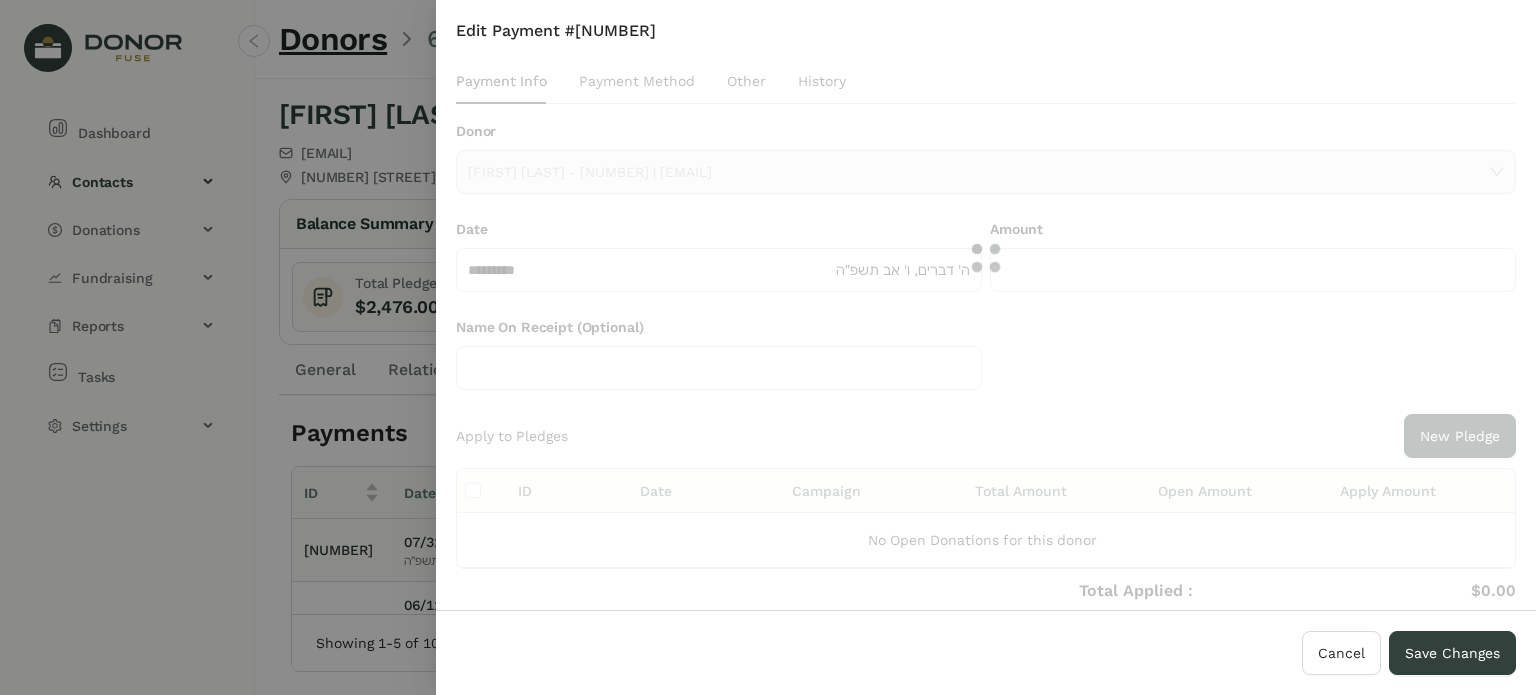 type on "*********" 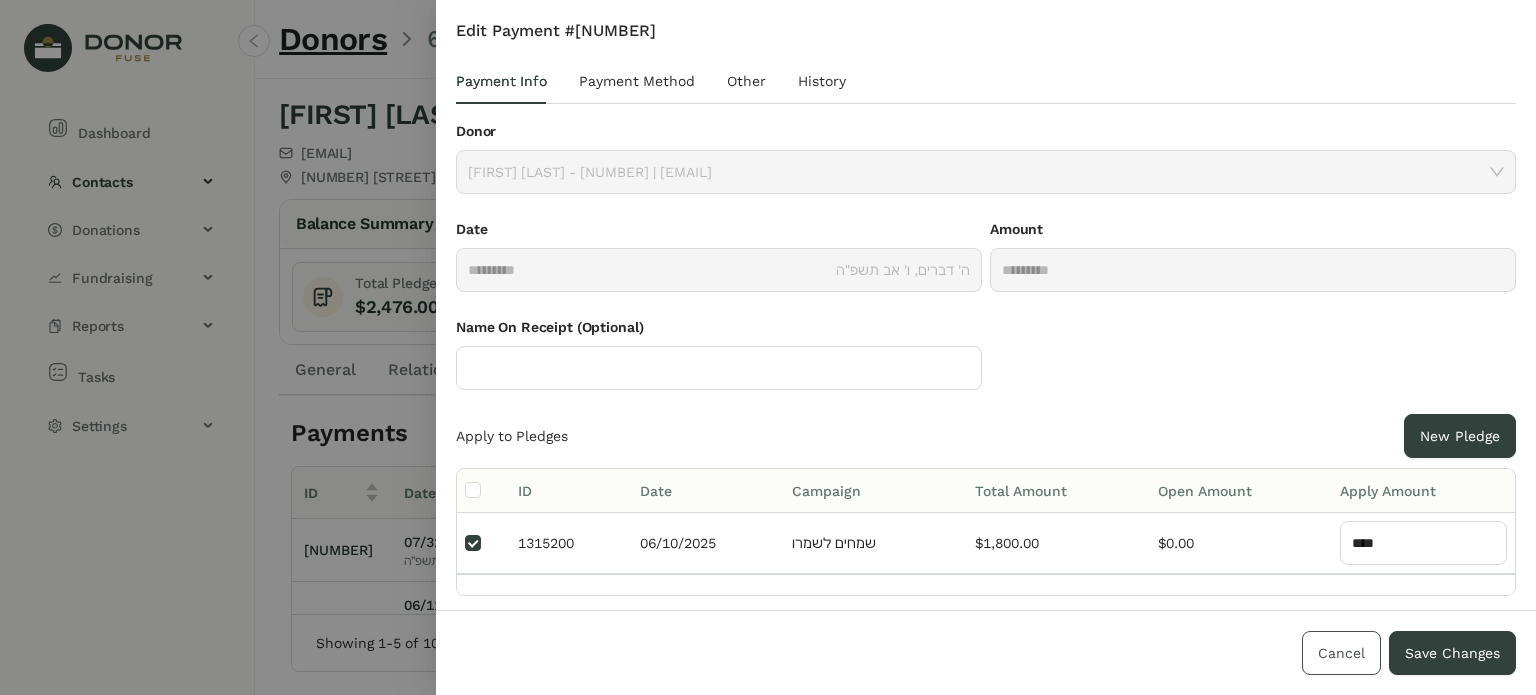 click on "Cancel" at bounding box center (1341, 653) 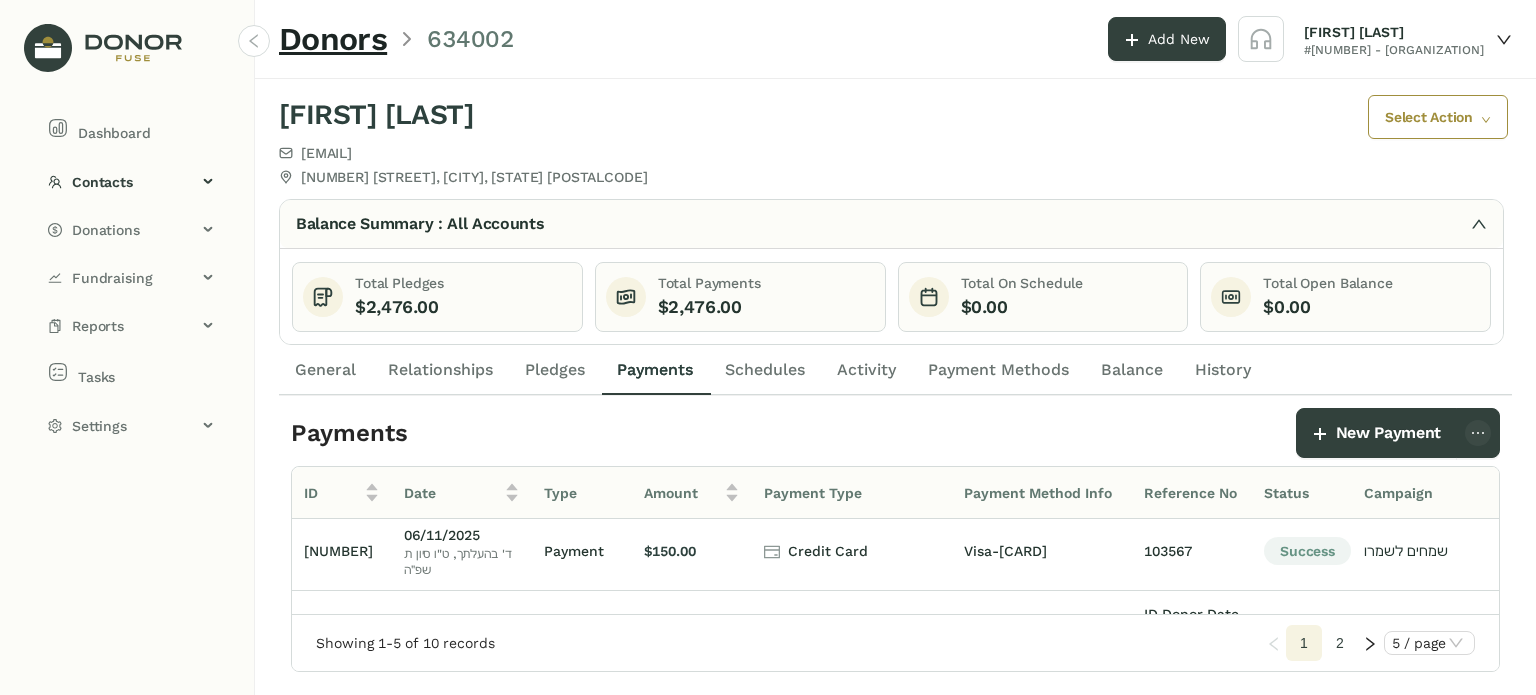 scroll, scrollTop: 0, scrollLeft: 0, axis: both 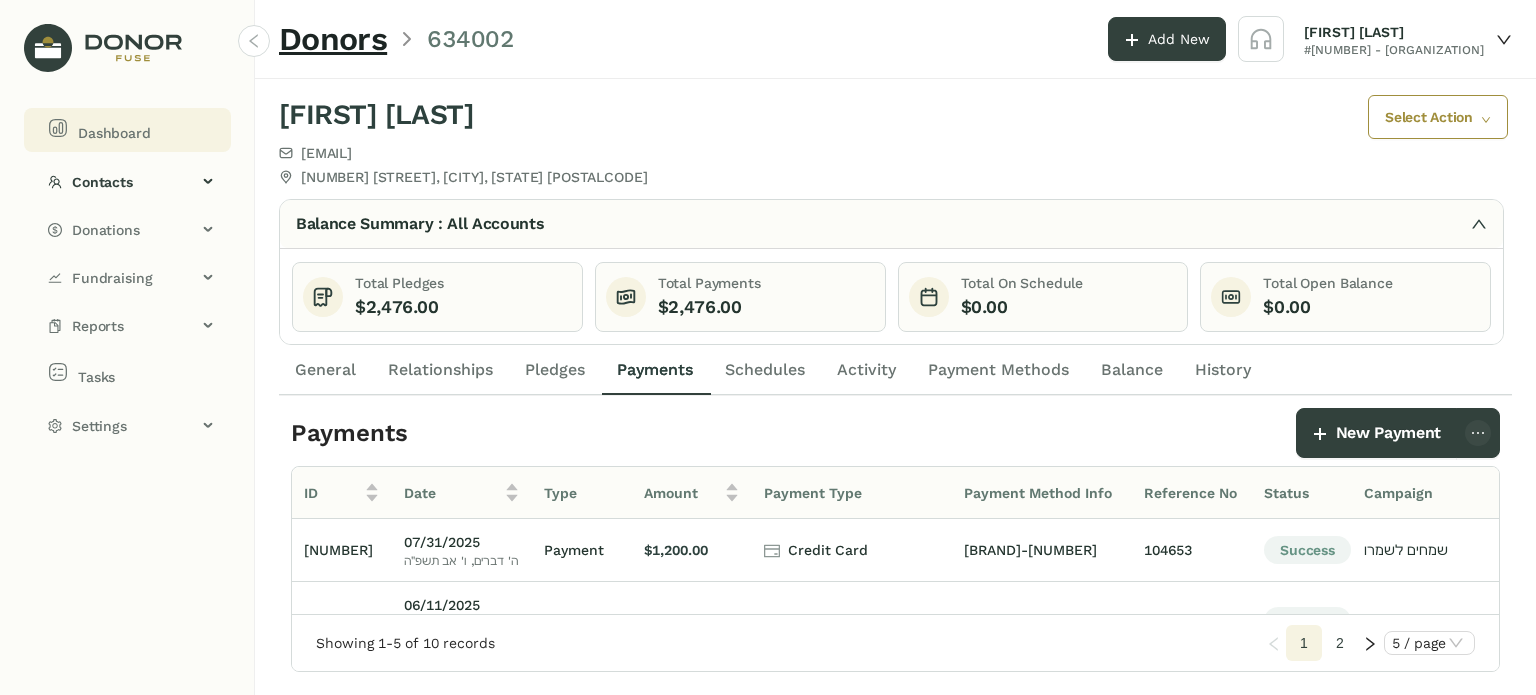 click on "Dashboard" 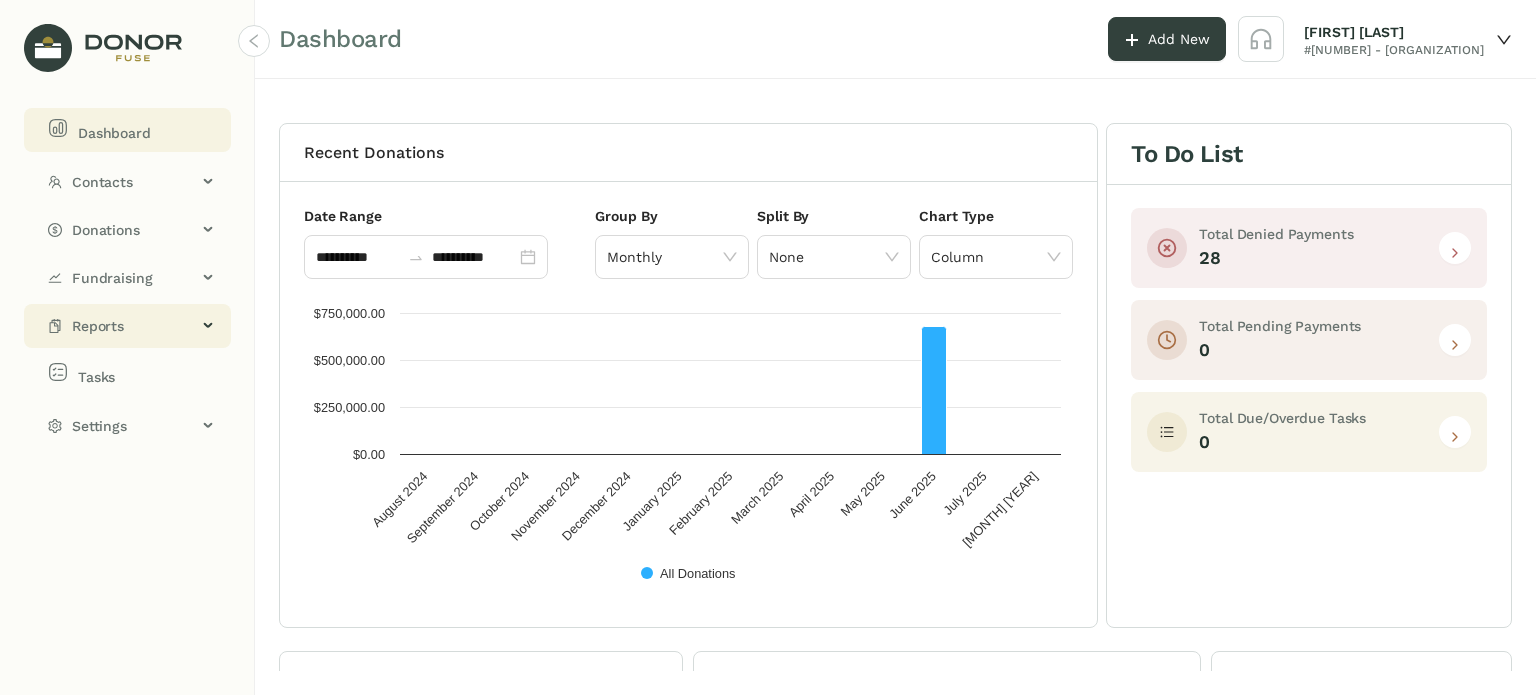 click on "Reports" 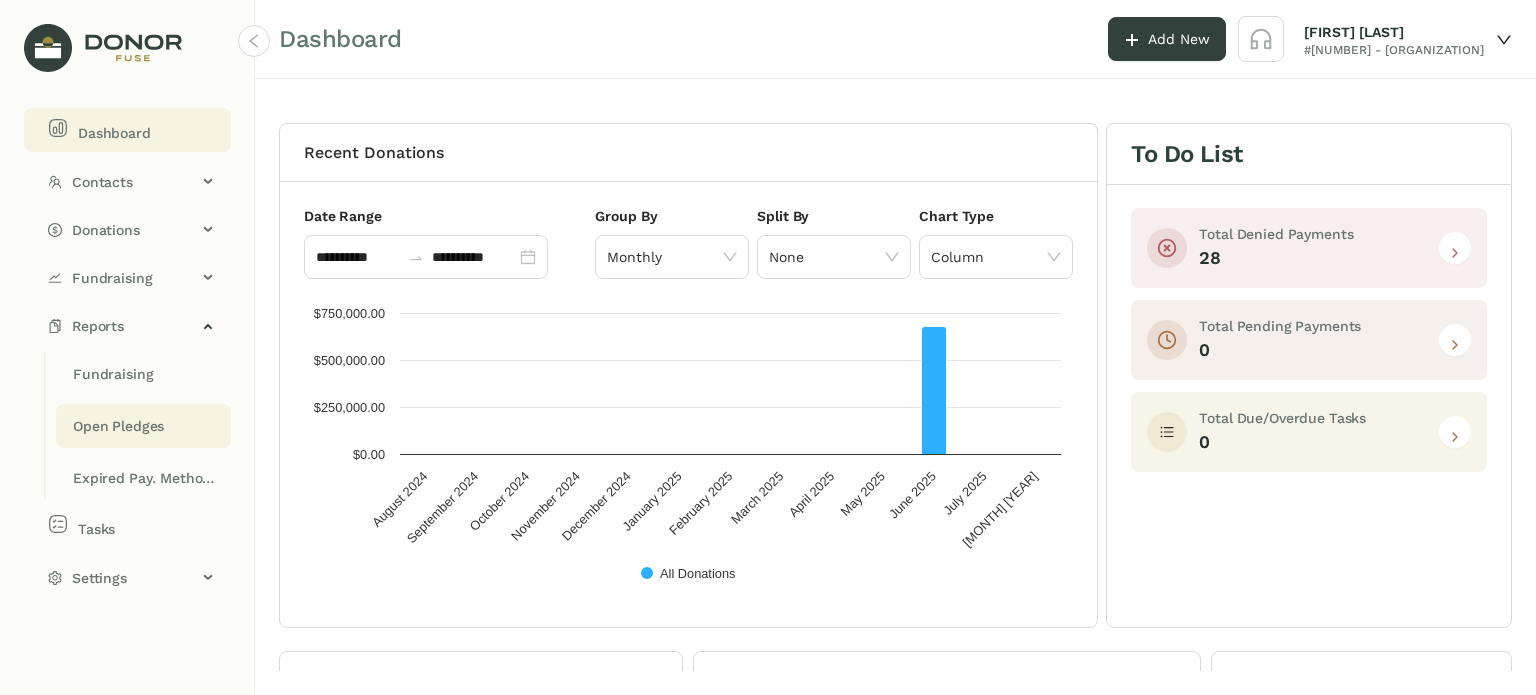 click on "Open Pledges" 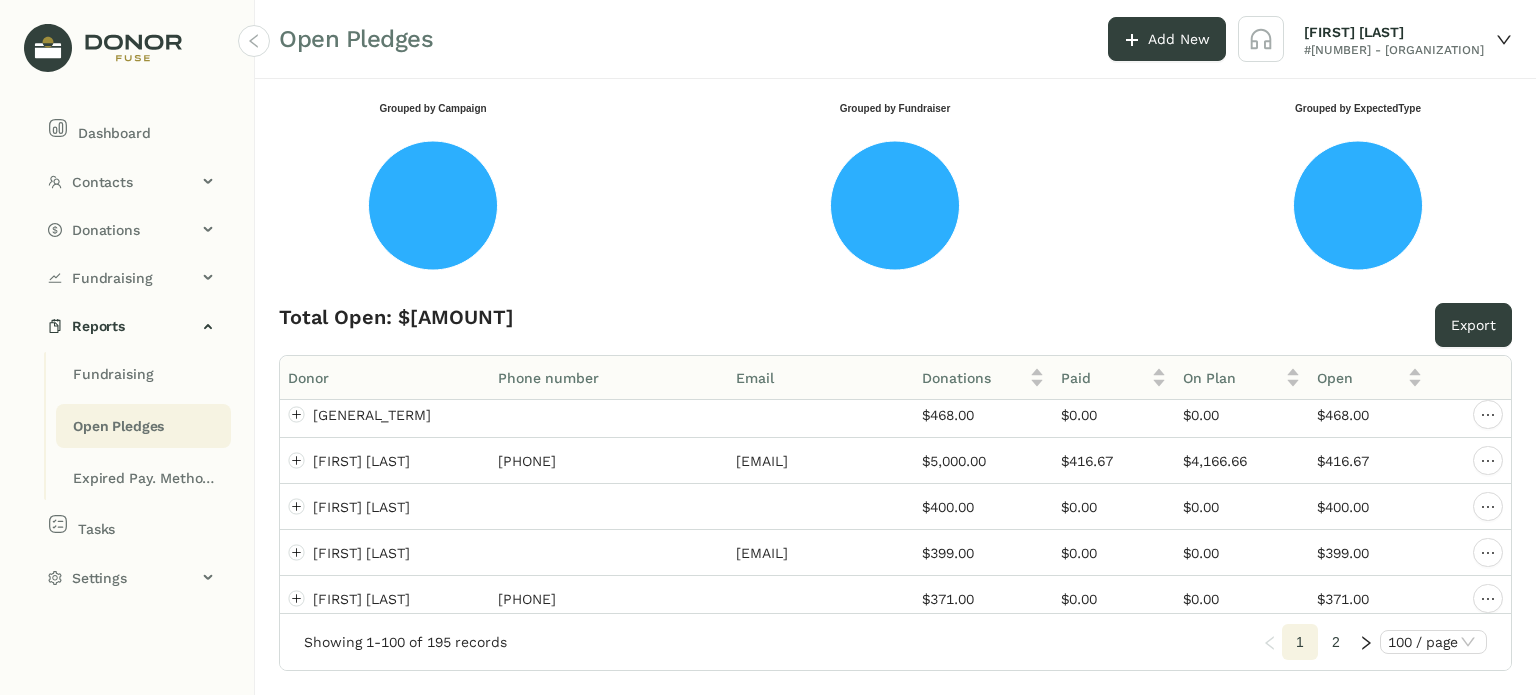 scroll, scrollTop: 1084, scrollLeft: 0, axis: vertical 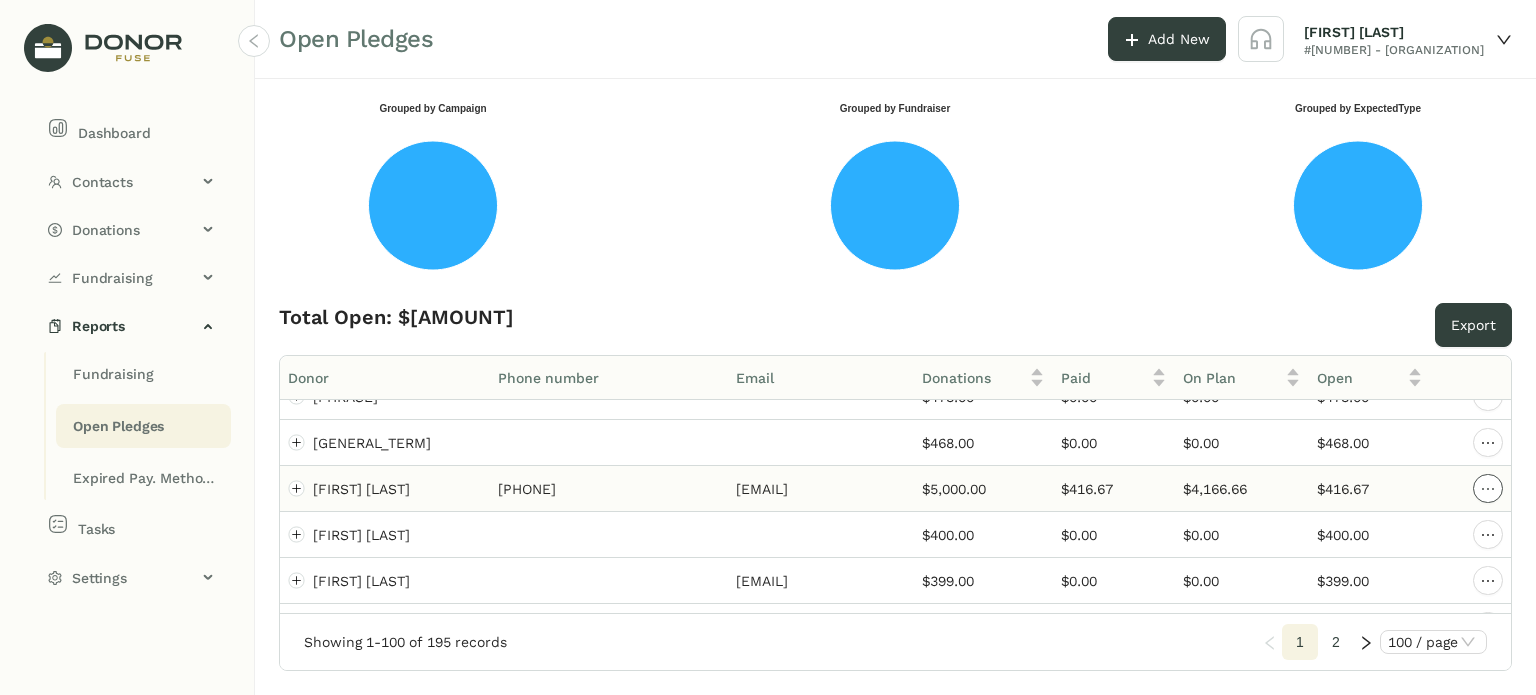 click 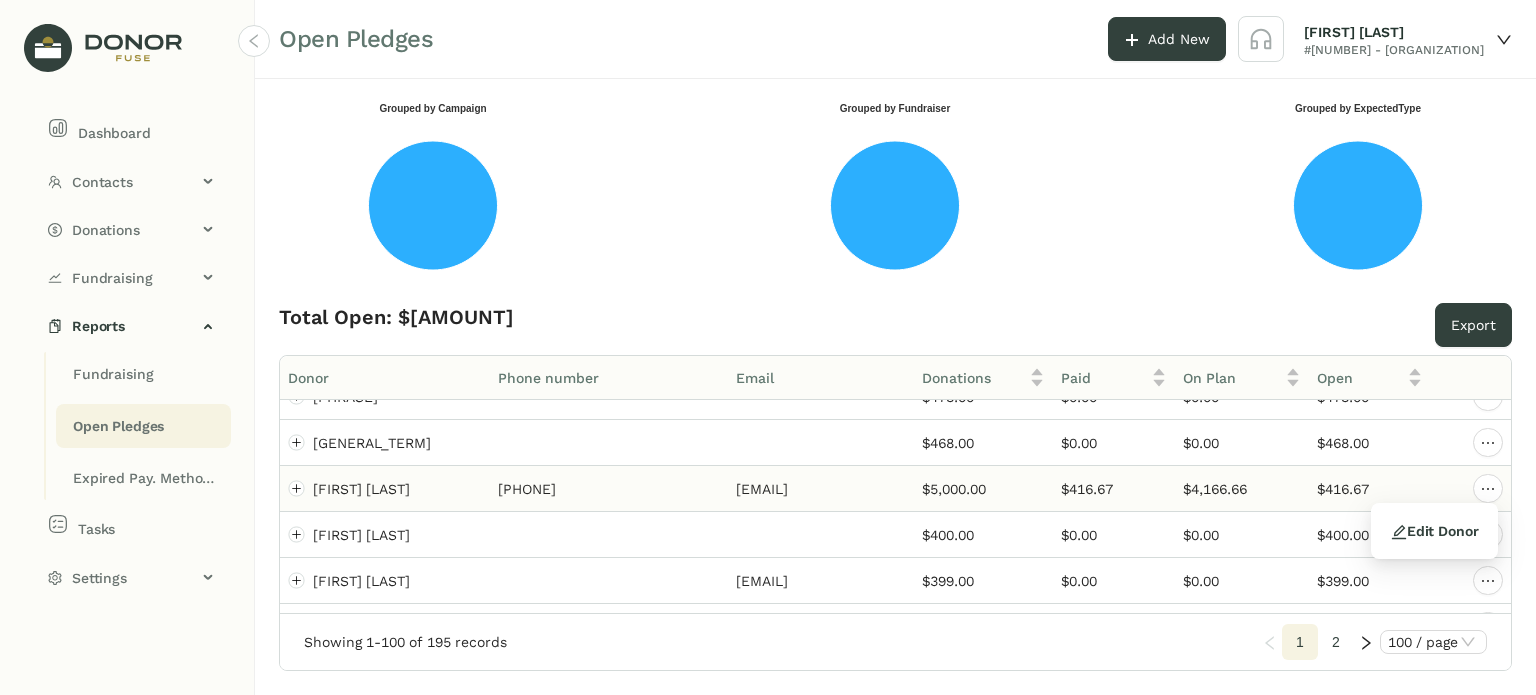 click at bounding box center [1471, 489] 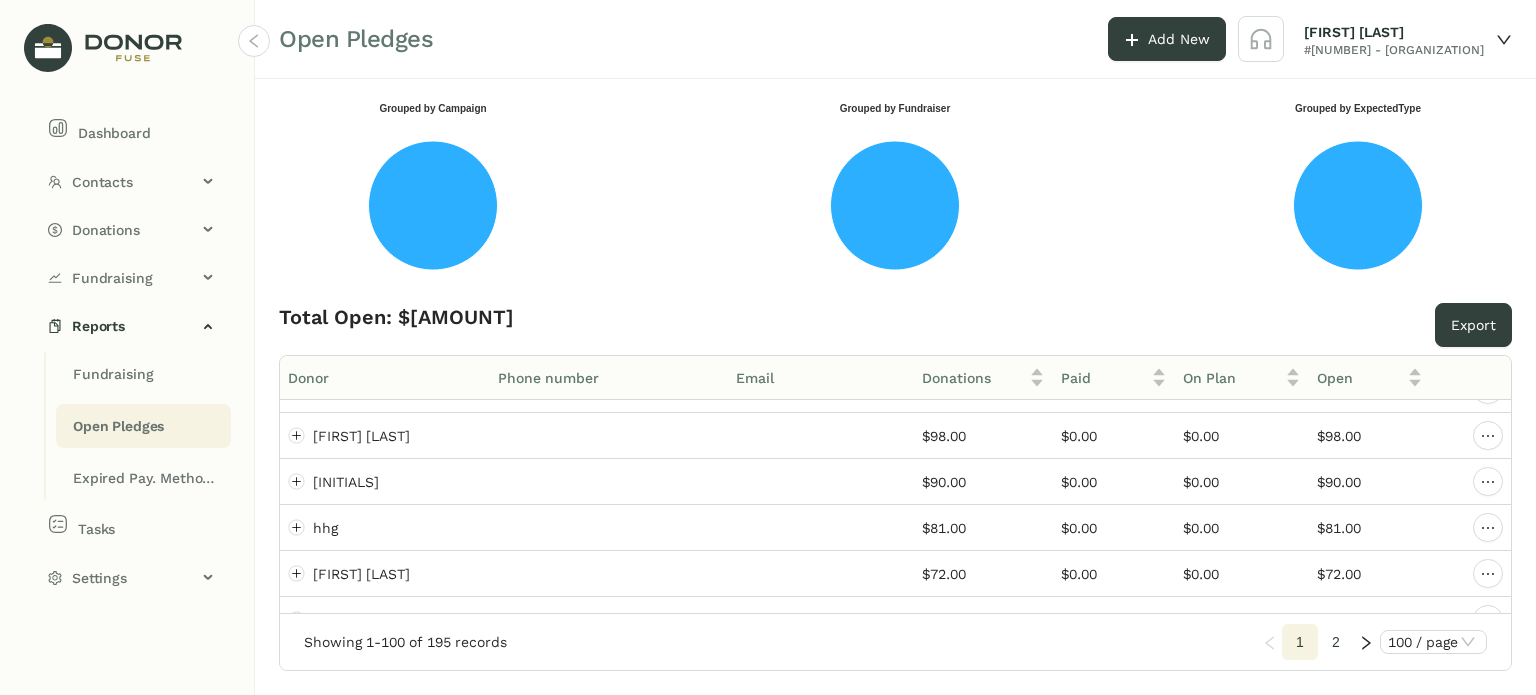 scroll, scrollTop: 4381, scrollLeft: 0, axis: vertical 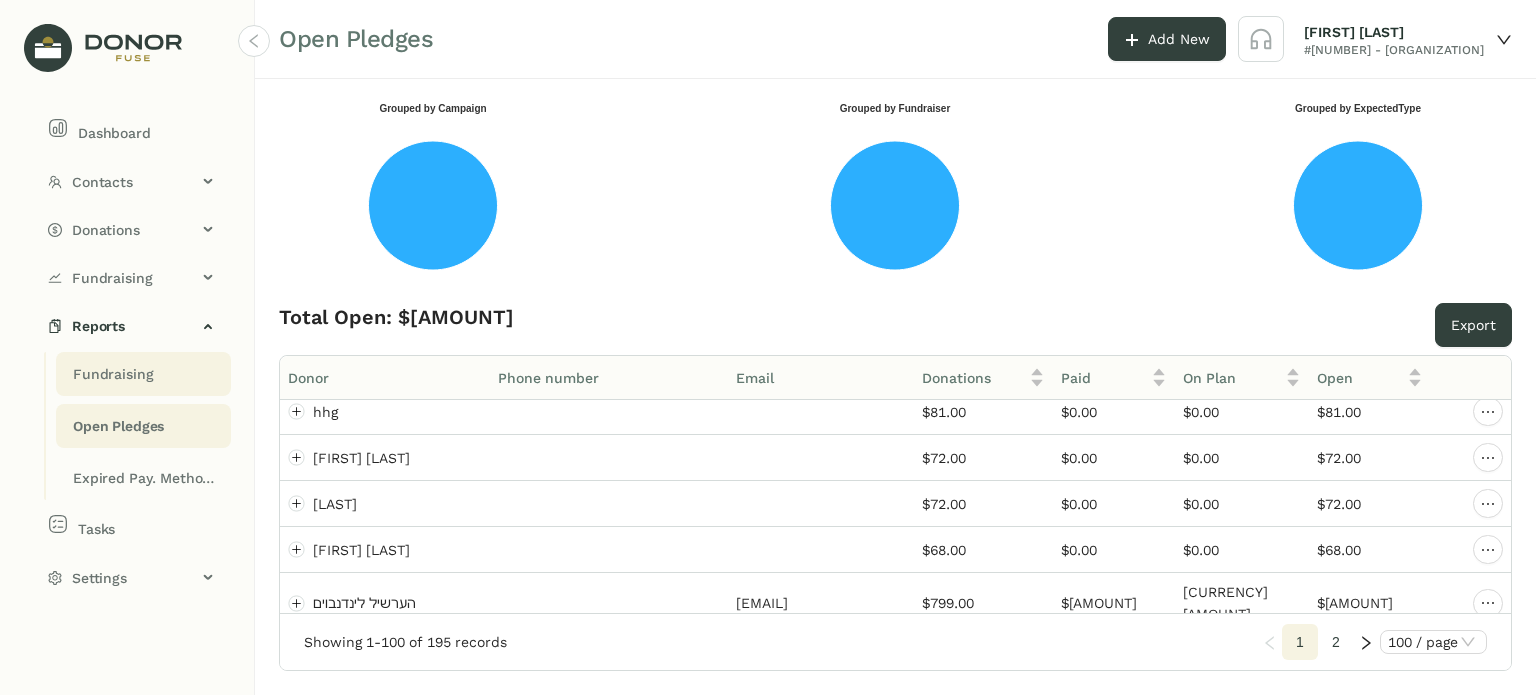 click on "Fundraising" 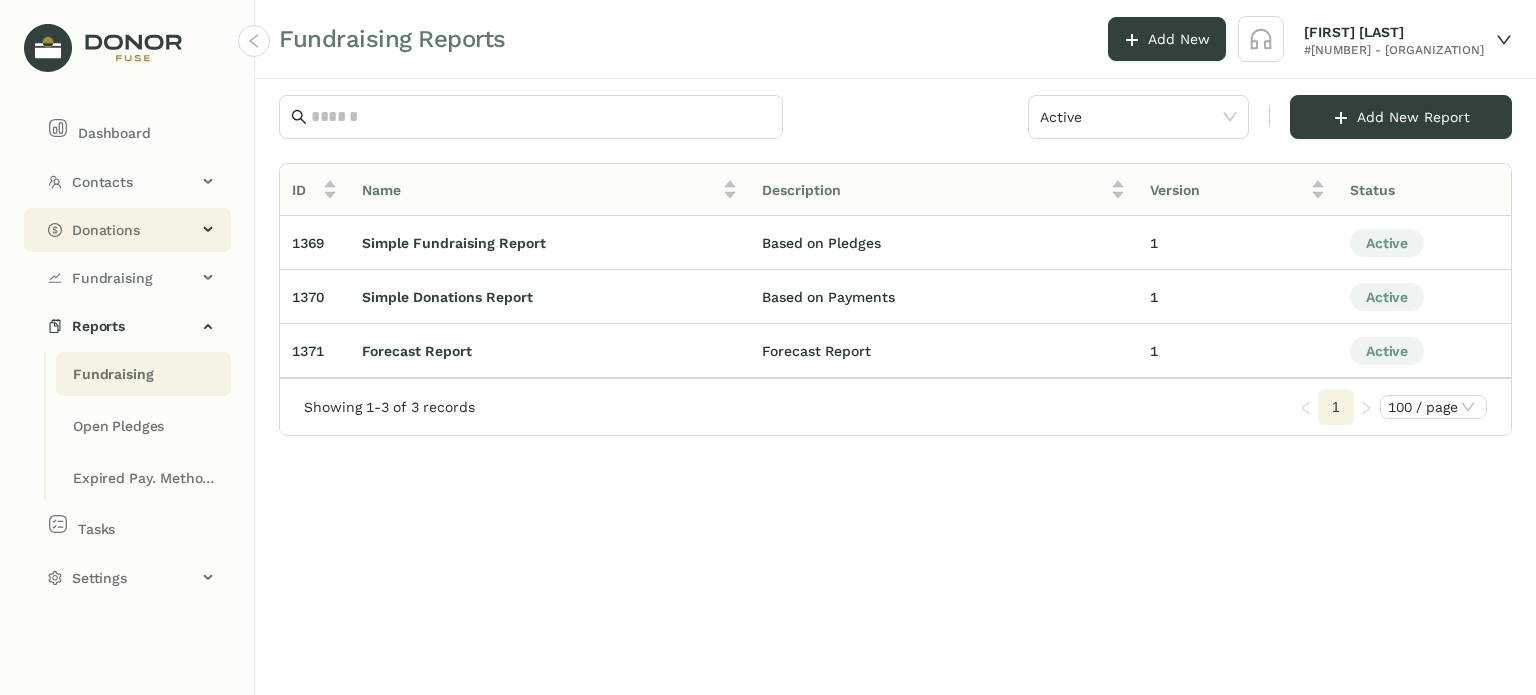 click on "Donations" 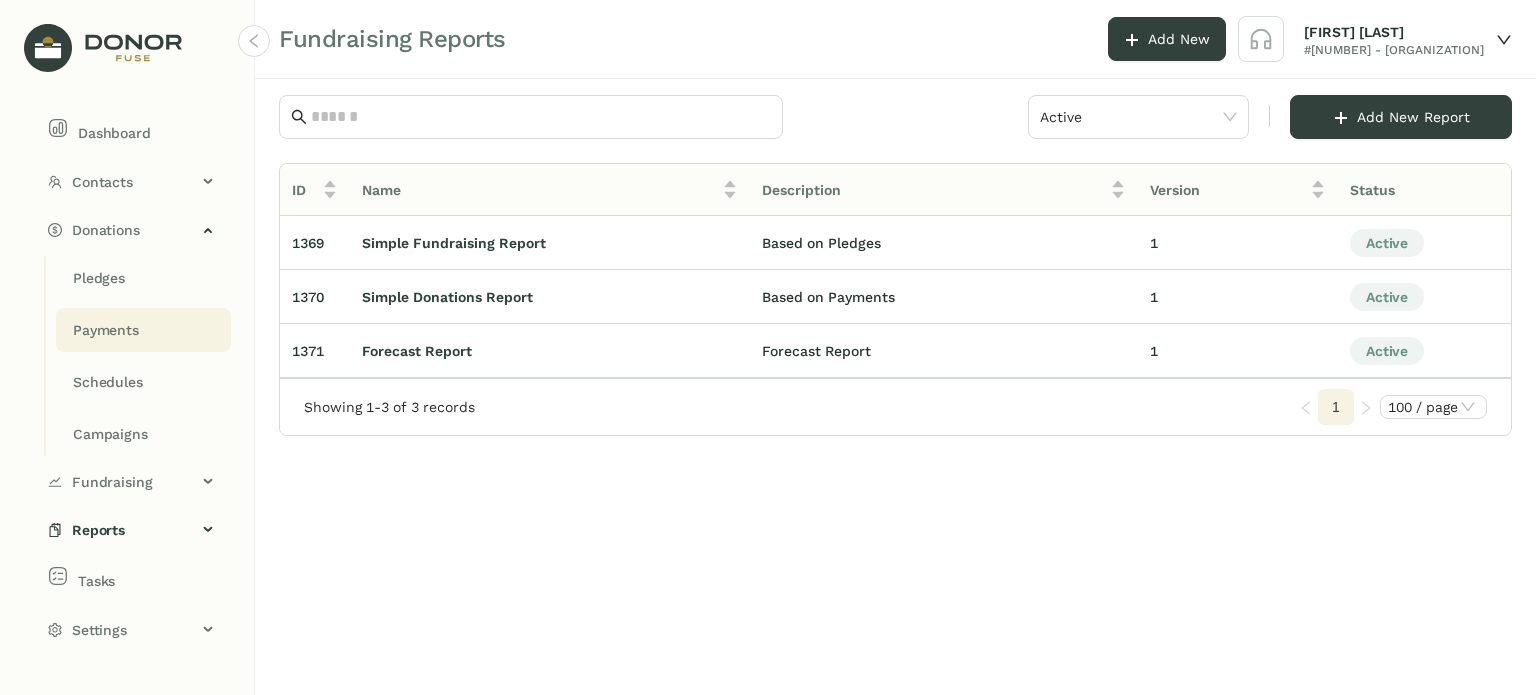 click on "Payments" 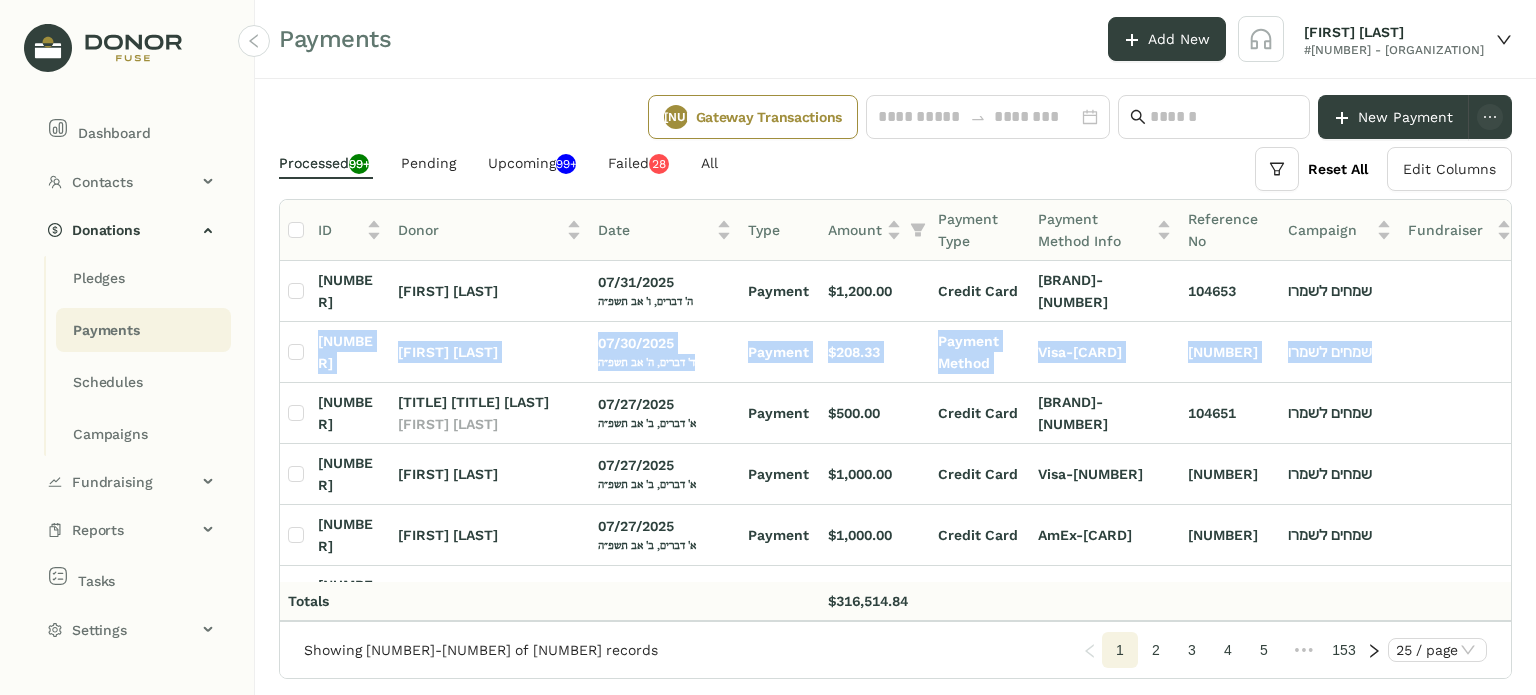 click on "ID Donor Date Type Amount Payment Type Payment Method Info Reference No Campaign Fundraiser 1801868 [FIRST] [LAST] [DATE] [EVENT] Payment [CURRENCY][AMOUNT] Credit Card [CARDTYPE]-[NUMBER] 104653 [MESSAGE] 1691959 [FIRST] [LAST] [DATE] [EVENT] Payment [CURRENCY][AMOUNT] Payment Method [CARDTYPE]-[NUMBER] 104652 [MESSAGE] 1693294 [TITLE] [FIRST] [LAST] [BRAND] [DATE] [EVENT] Payment [CURRENCY][AMOUNT] Credit Card [BRAND]-[NUMBER] 104651 [MESSAGE] 1693257 [FIRST] [LAST] [DATE] [EVENT] Payment [CURRENCY][AMOUNT] Credit Card [CARDTYPE]-[NUMBER] 104650 [MESSAGE] 1693202 [FIRST] [LAST] [DATE] [EVENT] Payment [CURRENCY][AMOUNT] Credit Card [BRAND]-[NUMBER] 104649 [MESSAGE] 1693175 [FIRST] [LAST] [DATE] [EVENT] Payment [CURRENCY][AMOUNT] Credit Card [CARDTYPE]-[NUMBER] 104648 [MESSAGE] 1" 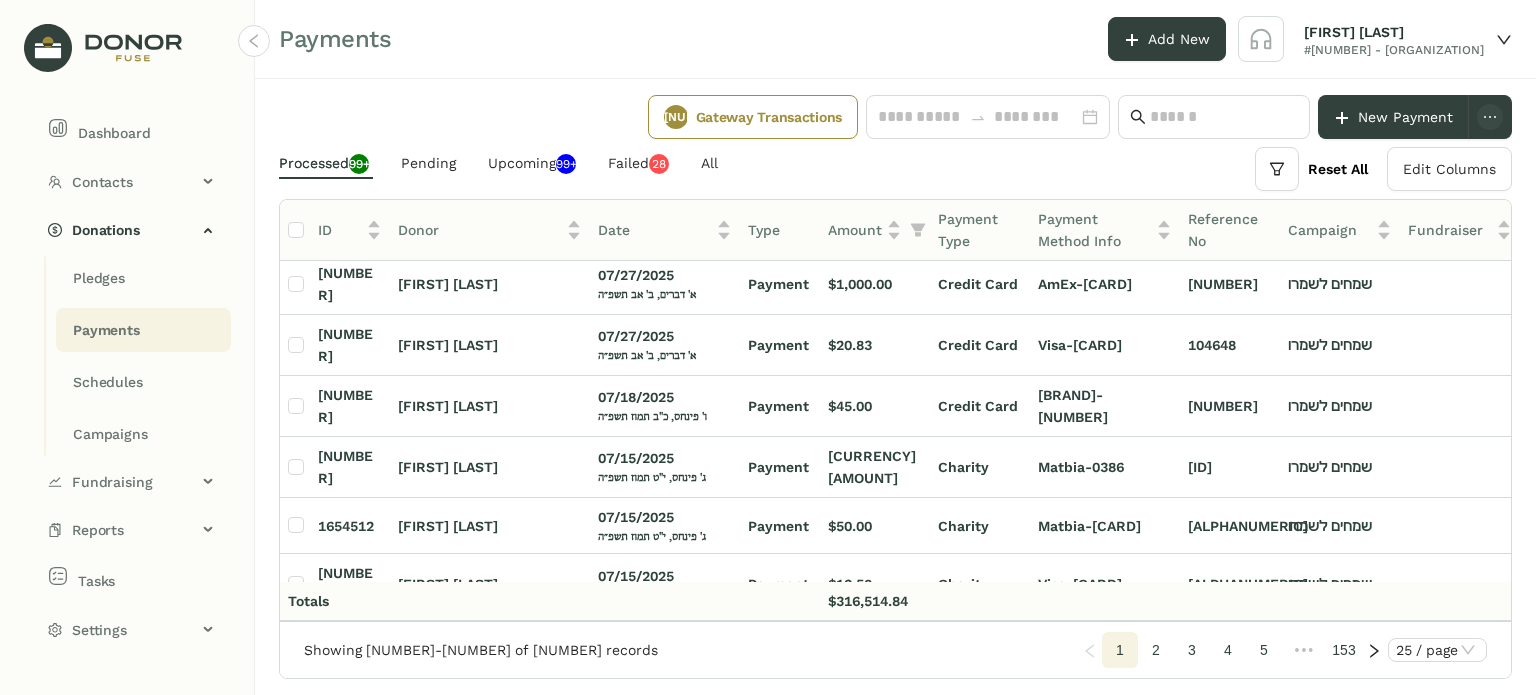 scroll, scrollTop: 0, scrollLeft: 0, axis: both 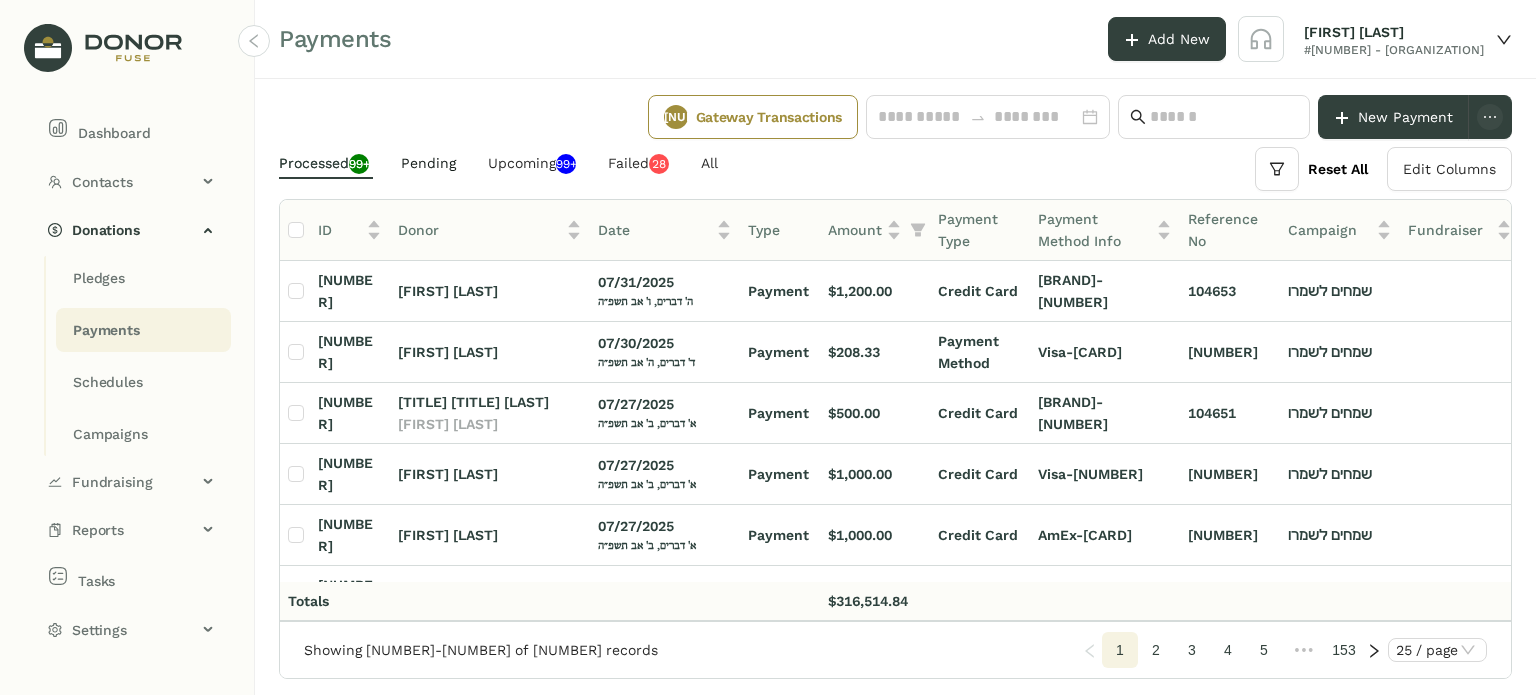 click on "Pending" 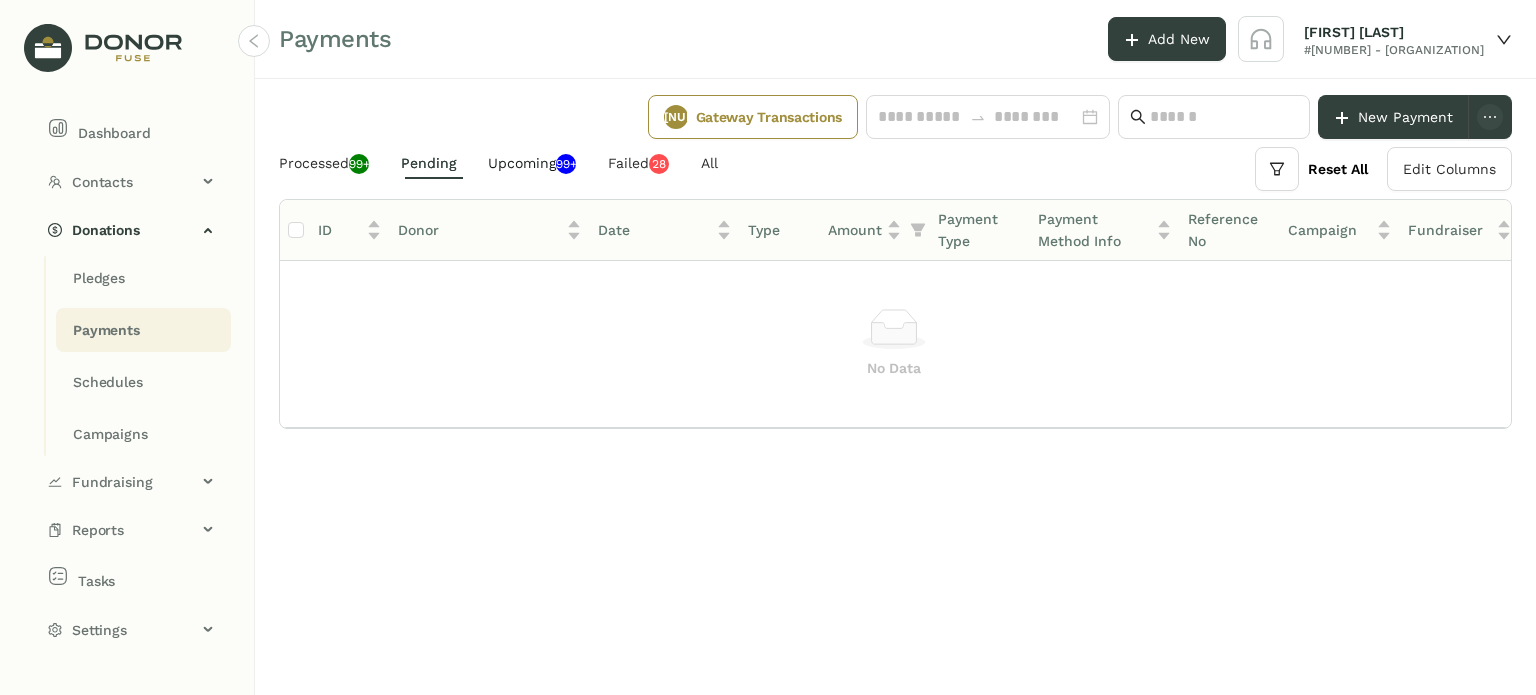 click on "Upcoming  99+" 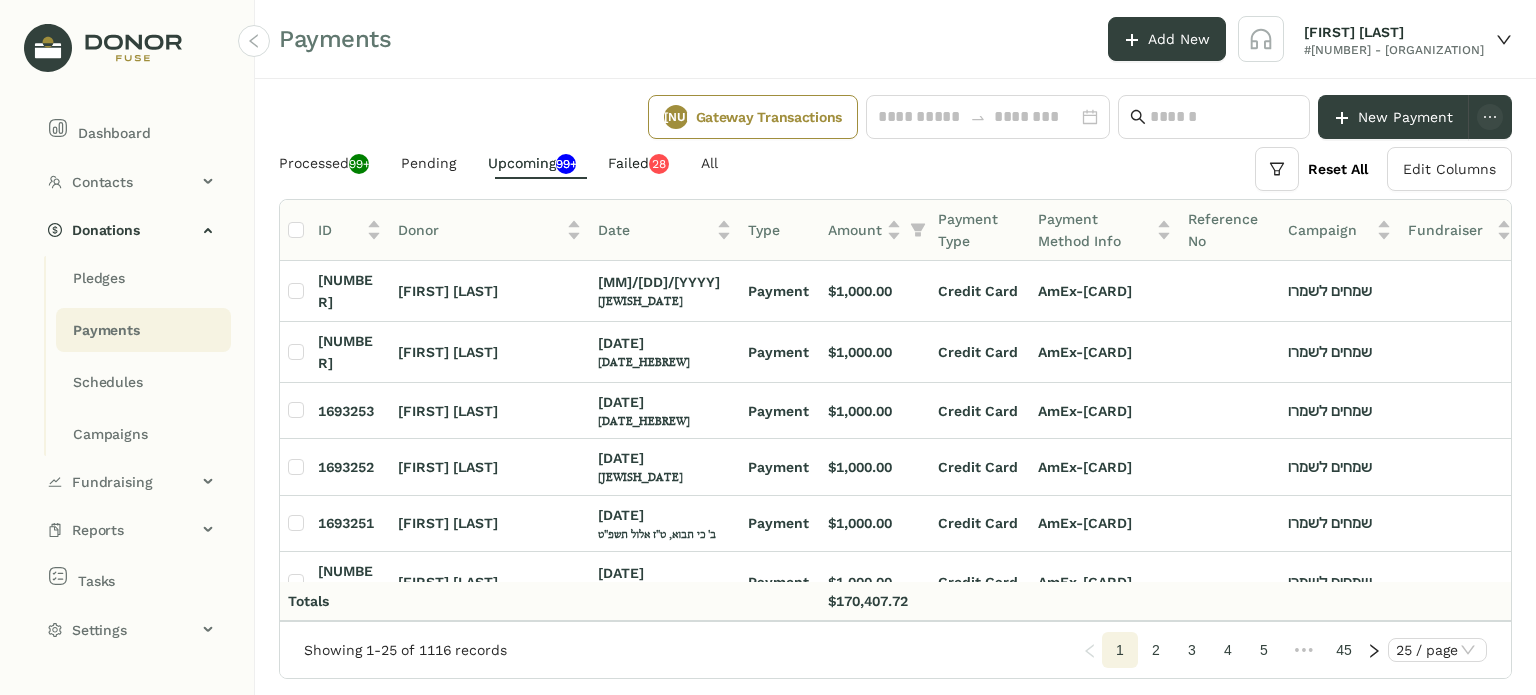 click on "Failed   0   1   2   3   4   5   6   7   8   9   0   1   2   3   4   5   6   7   8   9" 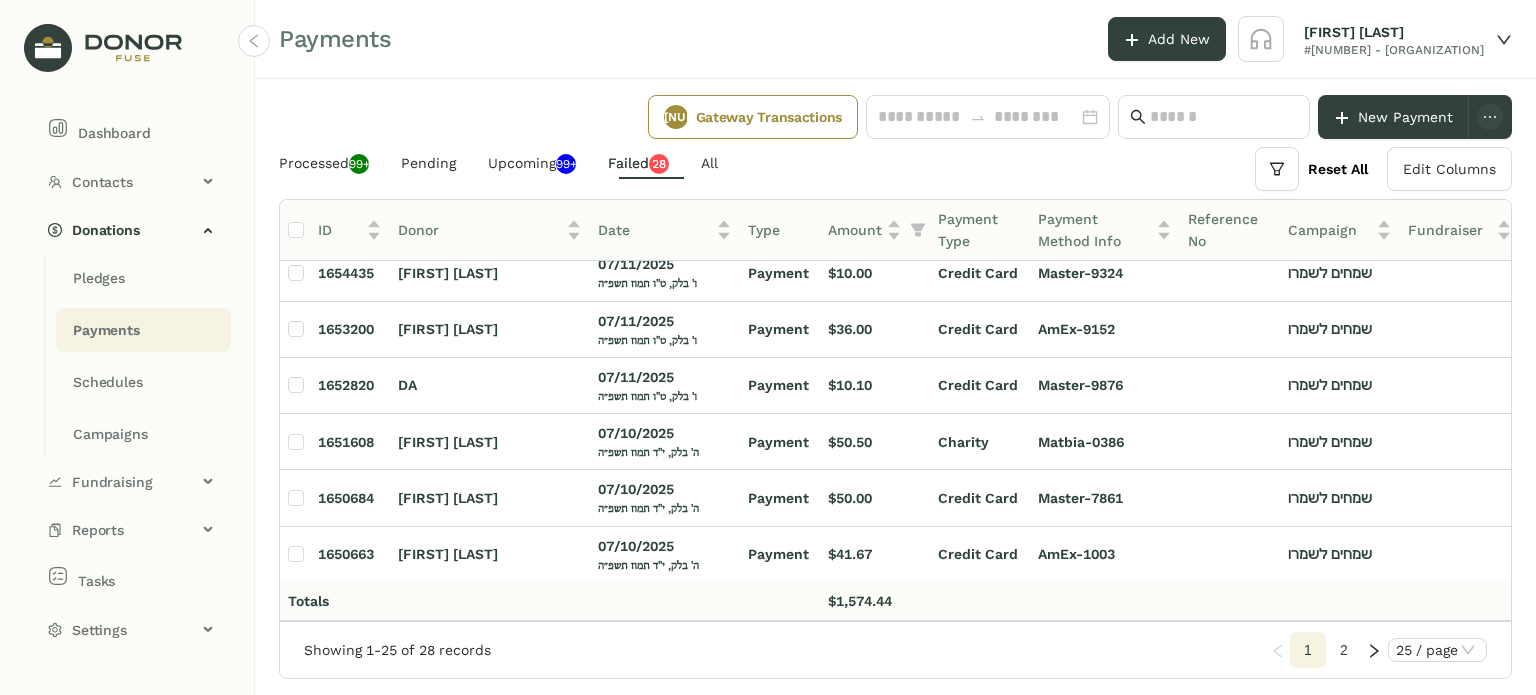 scroll, scrollTop: 856, scrollLeft: 0, axis: vertical 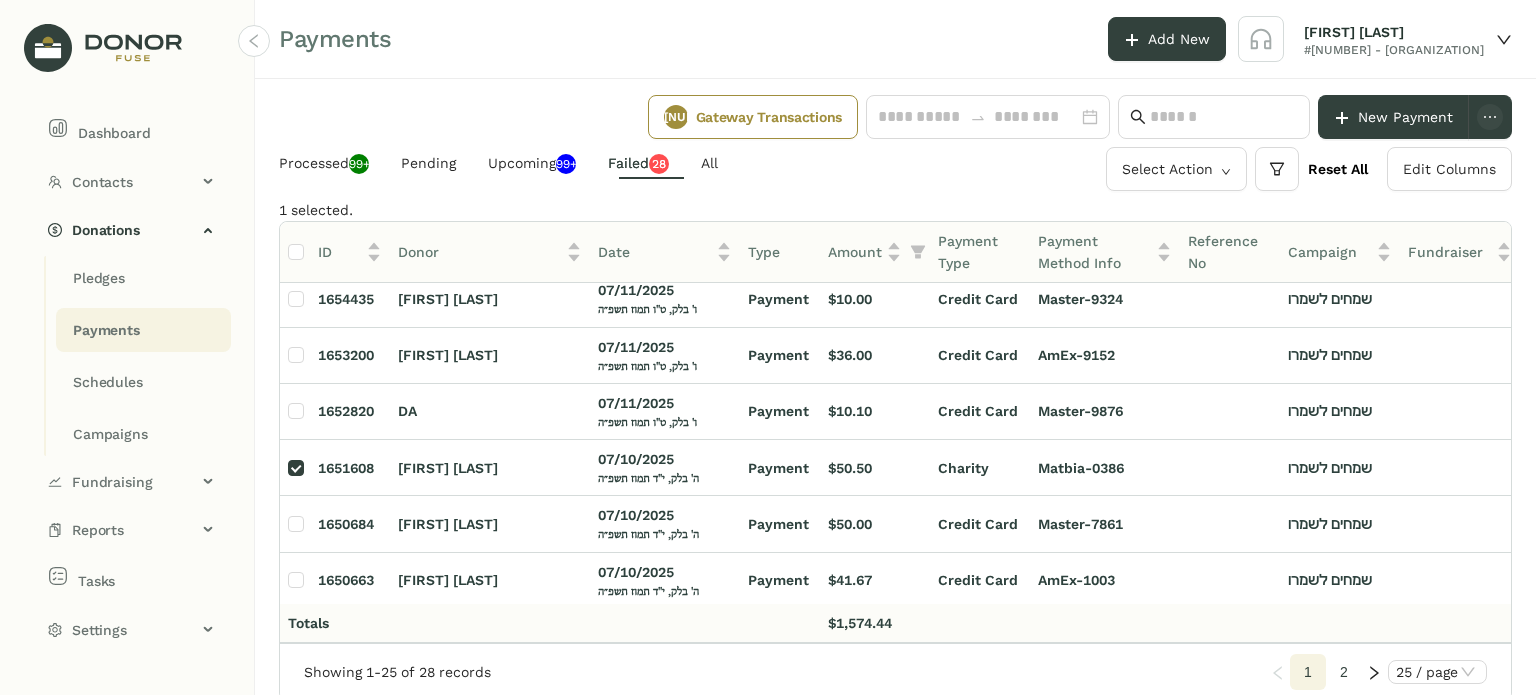 click on "Processed  99+  Pending   Upcoming  99+  Failed   0   1   2   3   4   5   6   7   8   9   0   1   2   3   4   5   6   7   8   9  All" 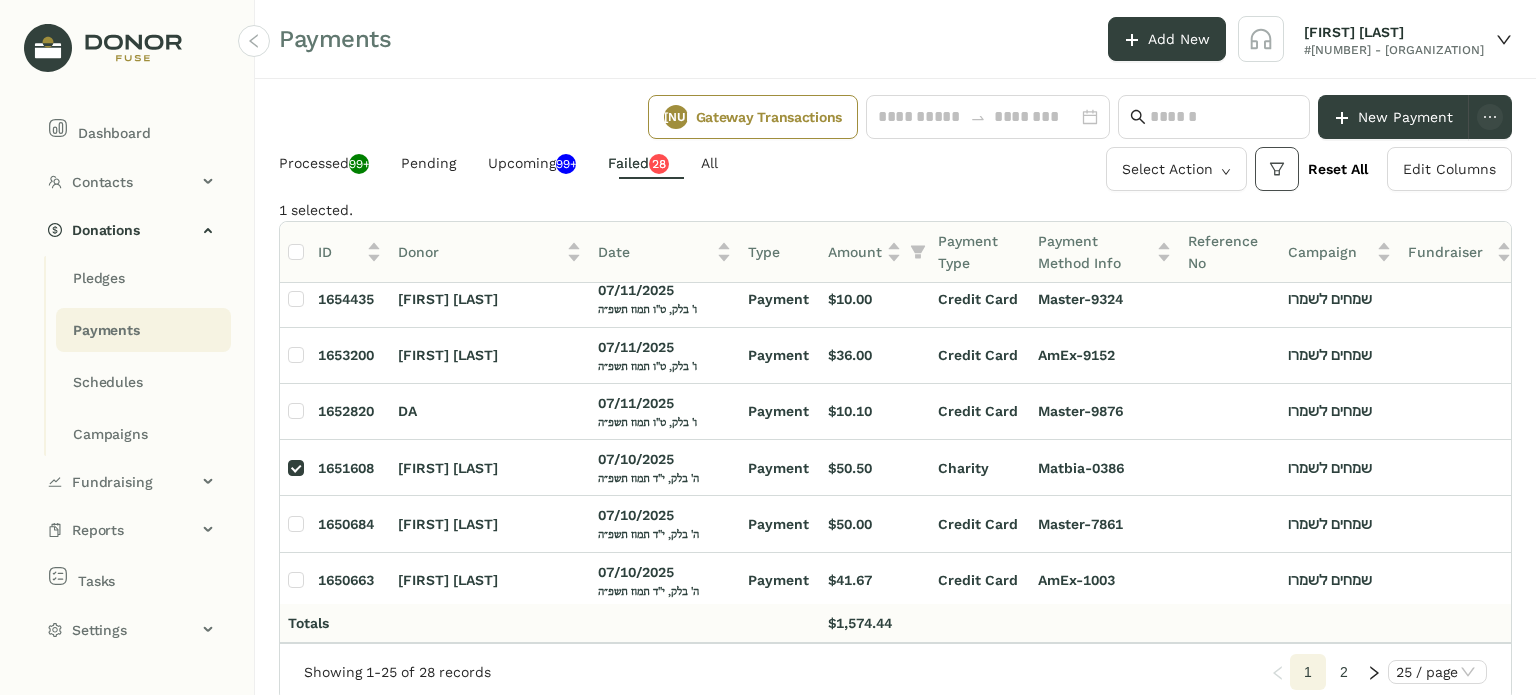 click 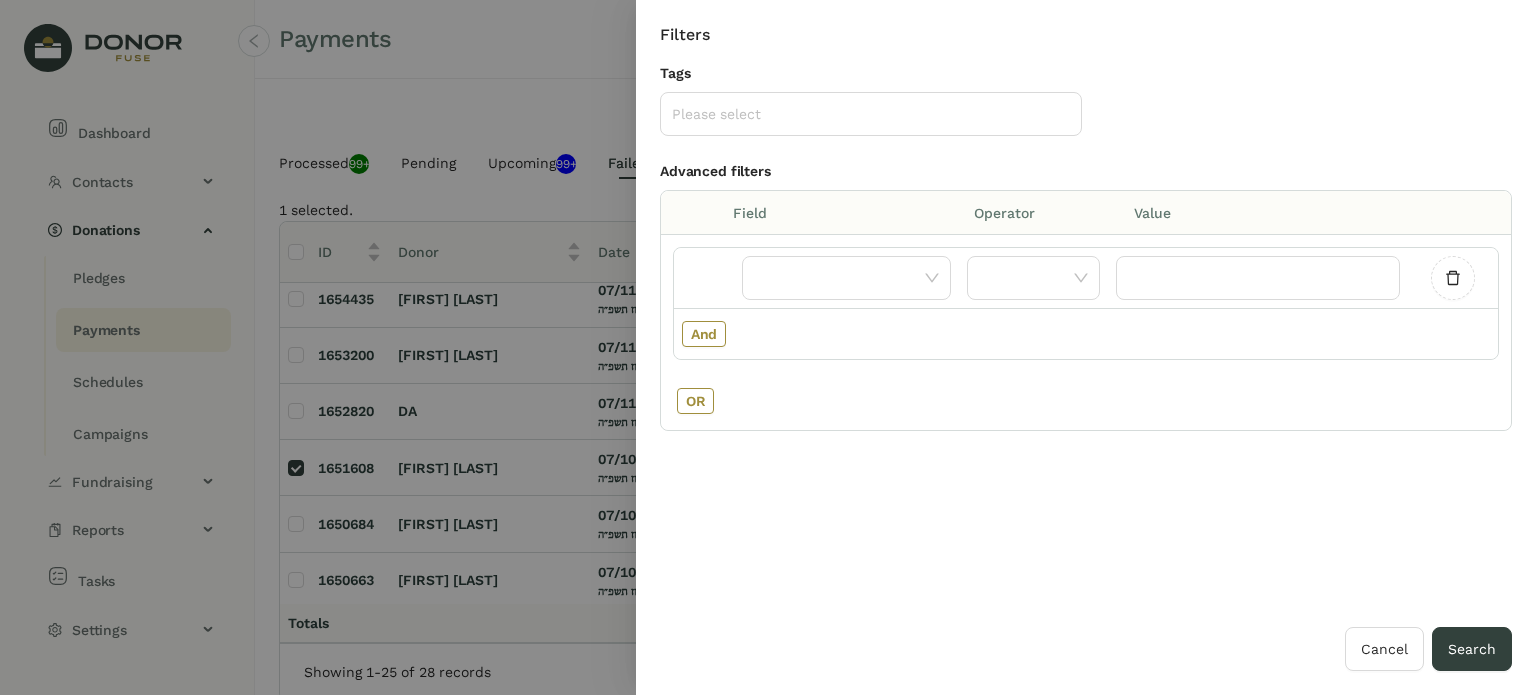 click at bounding box center (768, 347) 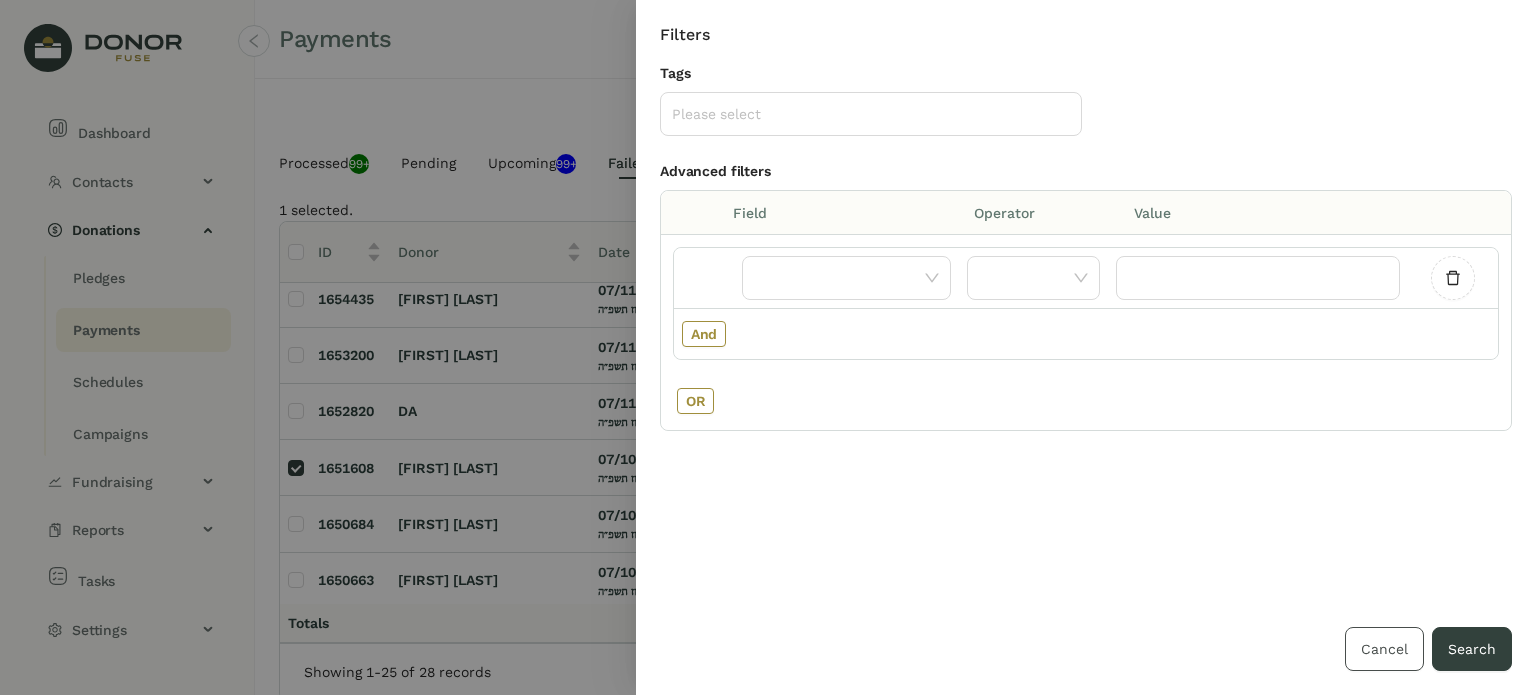 click on "Cancel" at bounding box center [1384, 649] 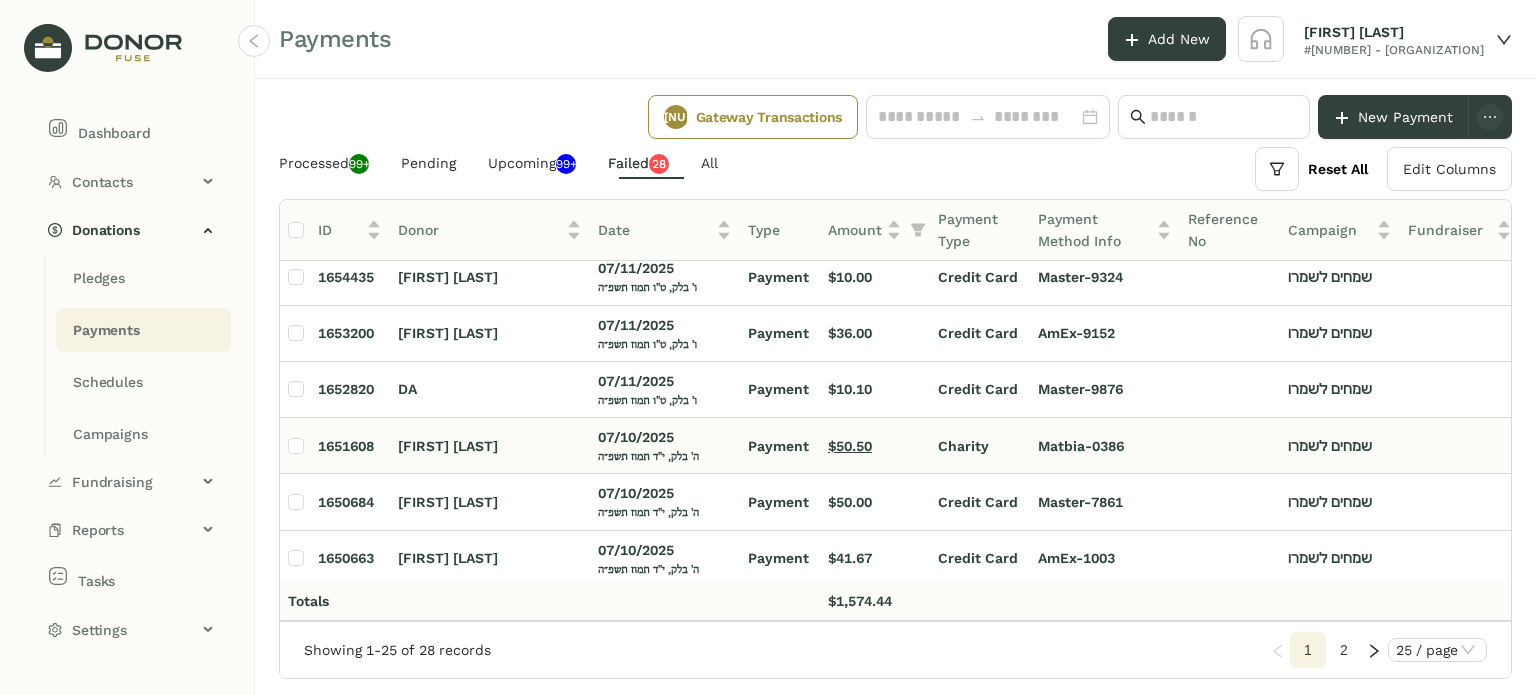 click on "$50.50" 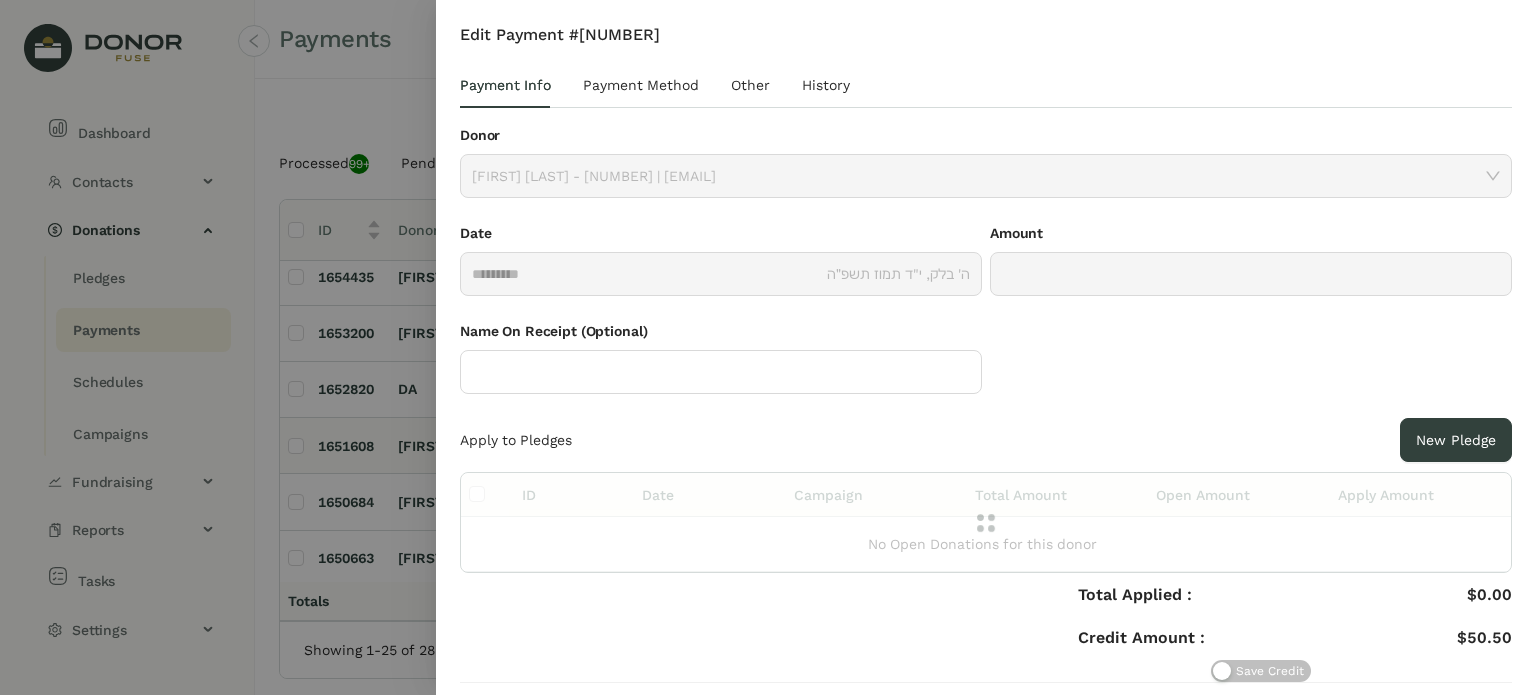 type on "******" 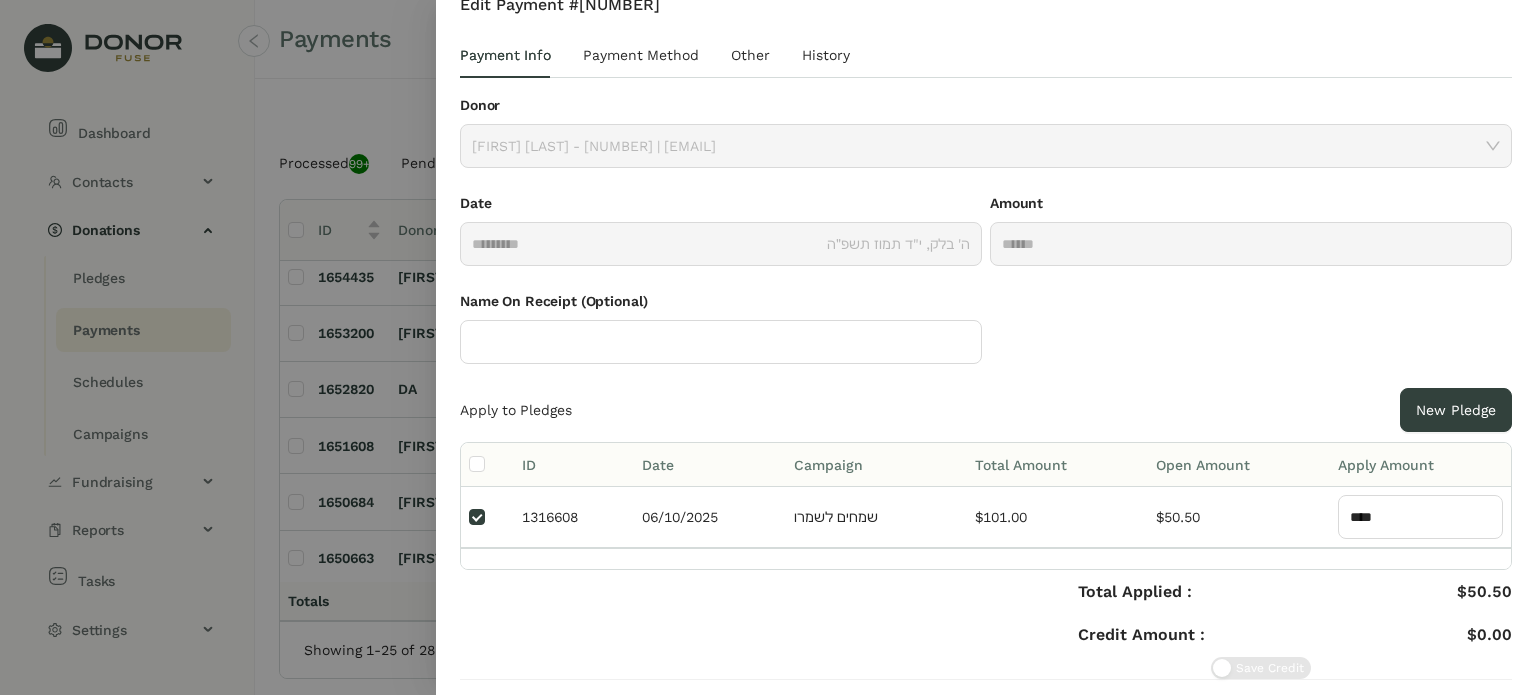 scroll, scrollTop: 0, scrollLeft: 0, axis: both 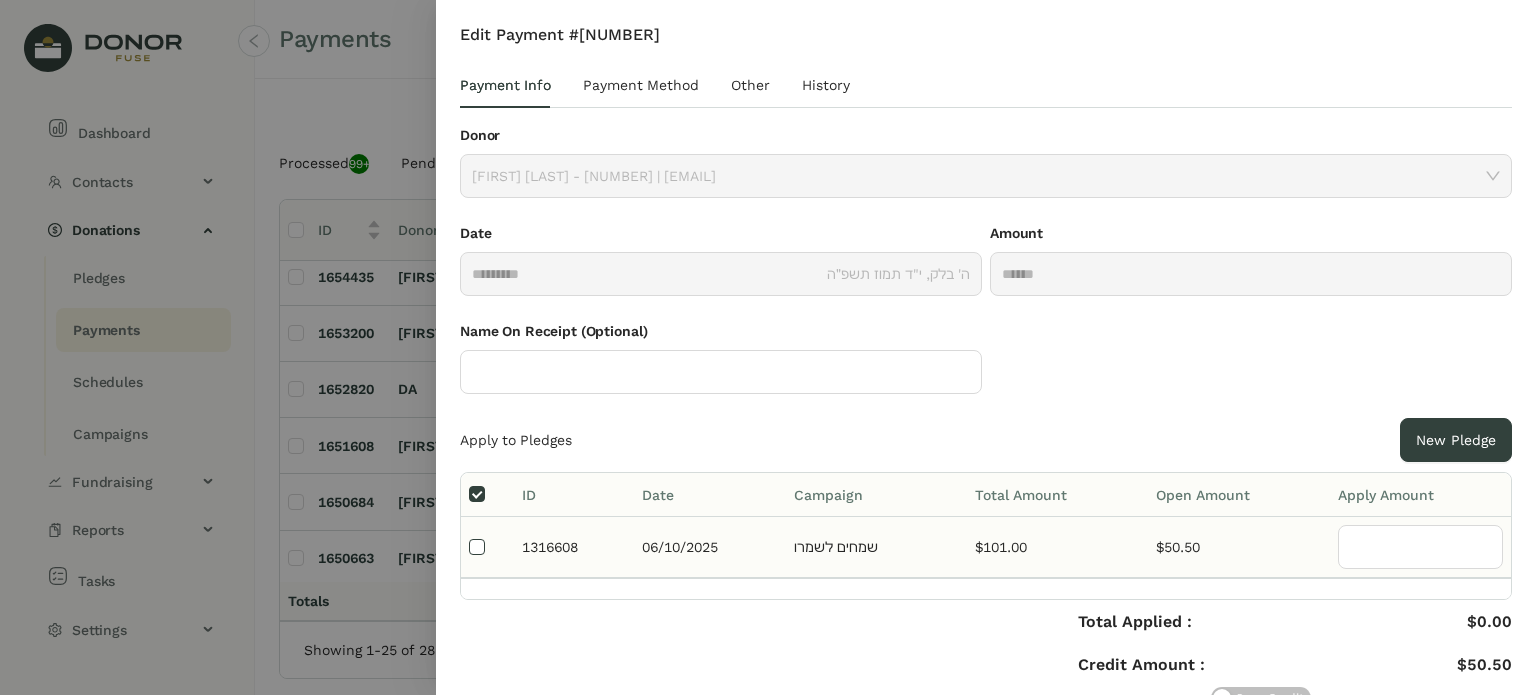 type on "****" 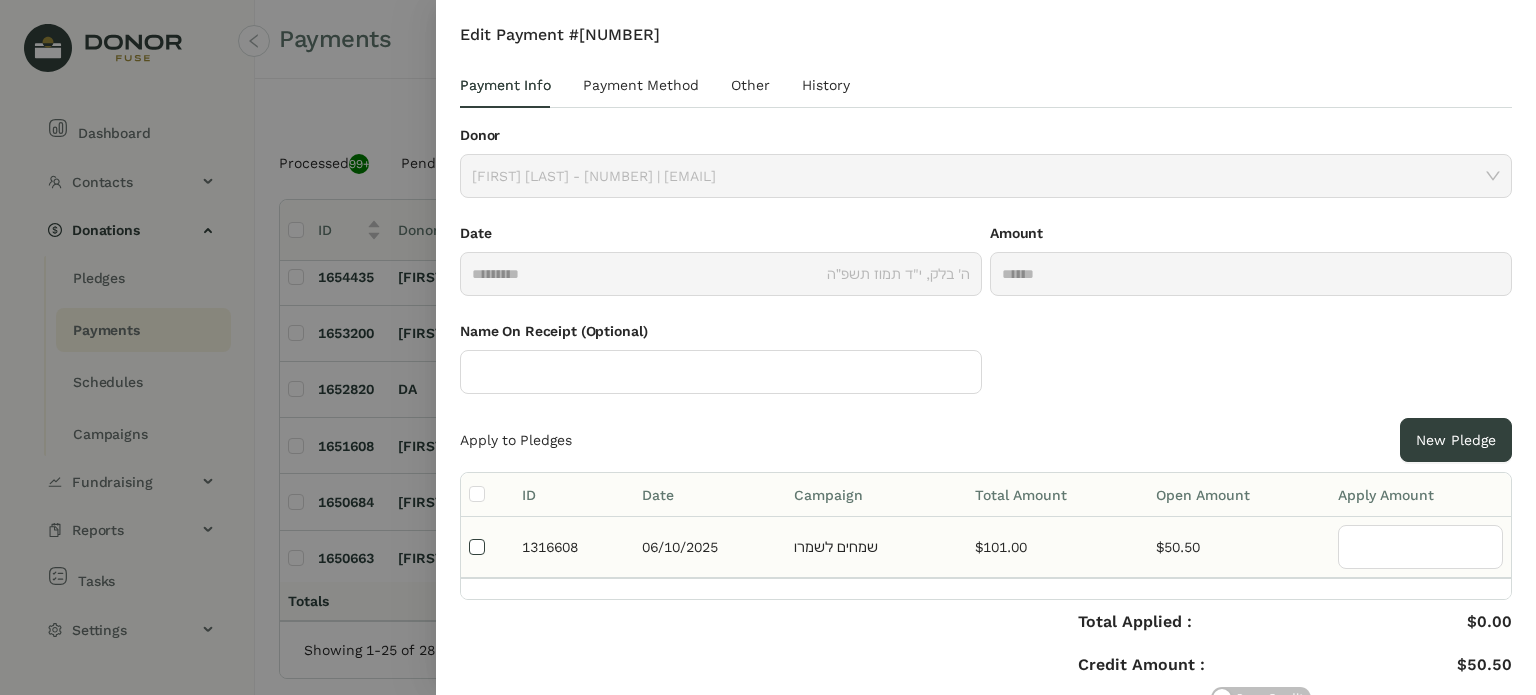 click at bounding box center [477, 547] 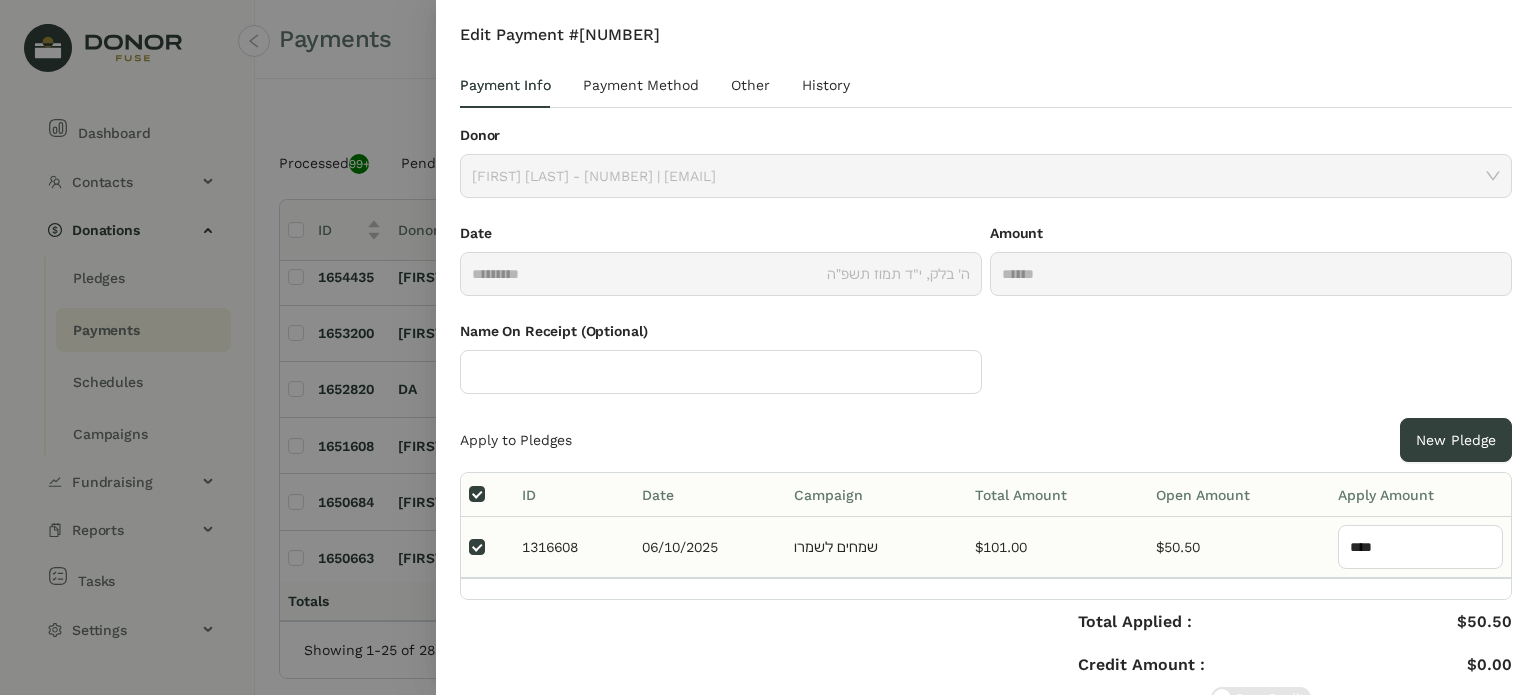 click at bounding box center [477, 547] 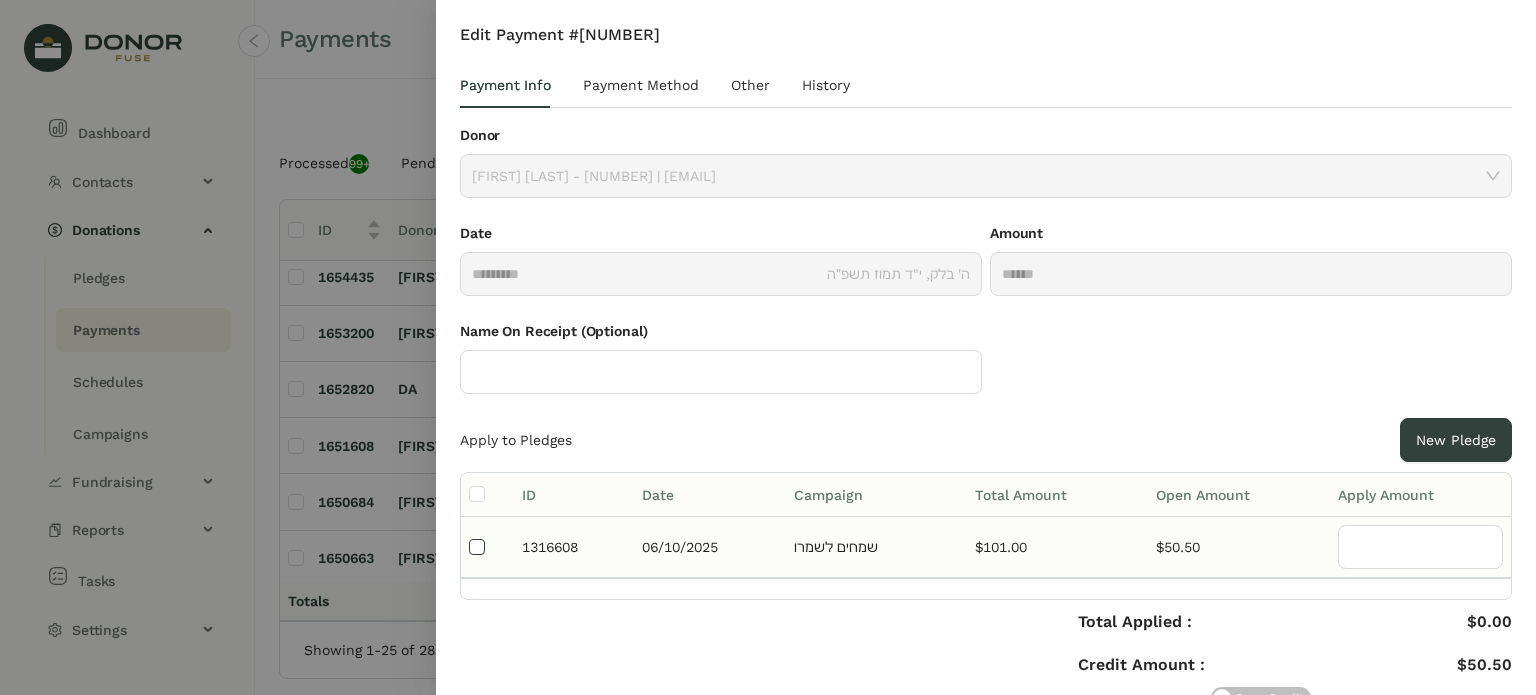 click at bounding box center [477, 547] 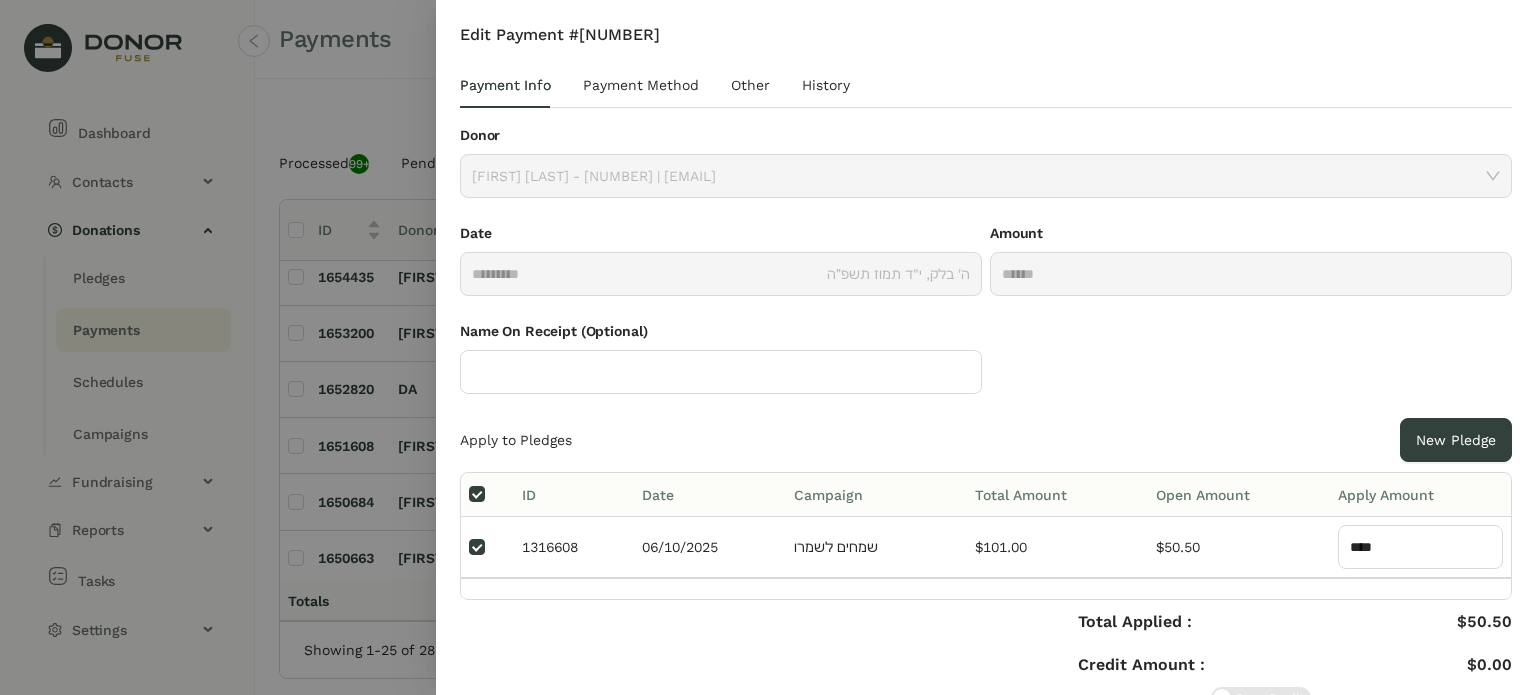 scroll, scrollTop: 80, scrollLeft: 0, axis: vertical 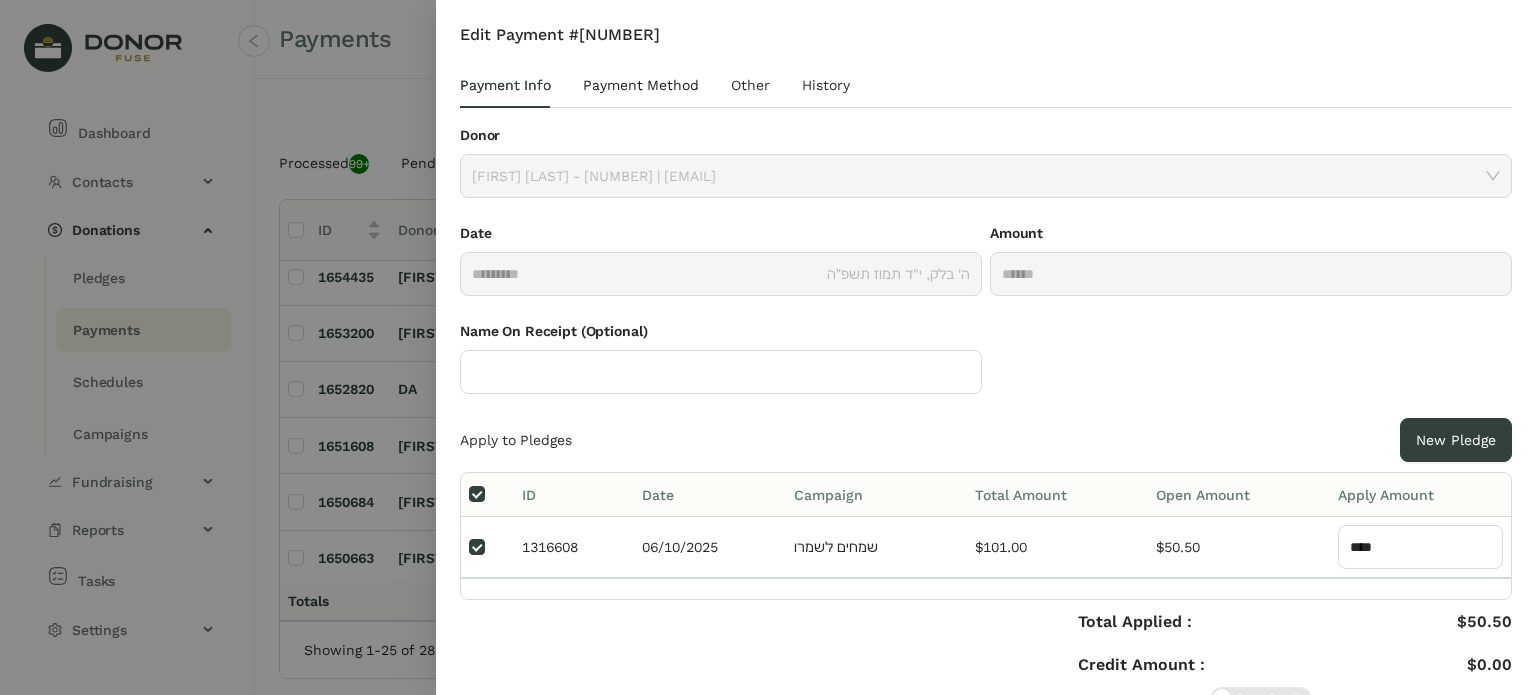 click on "Payment Method" at bounding box center (641, 85) 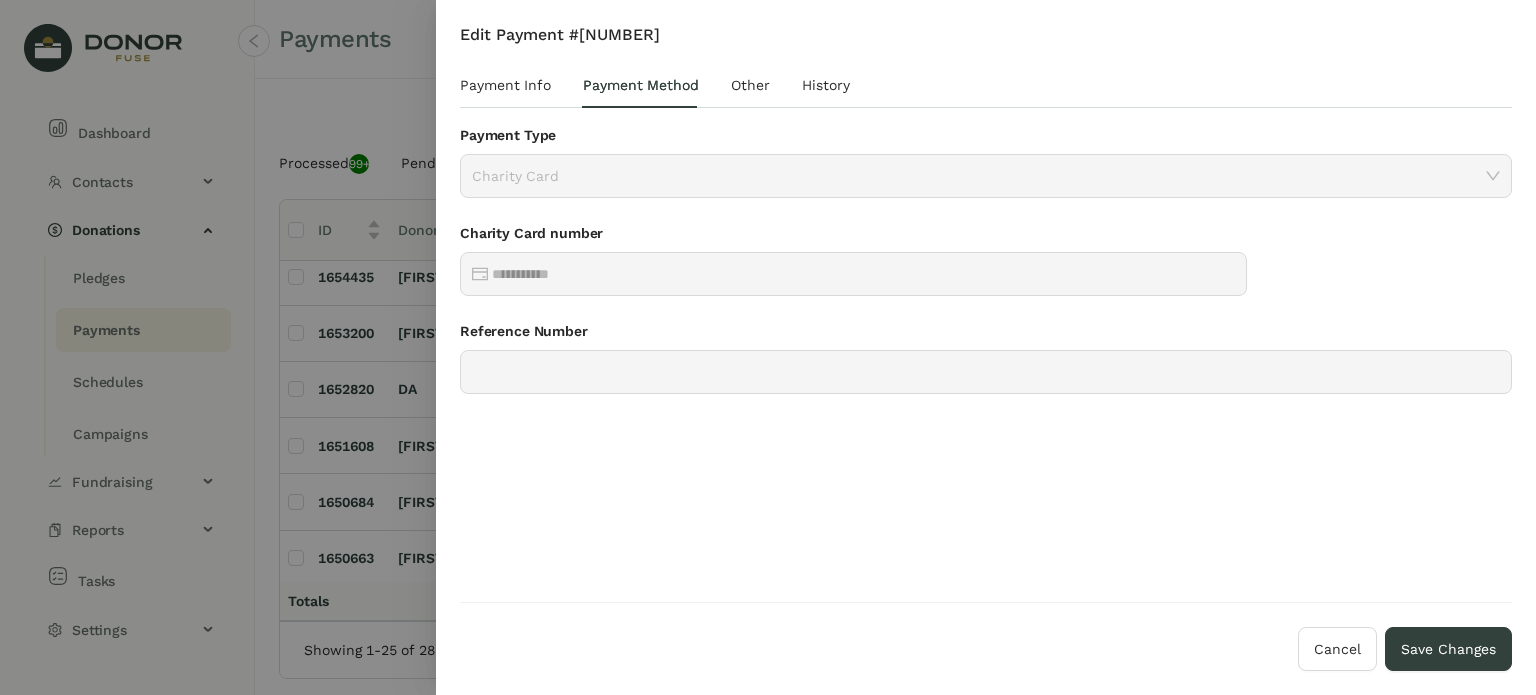 click on "Charity Card" 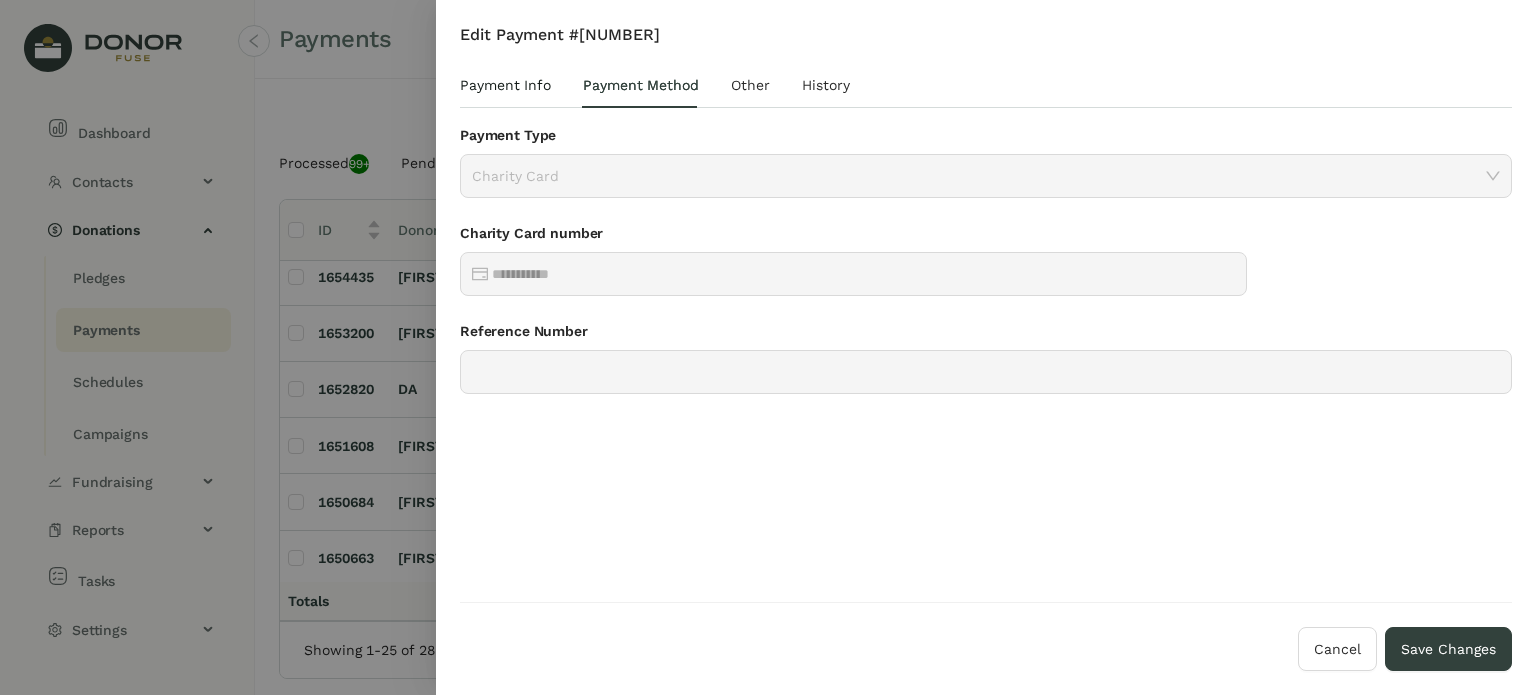 click on "Payment Info" at bounding box center (505, 85) 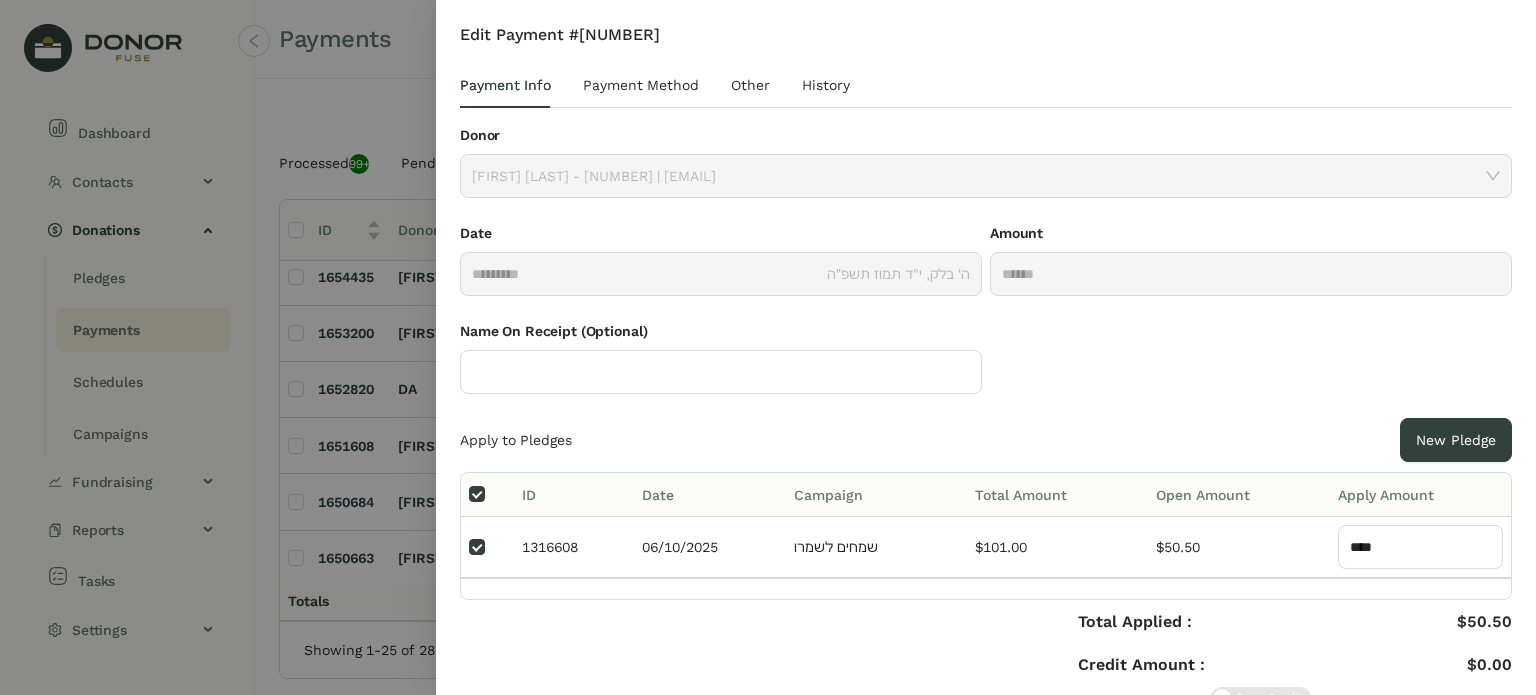type 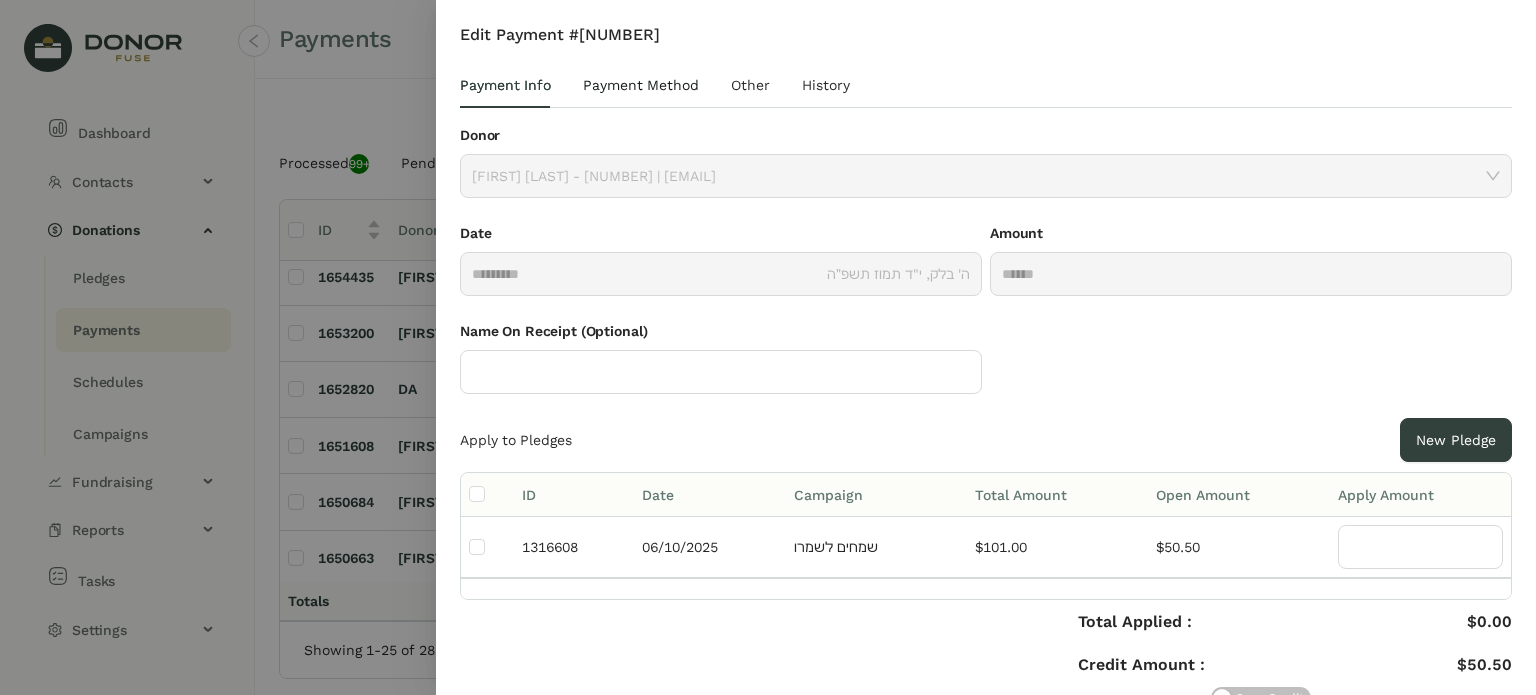 click on "Payment Method" at bounding box center (641, 85) 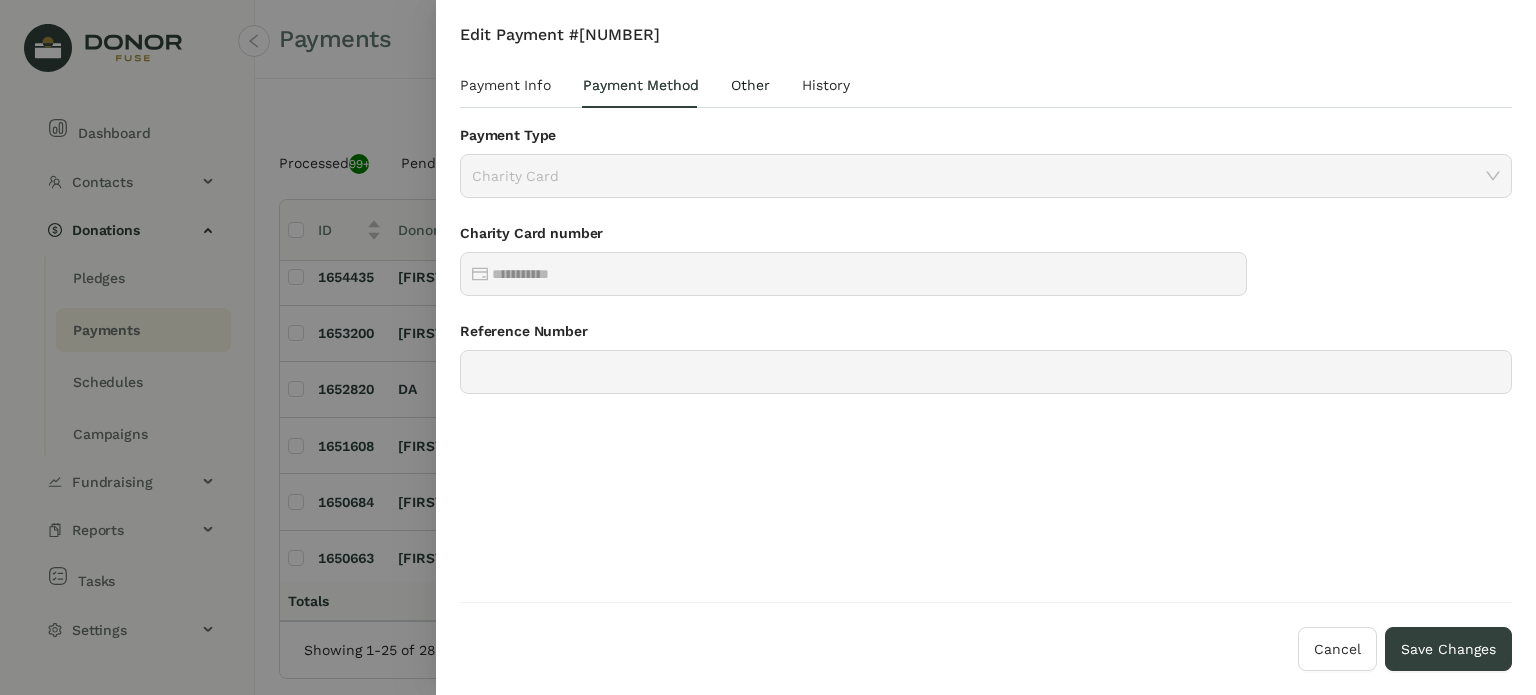 click on "Other" at bounding box center (750, 85) 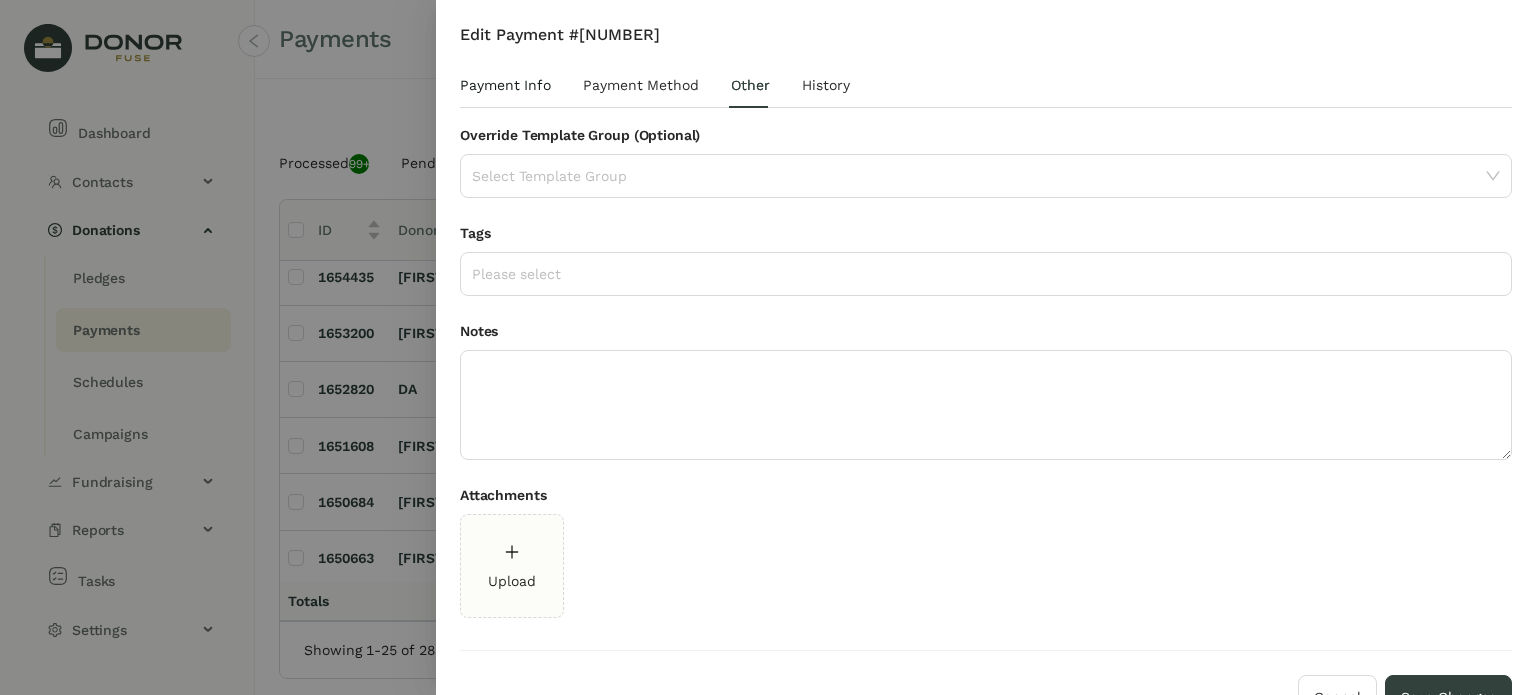 click on "Payment Info" at bounding box center [505, 85] 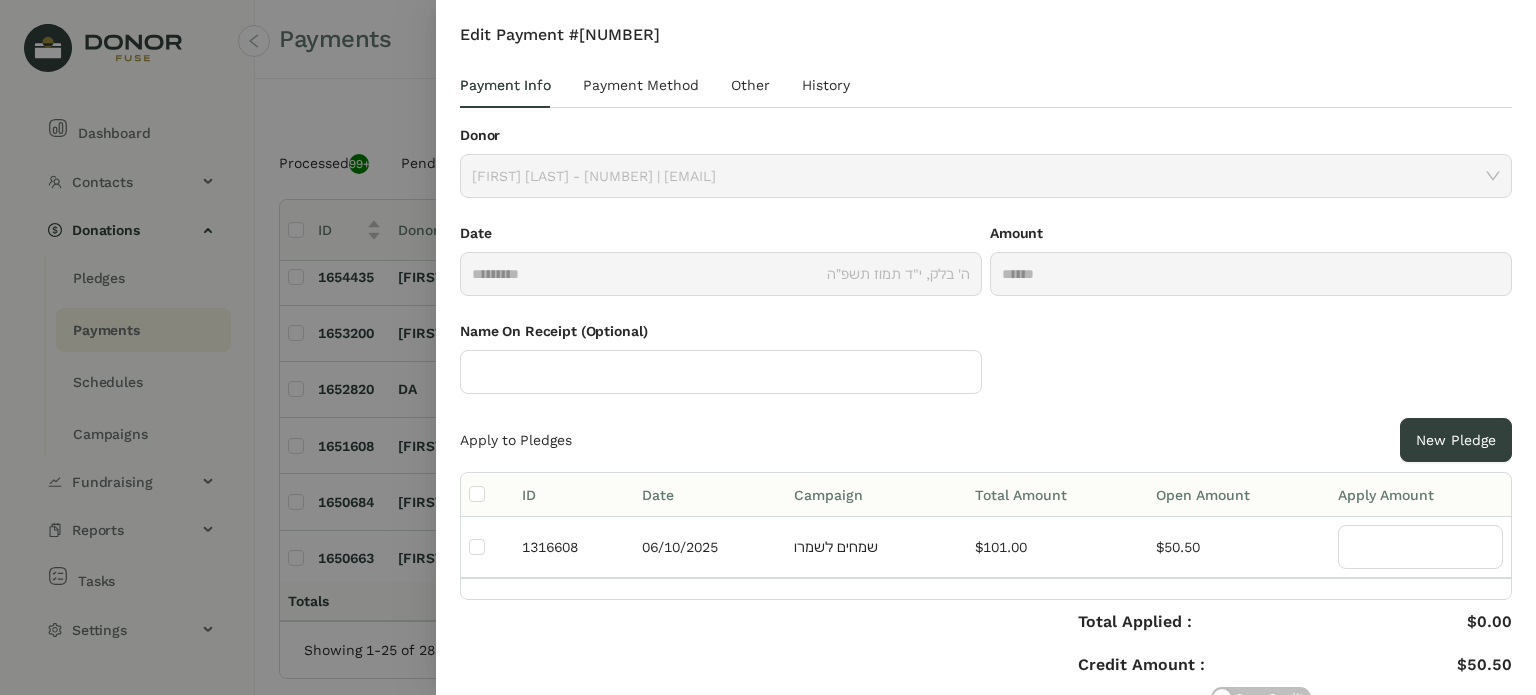 scroll, scrollTop: 80, scrollLeft: 0, axis: vertical 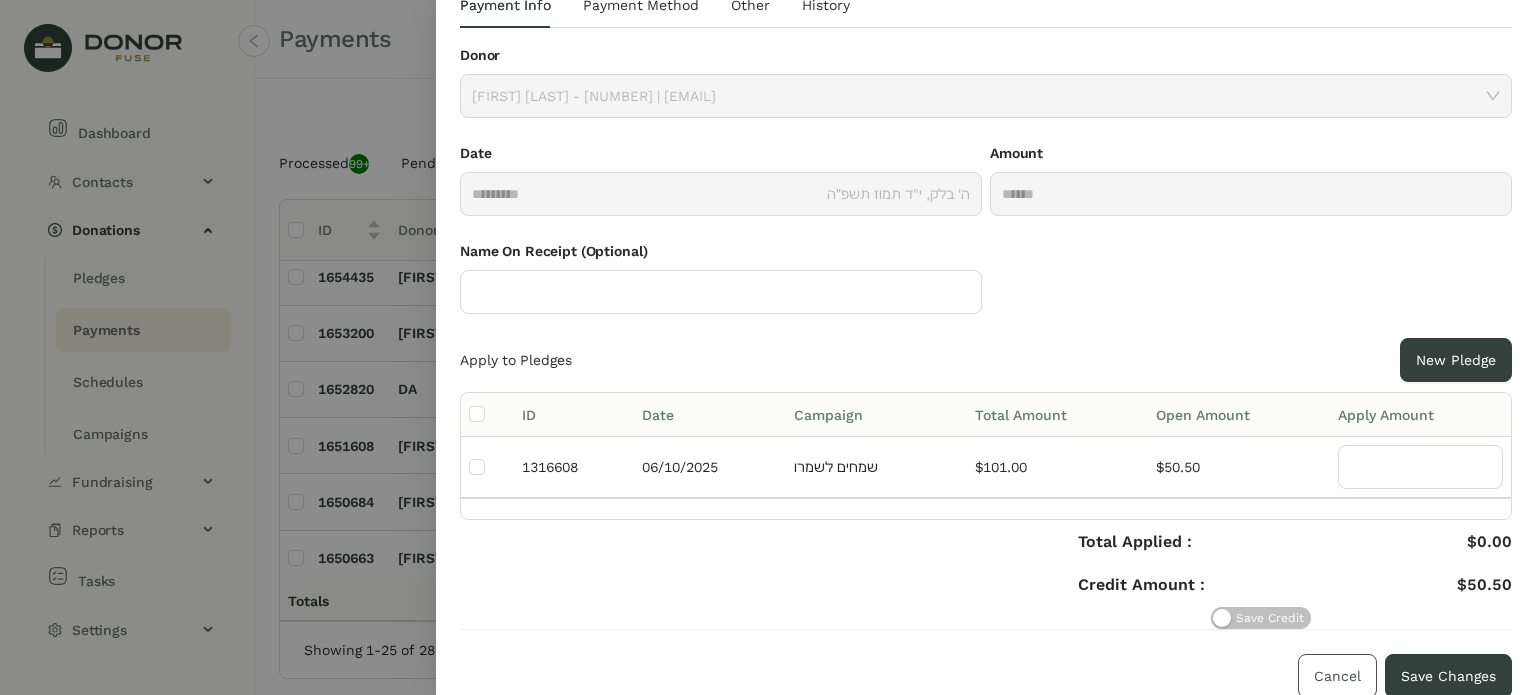 click on "Cancel" at bounding box center [1337, 676] 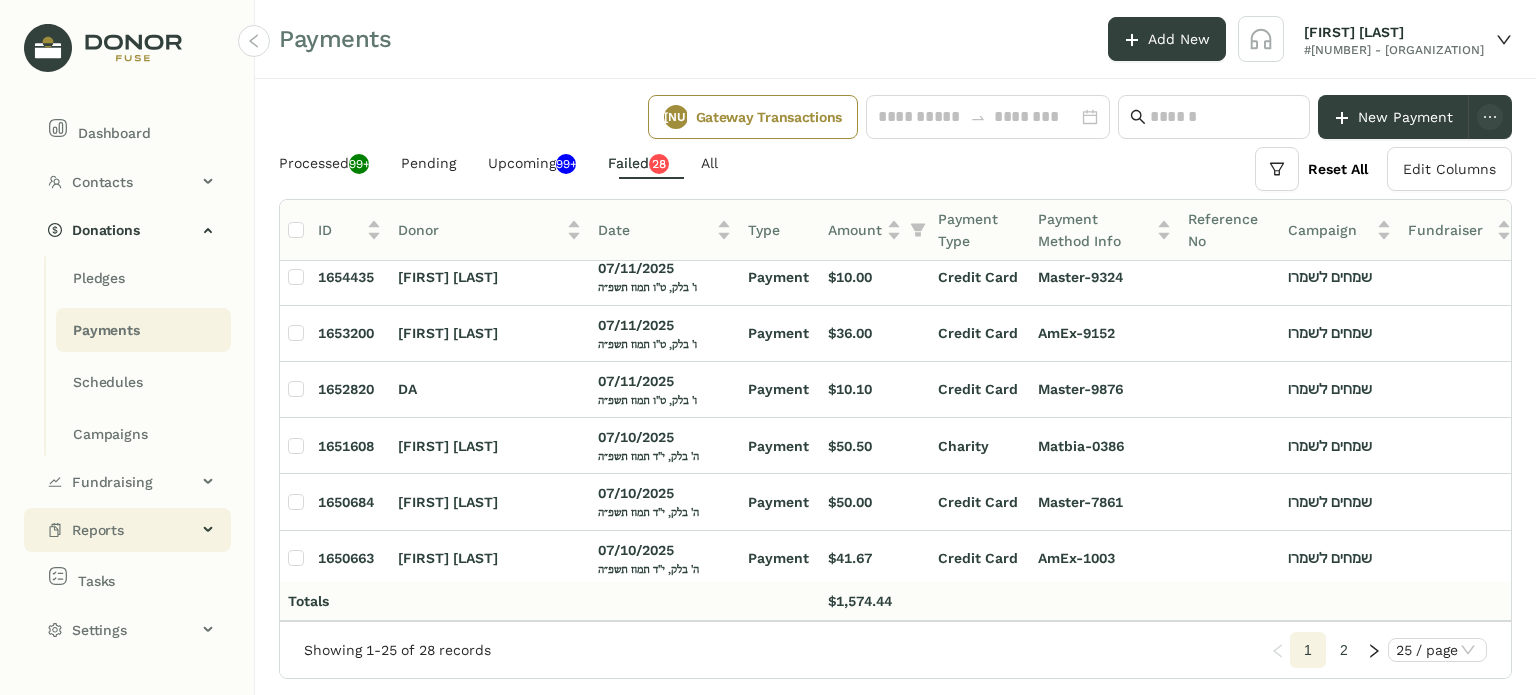 click on "Reports" 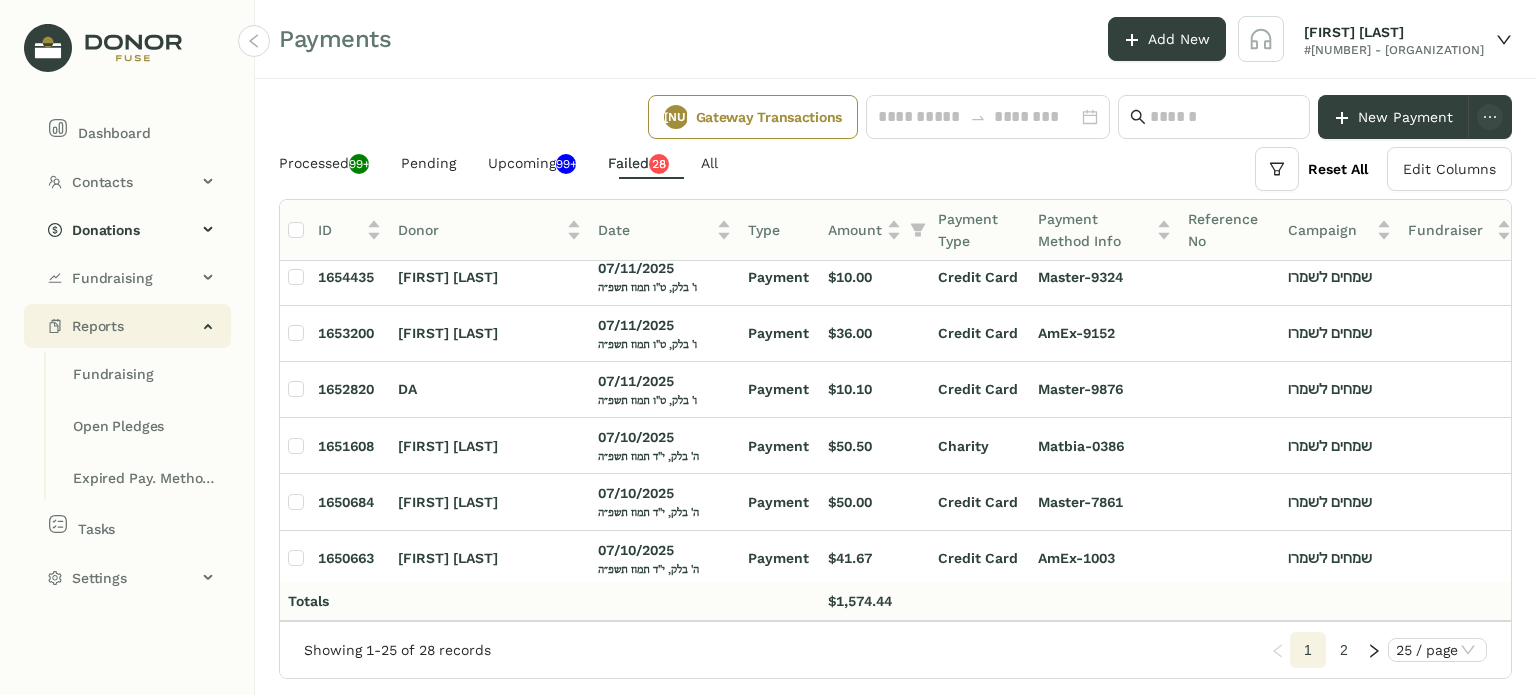click on "Reports" 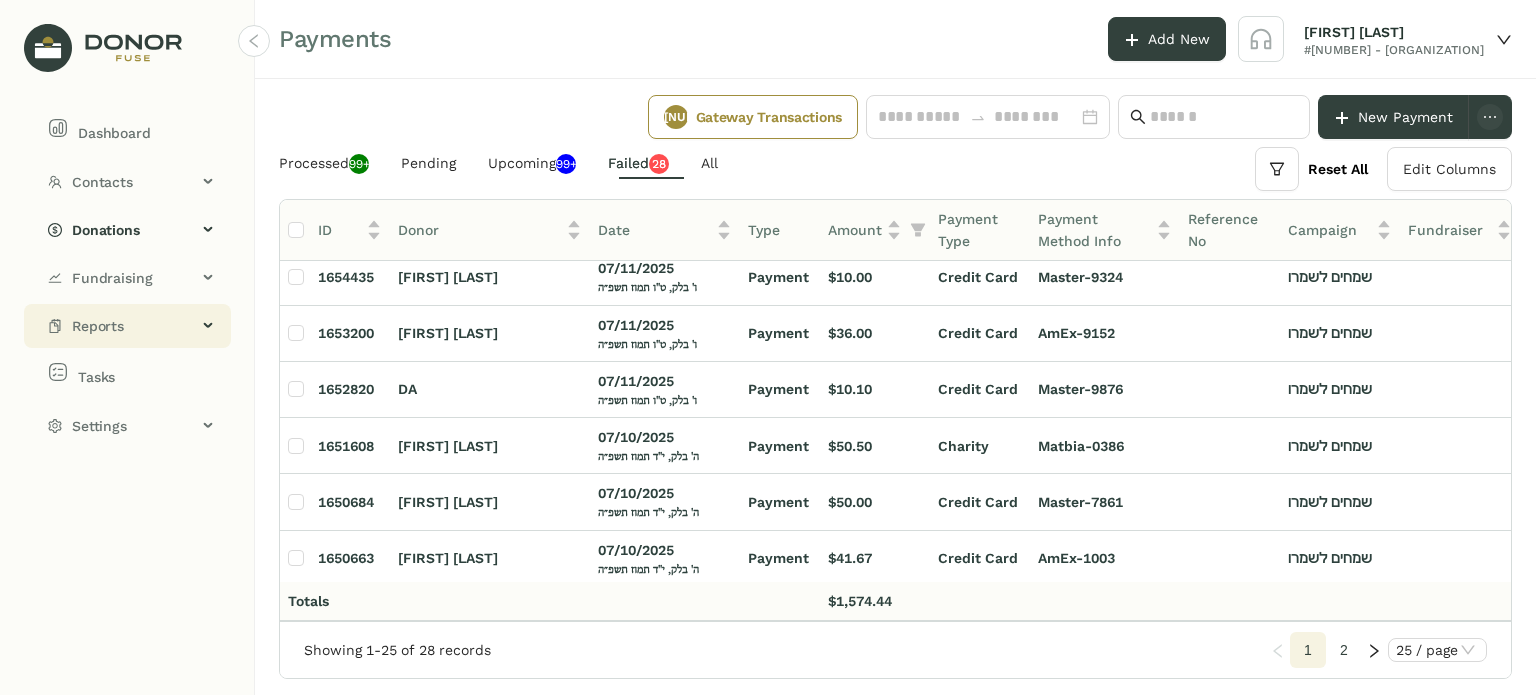 click on "Reports" 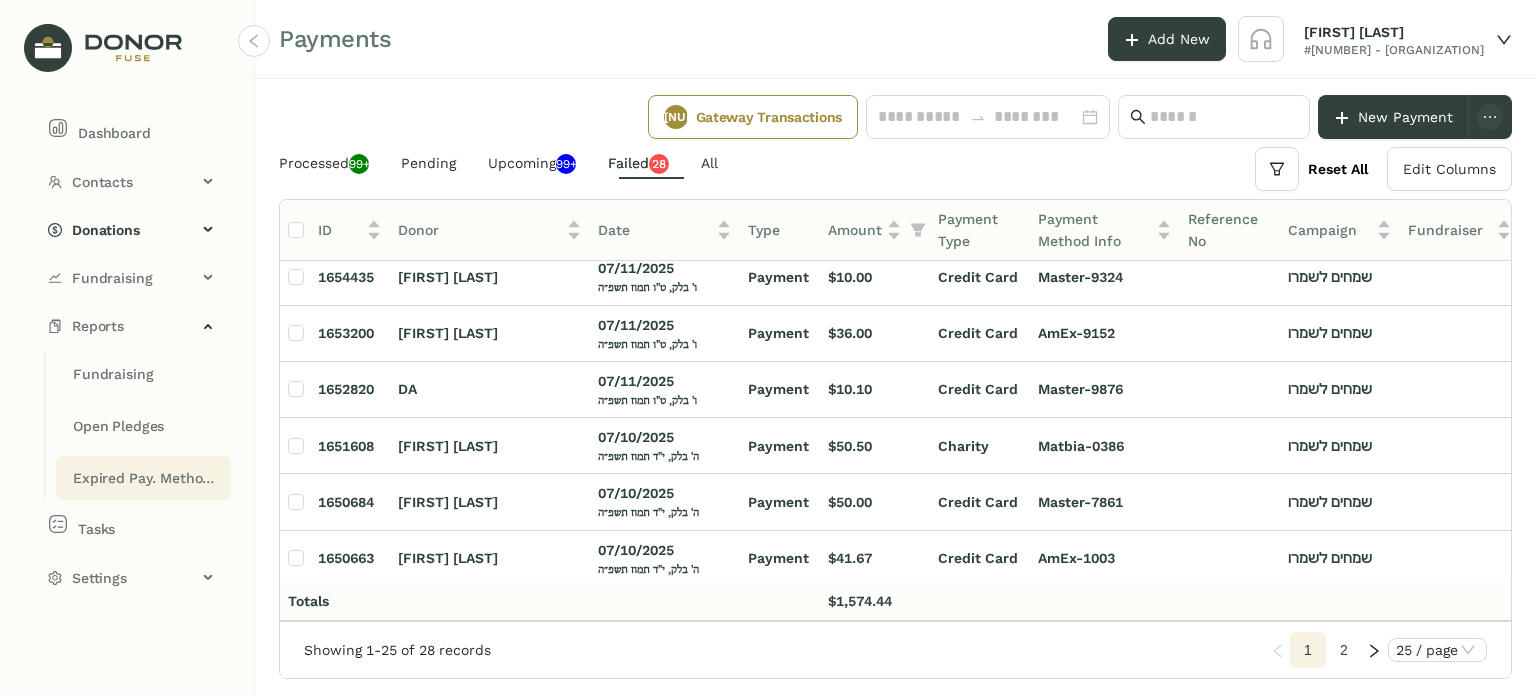 click on "Expired Pay. Methods" 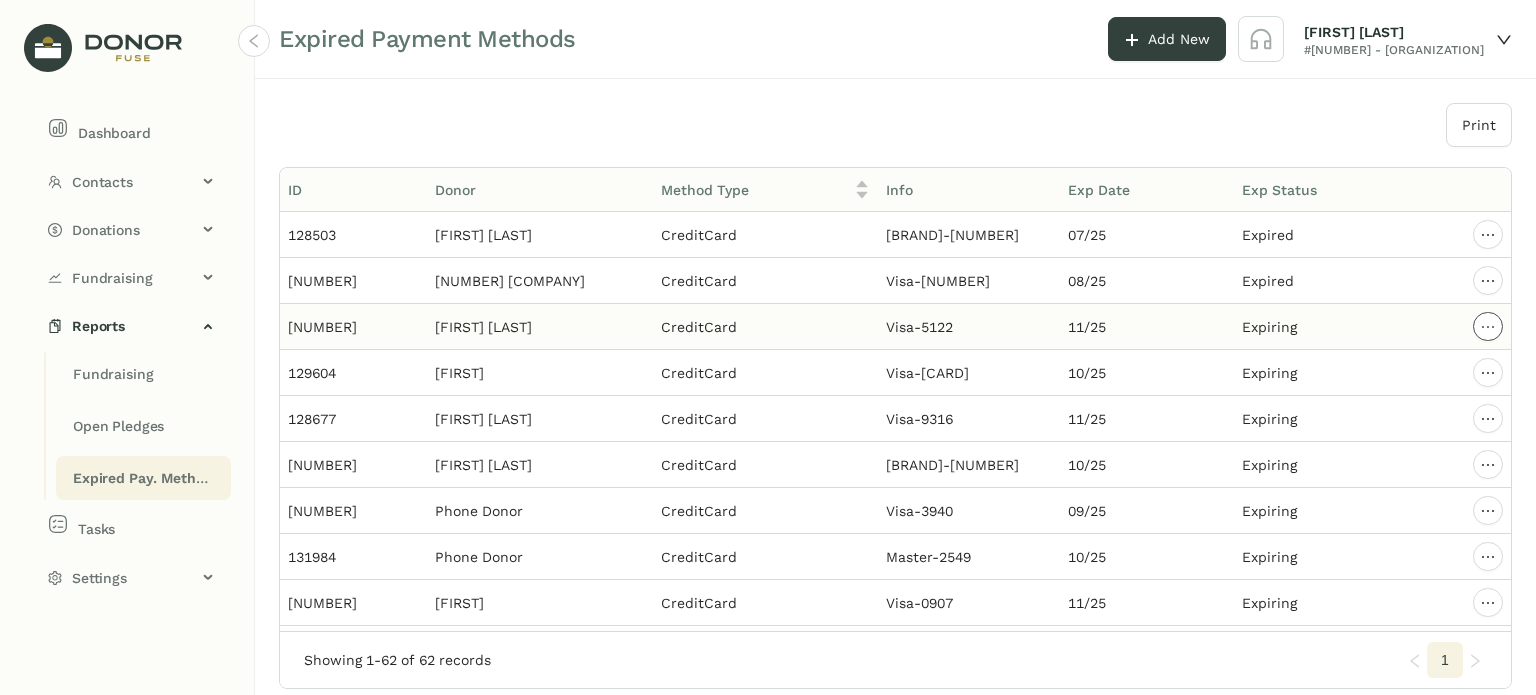 click 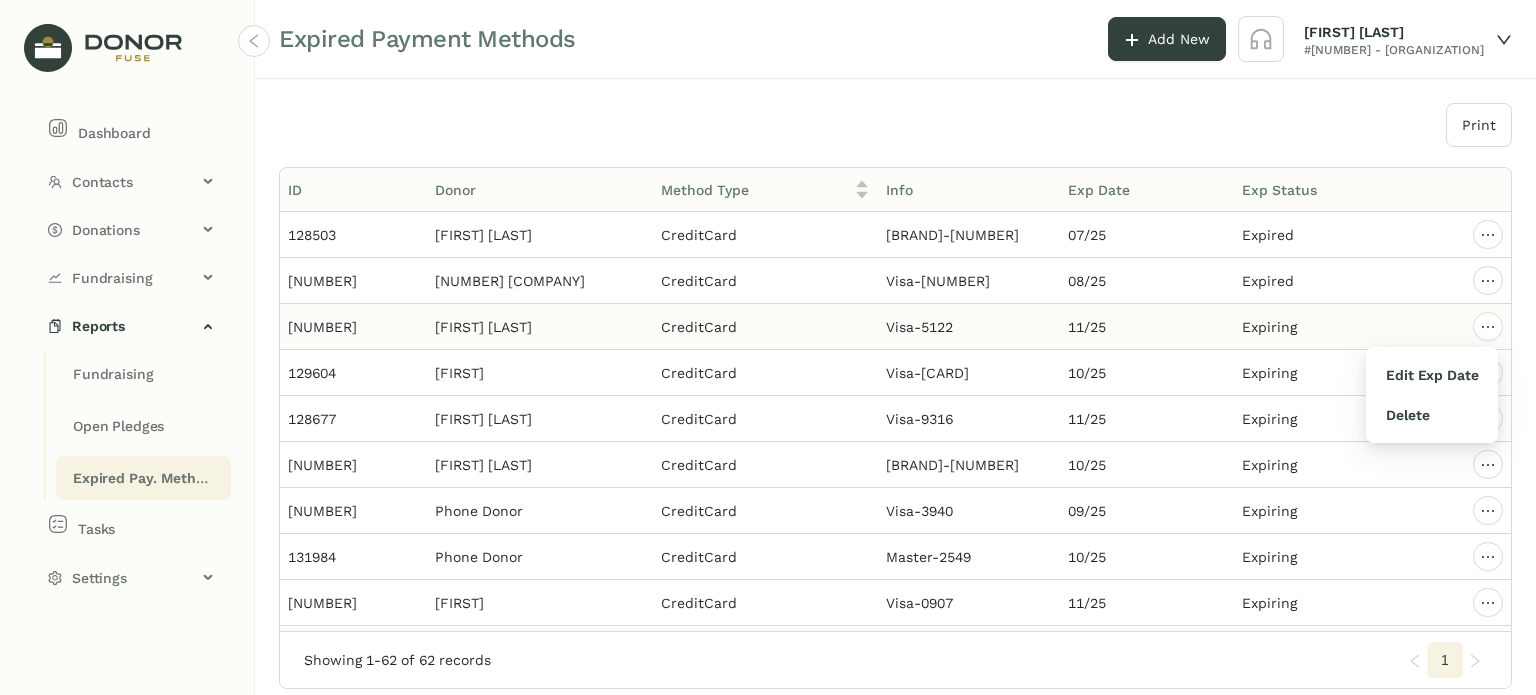 click at bounding box center (1459, 327) 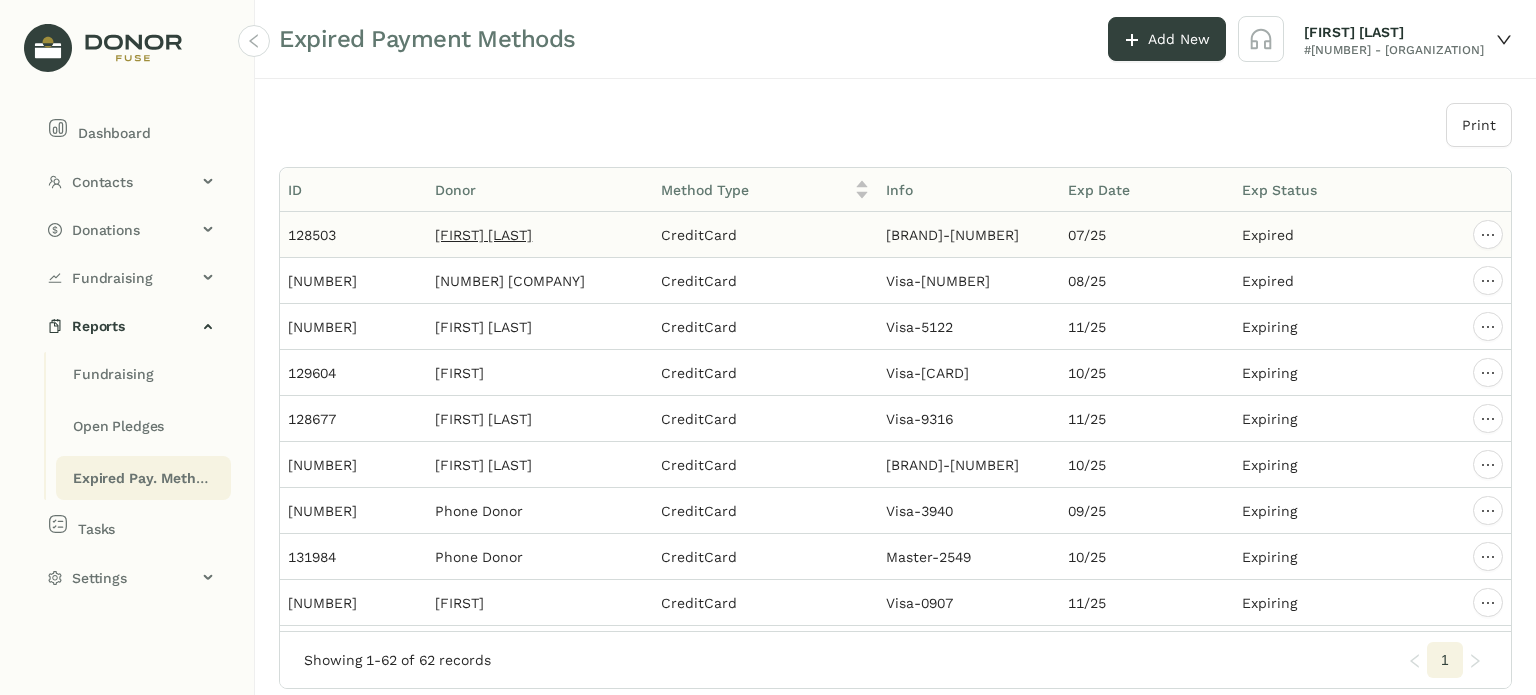 click on "[FIRST] [LAST]" at bounding box center [483, 235] 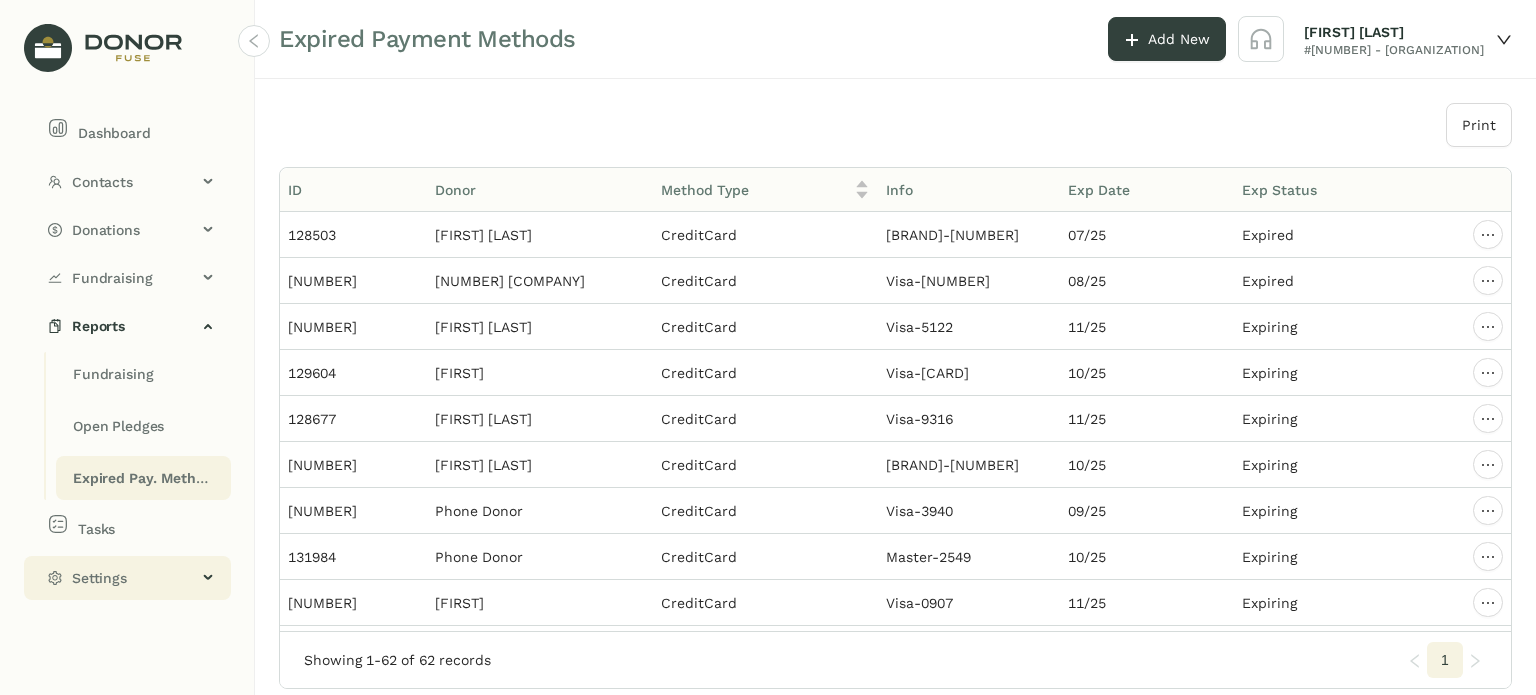 click on "Settings" 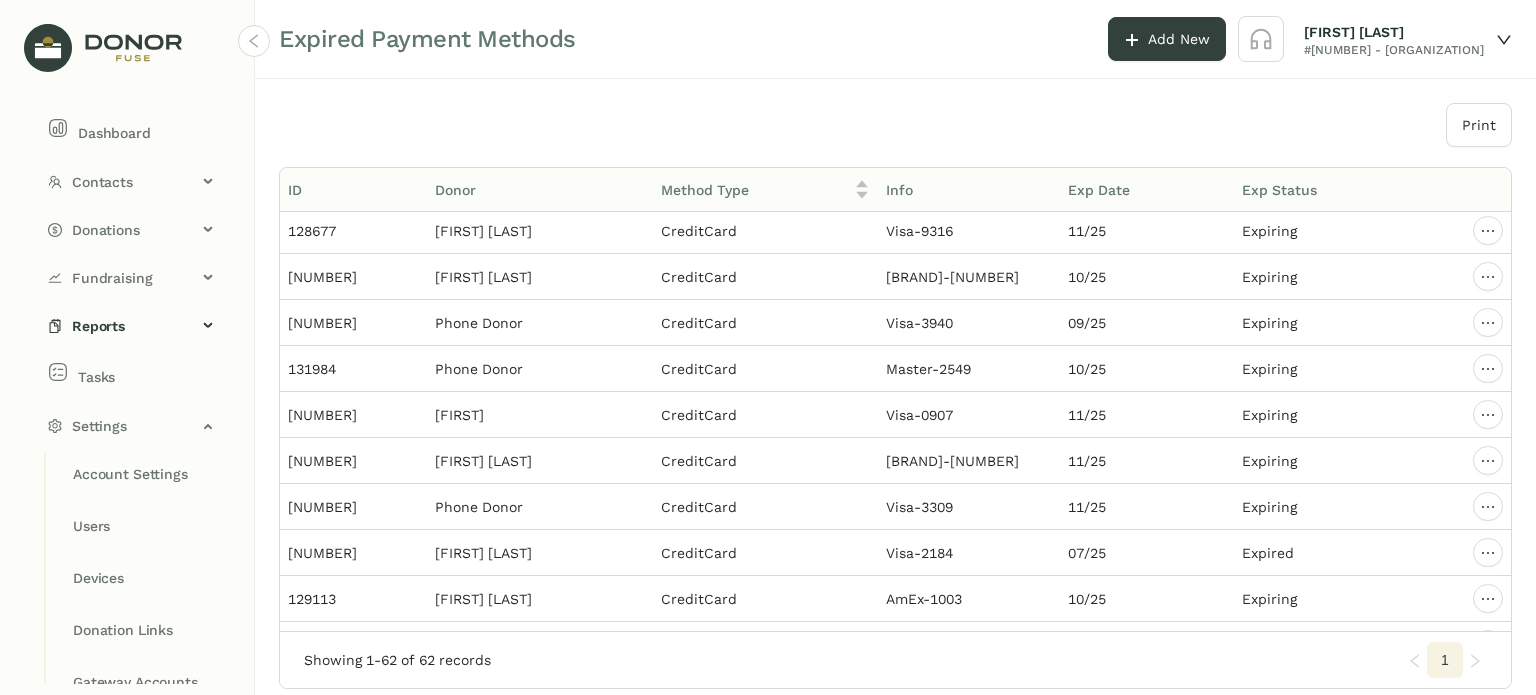 scroll, scrollTop: 248, scrollLeft: 0, axis: vertical 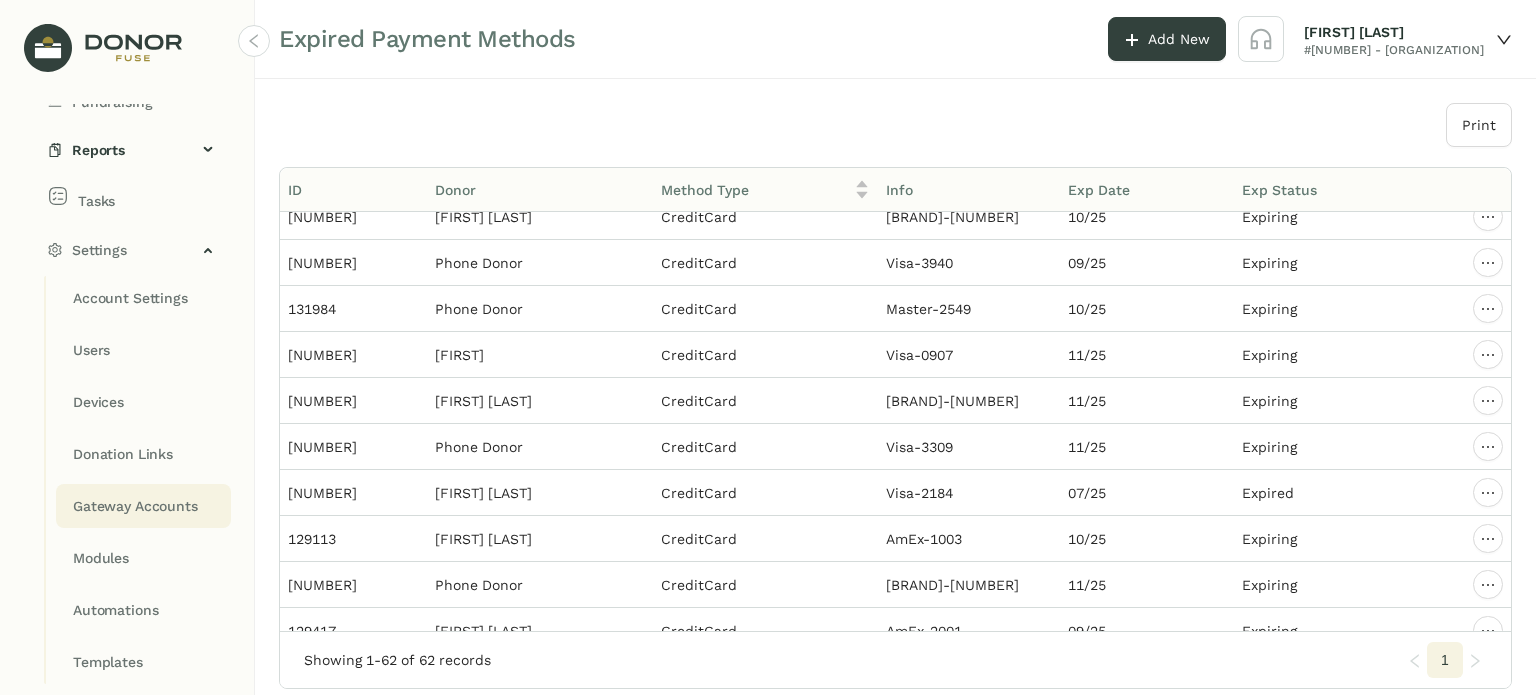 click on "Gateway Accounts" 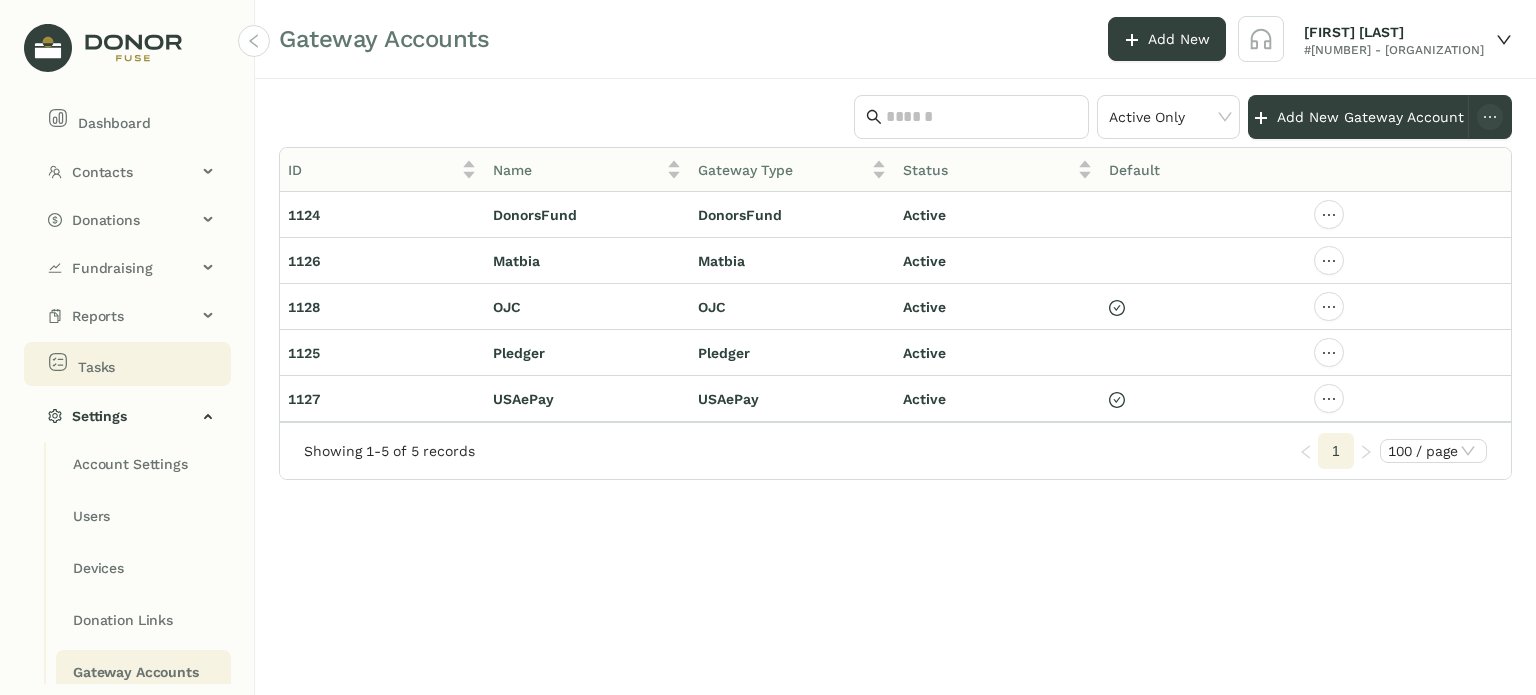 scroll, scrollTop: 0, scrollLeft: 0, axis: both 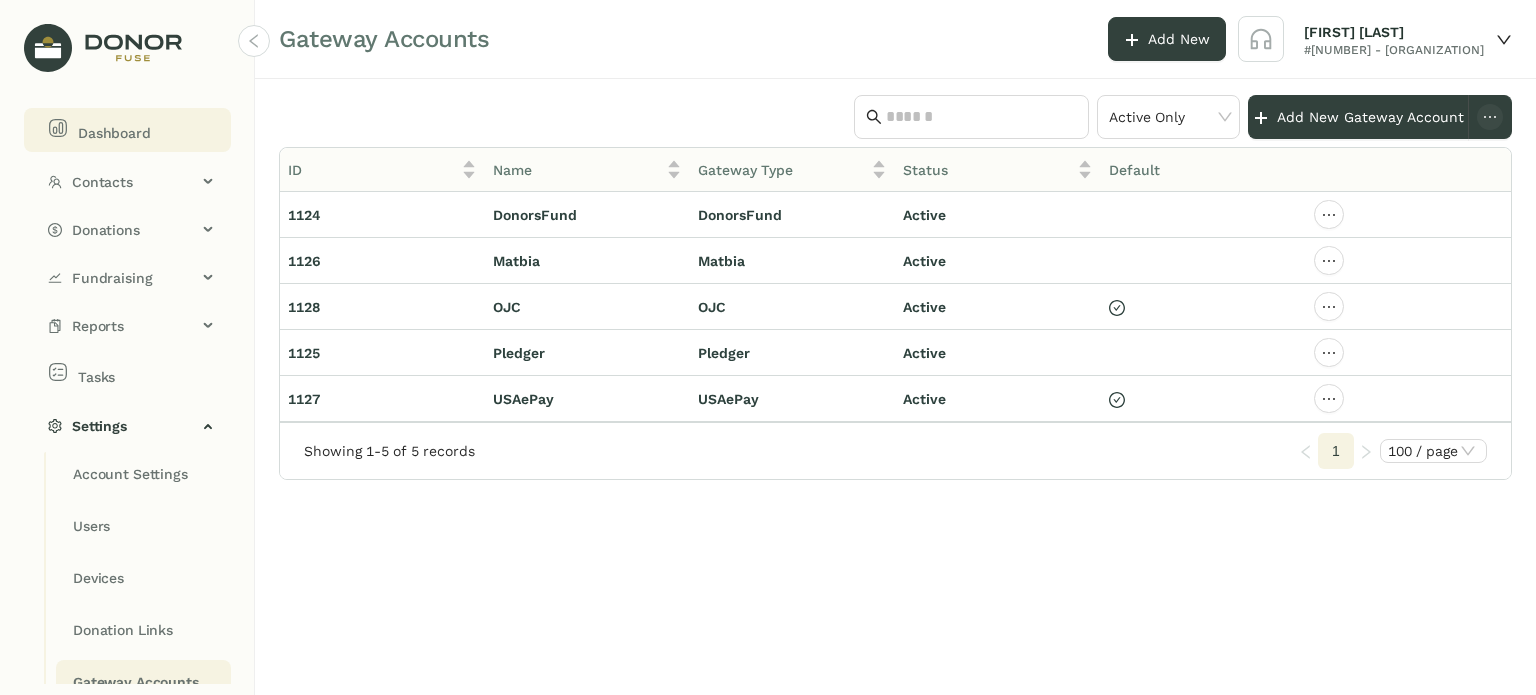 click on "Dashboard" 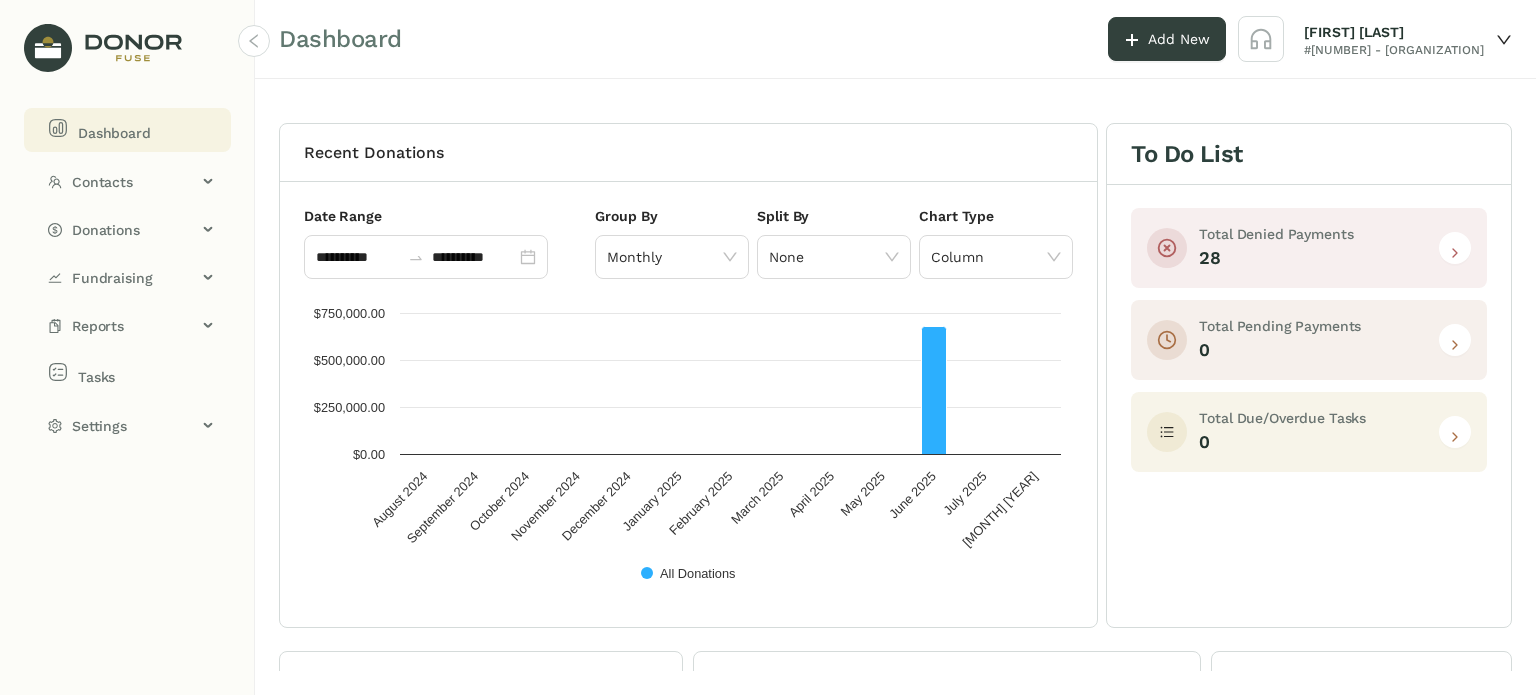 click 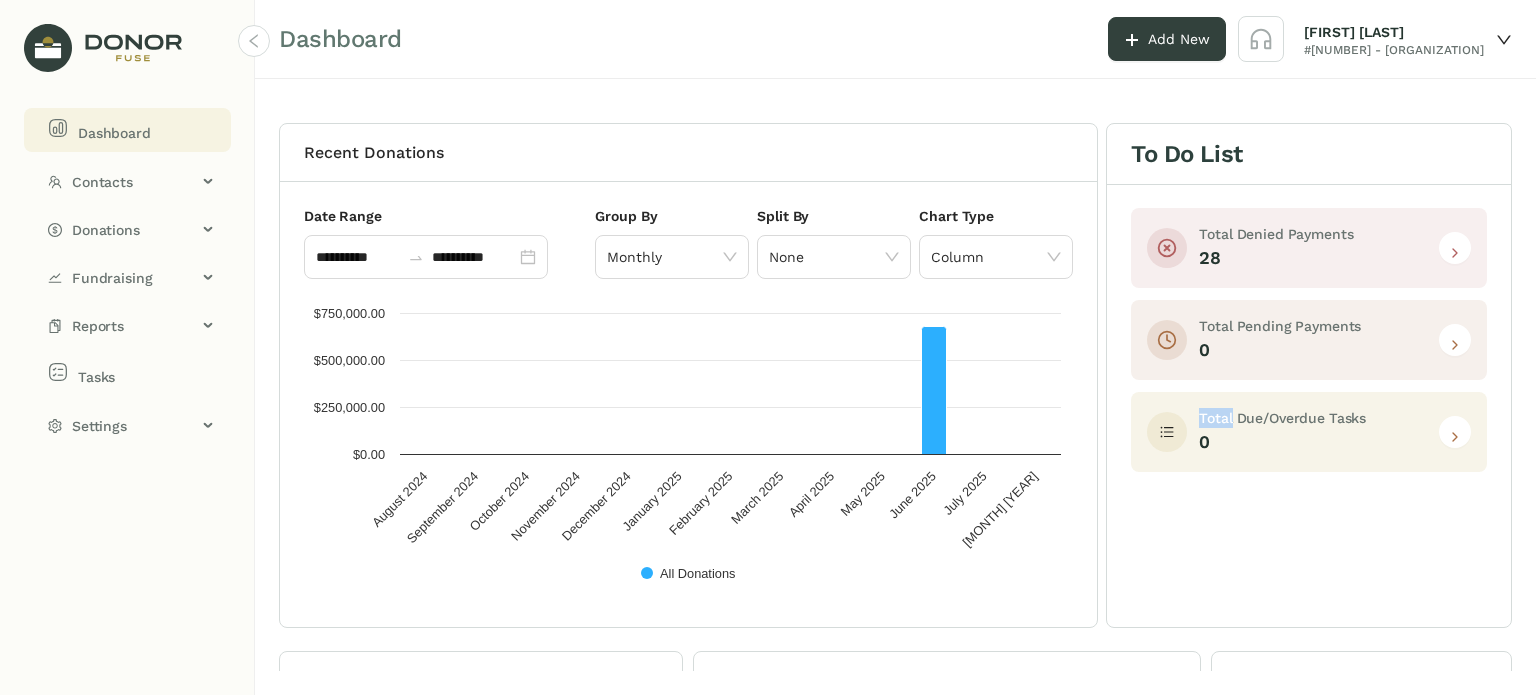 click 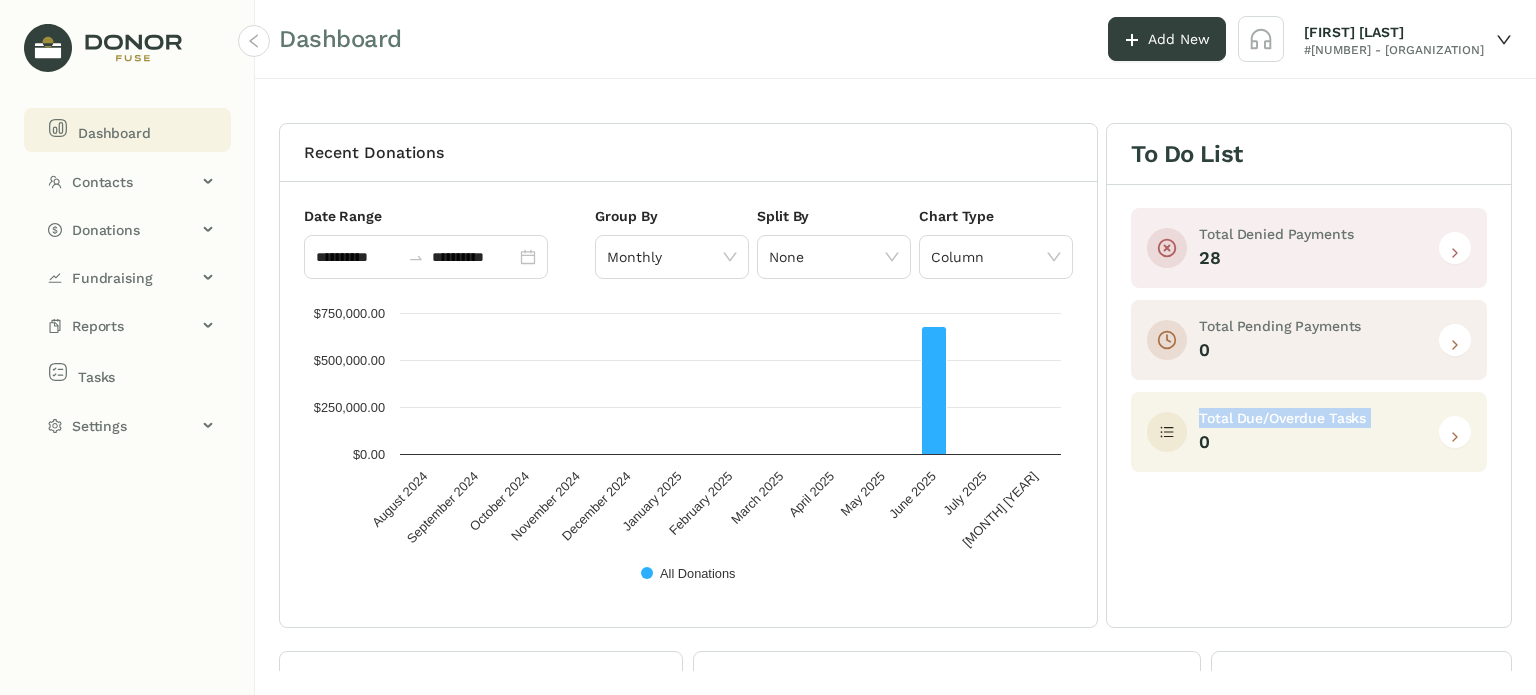 click 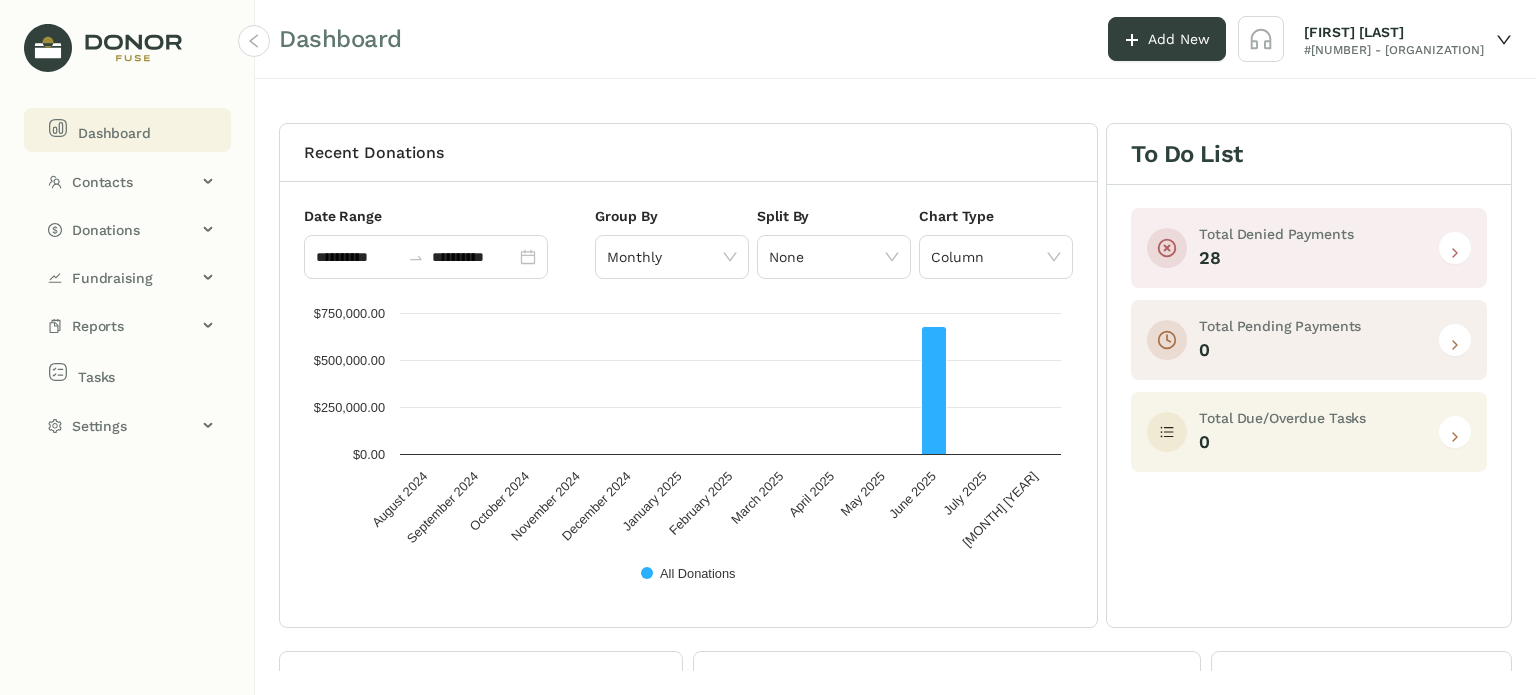 click 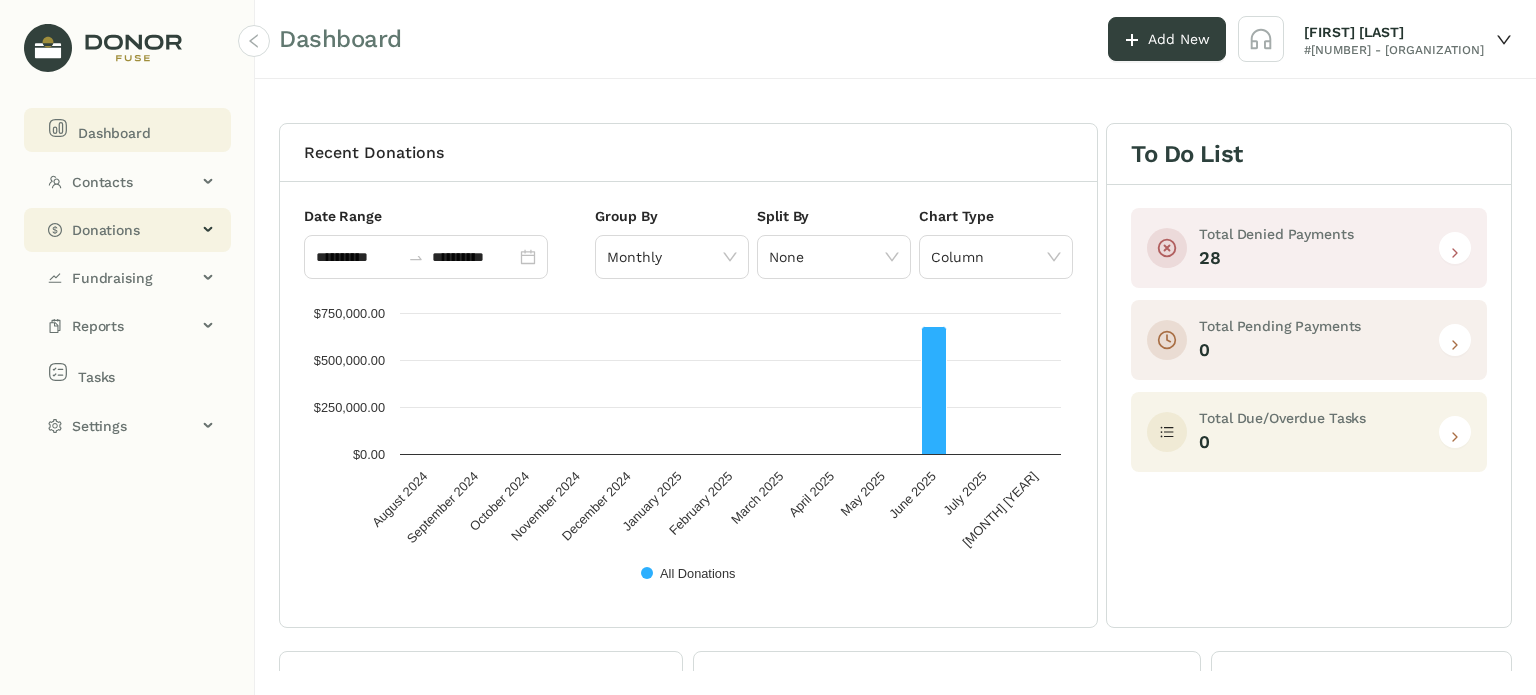 click on "Donations" 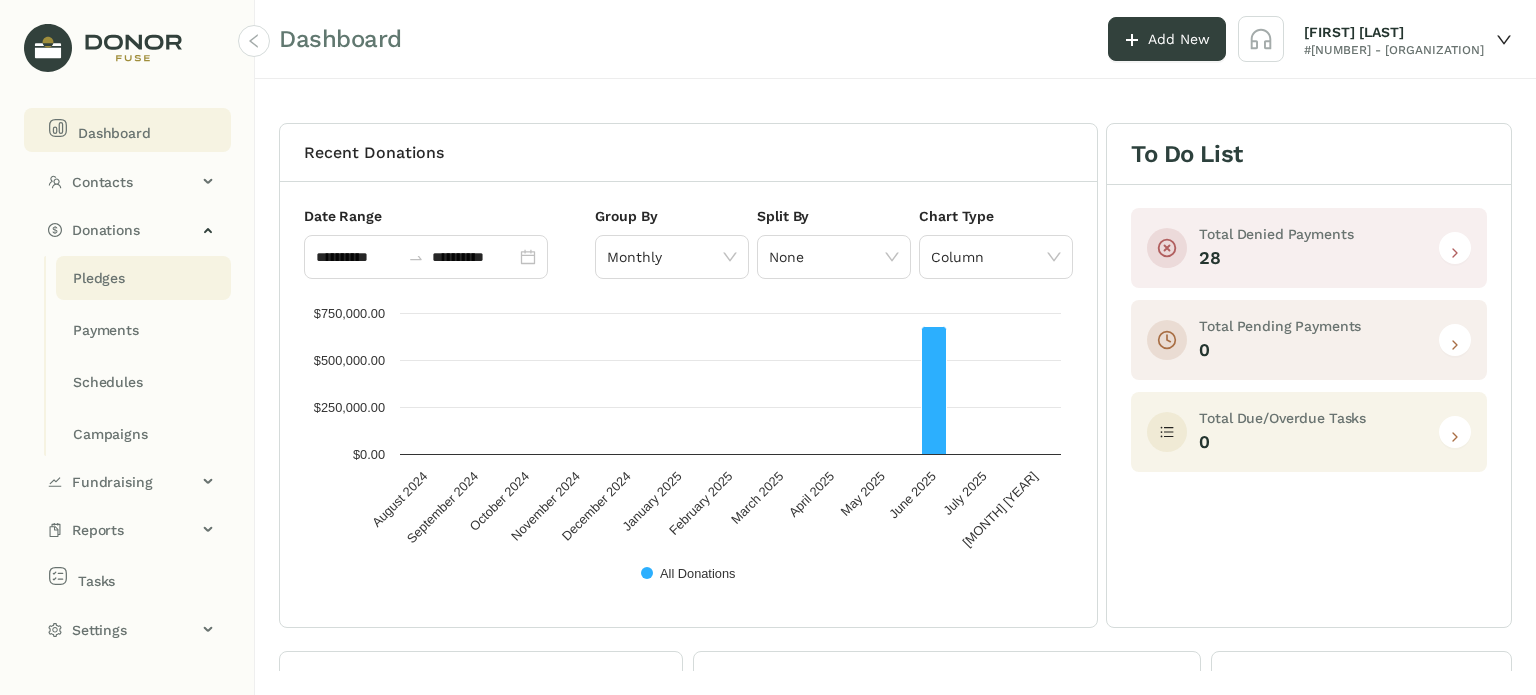 click on "Pledges" 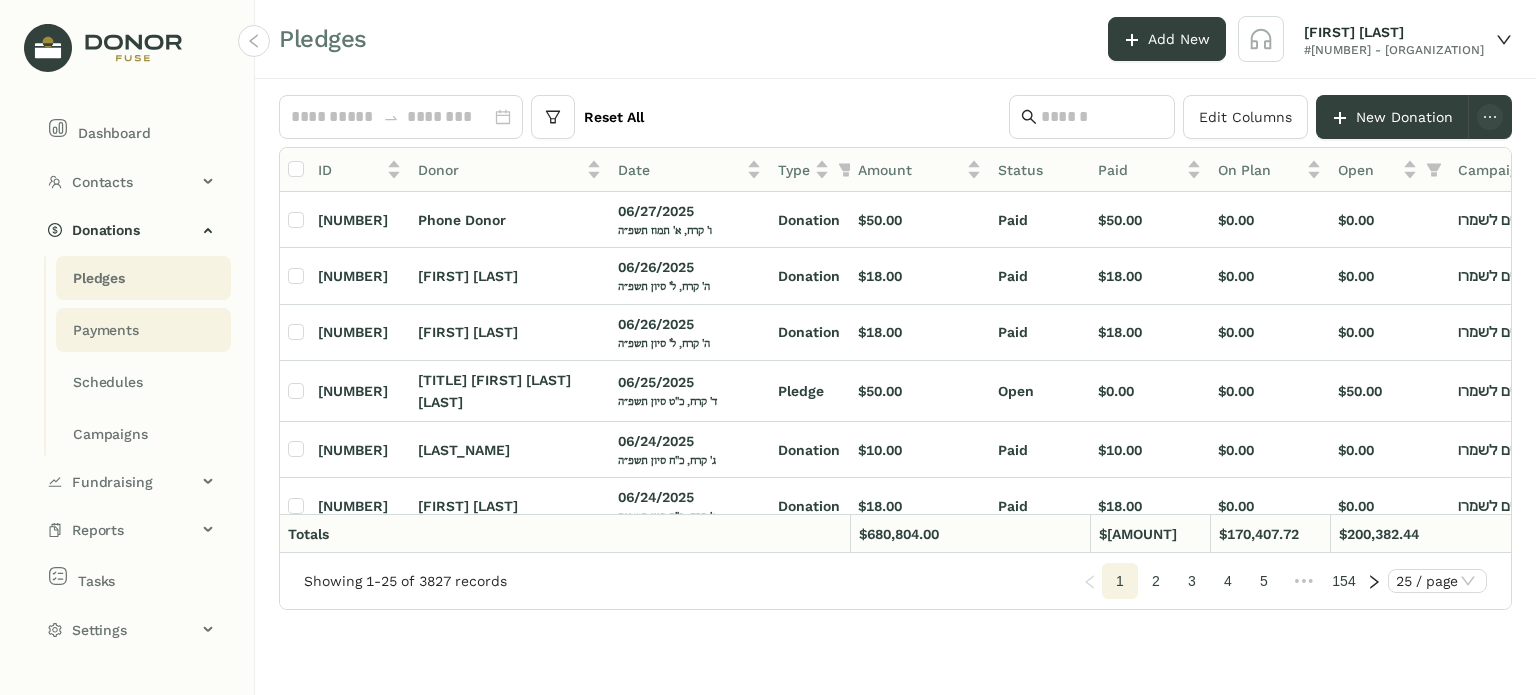 click on "Payments" 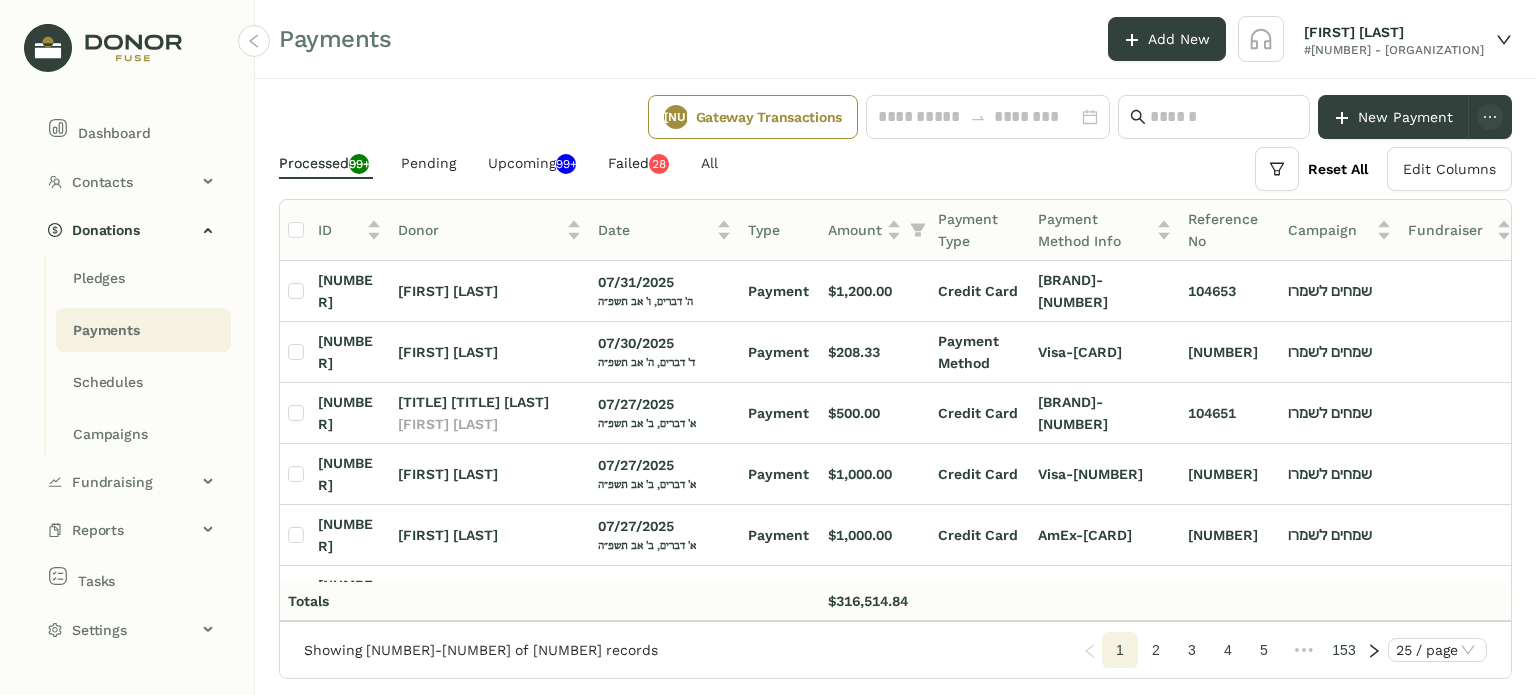 click on "8" 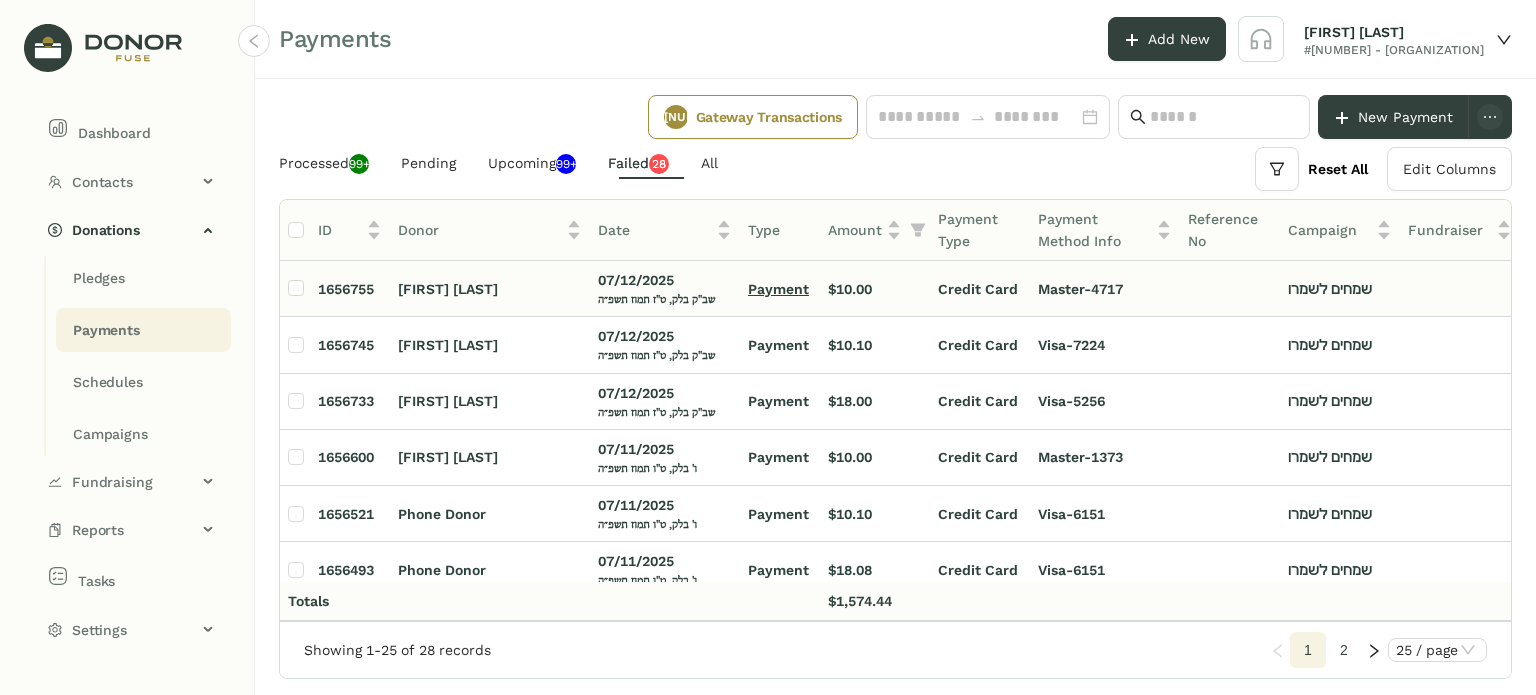 click on "Payment" 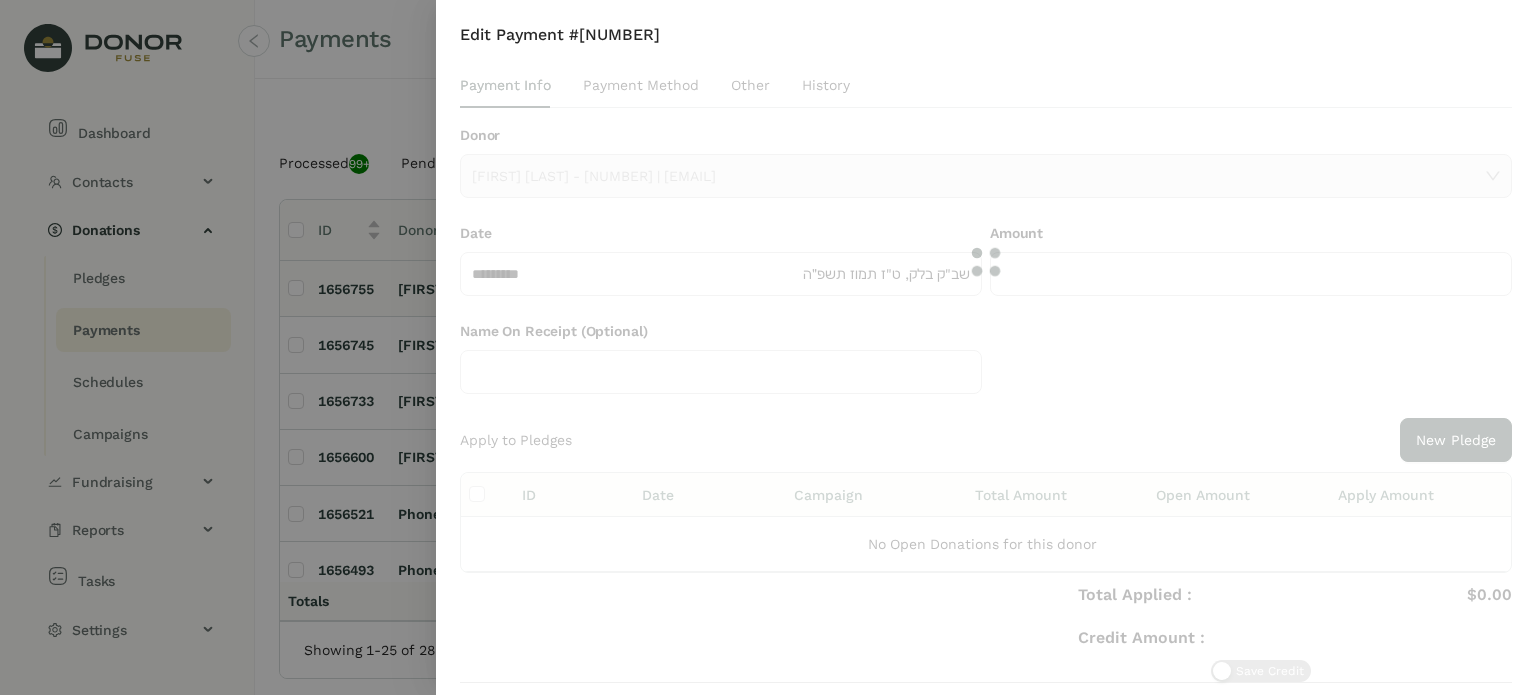 type on "******" 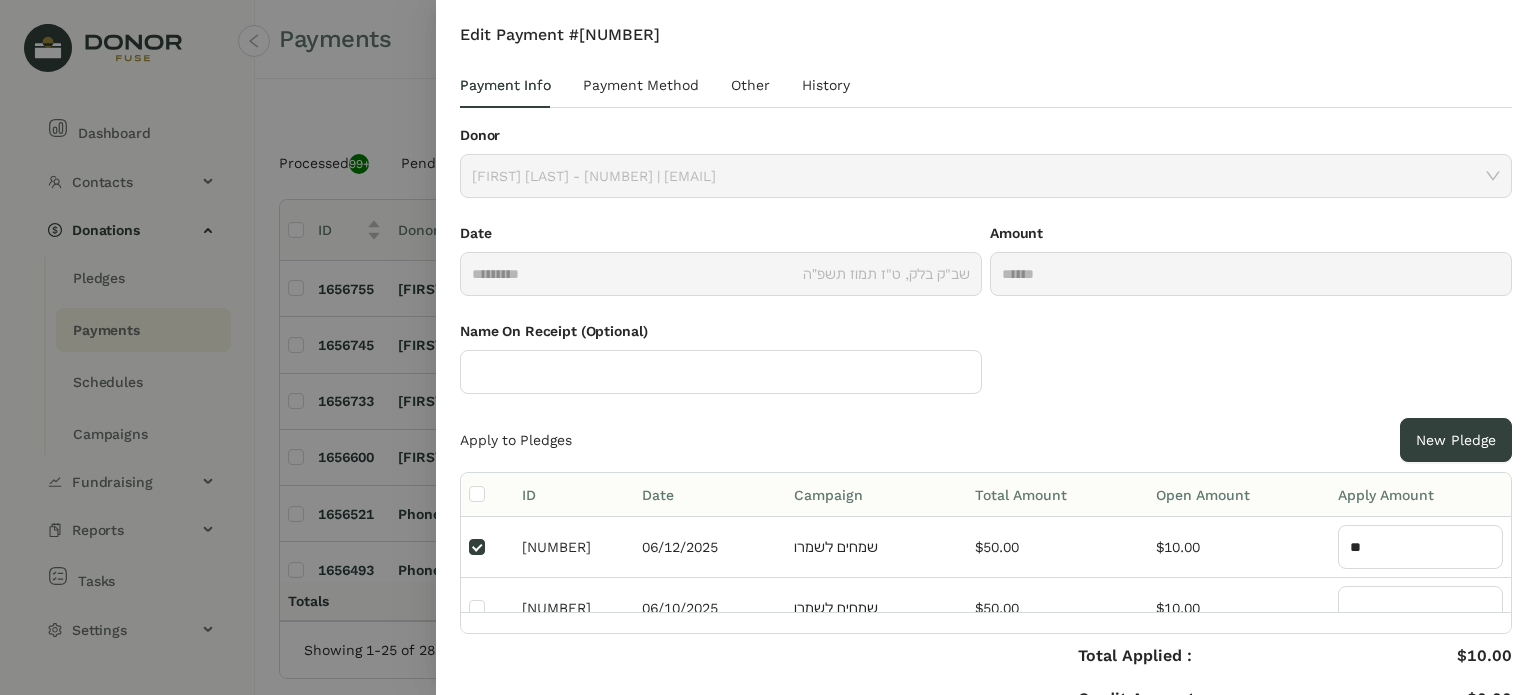 click at bounding box center [768, 347] 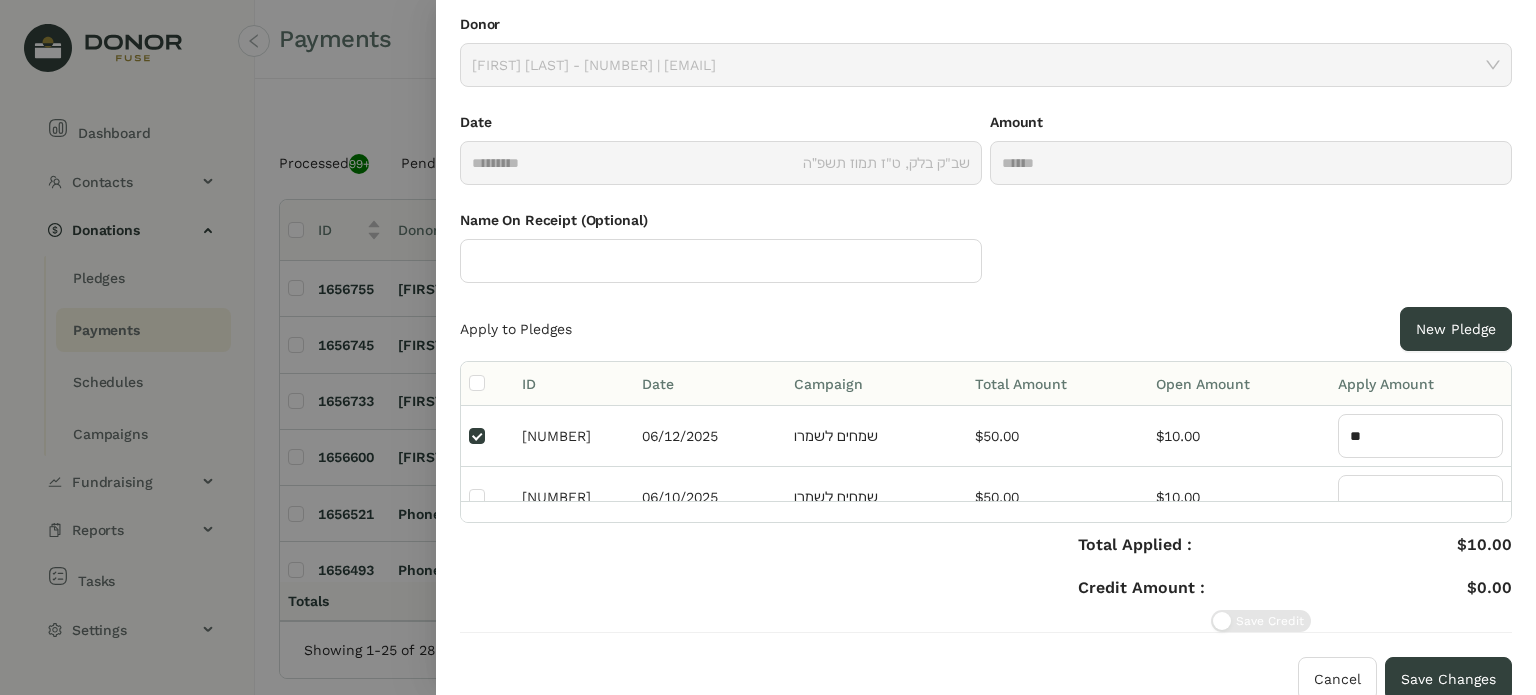 scroll, scrollTop: 115, scrollLeft: 0, axis: vertical 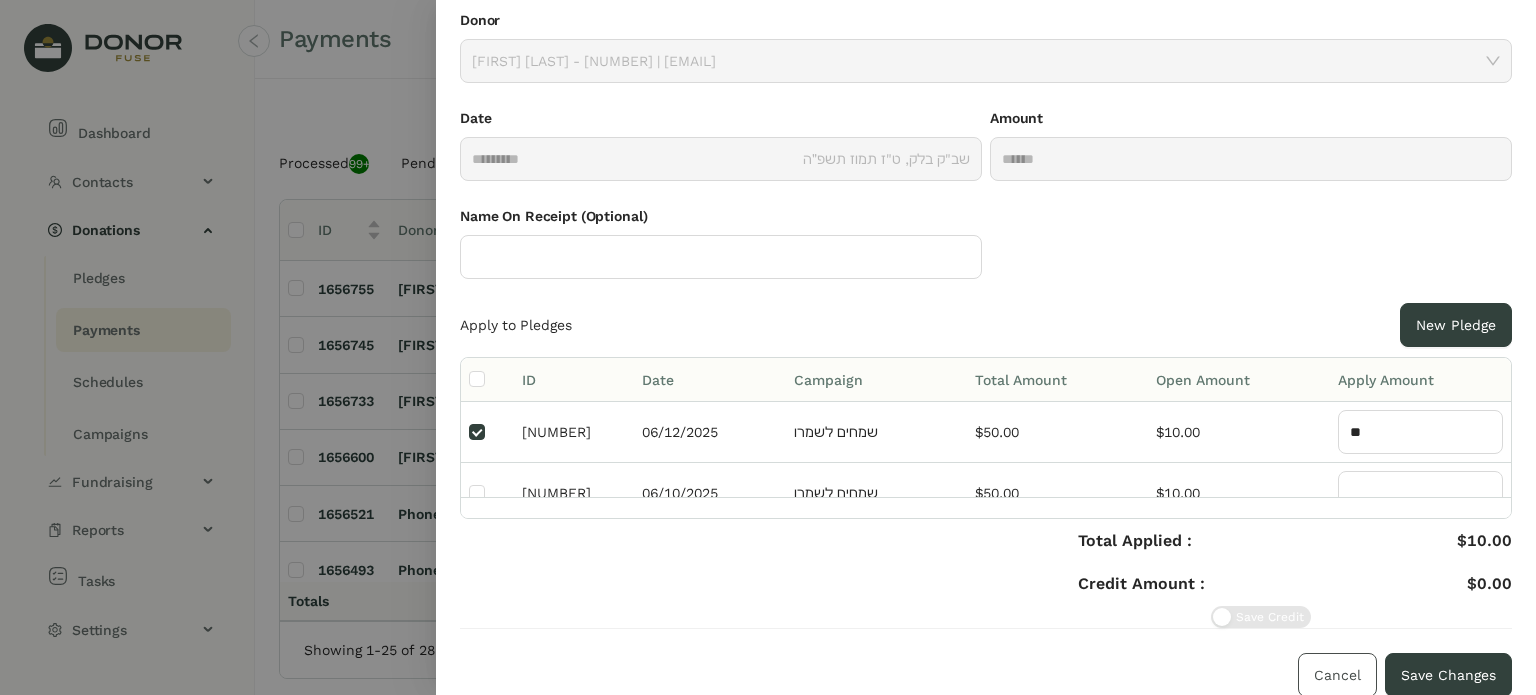 click on "Cancel" at bounding box center [1337, 675] 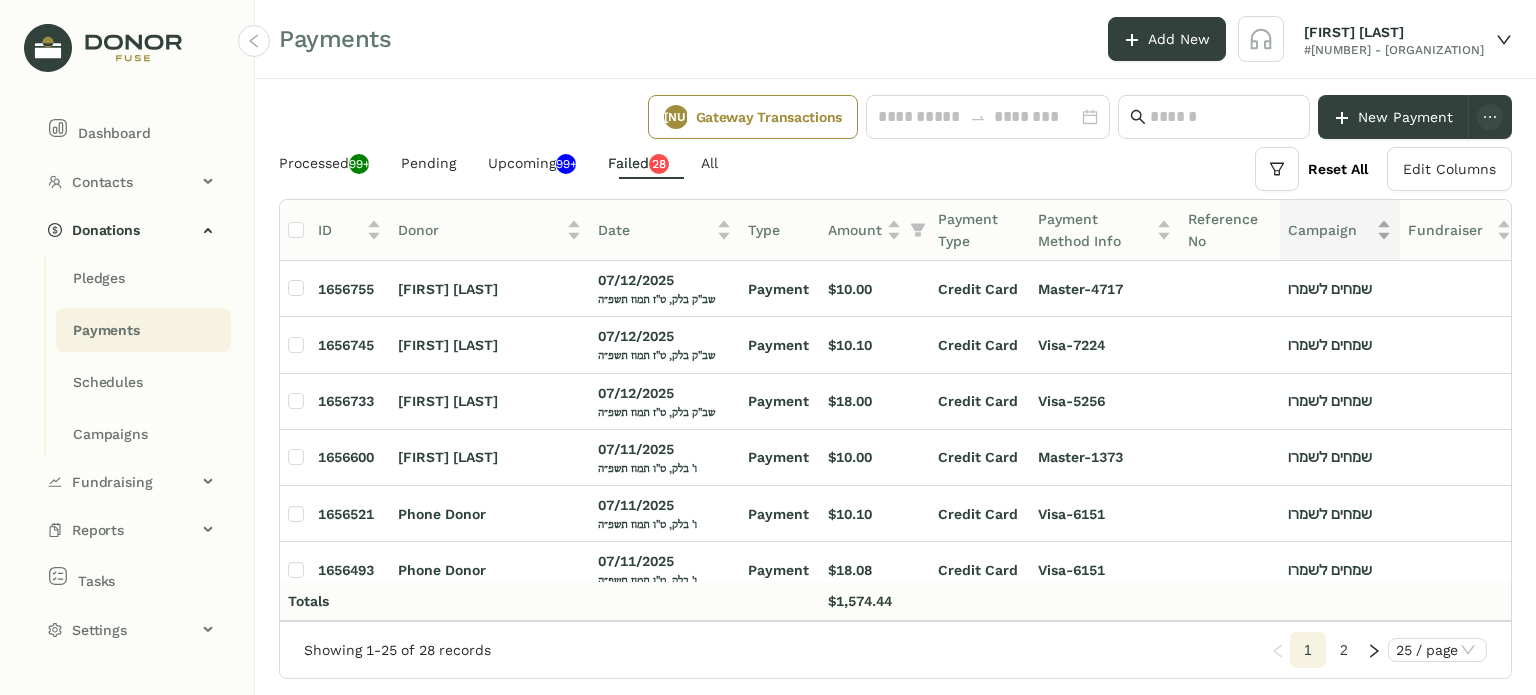 click on "Campaign" 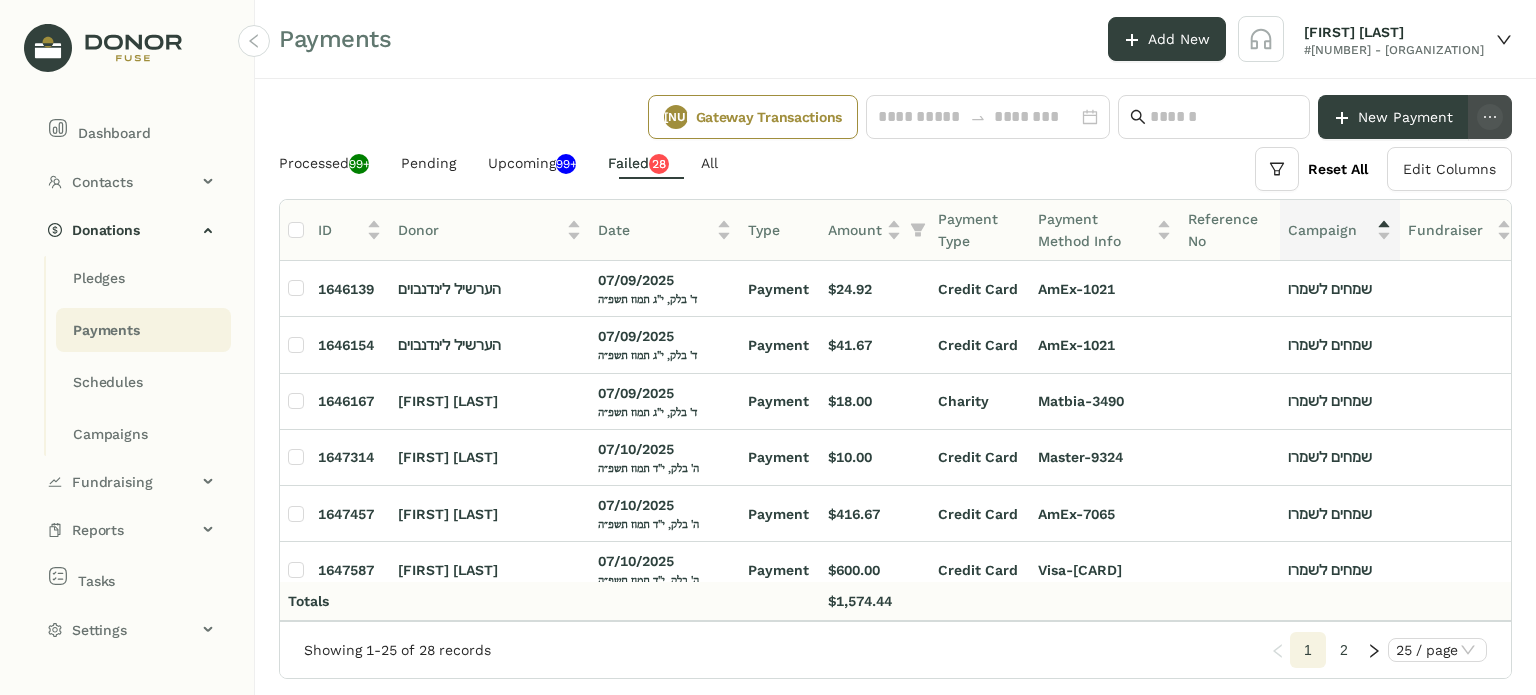 click 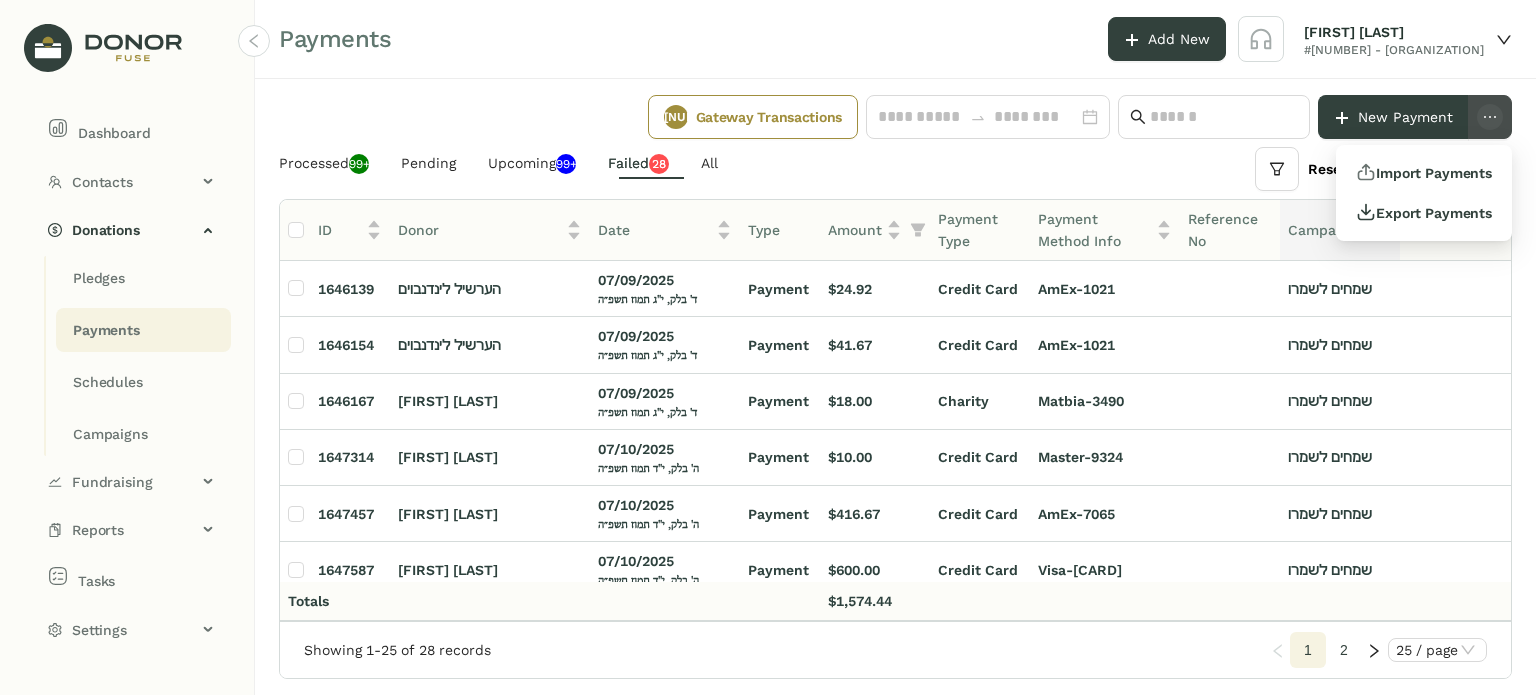 click 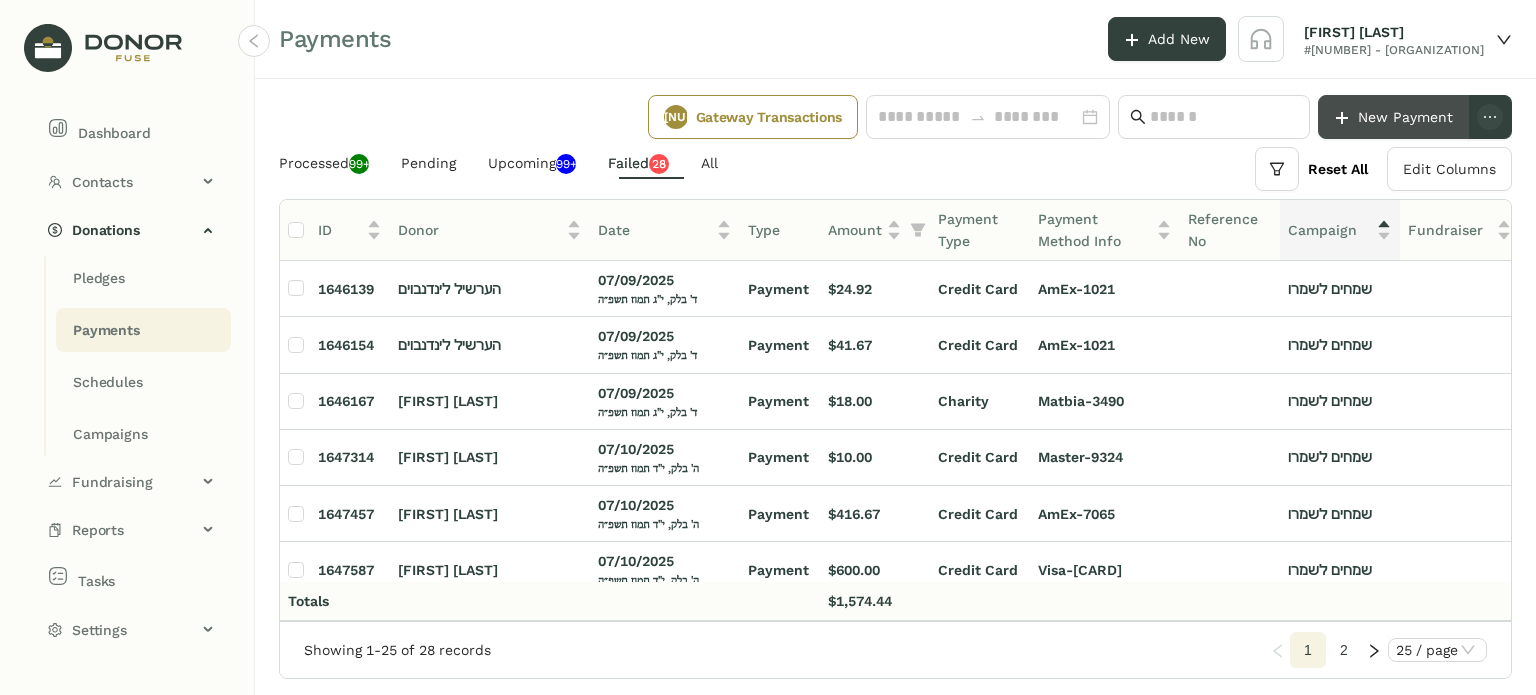 click on "New Payment" 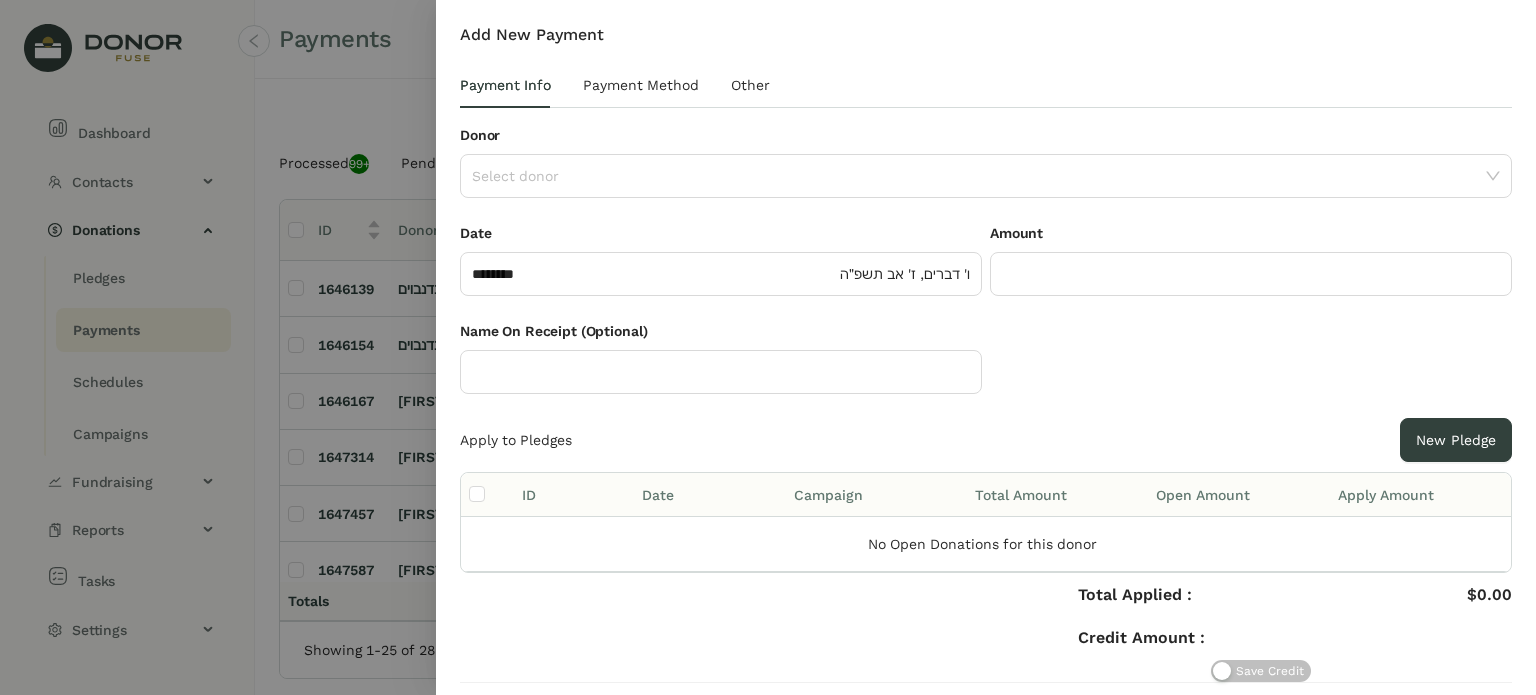 scroll, scrollTop: 63, scrollLeft: 0, axis: vertical 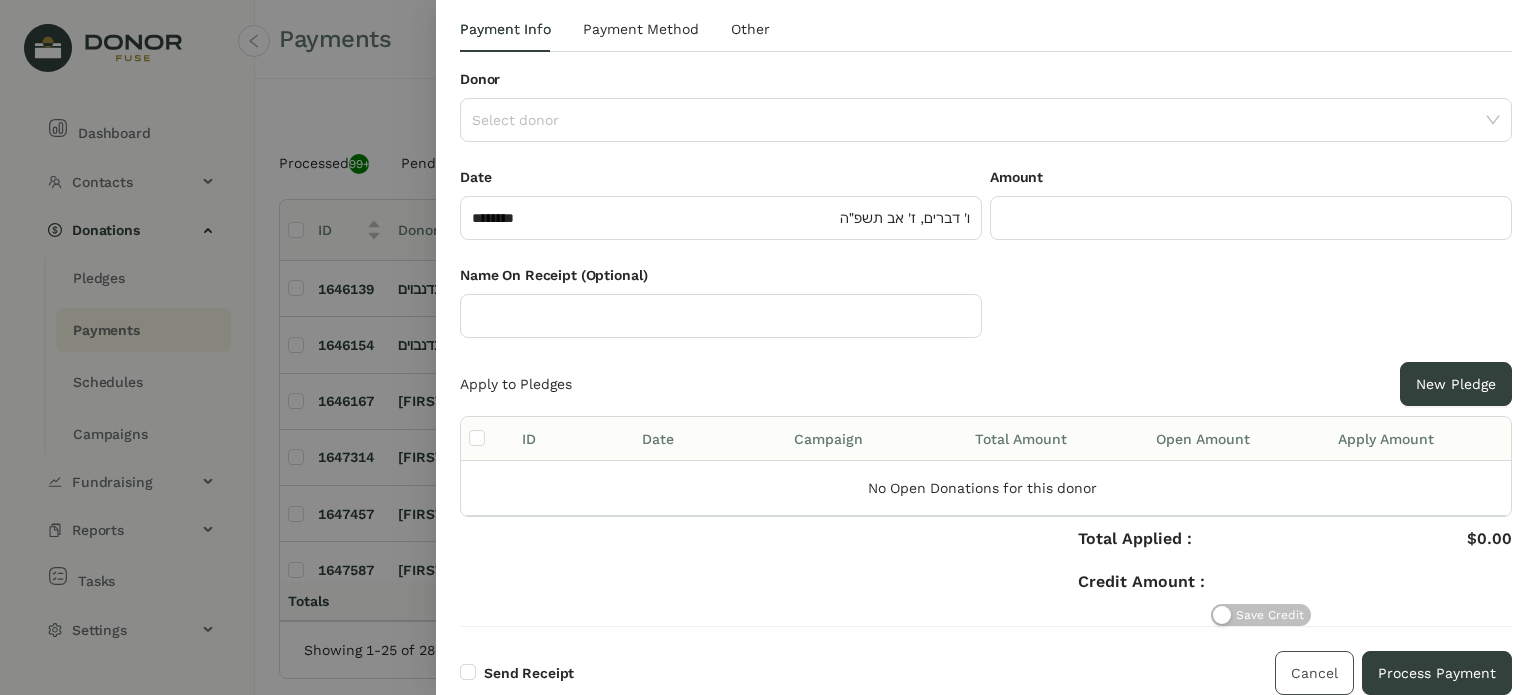 click on "Cancel" at bounding box center (1314, 673) 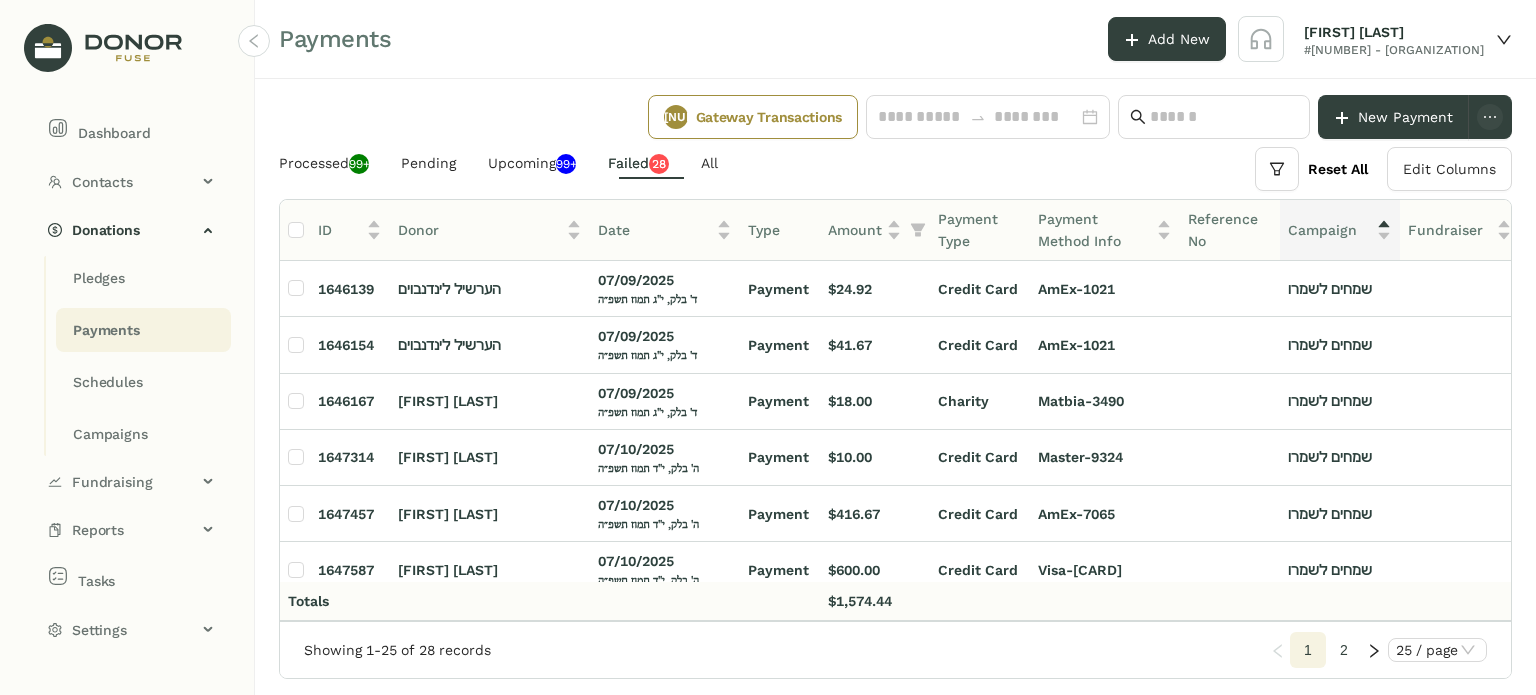 click on "Payments" 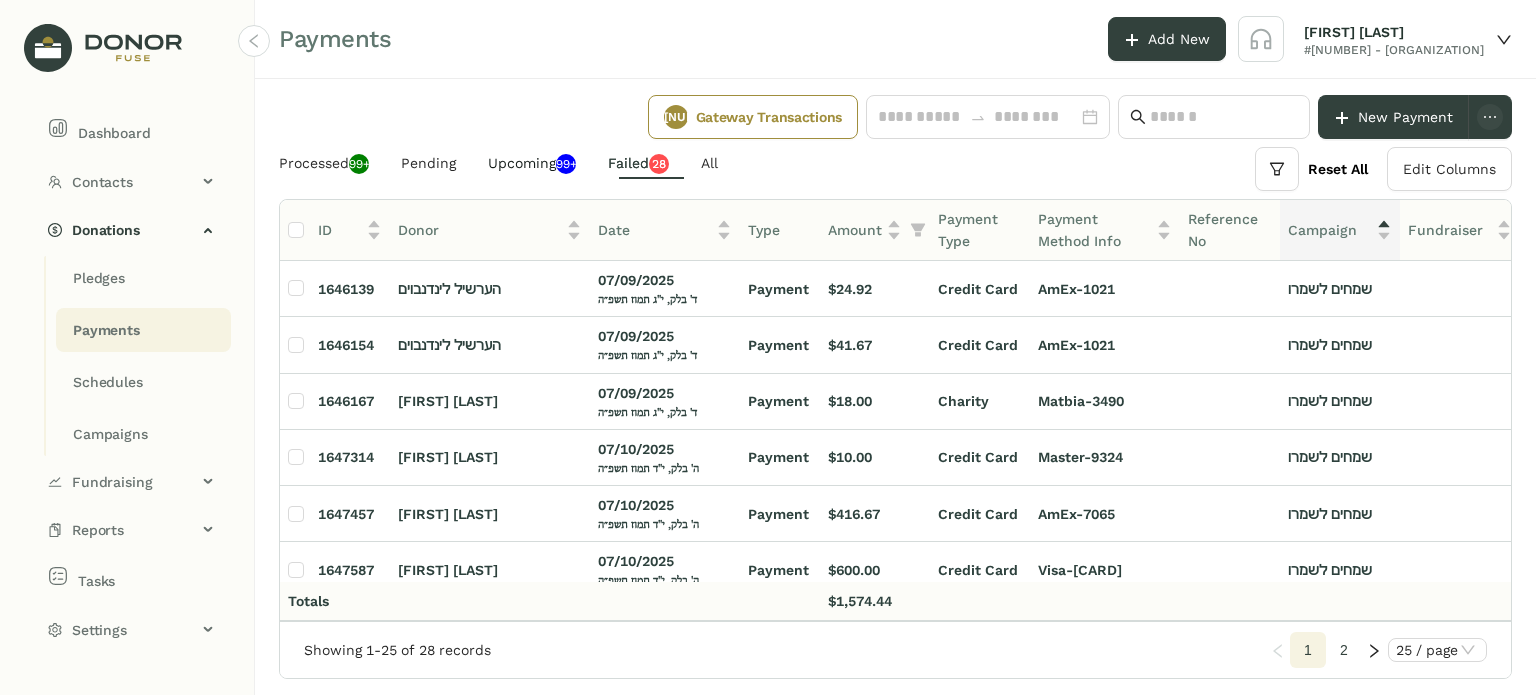 click on "Upcoming  99+" 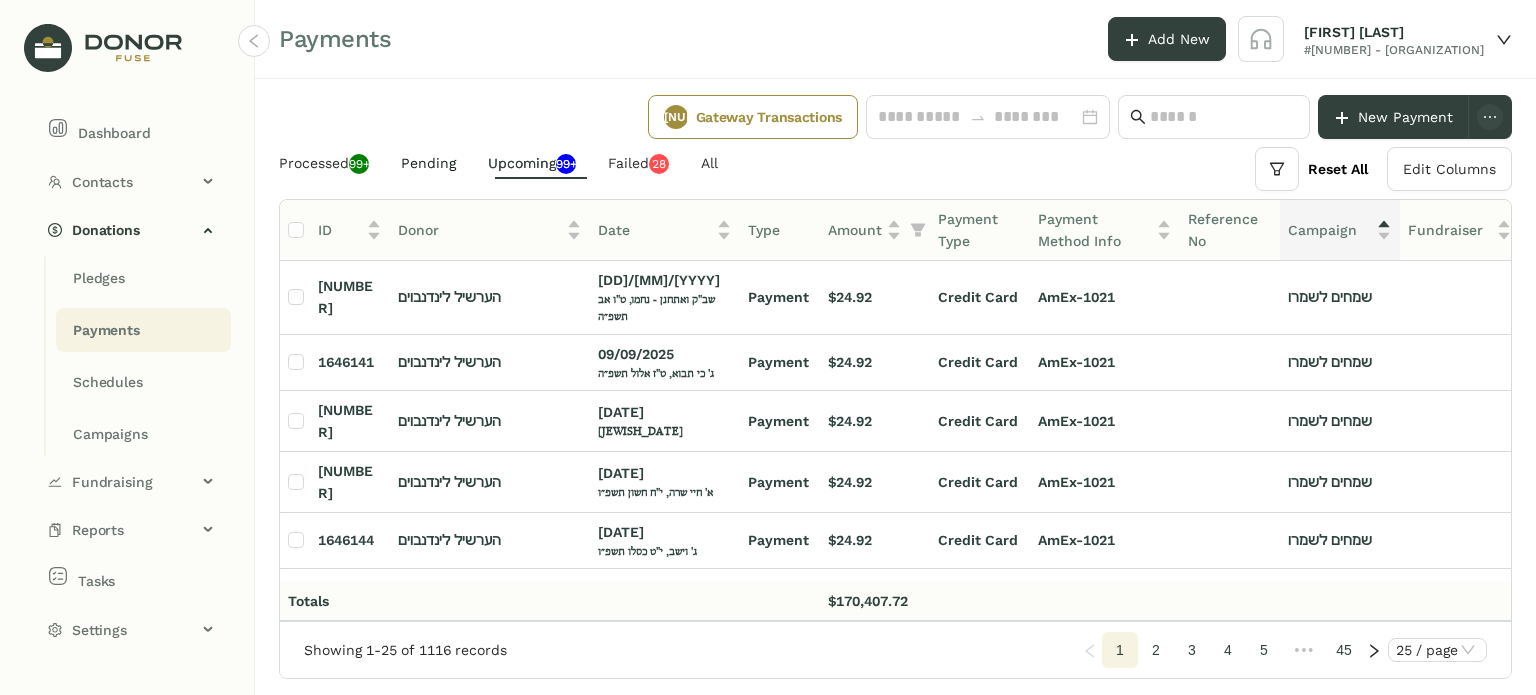 click on "Pending" 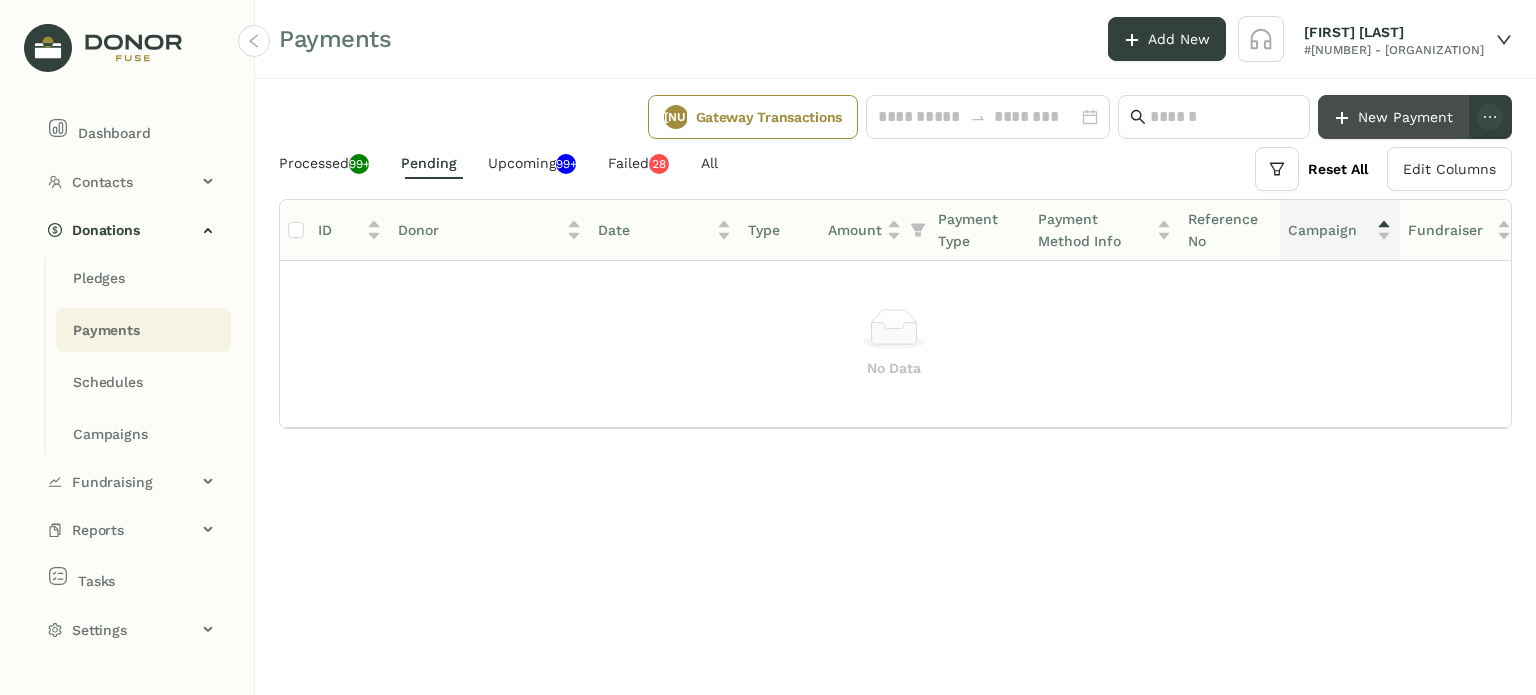 click on "New Payment" 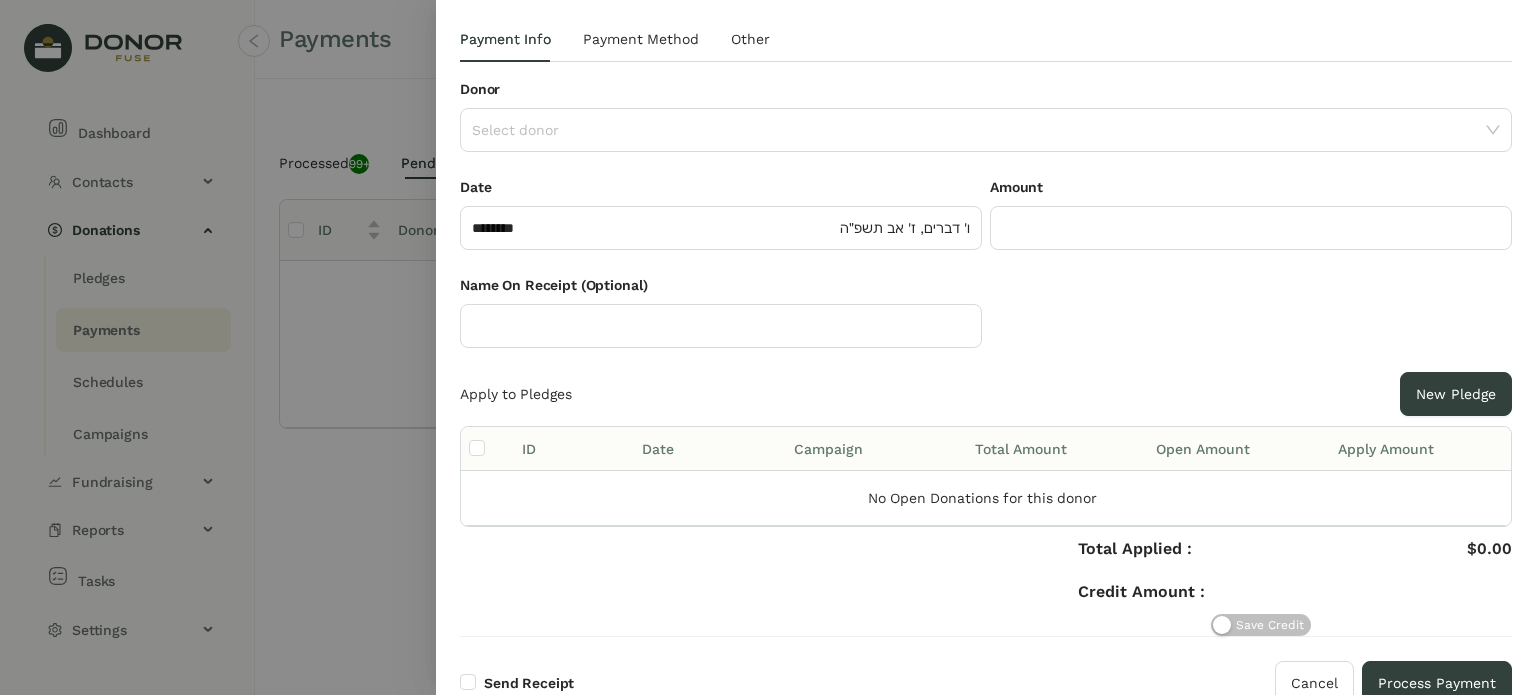 scroll, scrollTop: 56, scrollLeft: 0, axis: vertical 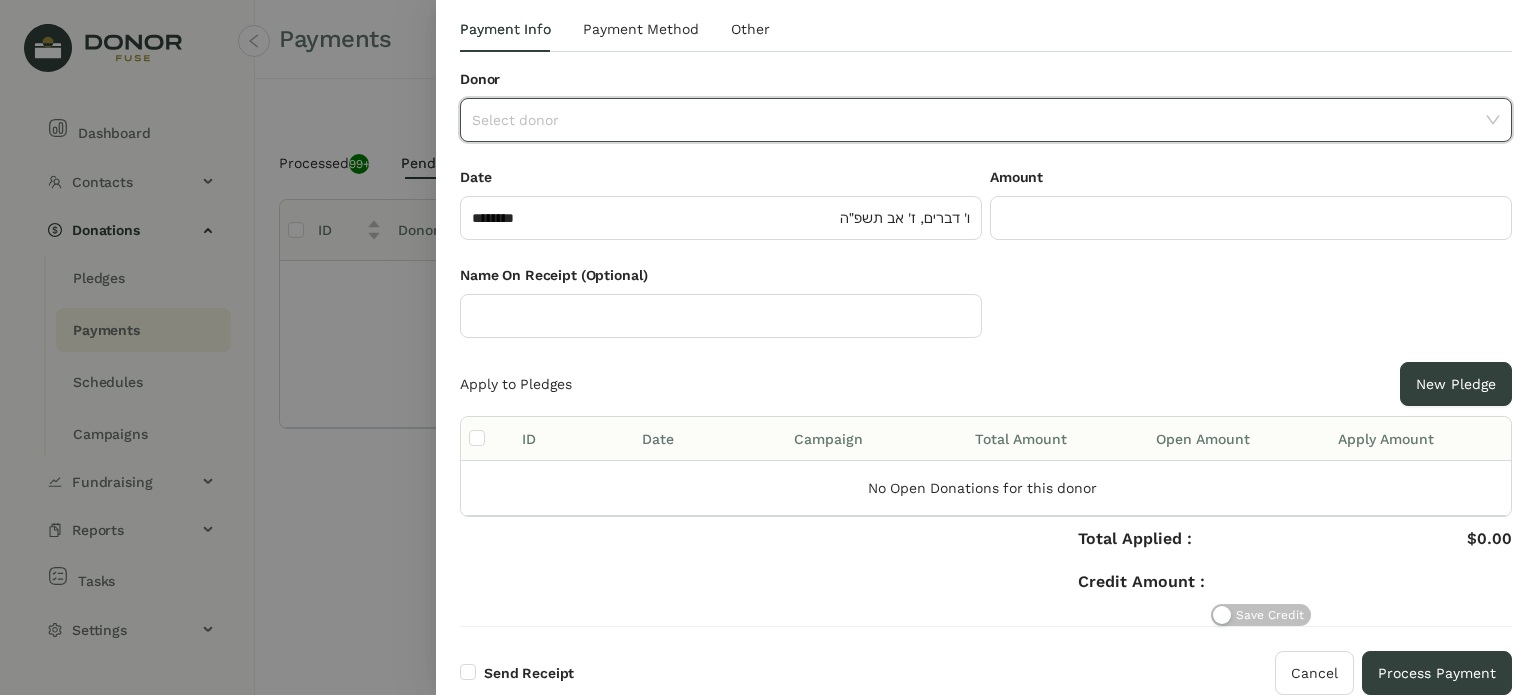 click 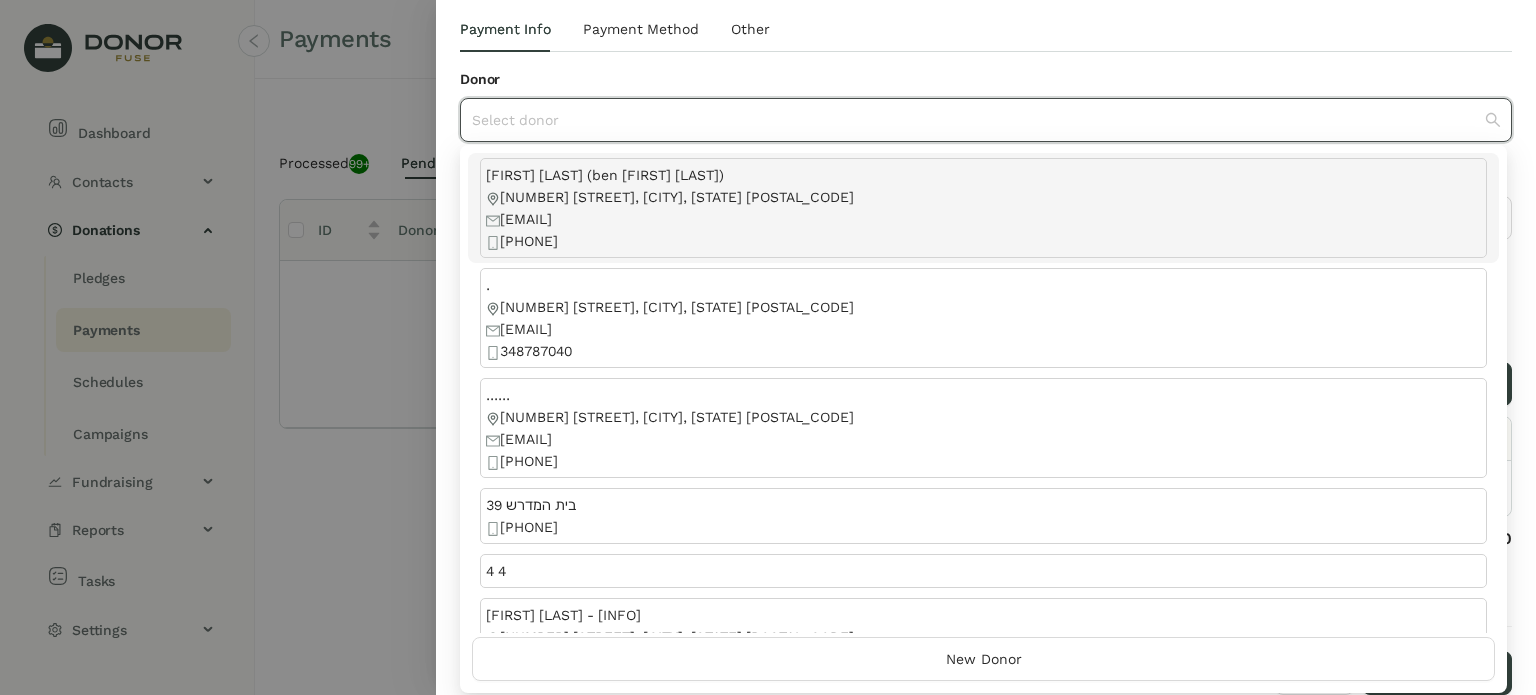 scroll, scrollTop: 63, scrollLeft: 0, axis: vertical 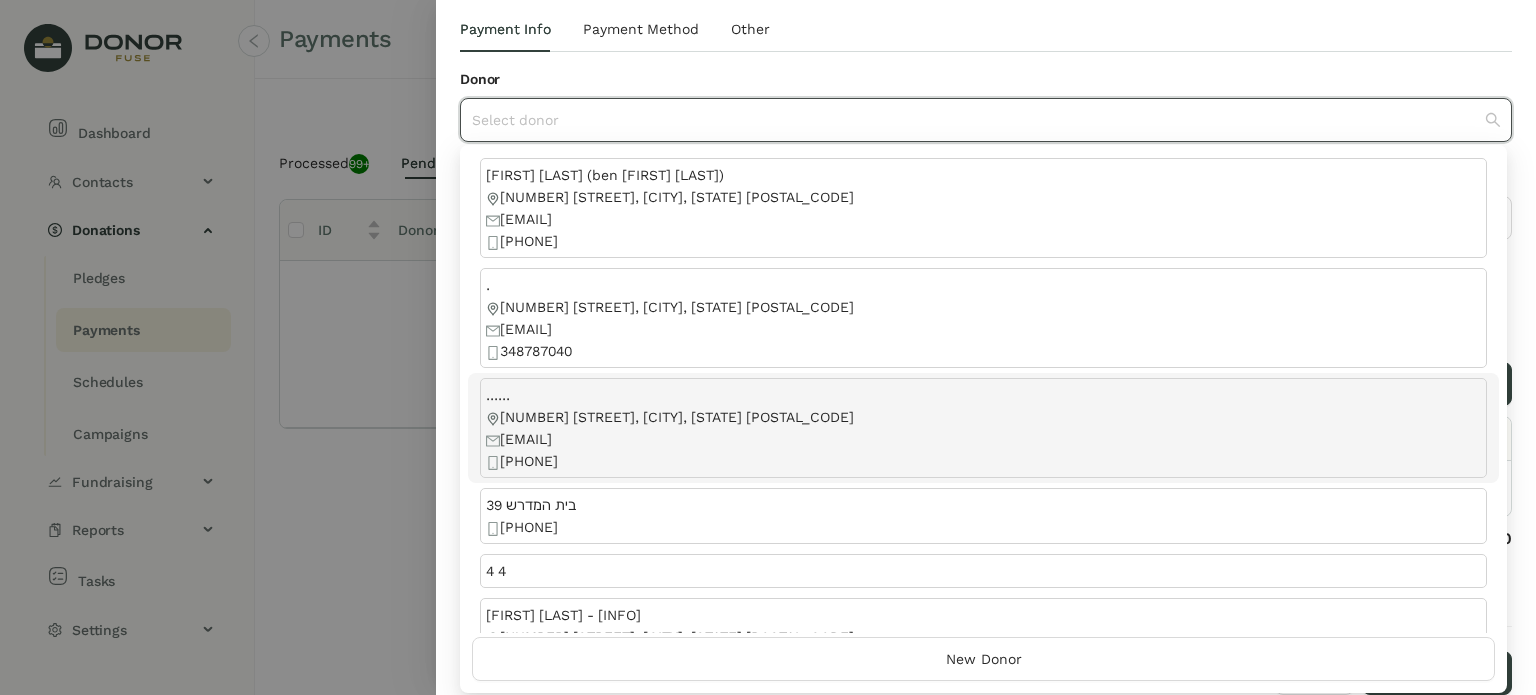 click at bounding box center (768, 347) 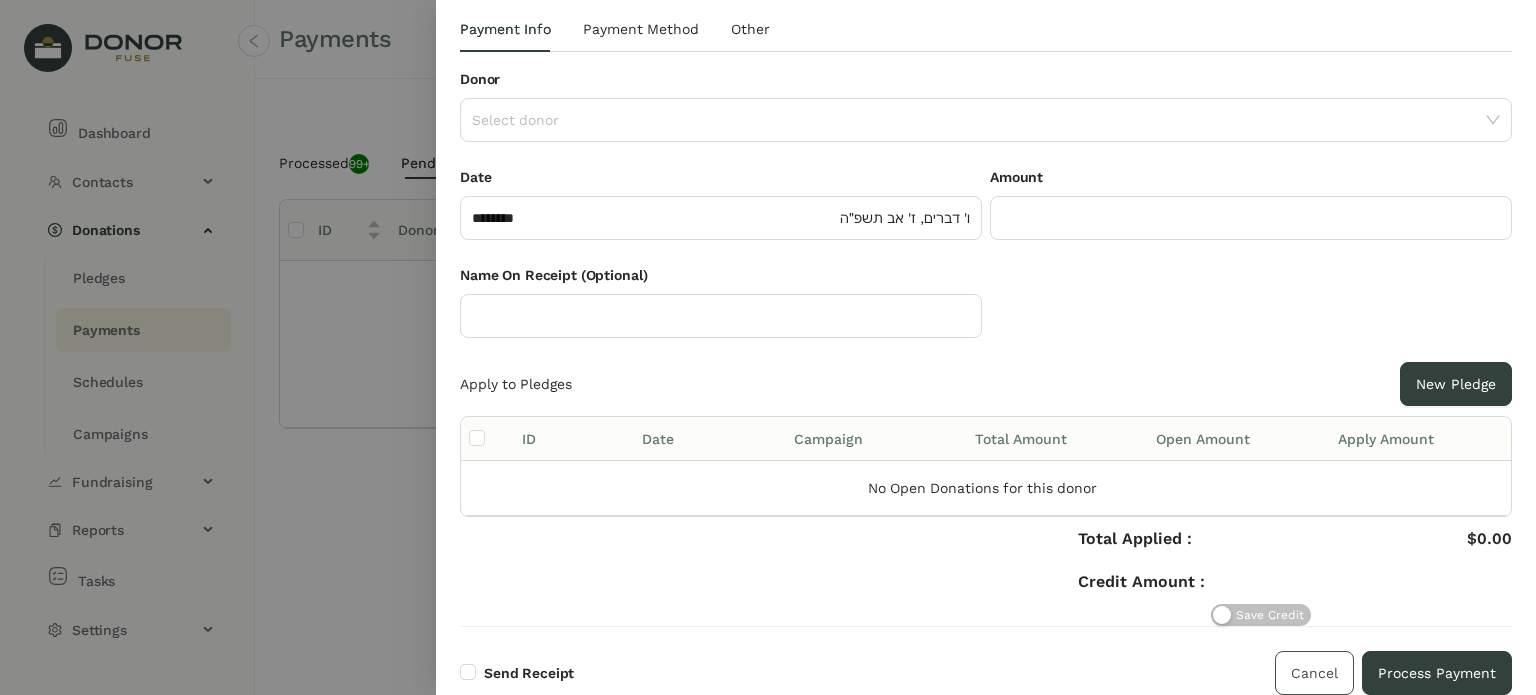 click on "Cancel" at bounding box center [1314, 673] 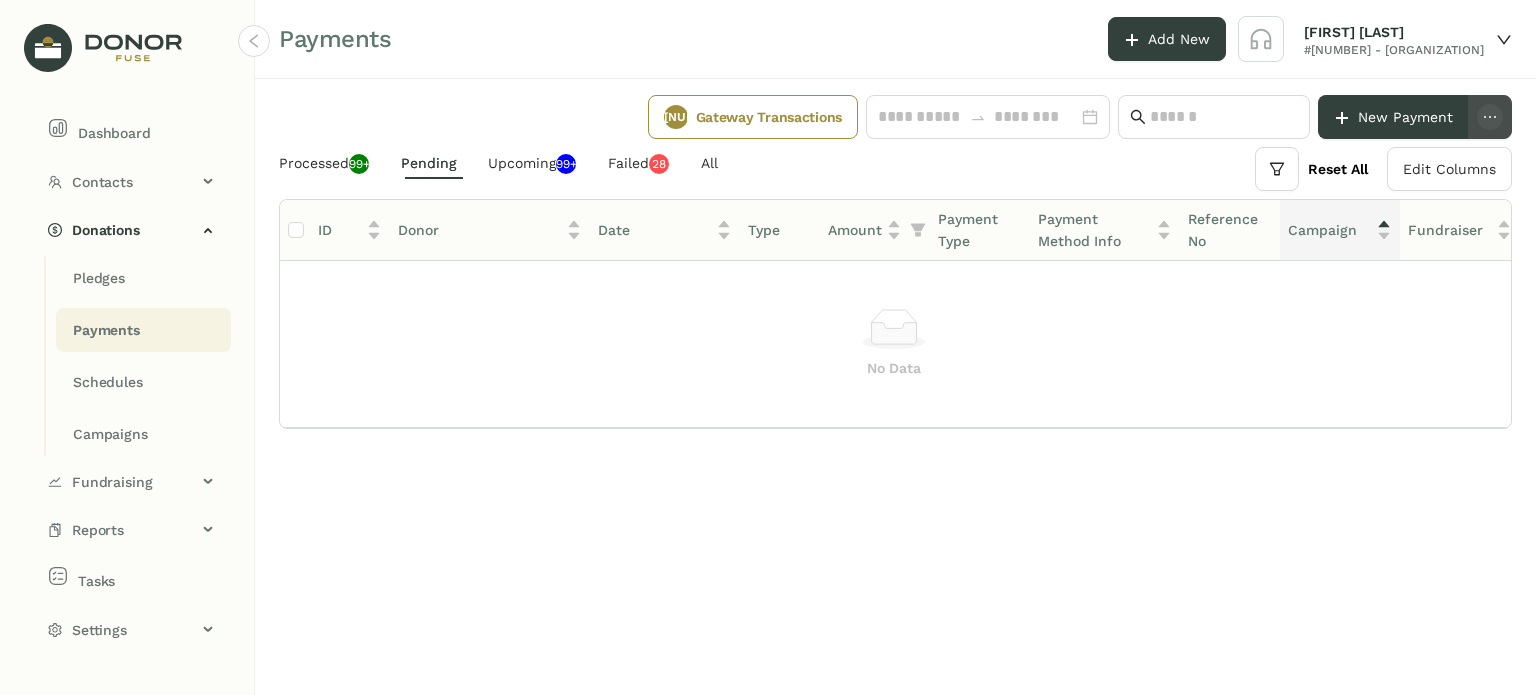 click 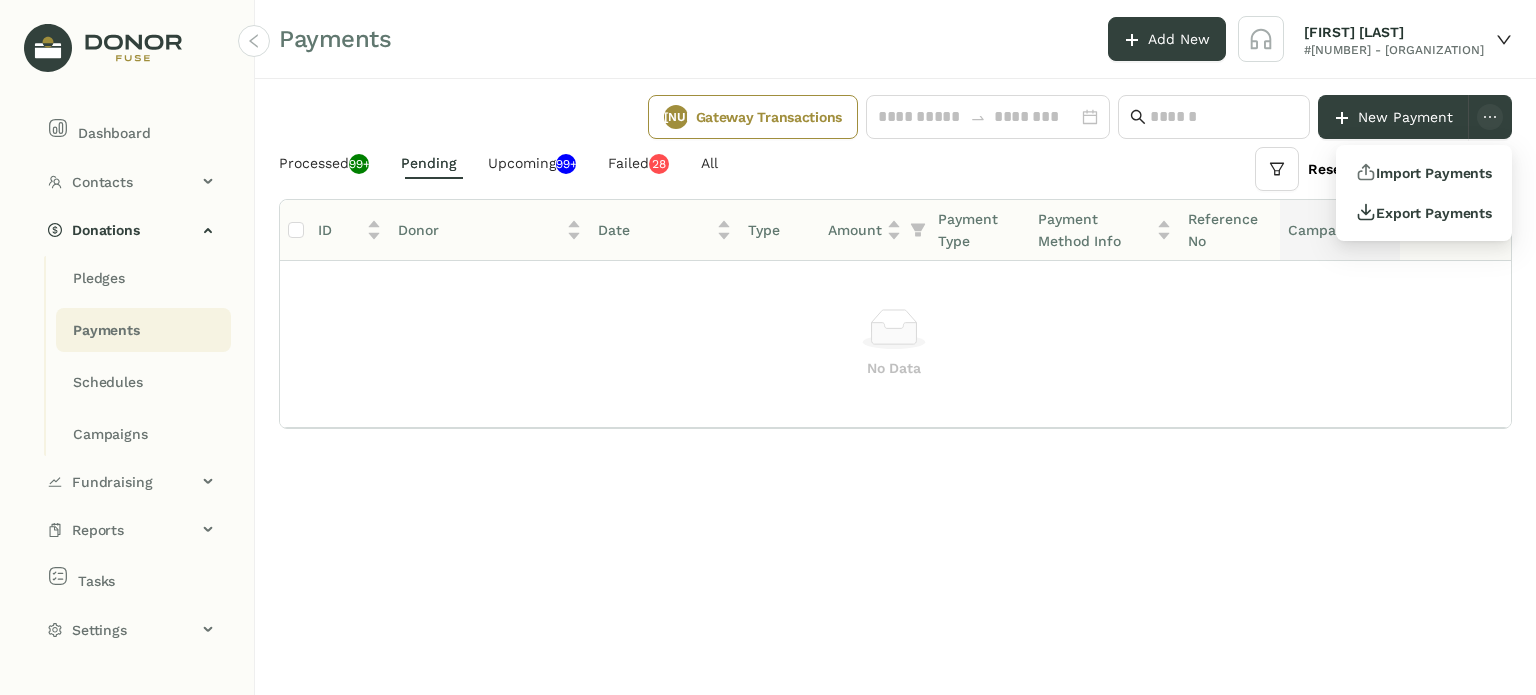 click on "No Data" 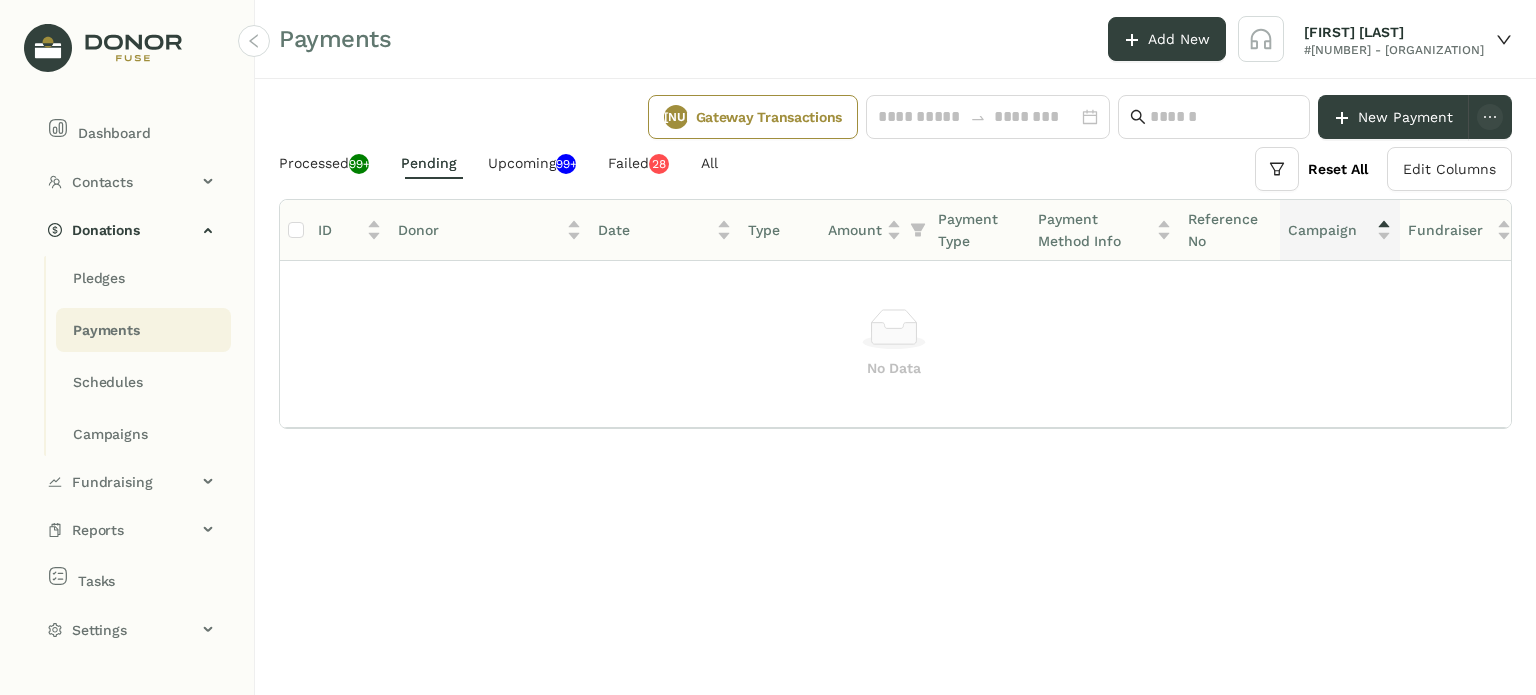click on "No Data" 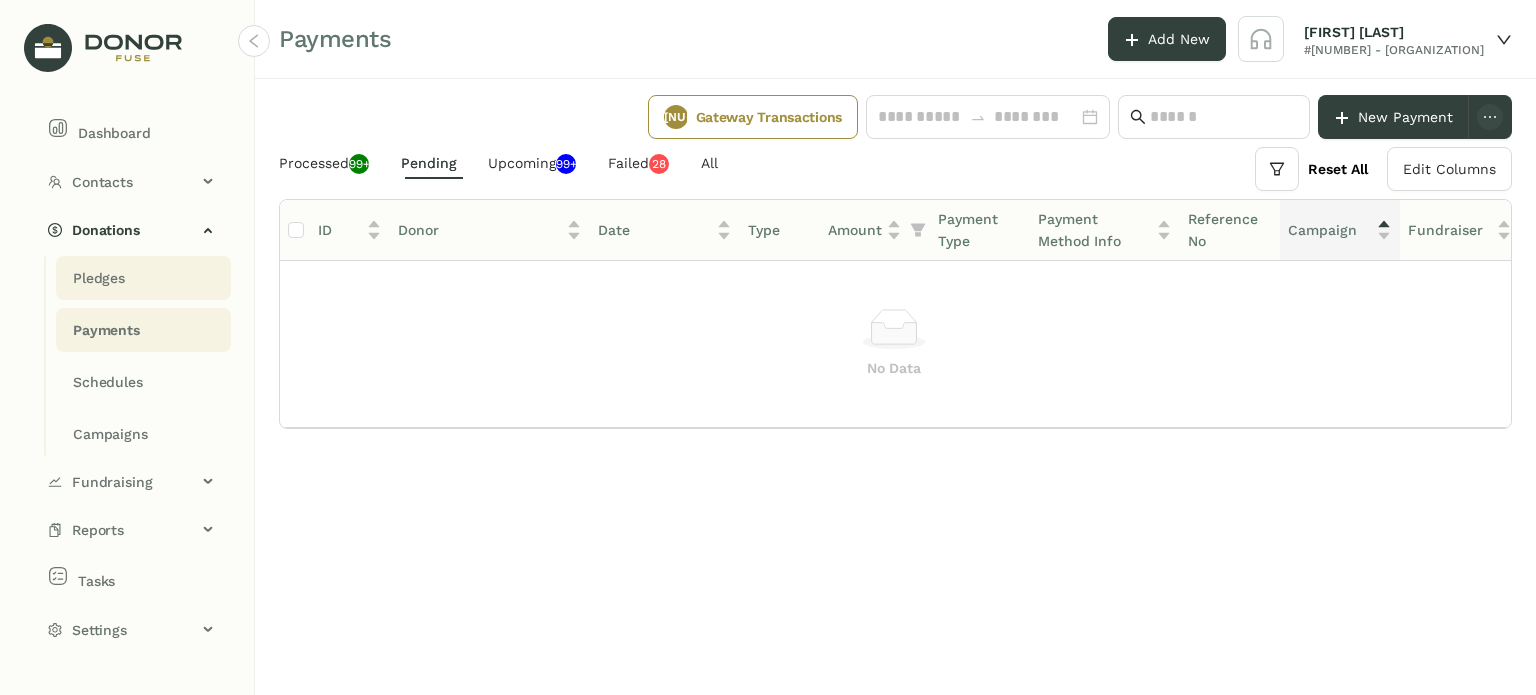 click on "Pledges" 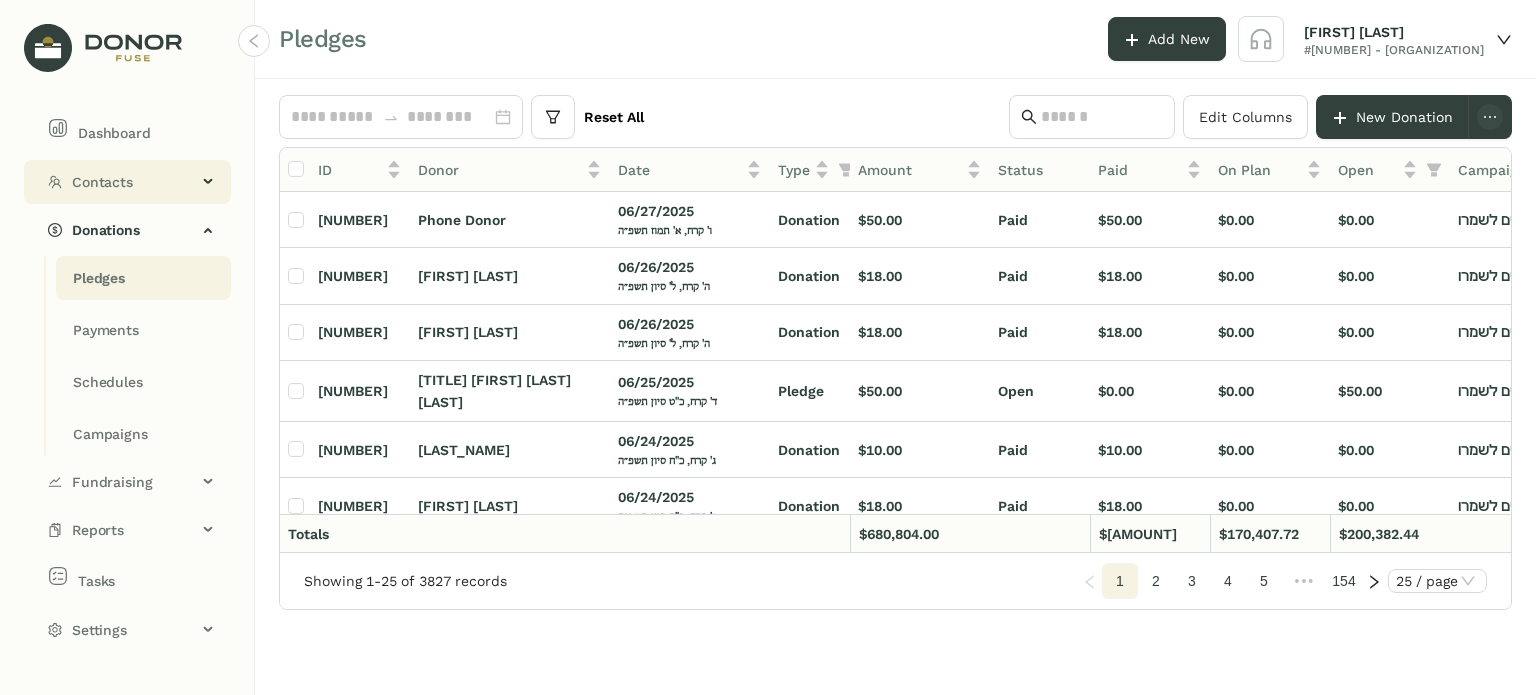 click on "Contacts" 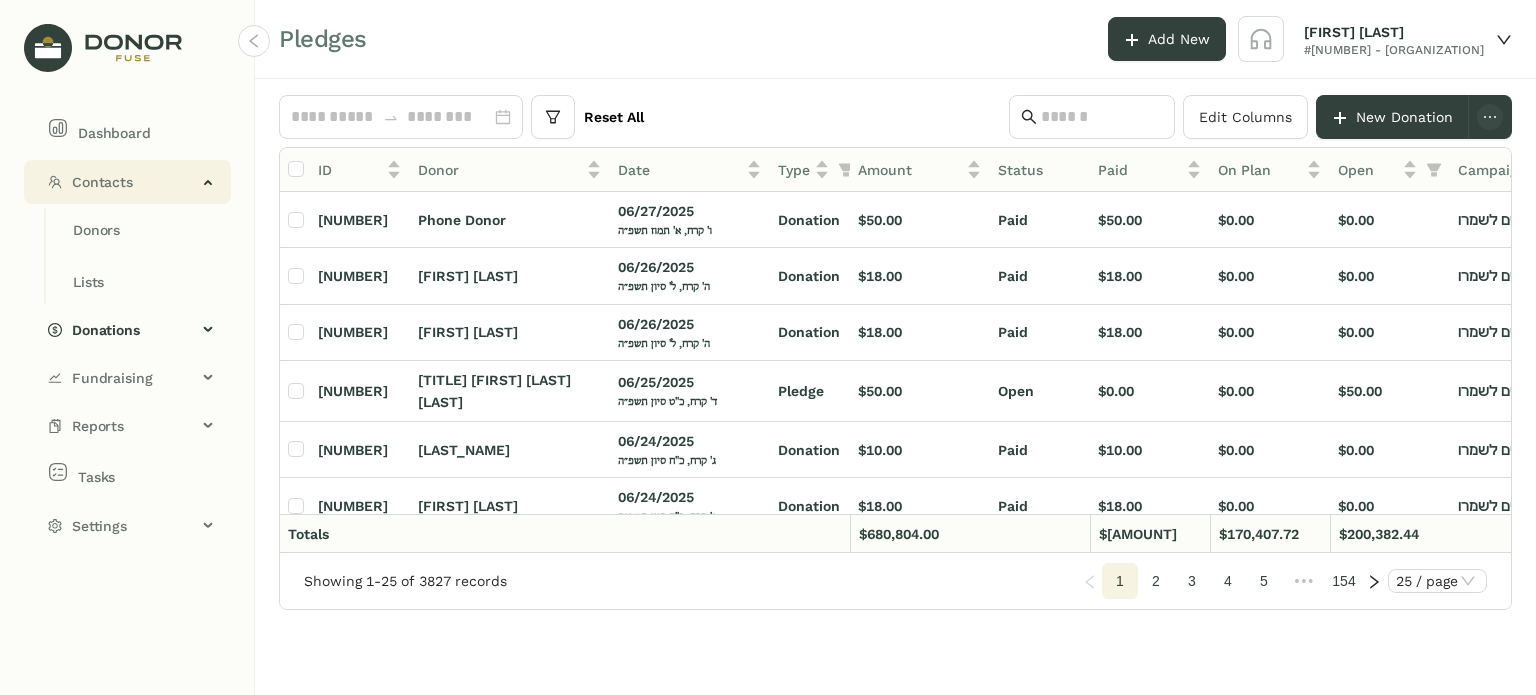 click on "Contacts" 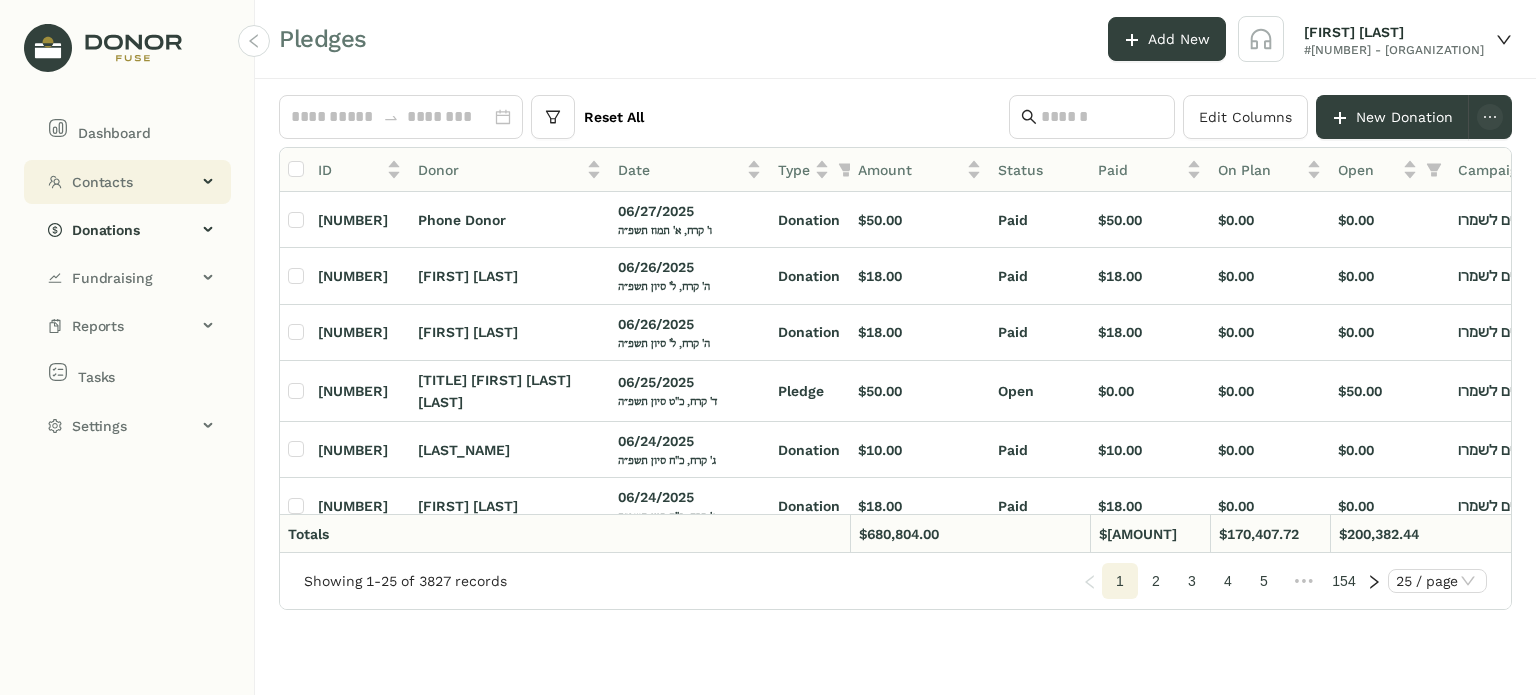 click on "Contacts" 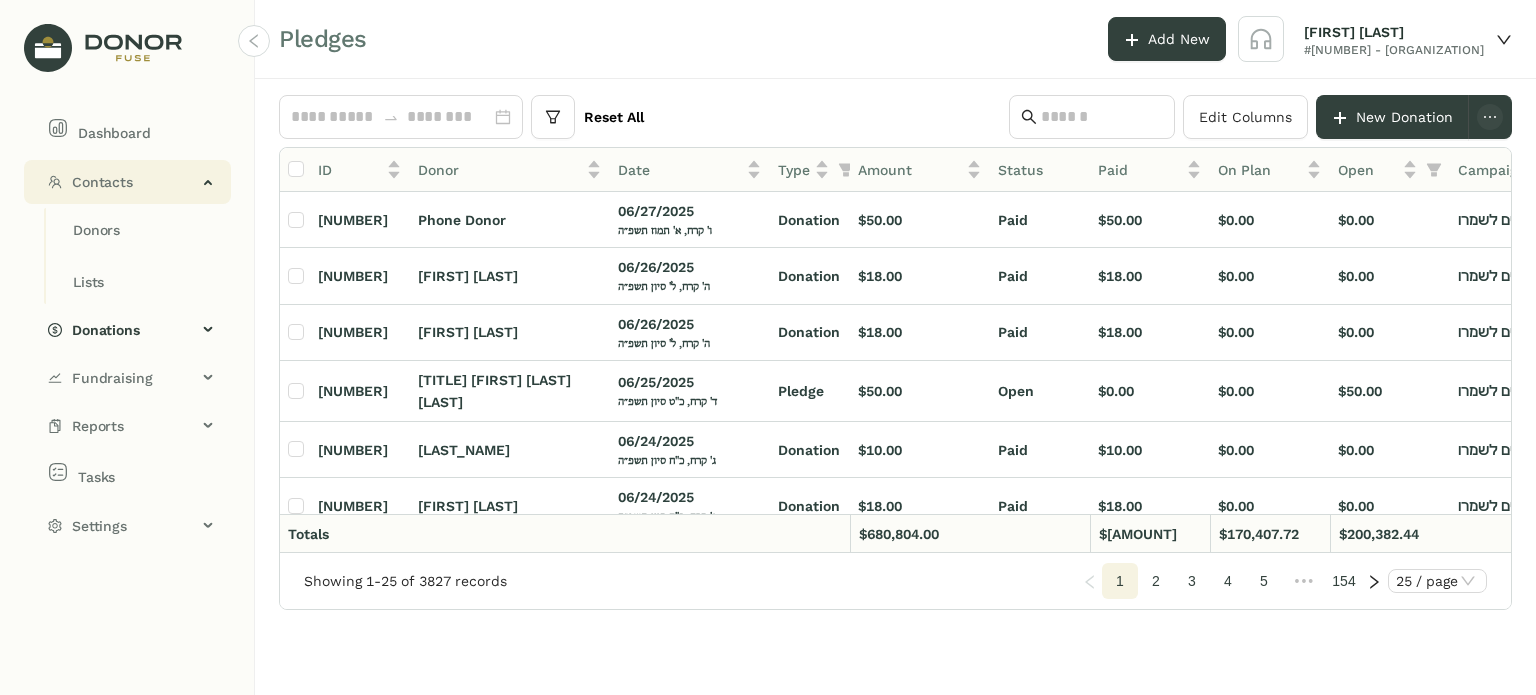 click on "Contacts" 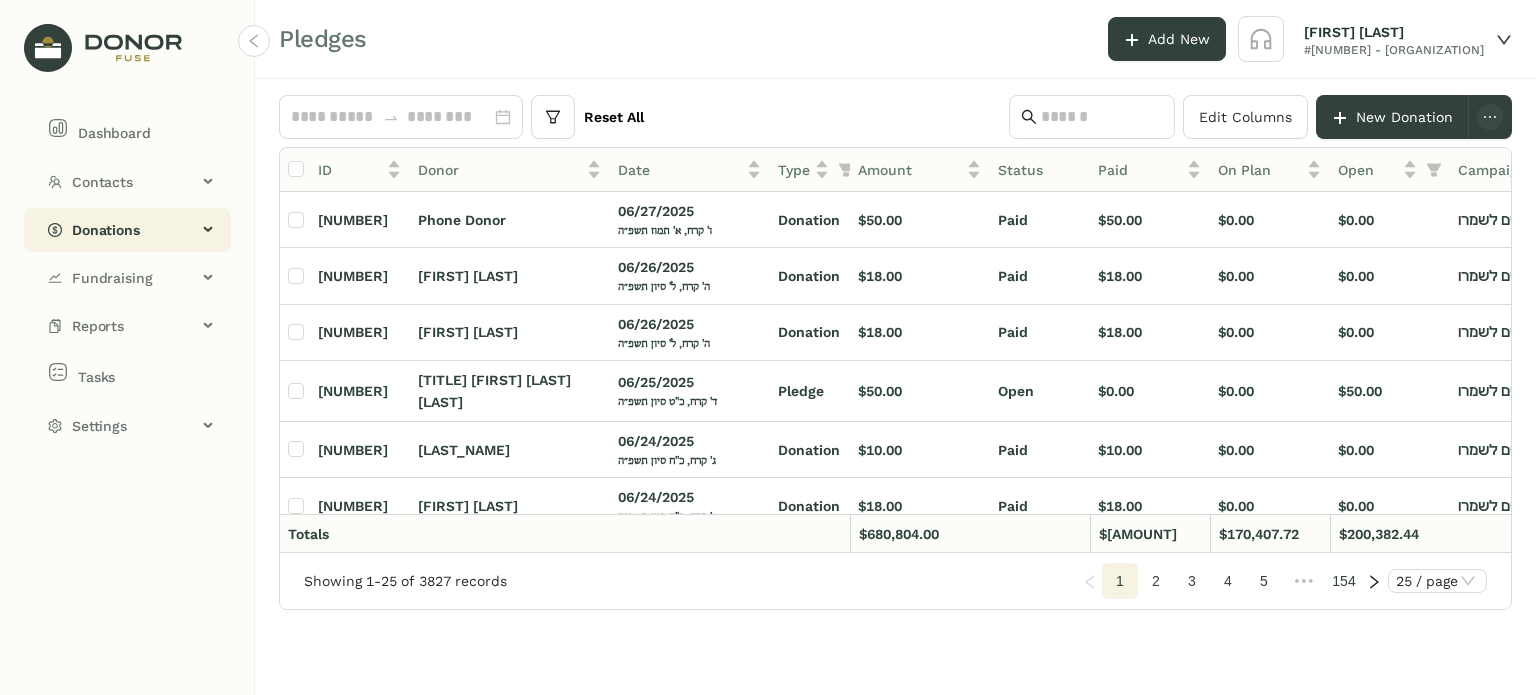 click on "Donations" 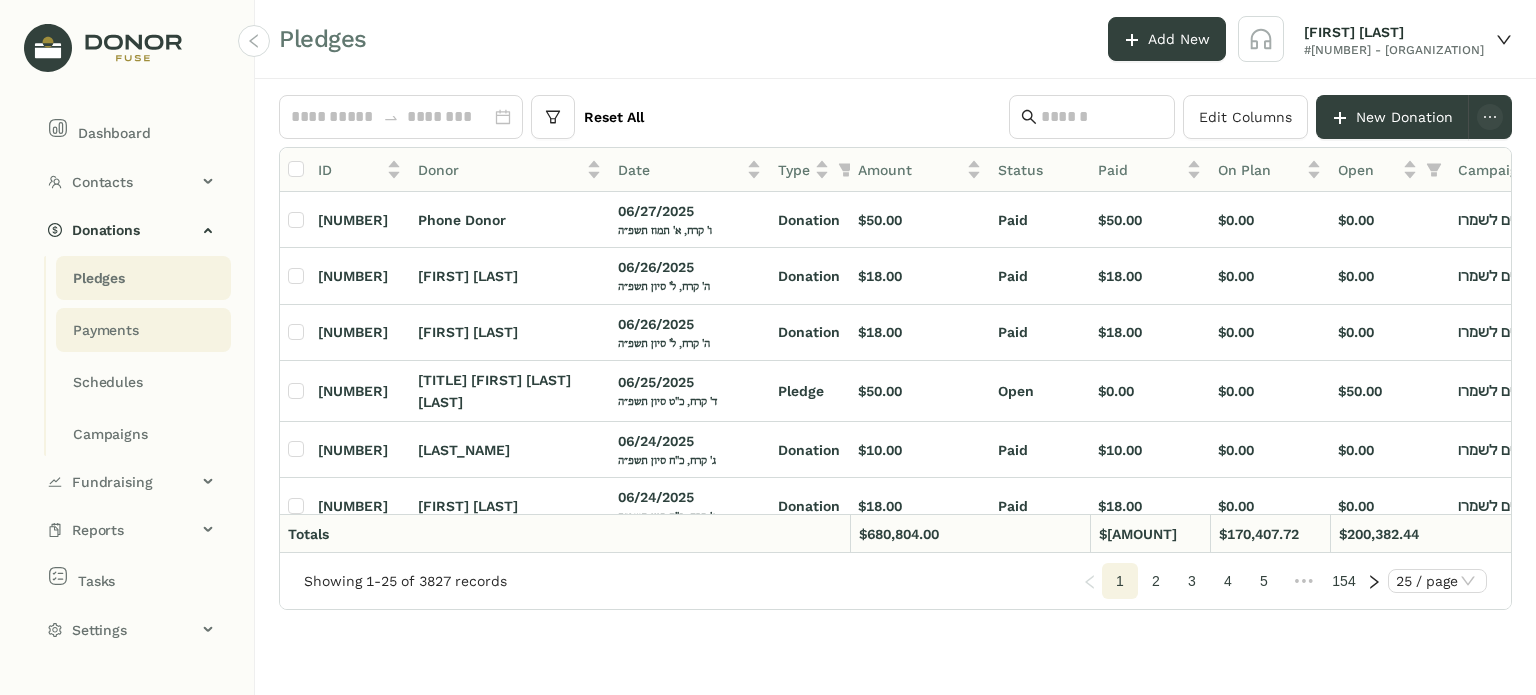 click on "Payments" 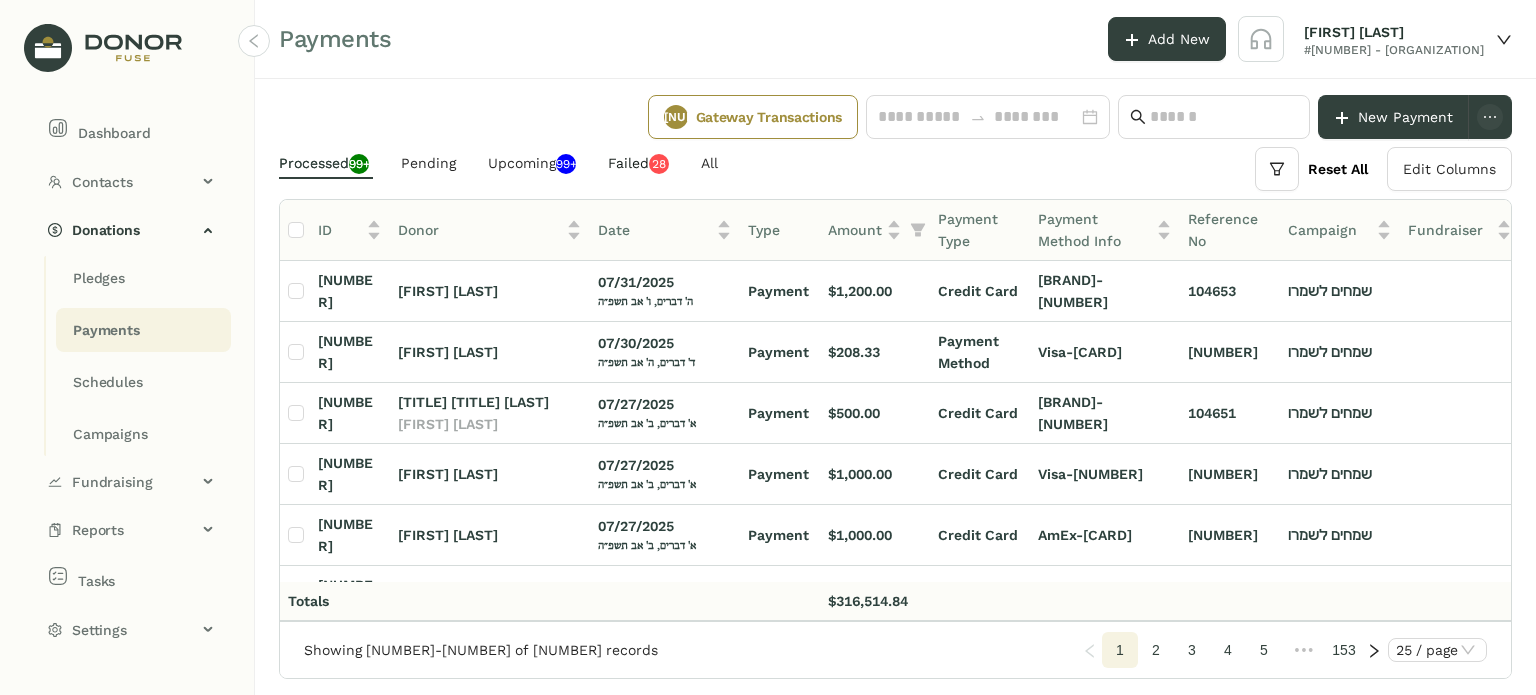 click on "Failed   0   1   2   3   4   5   6   7   8   9   0   1   2   3   4   5   6   7   8   9" 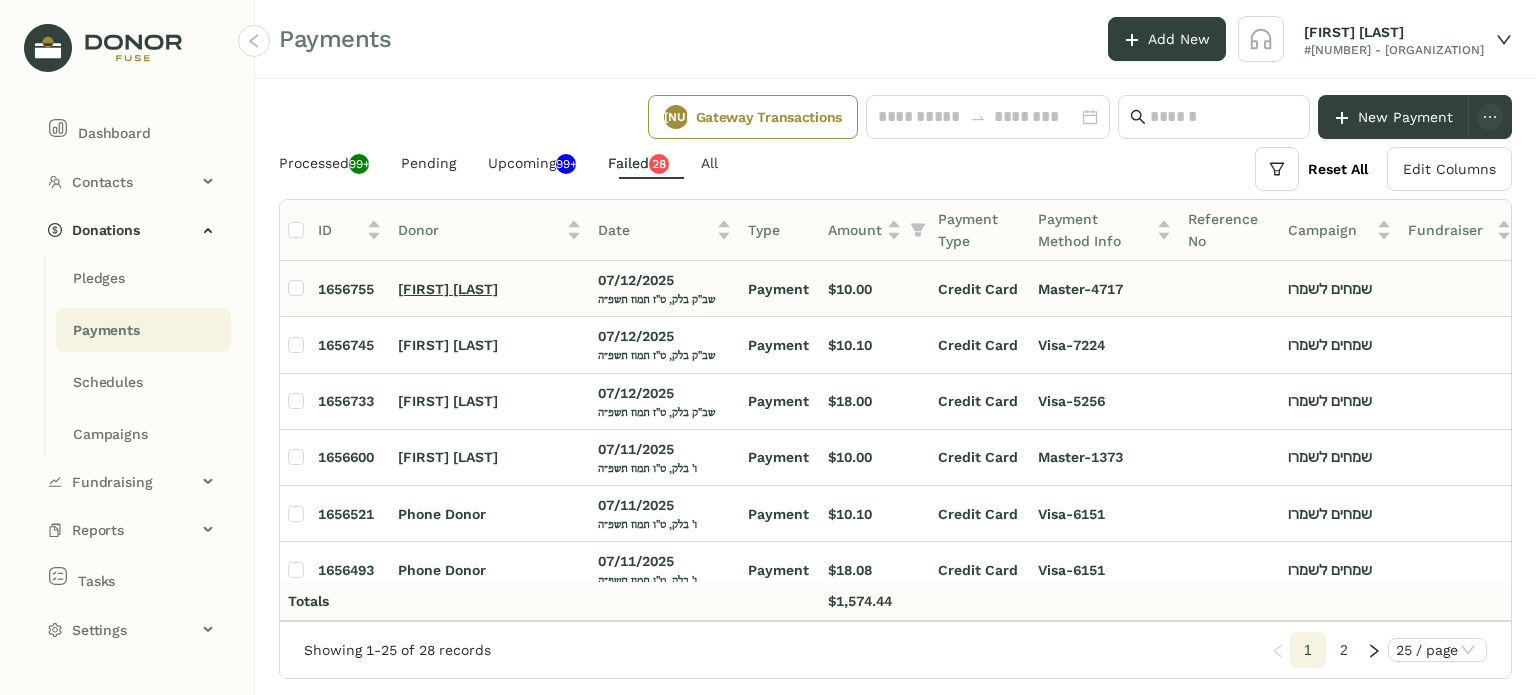 click on "[FIRST] [LAST]" 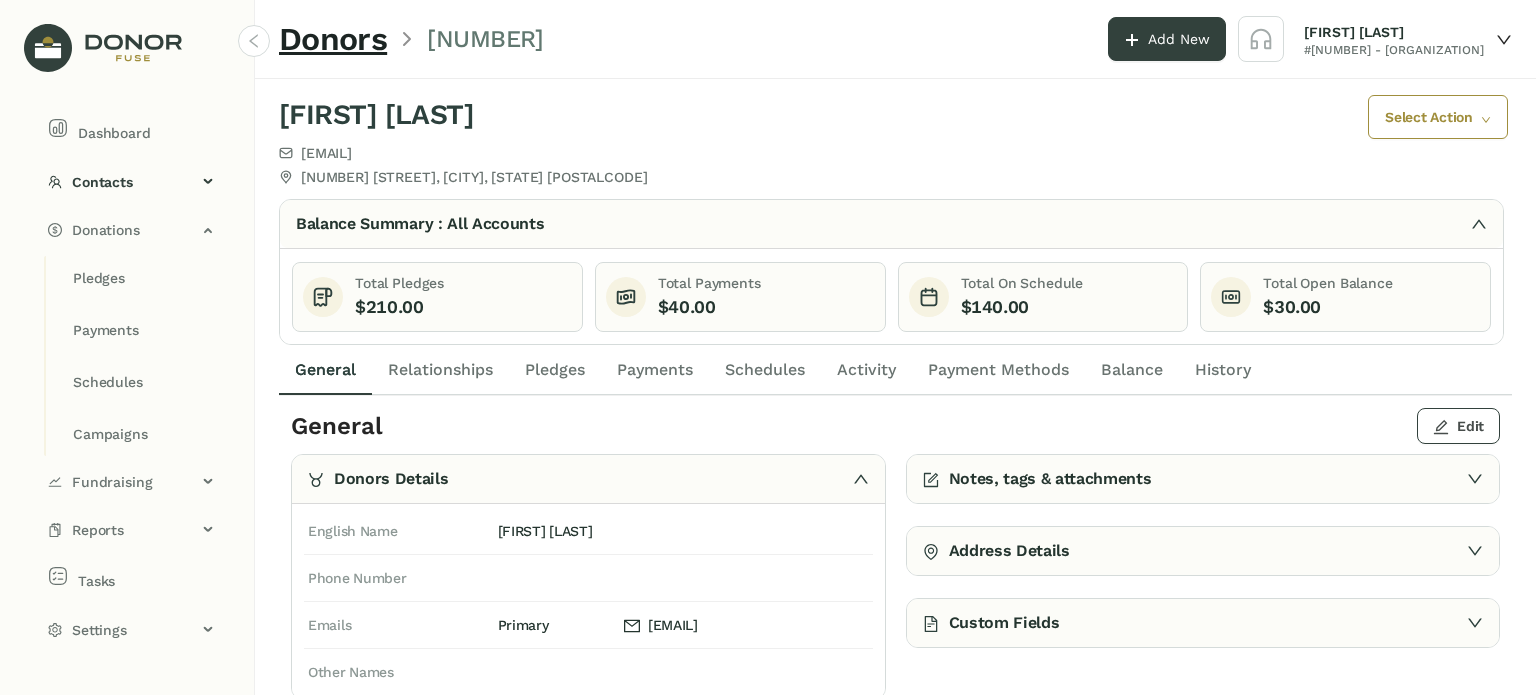 click on "Edit" 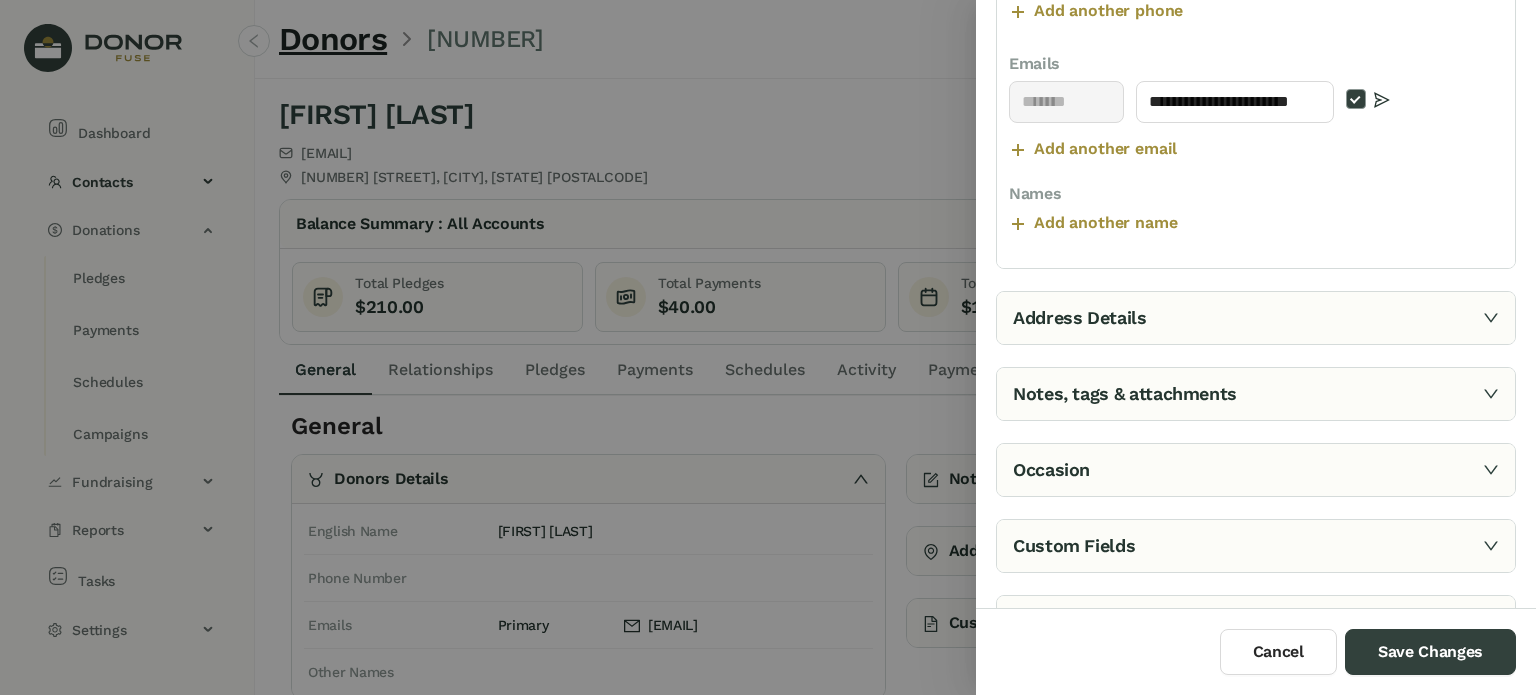 scroll, scrollTop: 633, scrollLeft: 0, axis: vertical 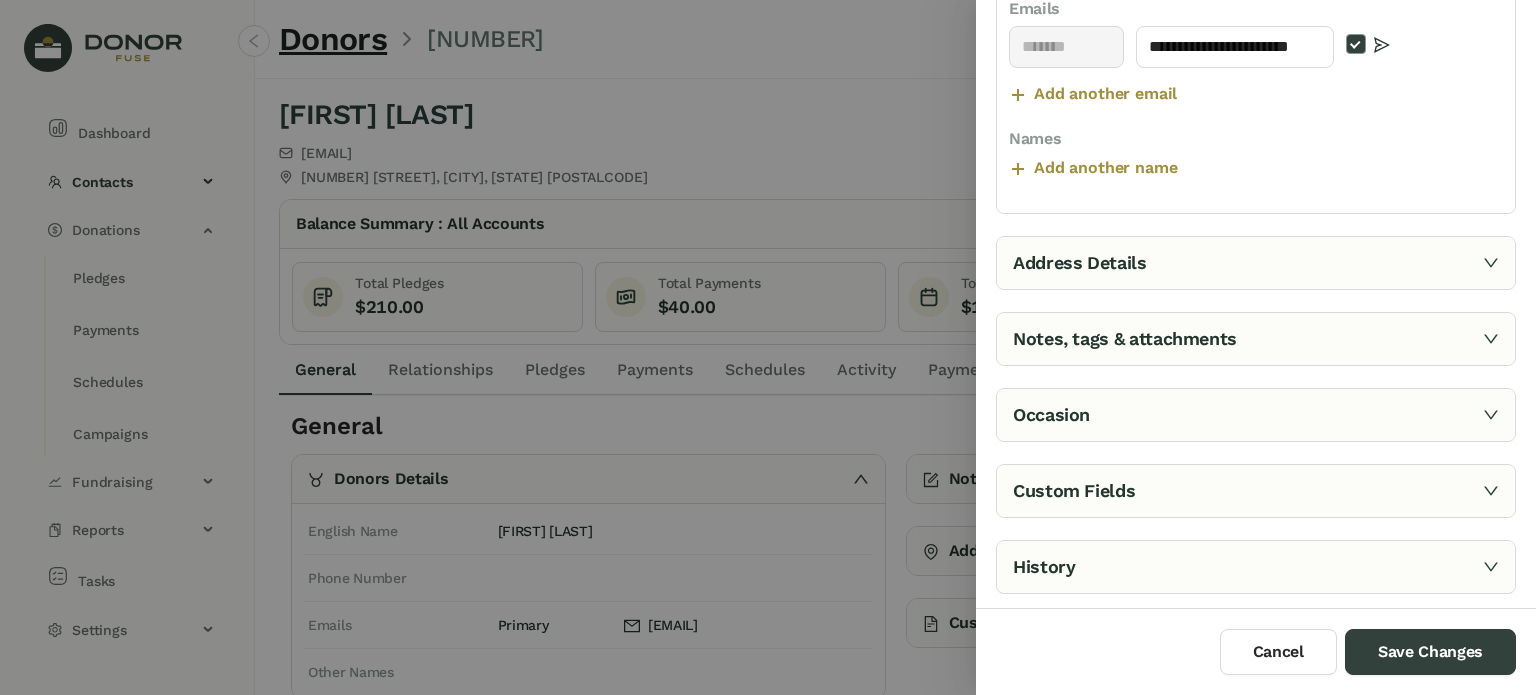 click 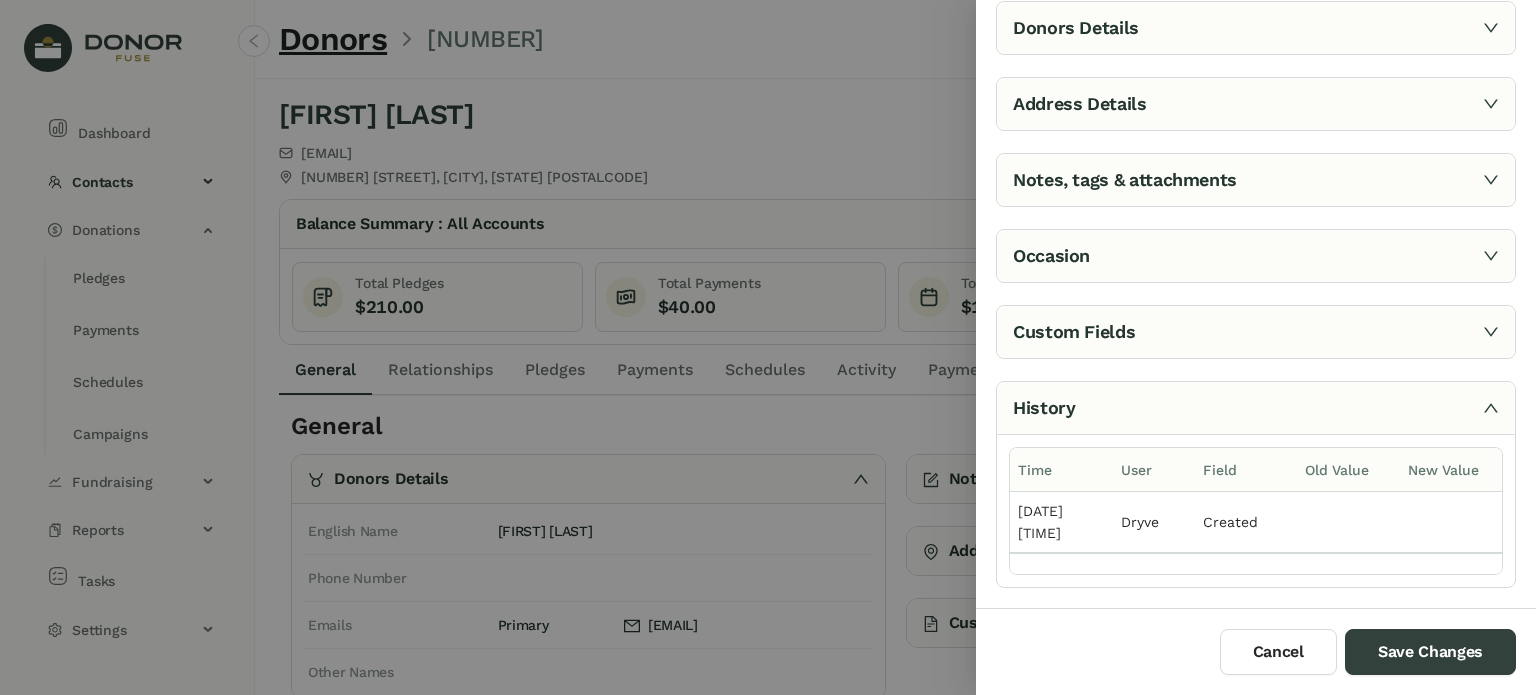 scroll, scrollTop: 67, scrollLeft: 0, axis: vertical 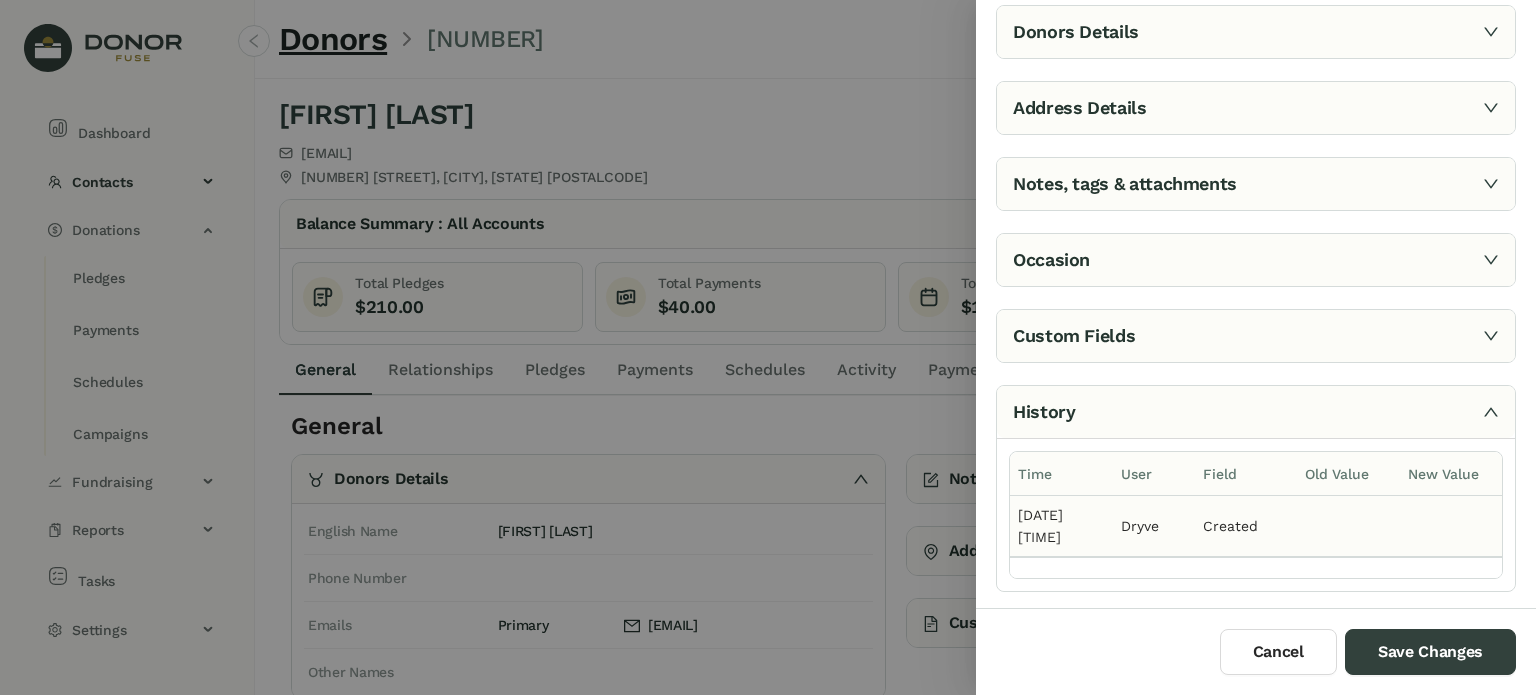 click on "Created" at bounding box center (1246, 526) 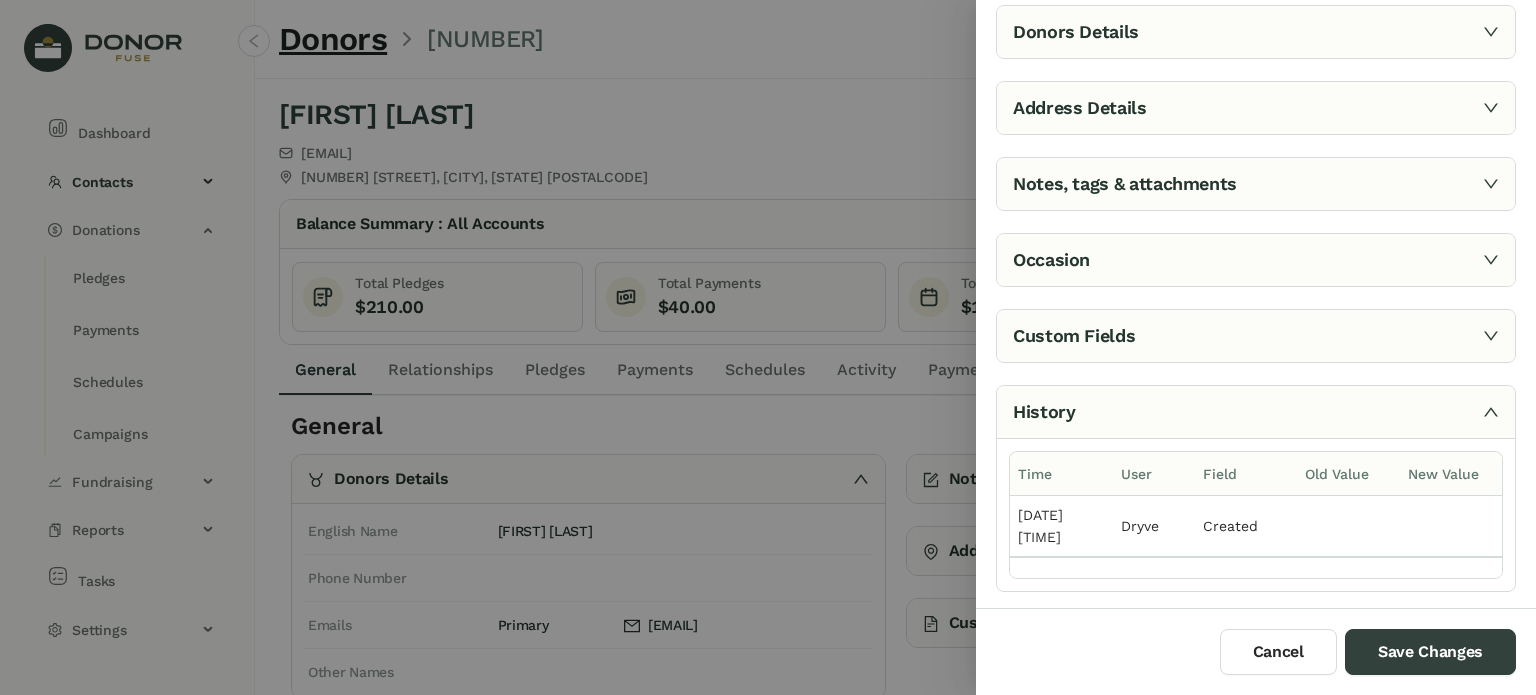 click on "History" at bounding box center (1256, 412) 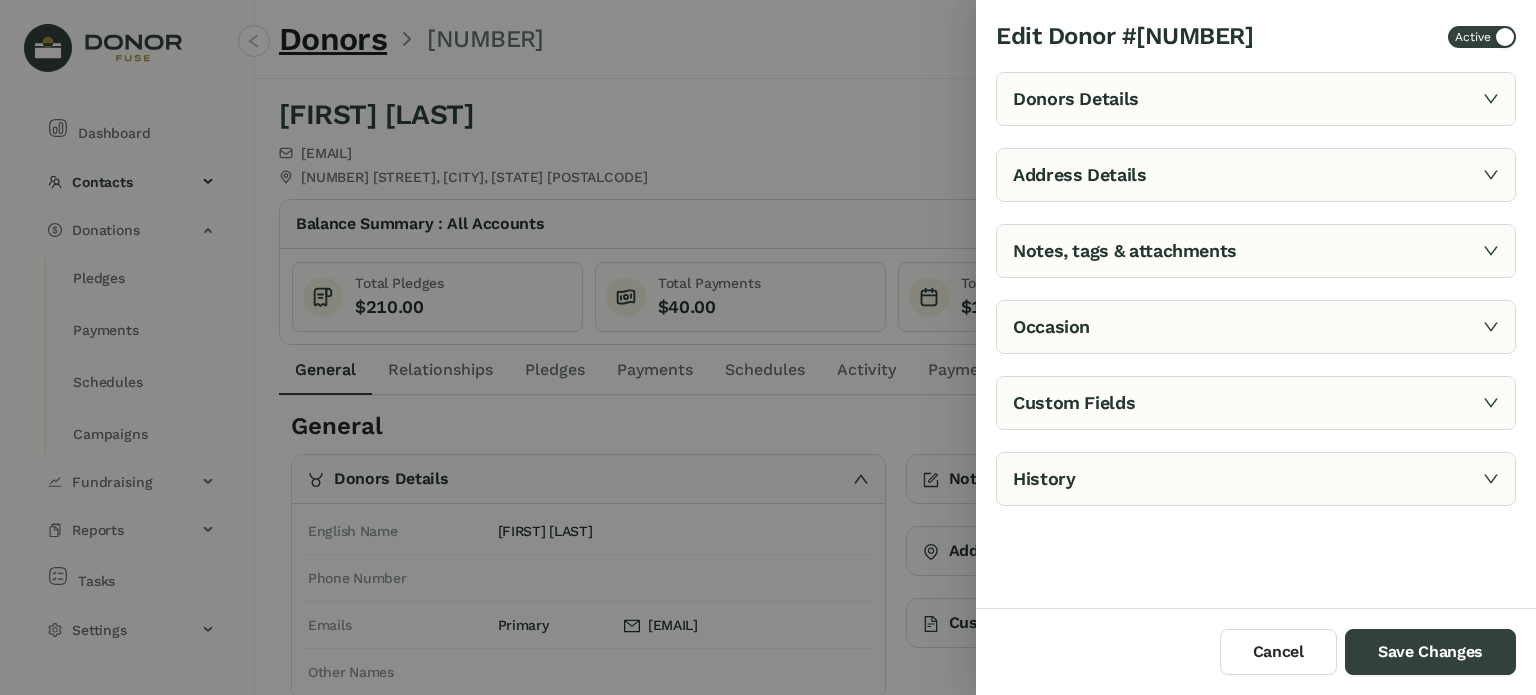 scroll, scrollTop: 0, scrollLeft: 0, axis: both 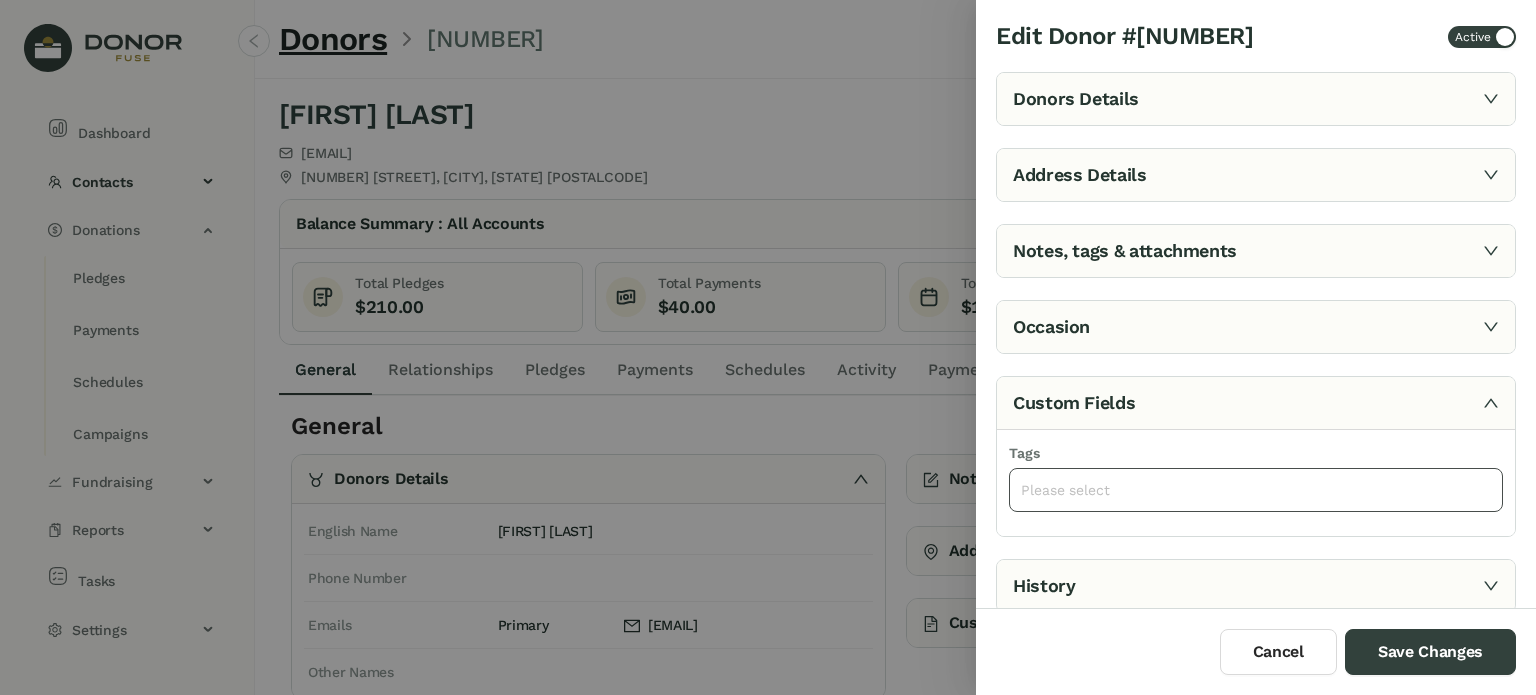 click on "Please select" 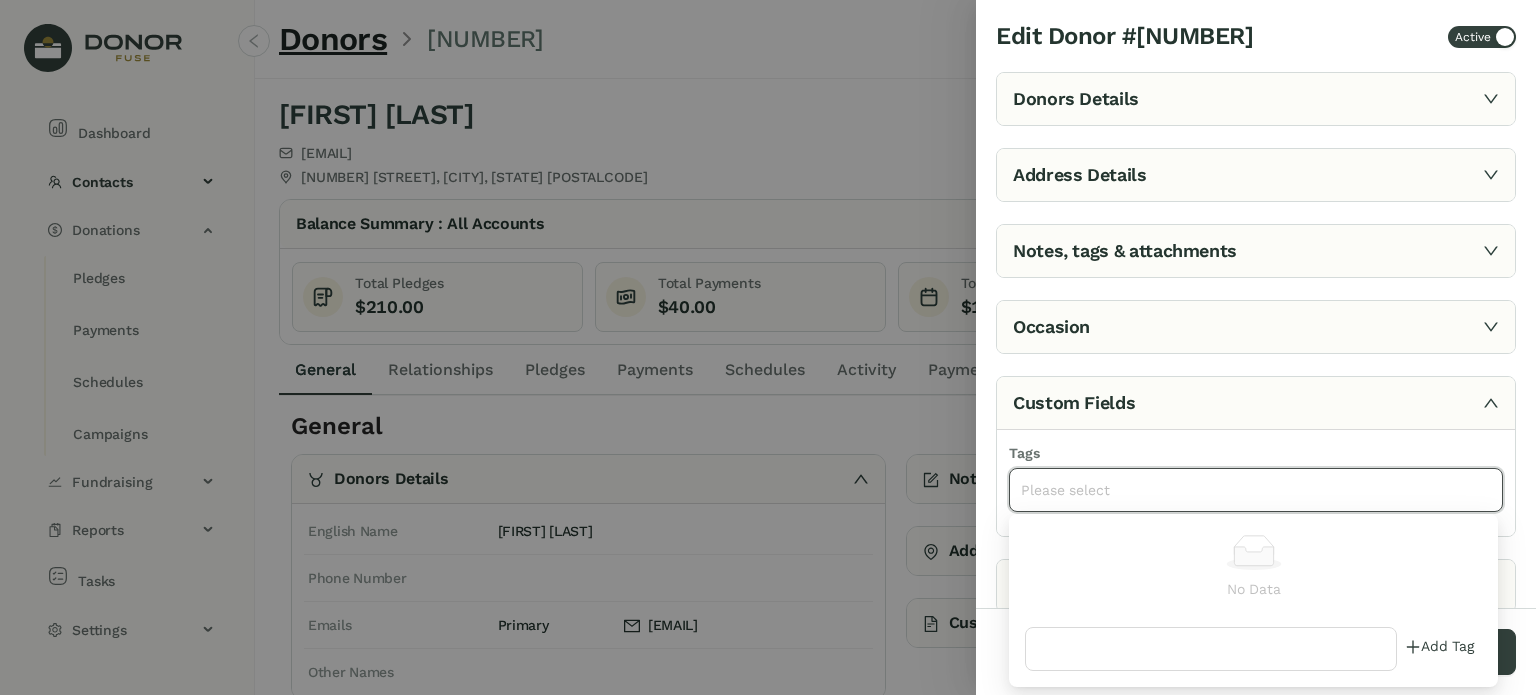 click on "Please select" 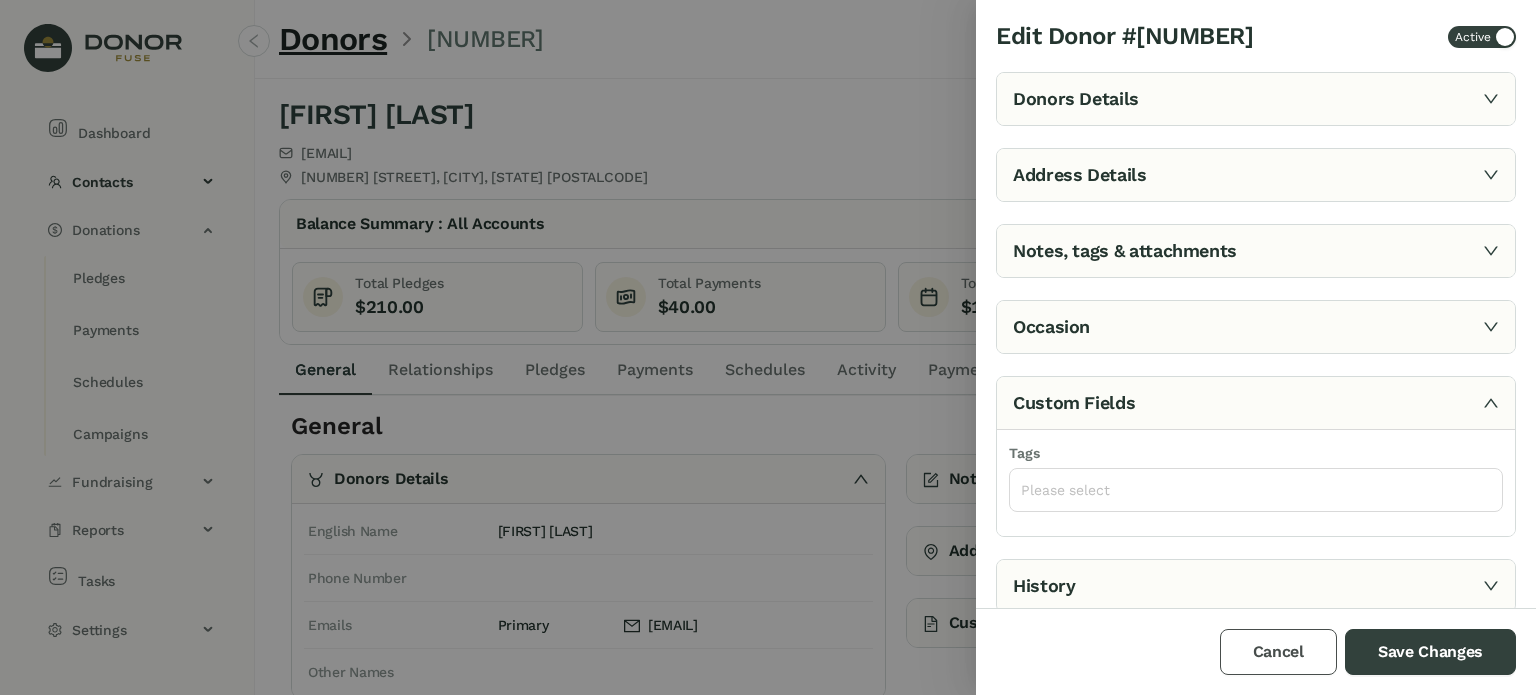 click on "Cancel" at bounding box center (1278, 652) 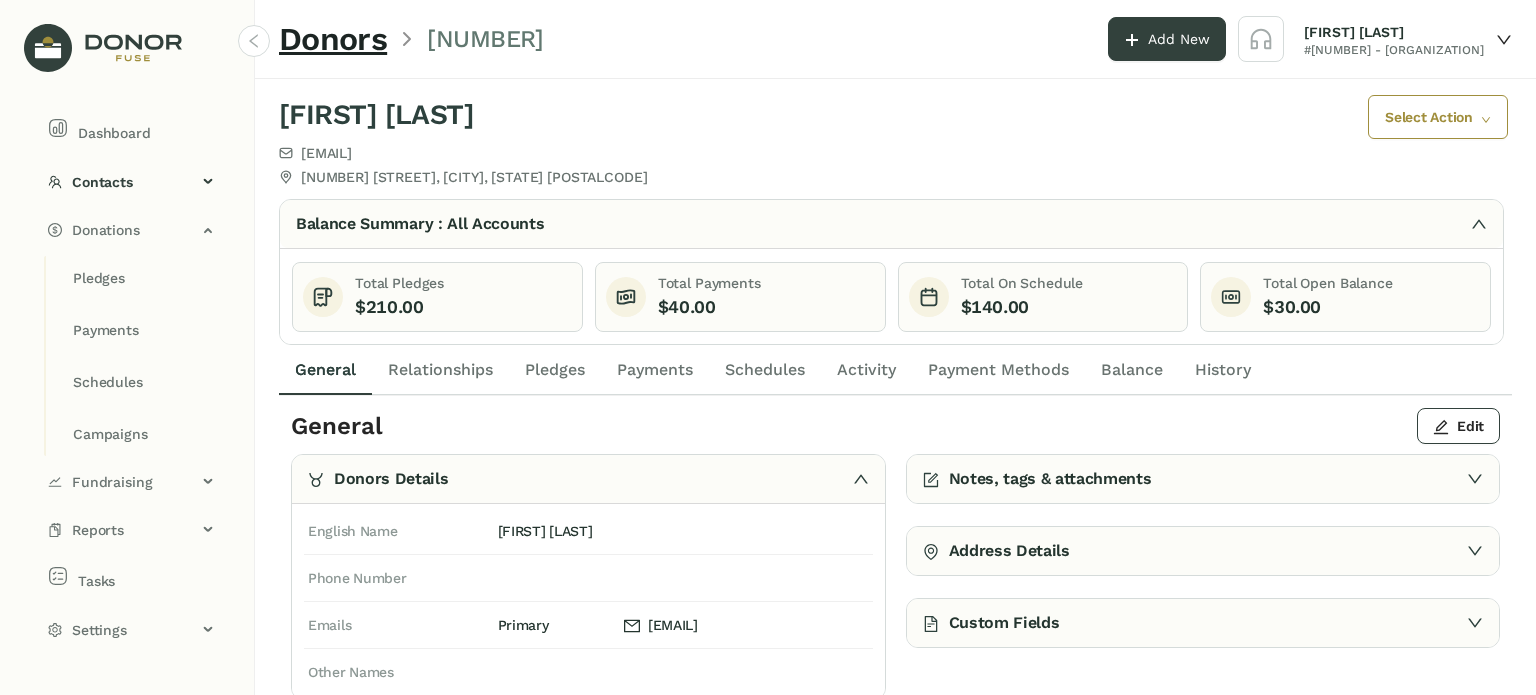 click on "Select Action" 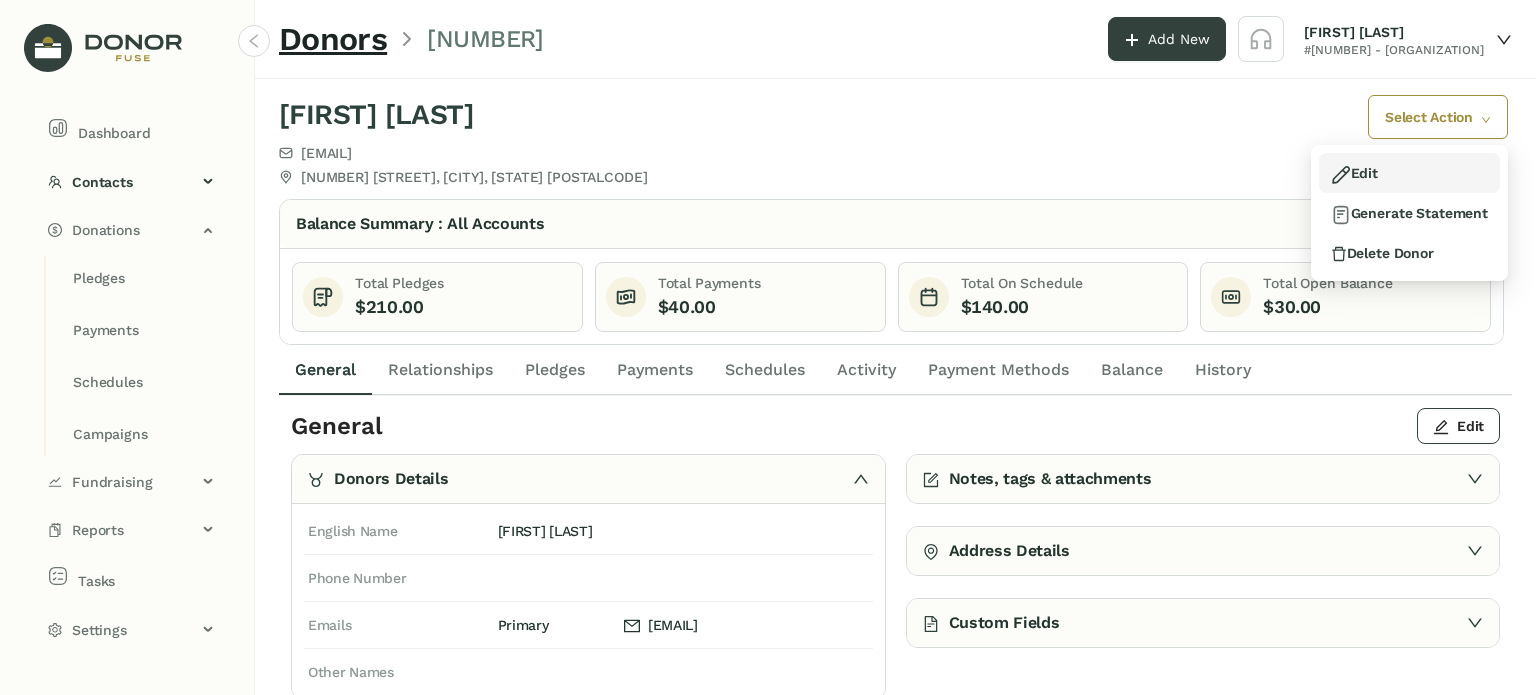 click on "Edit" at bounding box center [1409, 173] 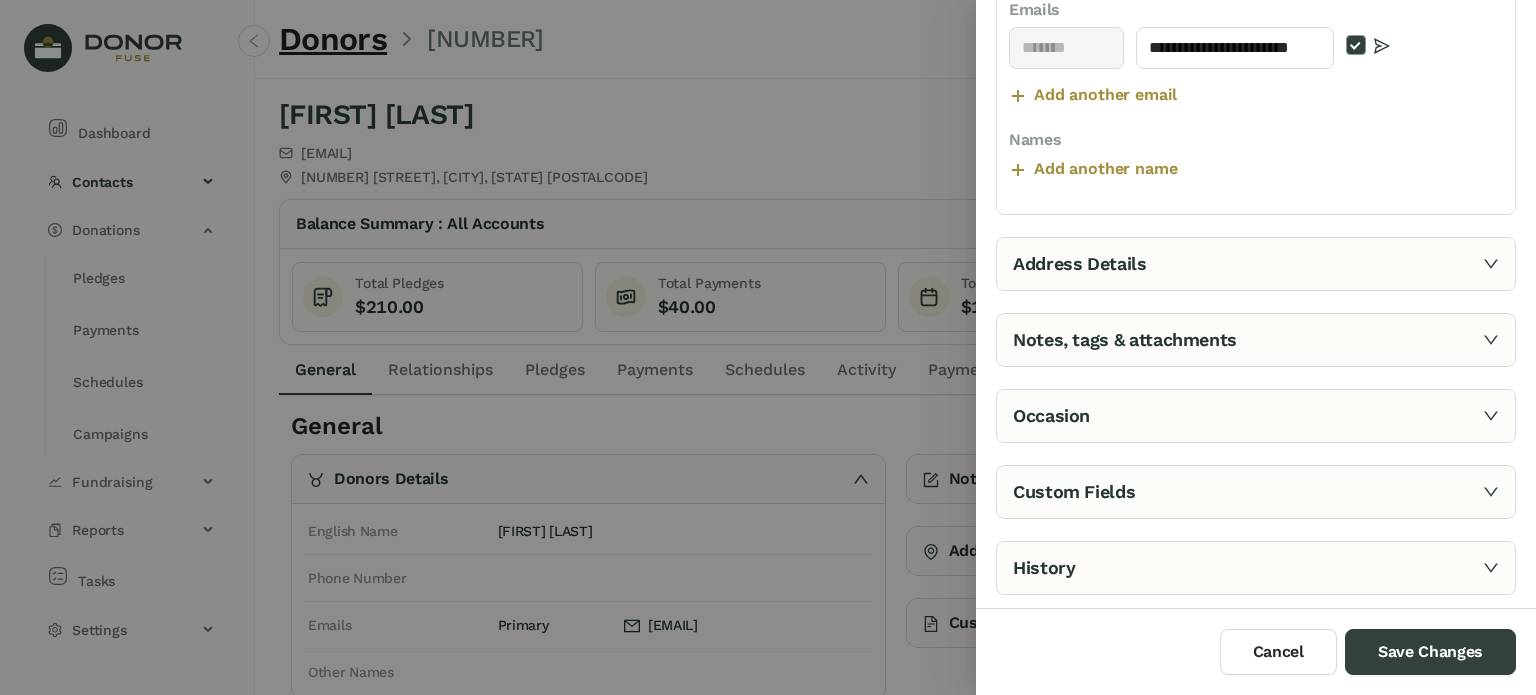 scroll, scrollTop: 633, scrollLeft: 0, axis: vertical 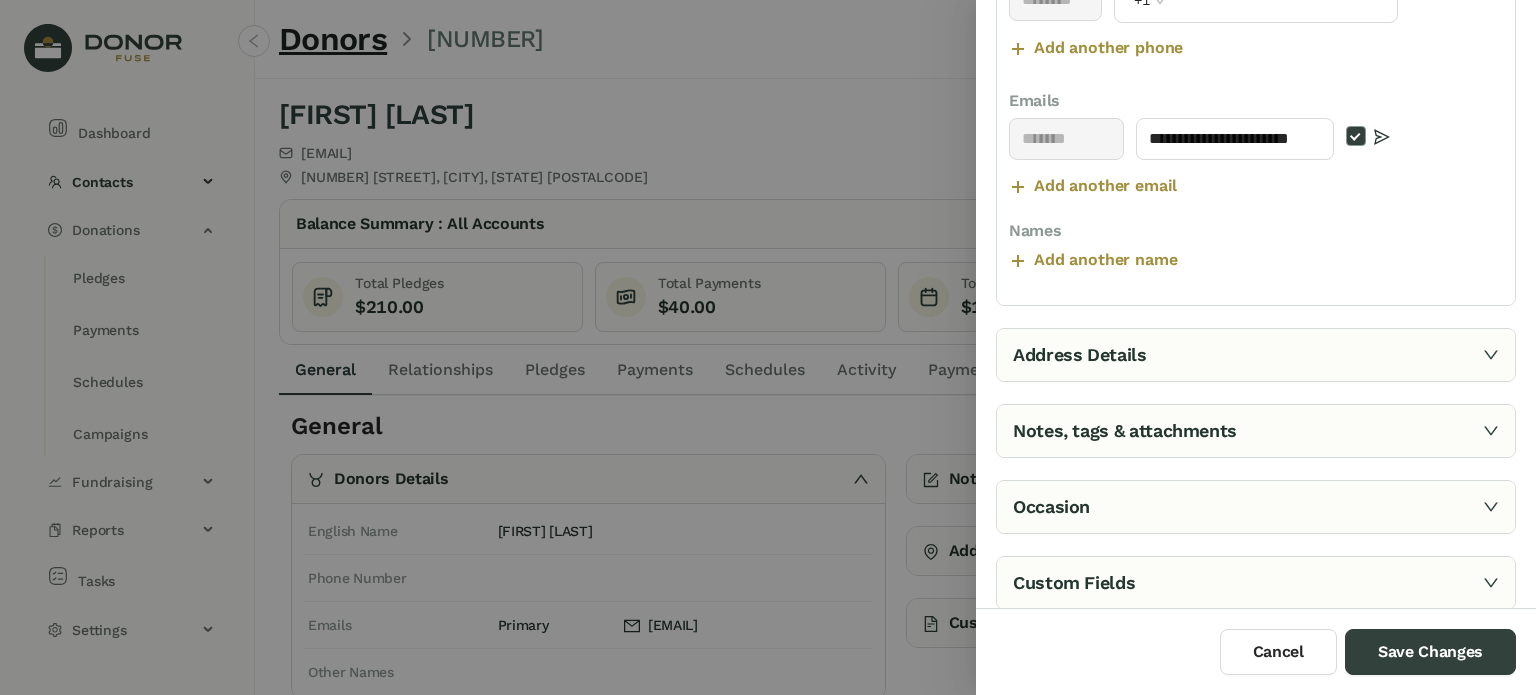 click at bounding box center (768, 347) 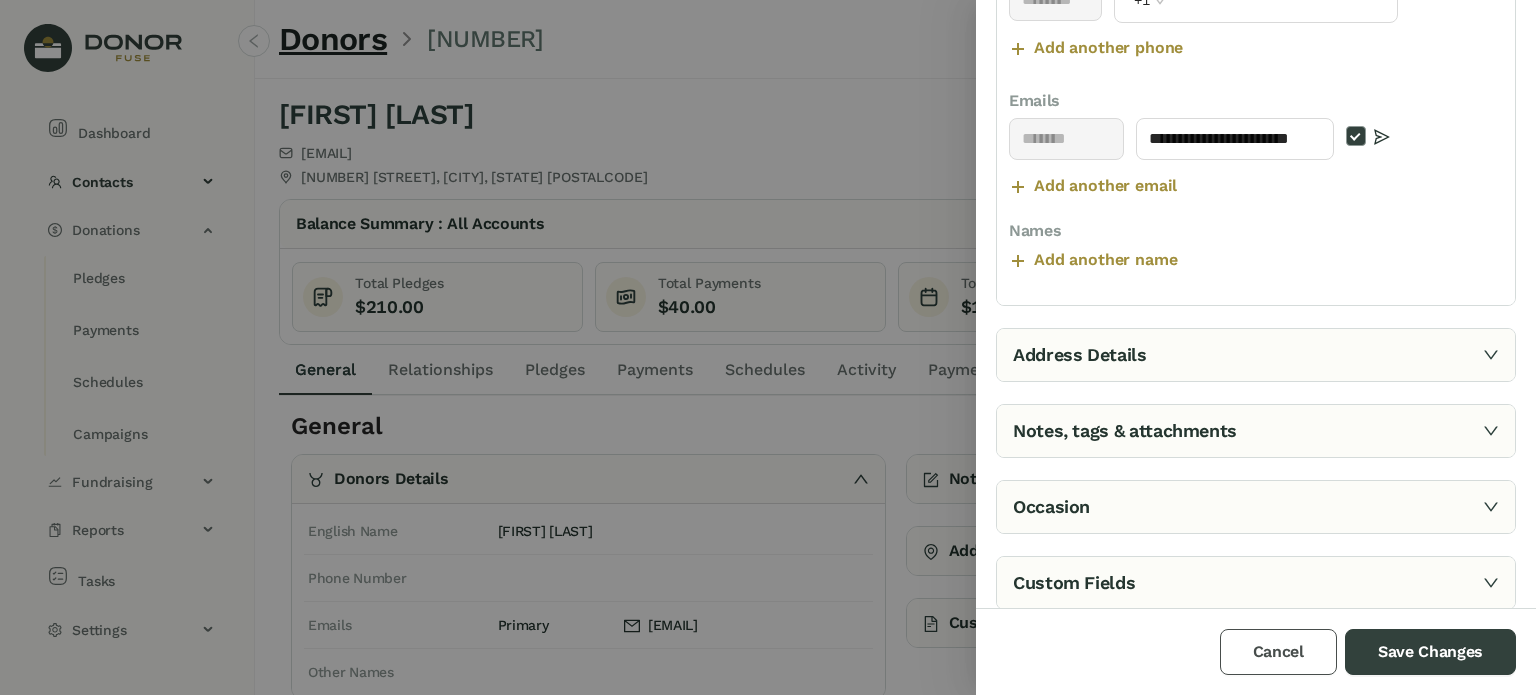 click on "Cancel" at bounding box center [1278, 652] 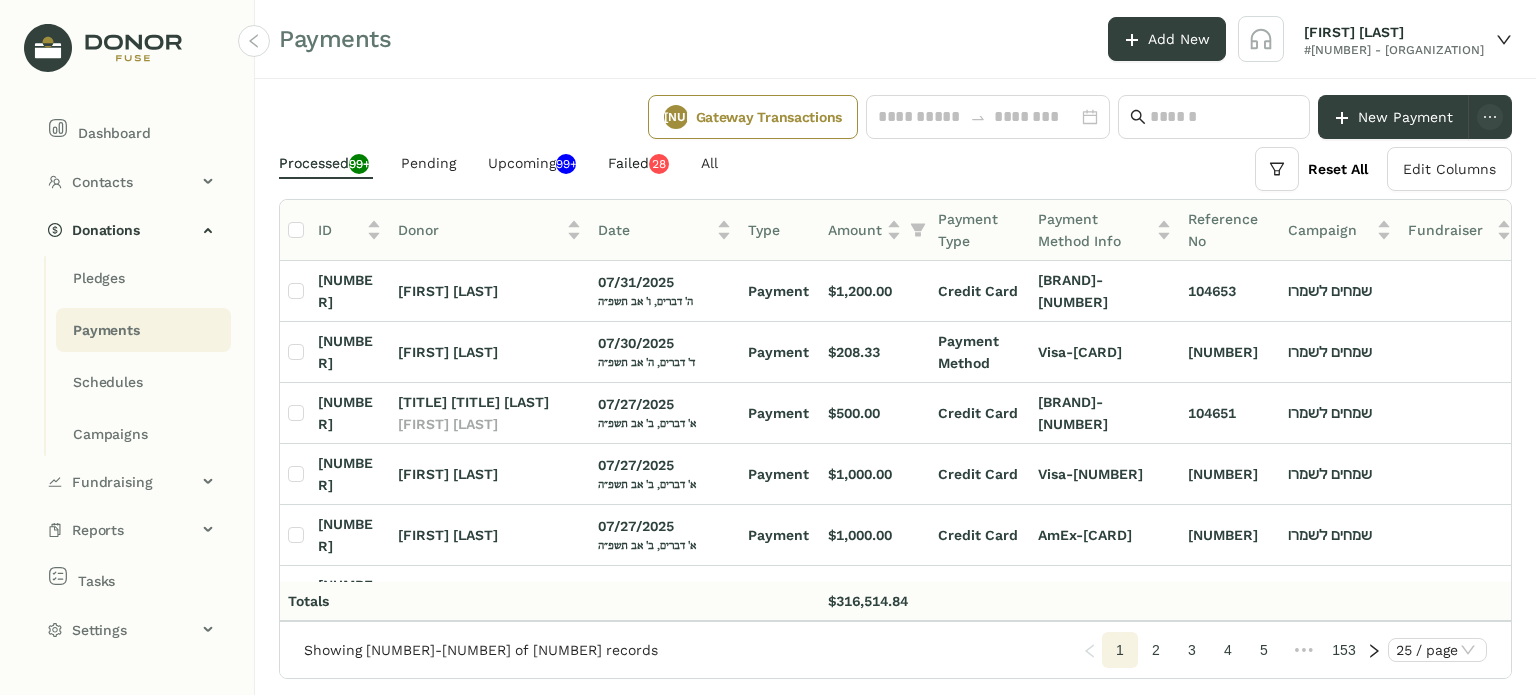 click on "Failed   0   1   2   3   4   5   6   7   8   9   0   1   2   3   4   5   6   7   8   9" 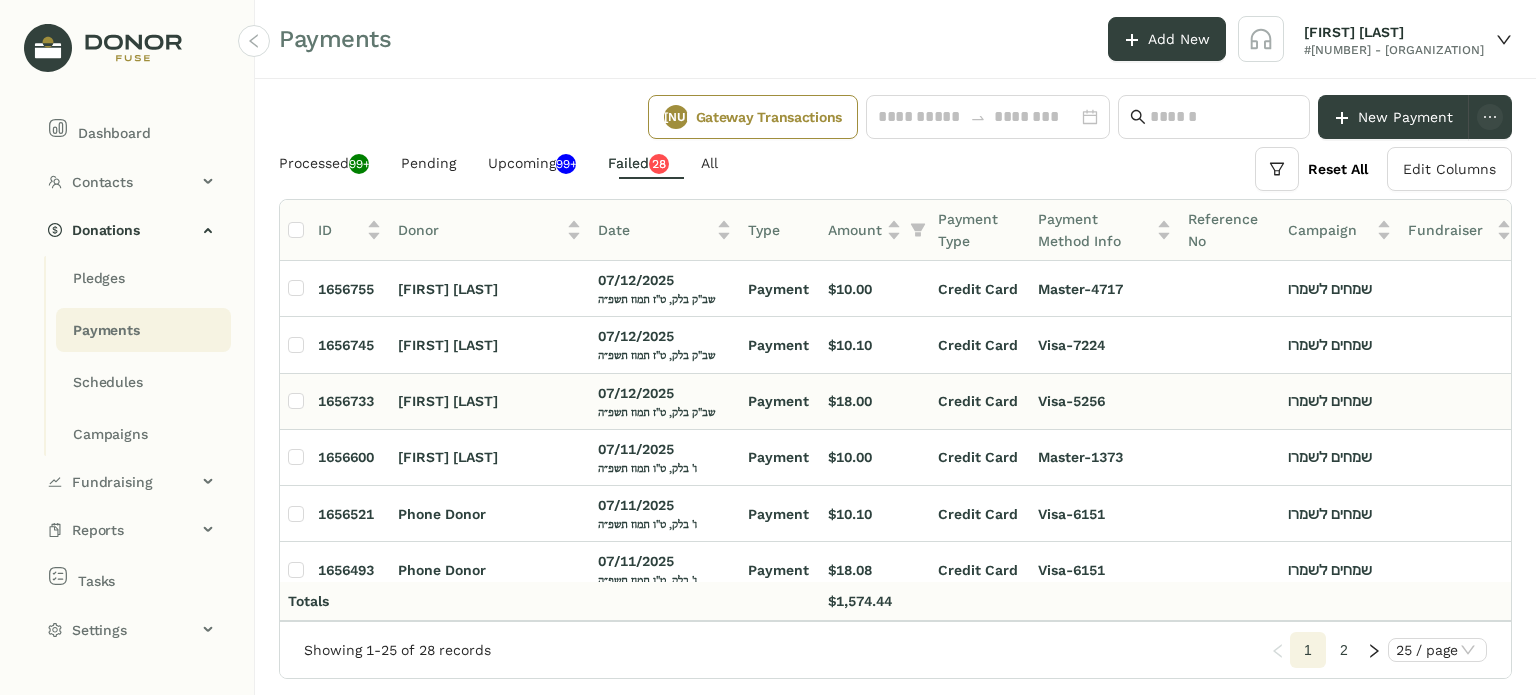 scroll, scrollTop: 0, scrollLeft: 48, axis: horizontal 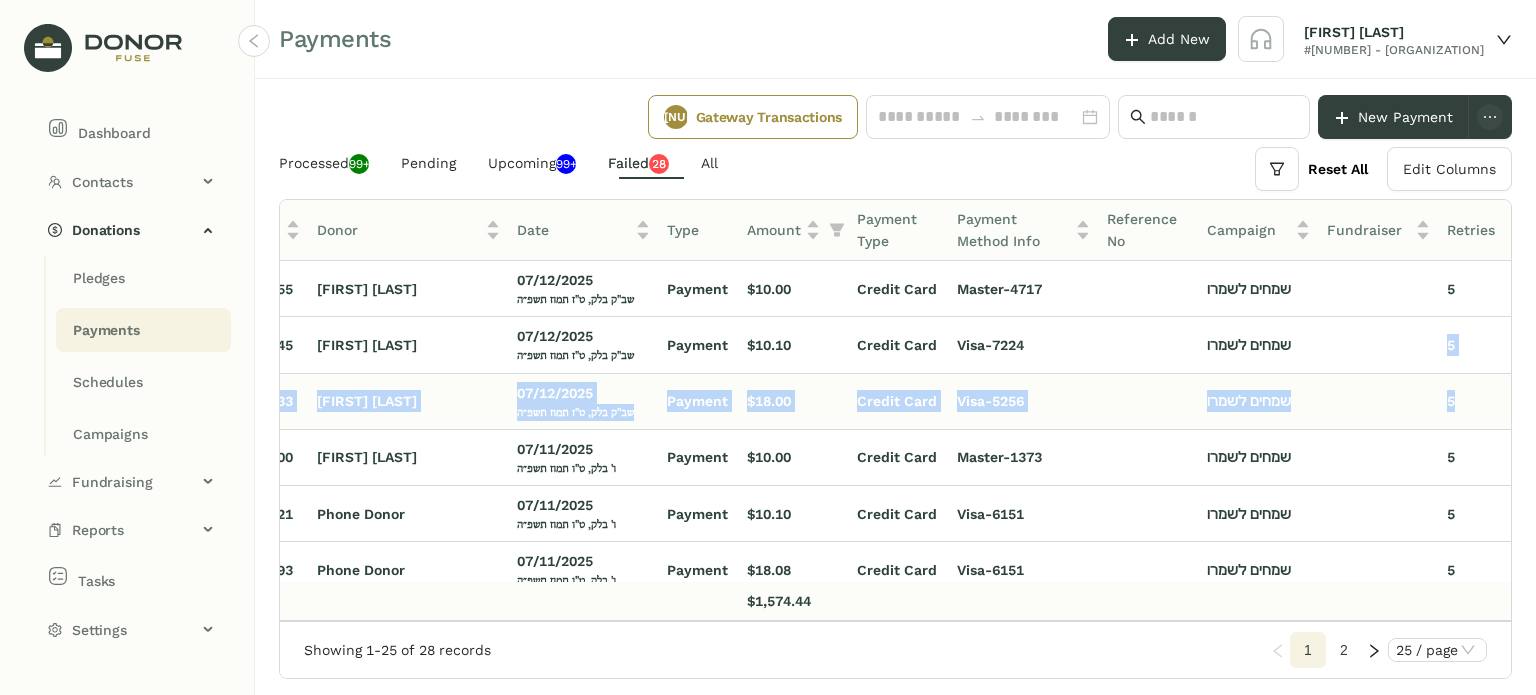 drag, startPoint x: 1512, startPoint y: 331, endPoint x: 1495, endPoint y: 399, distance: 70.0928 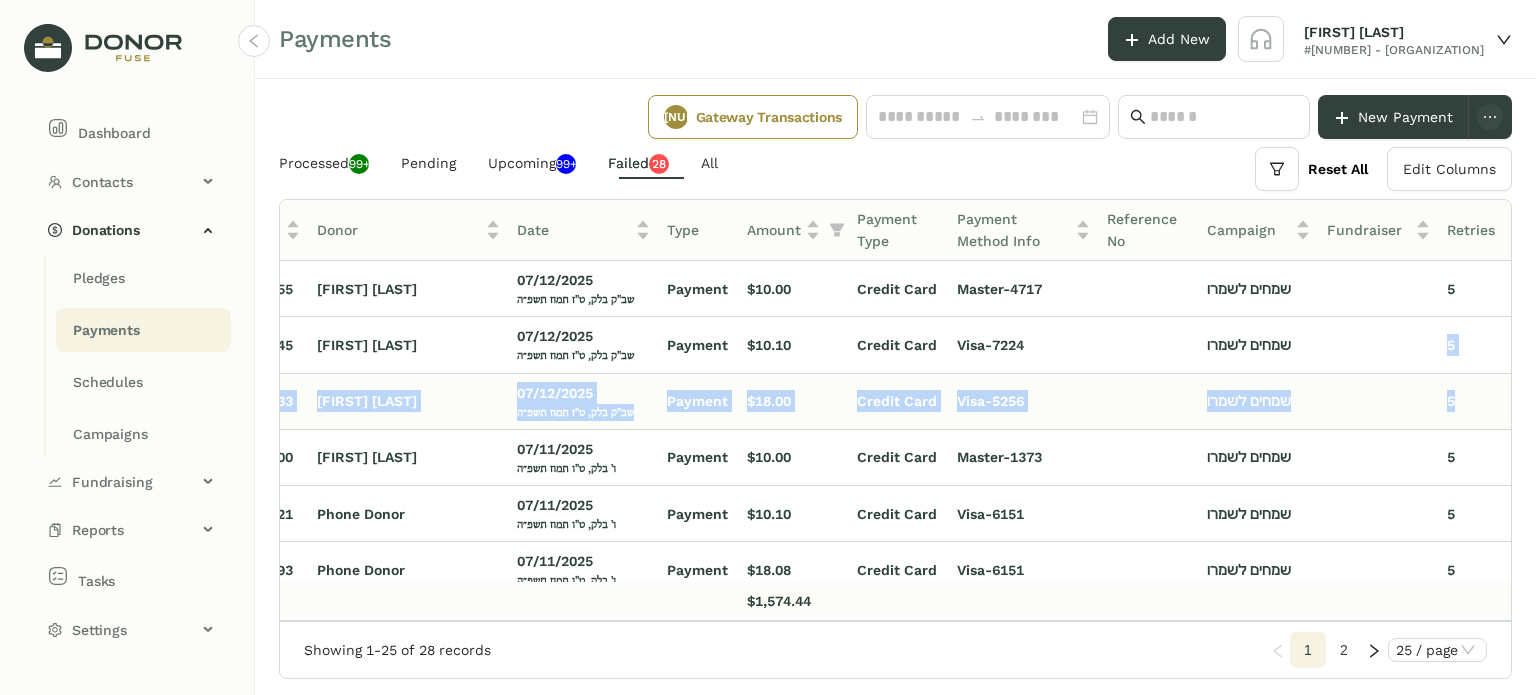 click on "All Reset All  Edit Columns
ID  Donor   Date   Type   Amount   Payment Type   Payment Method Info   Reference No   Campaign   Fundraiser   Retries  [NUMBER] [FIRST] [LAST] [DATE] [JEWISH_DATE] Payment $[AMOUNT] Credit Card Visa-[CARD]  [NUMBER]  [NUMBER] [FIRST] [LAST] [DATE] [JEWISH_DATE] Payment $[AMOUNT] Credit Card Visa-[CARD]  [NUMBER]  [NUMBER] [FIRST] [LAST] [DATE] [JEWISH_DATE] Payment $[AMOUNT] Credit Card Visa-[CARD]  [NUMBER]  [NUMBER] [FIRST] [LAST] [DATE] [JEWISH_DATE] Payment $[AMOUNT] Credit Card Visa-[CARD]  [NUMBER]  [NUMBER] [FIRST] [LAST] [DATE] [JEWISH_DATE] Payment $[AMOUNT] Credit Card Visa-[CARD]  [NUMBER]  [NUMBER]" 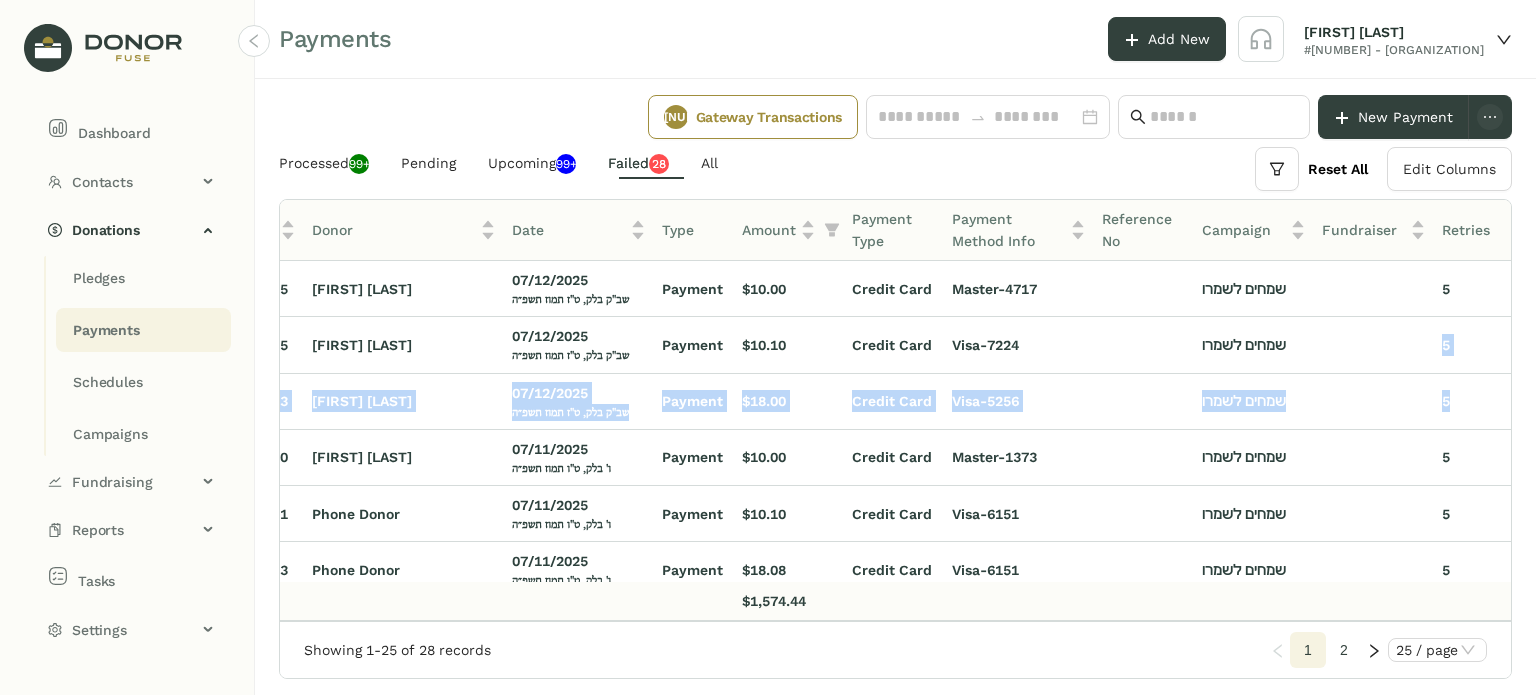 scroll, scrollTop: 0, scrollLeft: 3, axis: horizontal 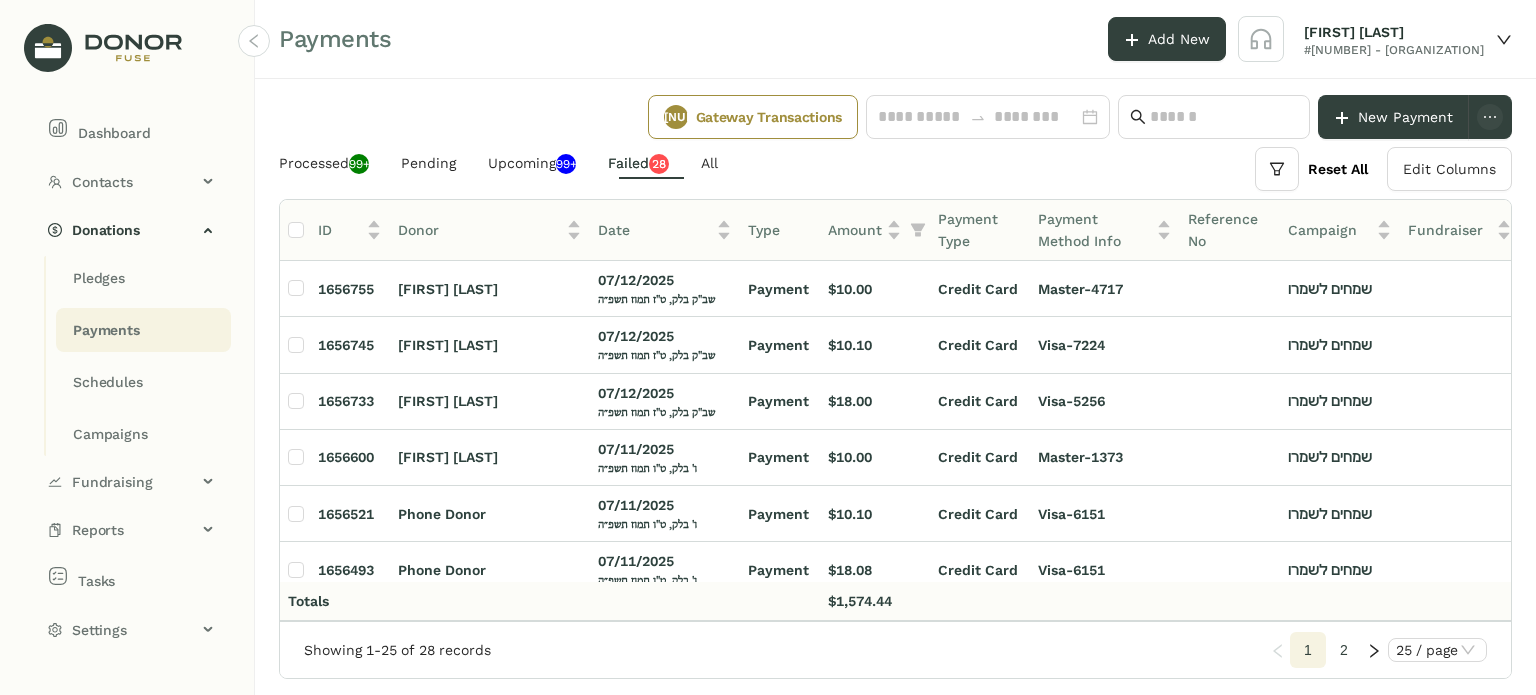drag, startPoint x: 1512, startPoint y: 335, endPoint x: 1508, endPoint y: 371, distance: 36.221542 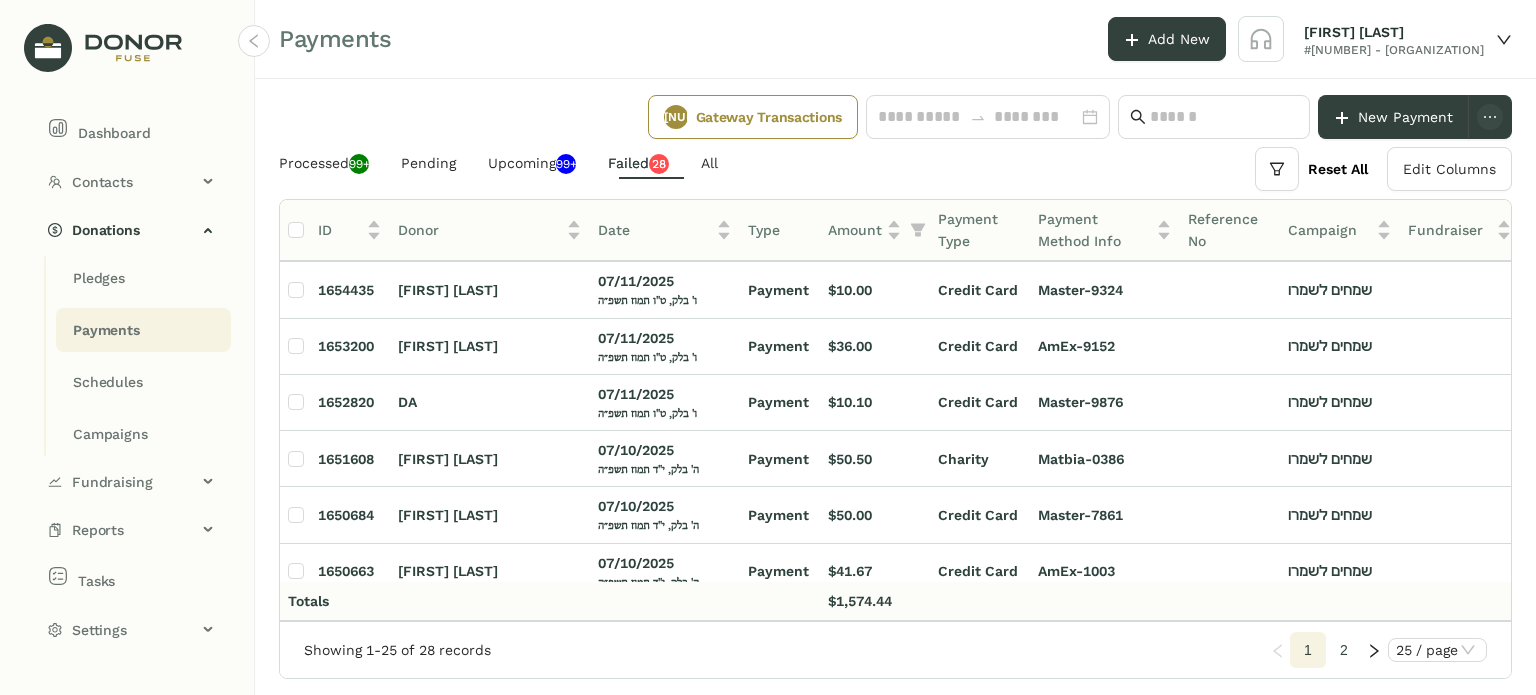 scroll, scrollTop: 889, scrollLeft: 0, axis: vertical 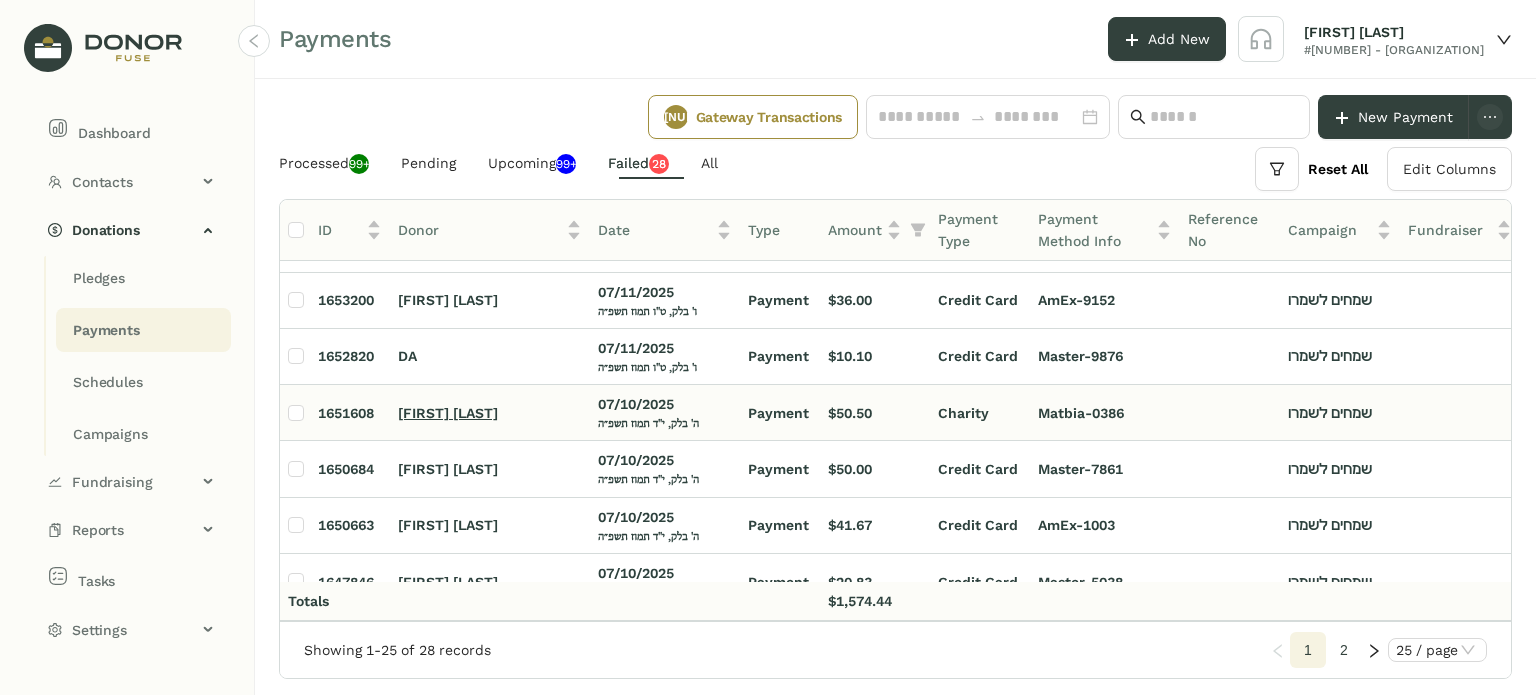 click on "[FIRST] [LAST]" 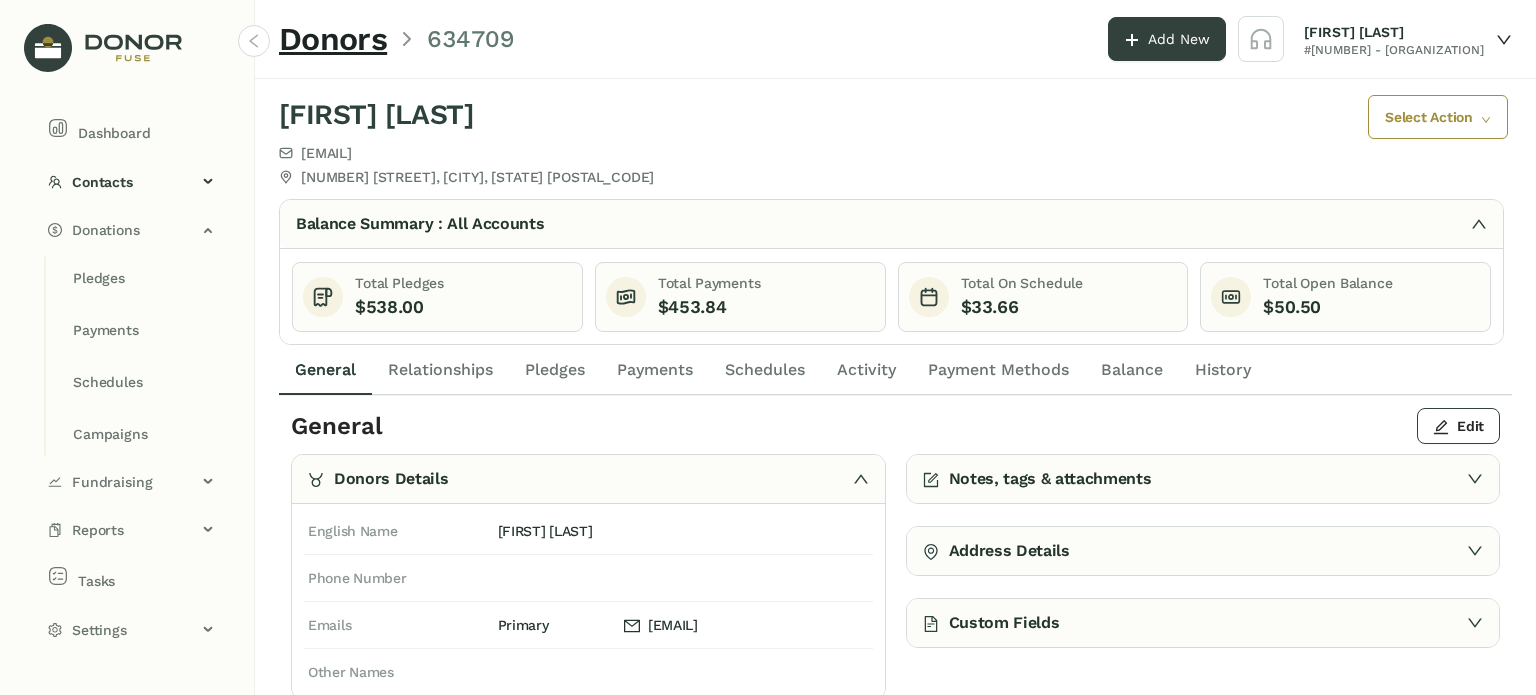 scroll, scrollTop: 3, scrollLeft: 0, axis: vertical 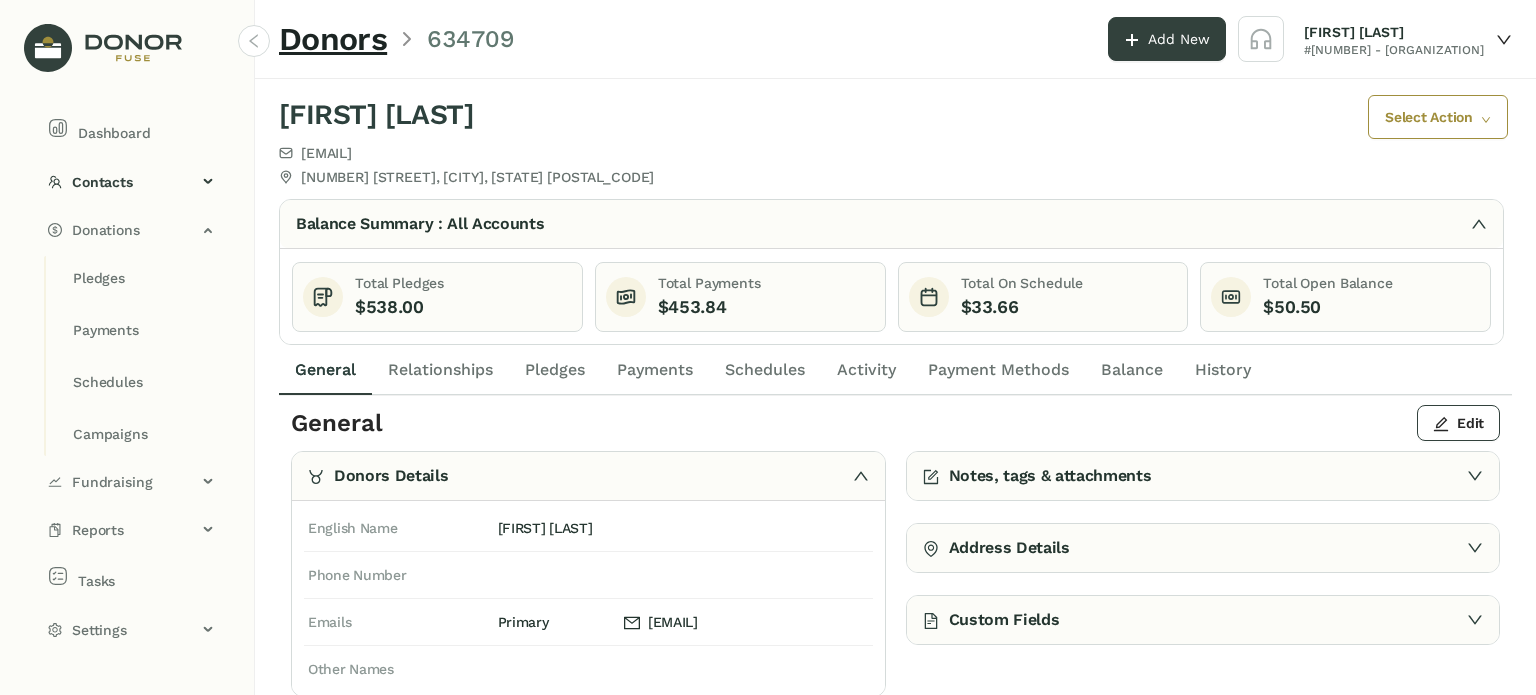 click on "Balance Summary : All Accounts" 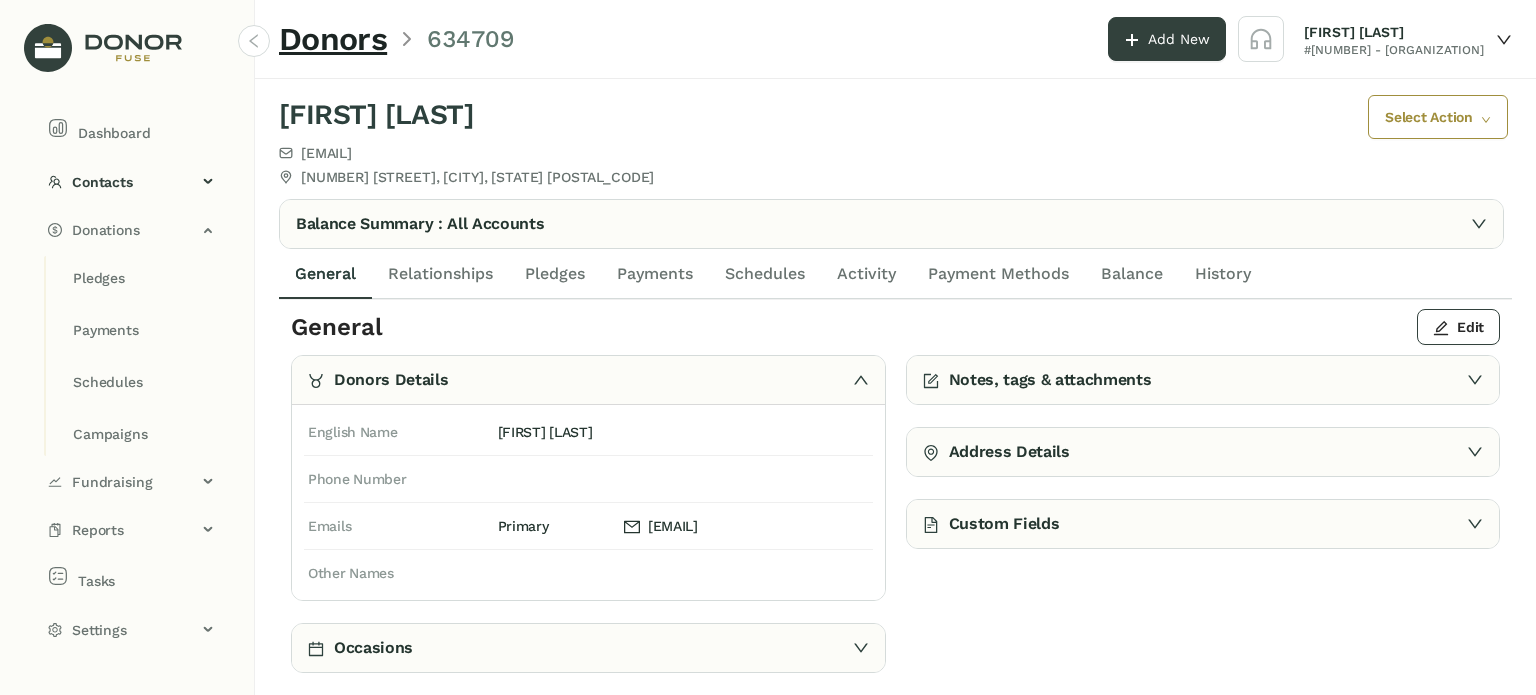 click on "Balance Summary : All Accounts" 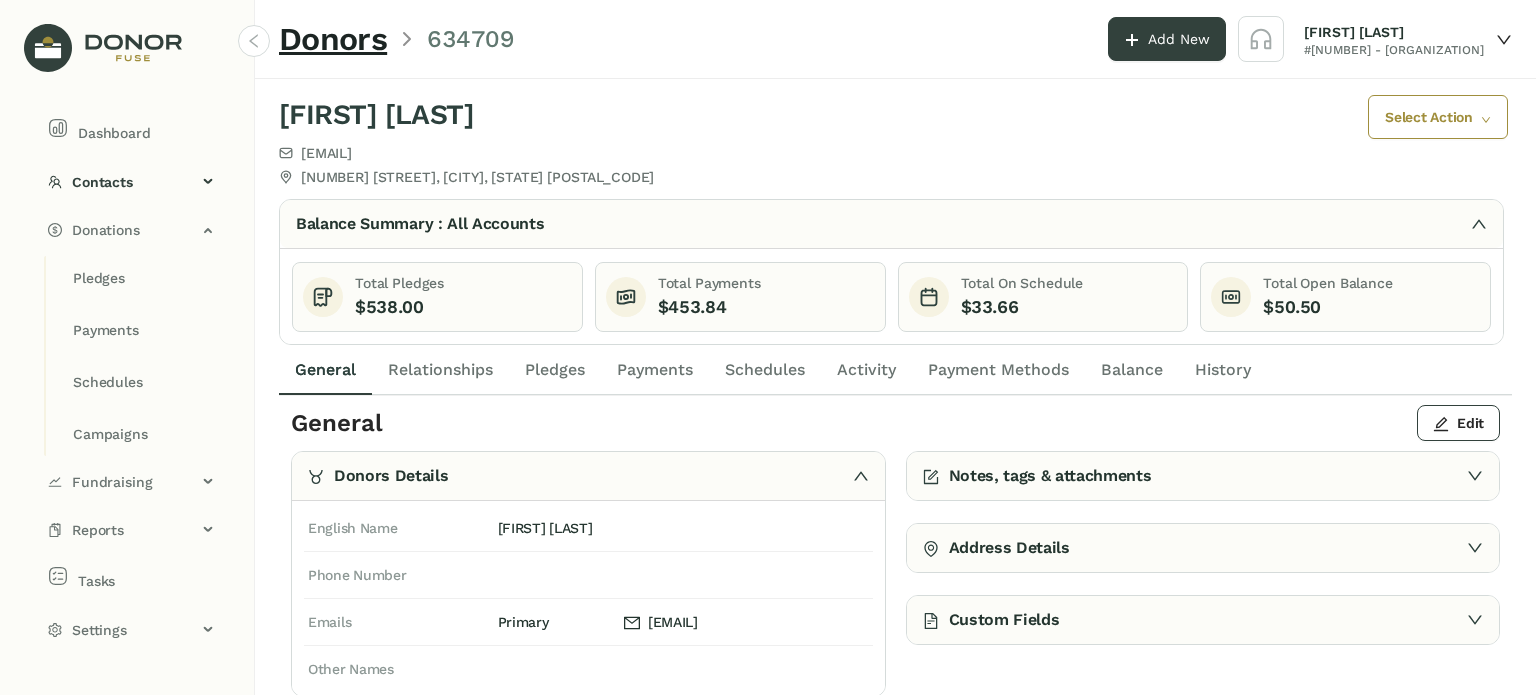 click on "Balance Summary : All Accounts" 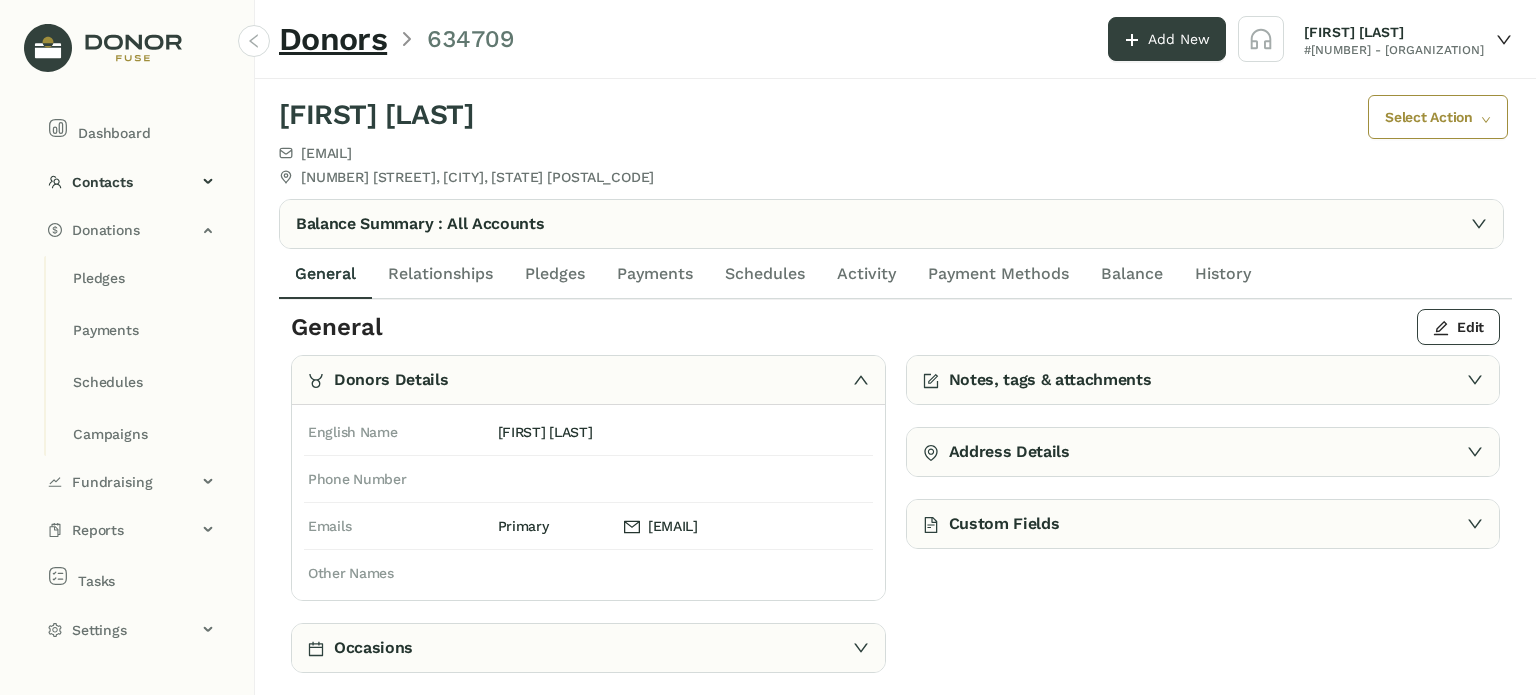 click on "Balance Summary : All Accounts" 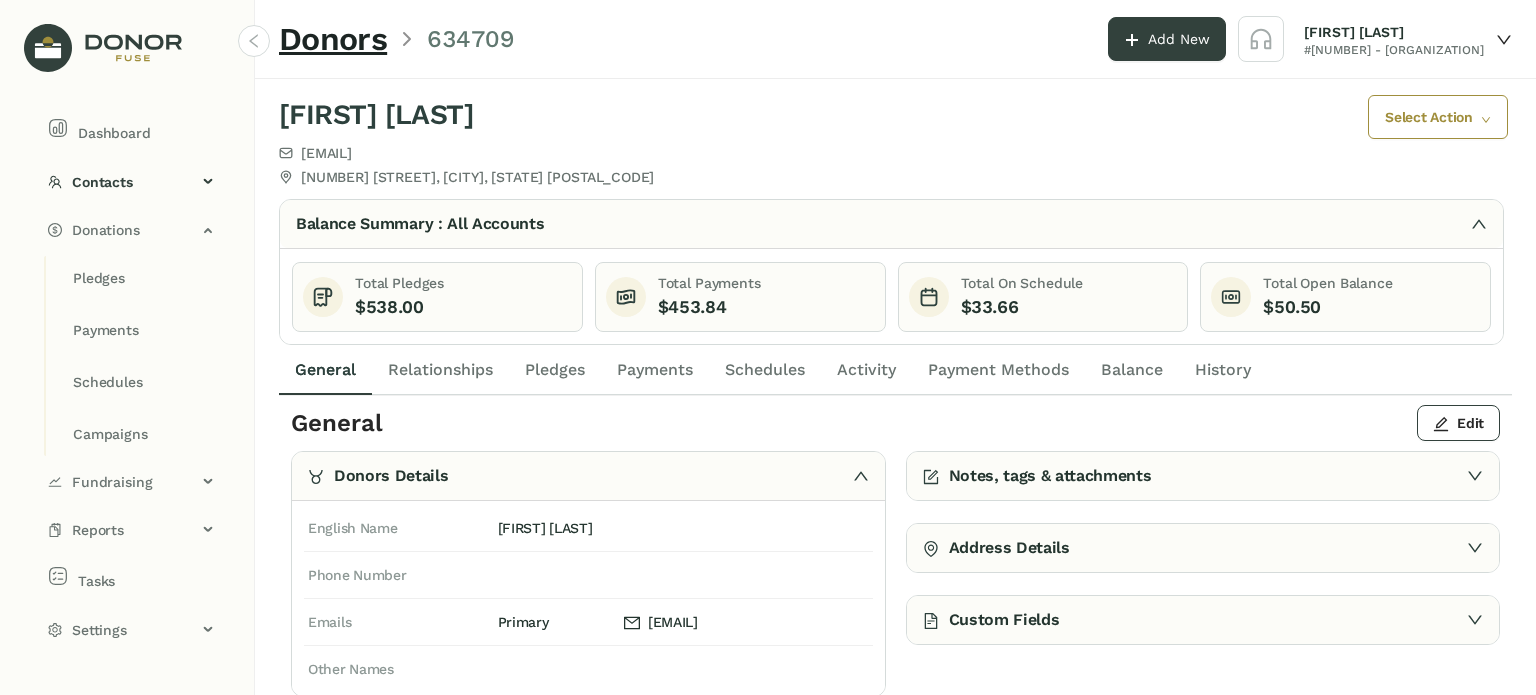 click on "$538.00" 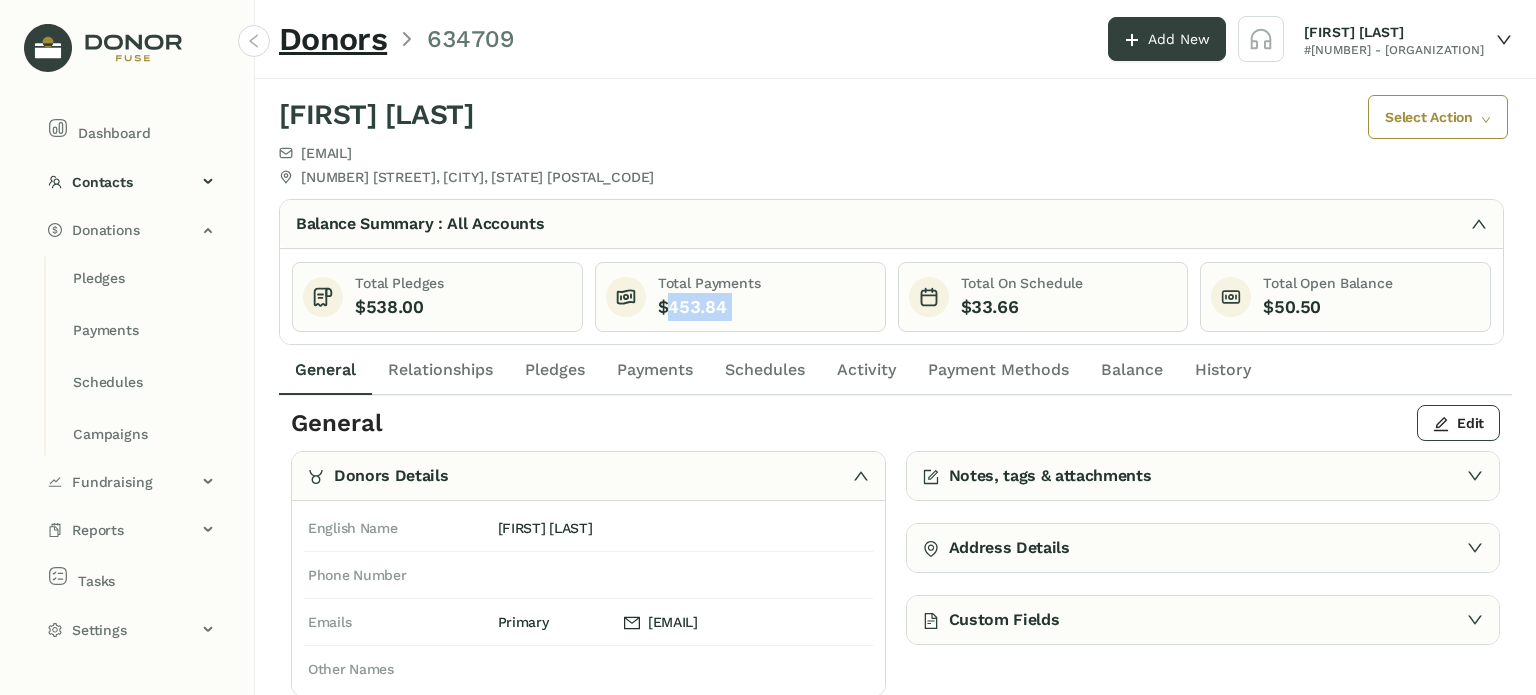 drag, startPoint x: 676, startPoint y: 299, endPoint x: 828, endPoint y: 300, distance: 152.0033 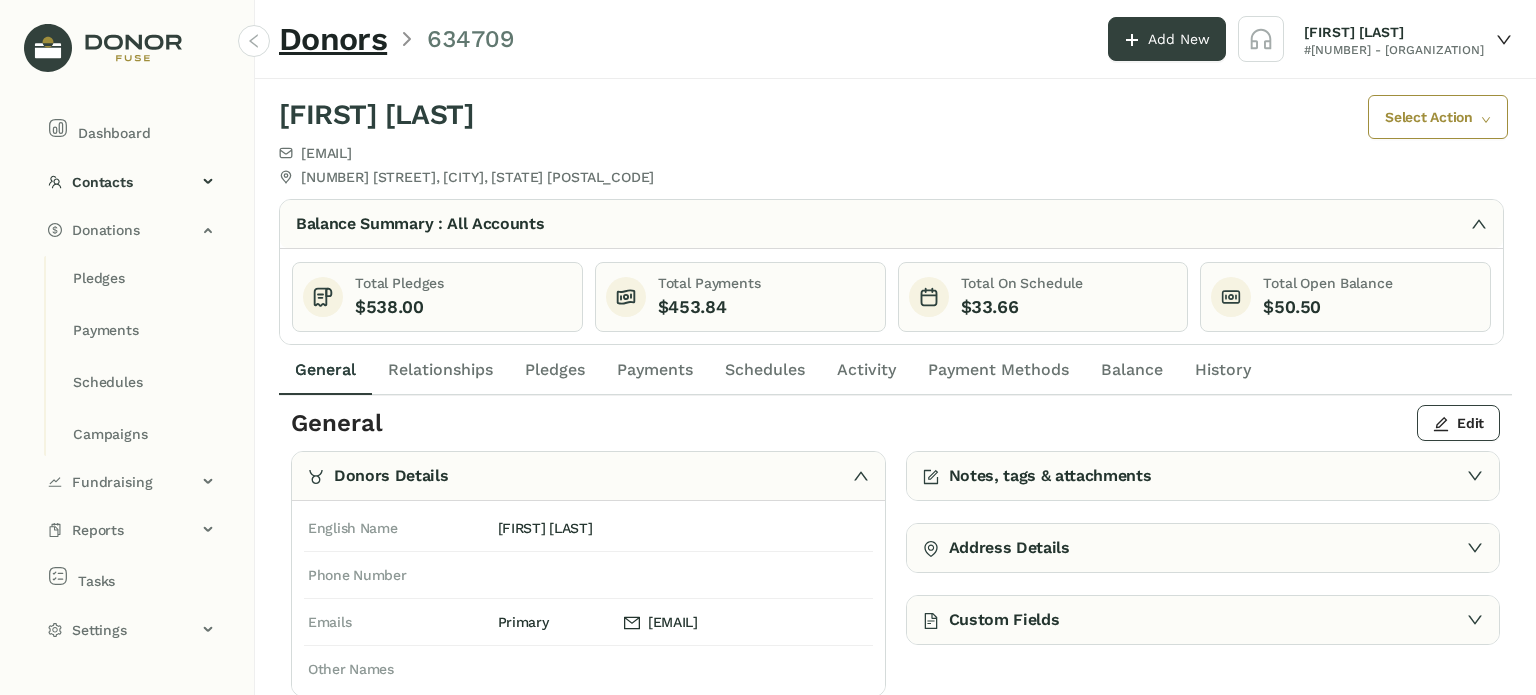 click on "Payments" 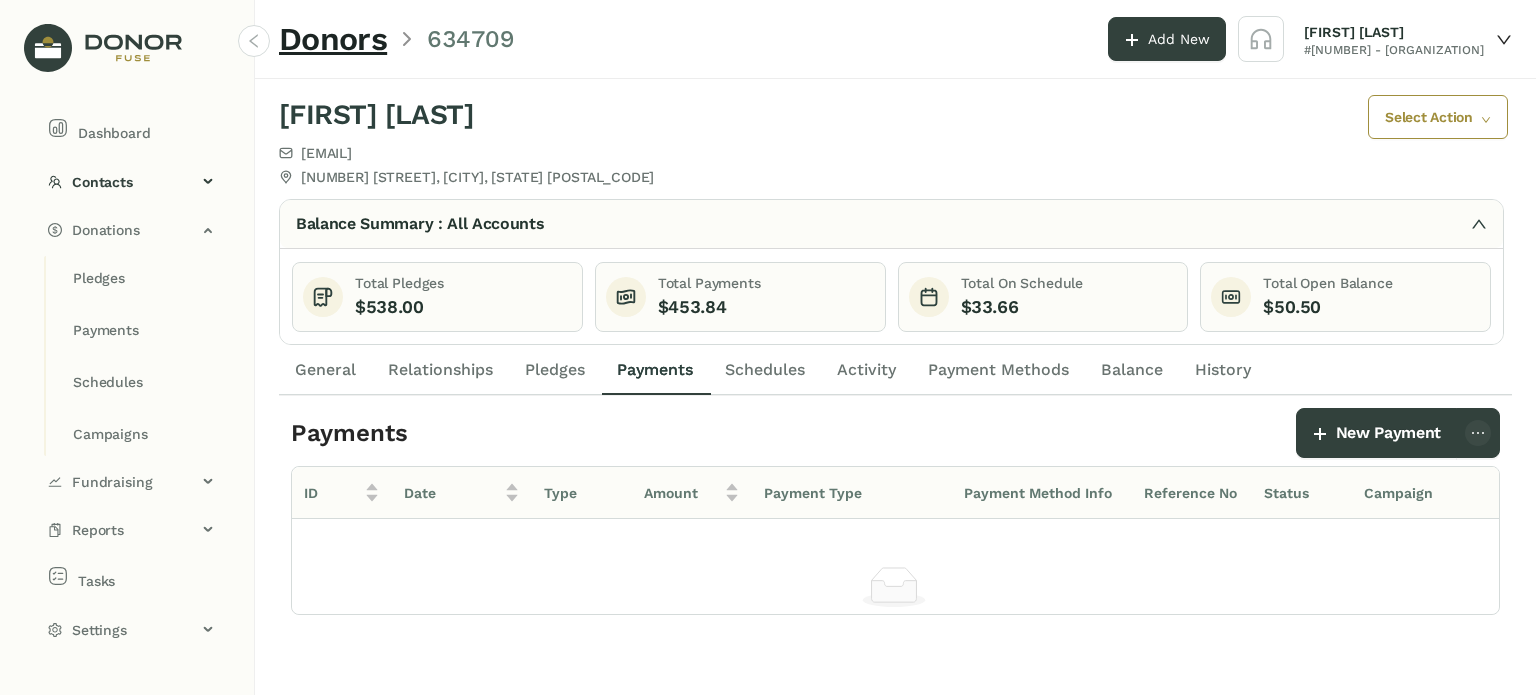 scroll, scrollTop: 0, scrollLeft: 0, axis: both 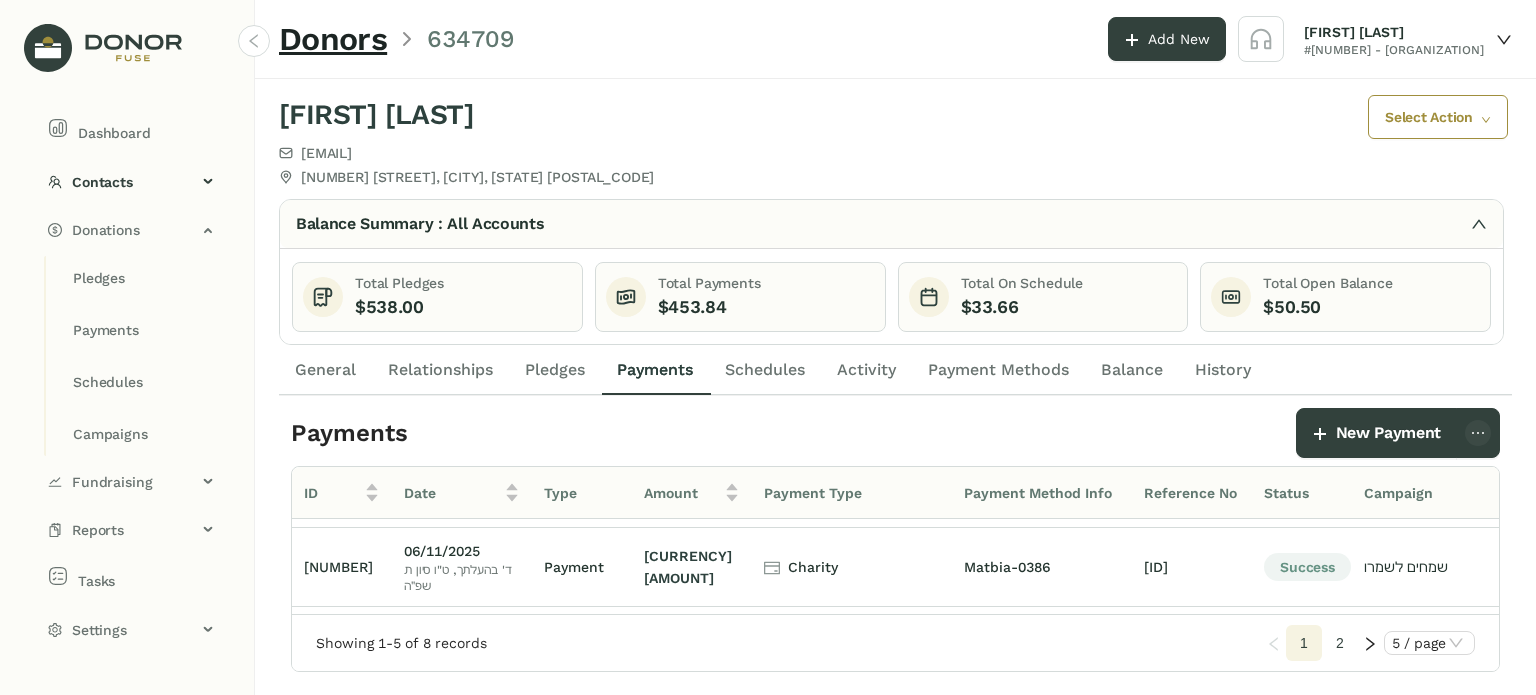 click on "2" 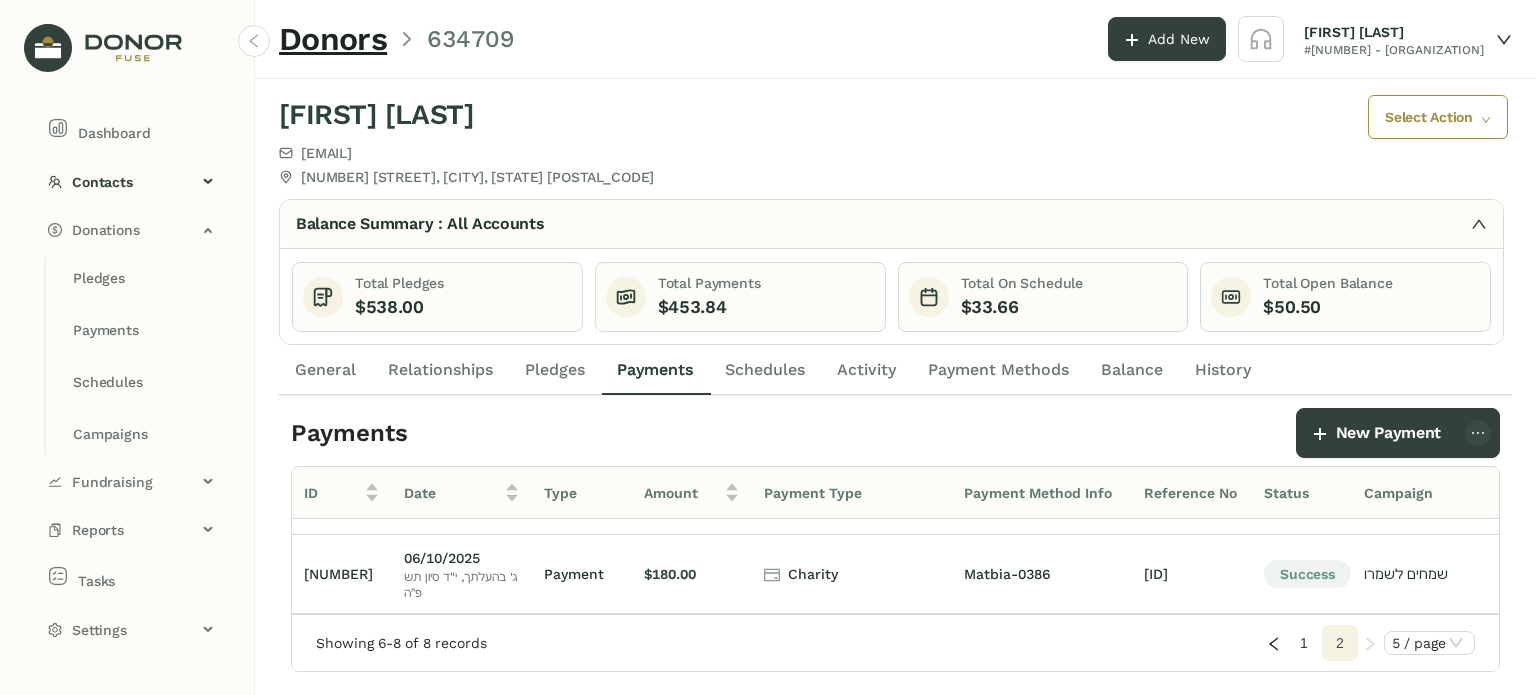 scroll, scrollTop: 103, scrollLeft: 0, axis: vertical 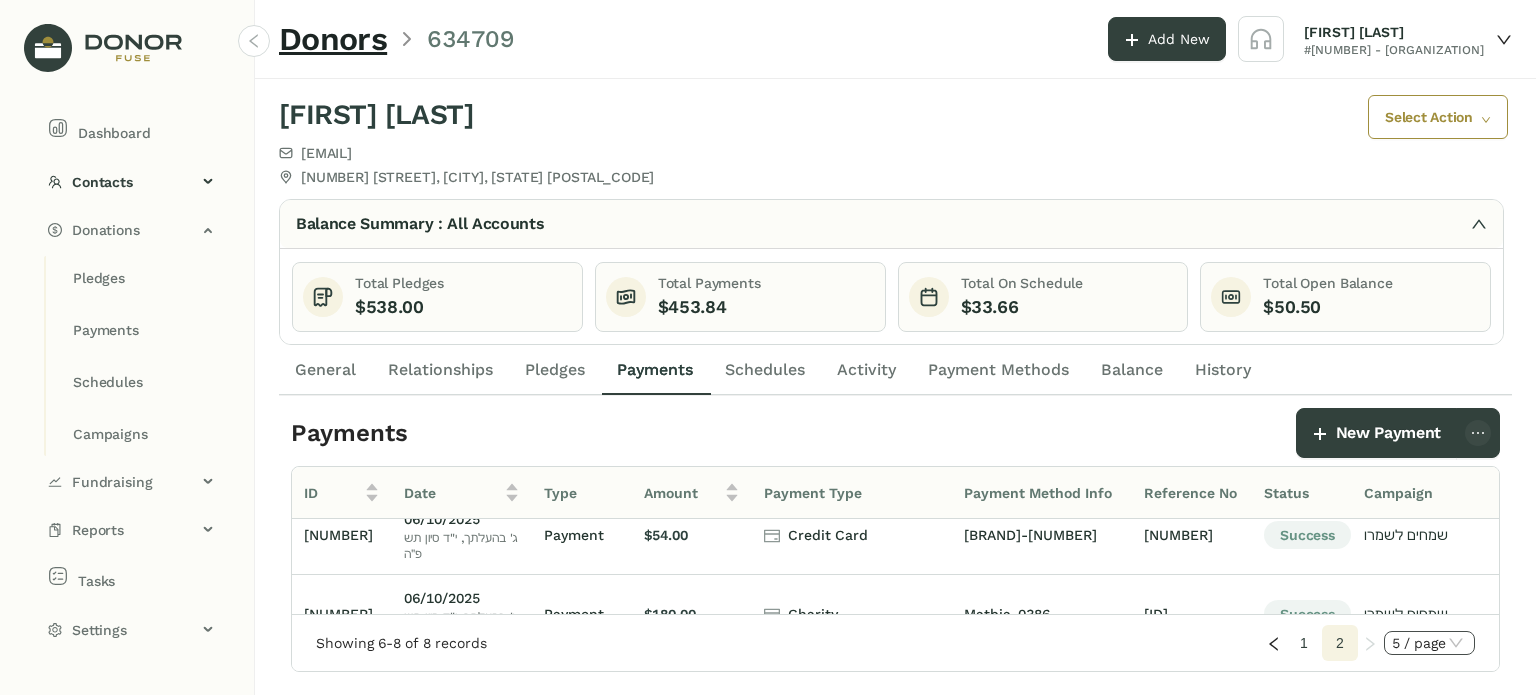 click on "5 / page" 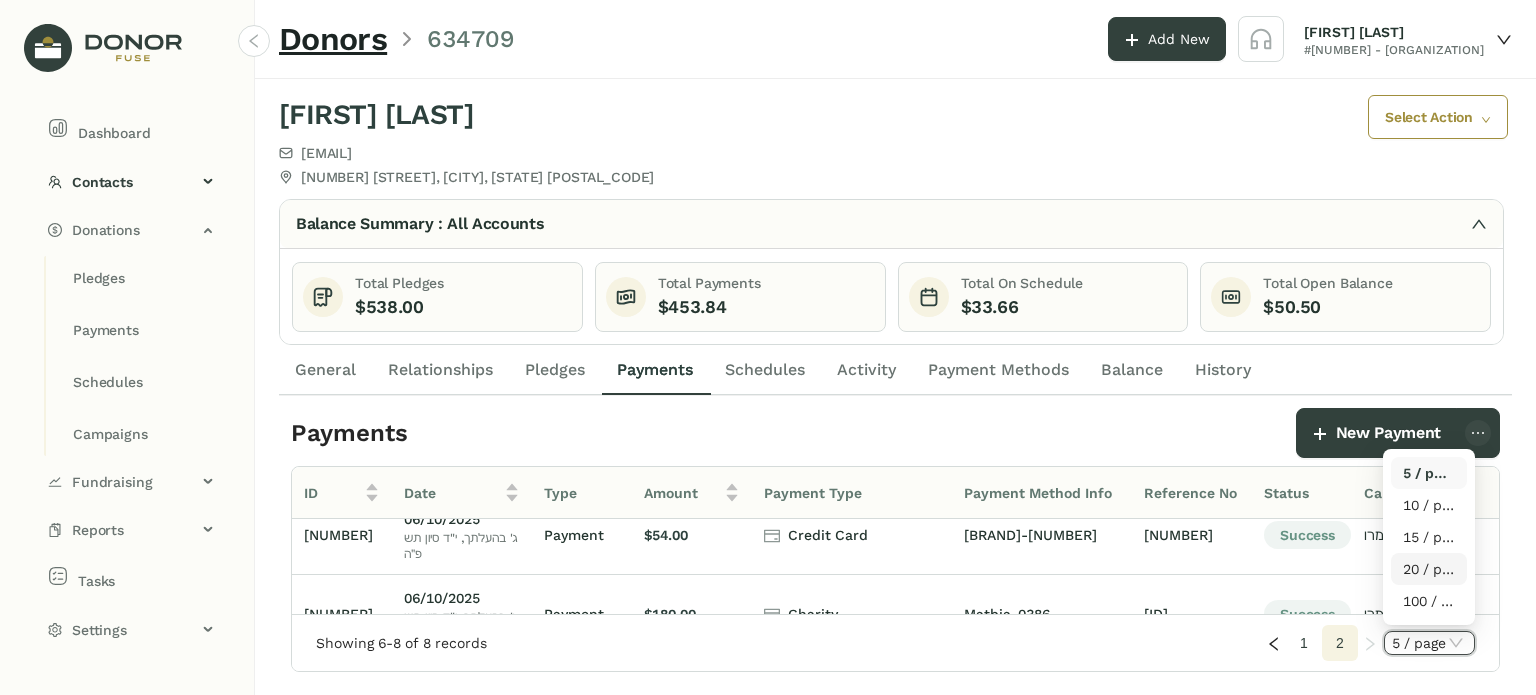 click on "Showing [NUMBER]-[NUMBER] of [NUMBER] records" 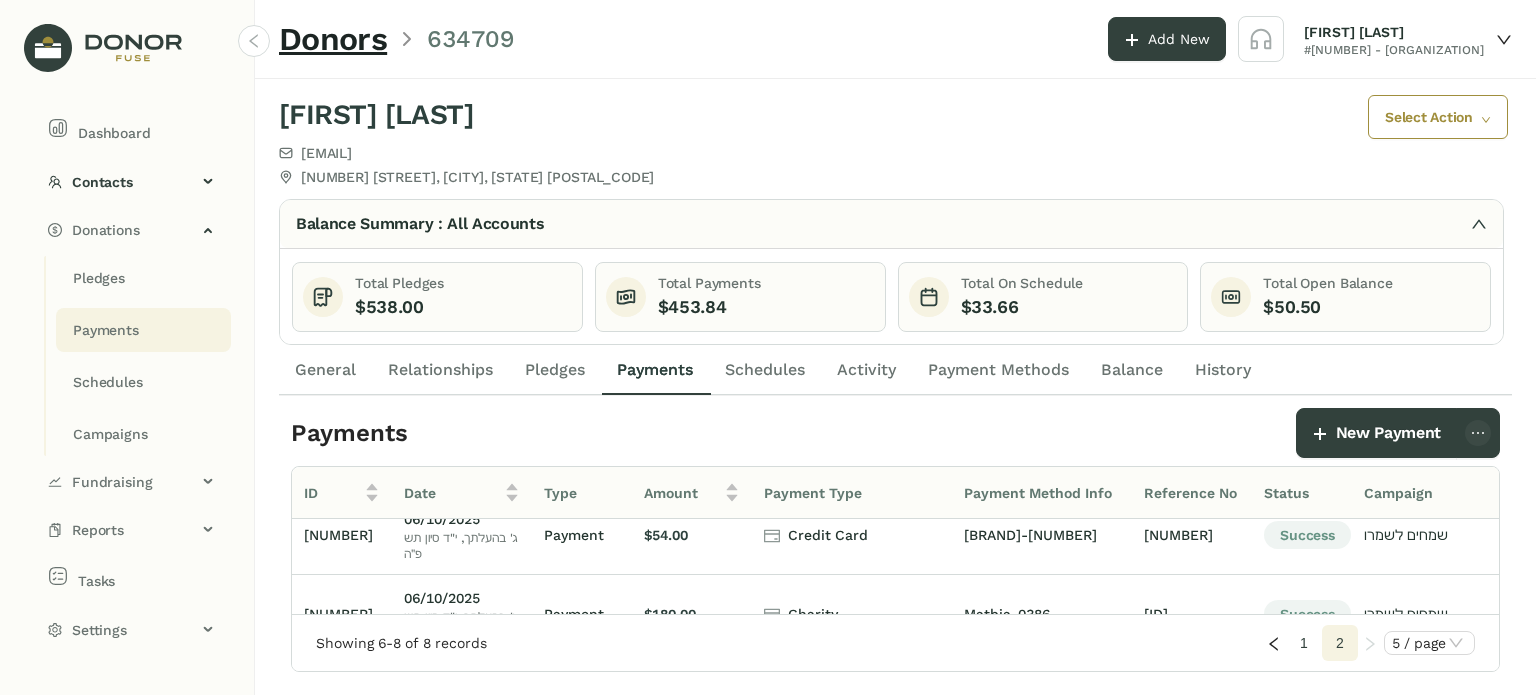 click on "Payments" 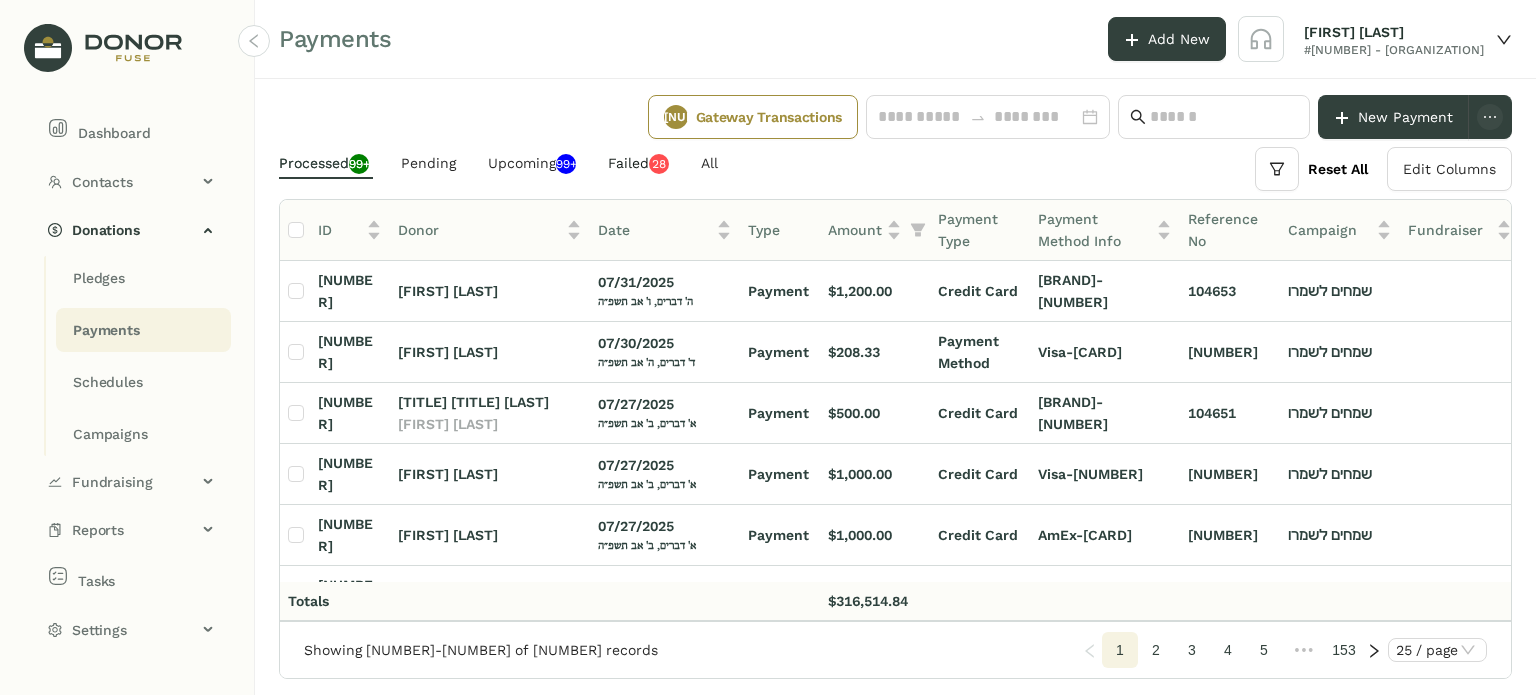 click on "Failed   0   1   2   3   4   5   6   7   8   9   0   1   2   3   4   5   6   7   8   9" 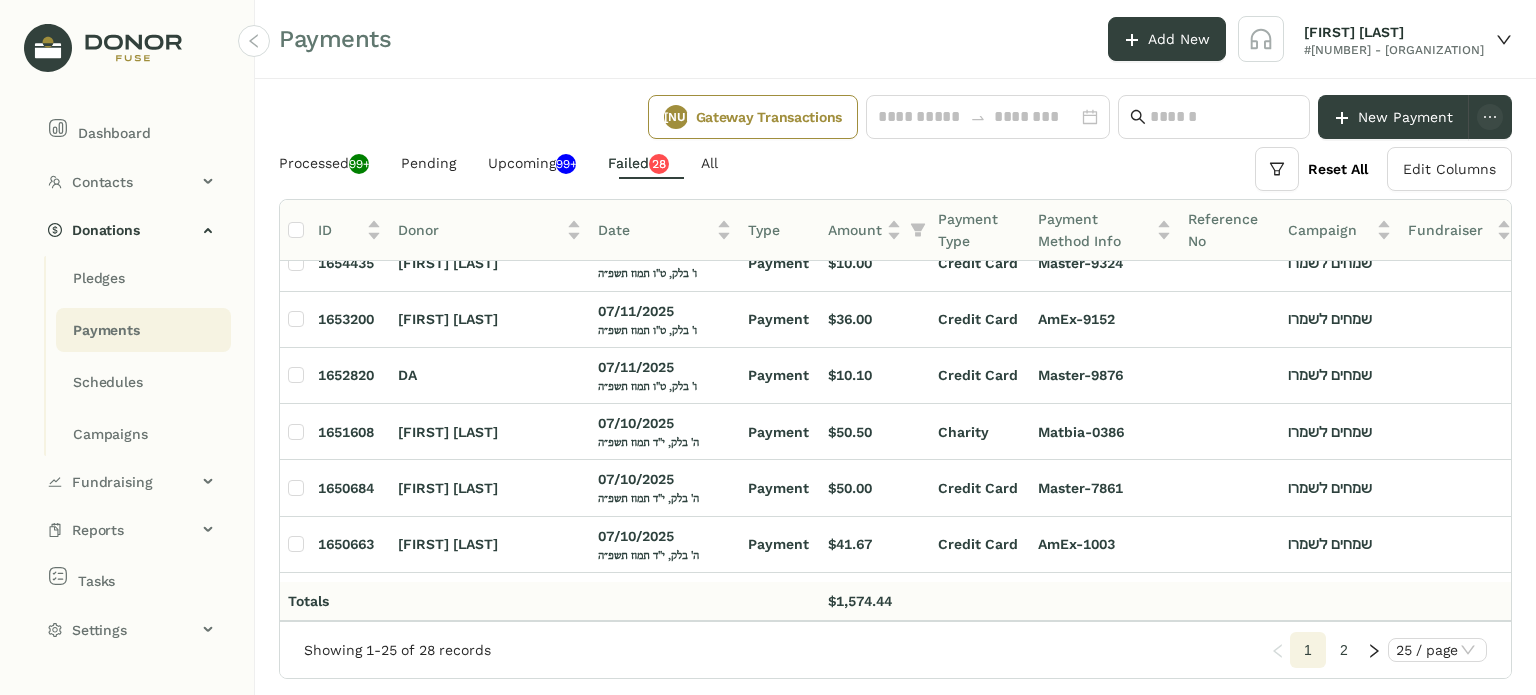 scroll, scrollTop: 900, scrollLeft: 0, axis: vertical 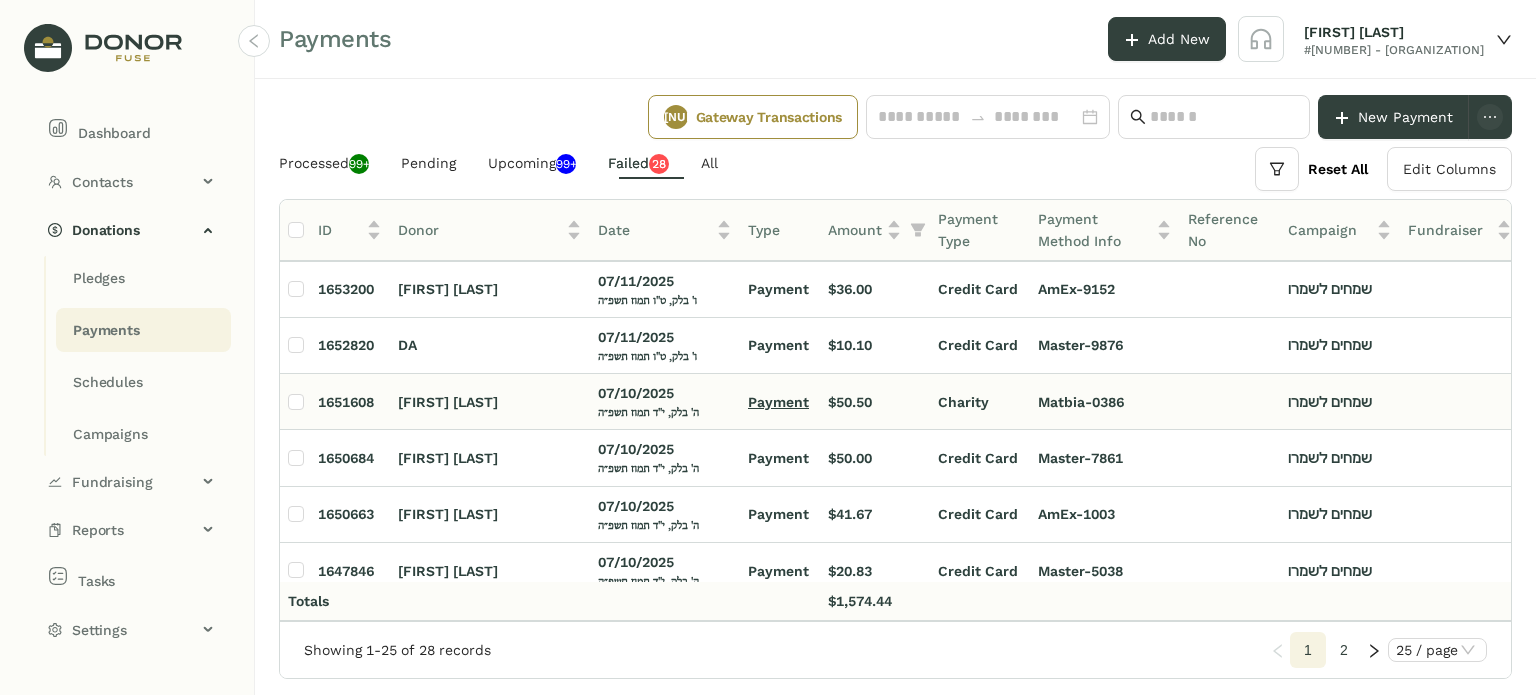 click on "Payment" 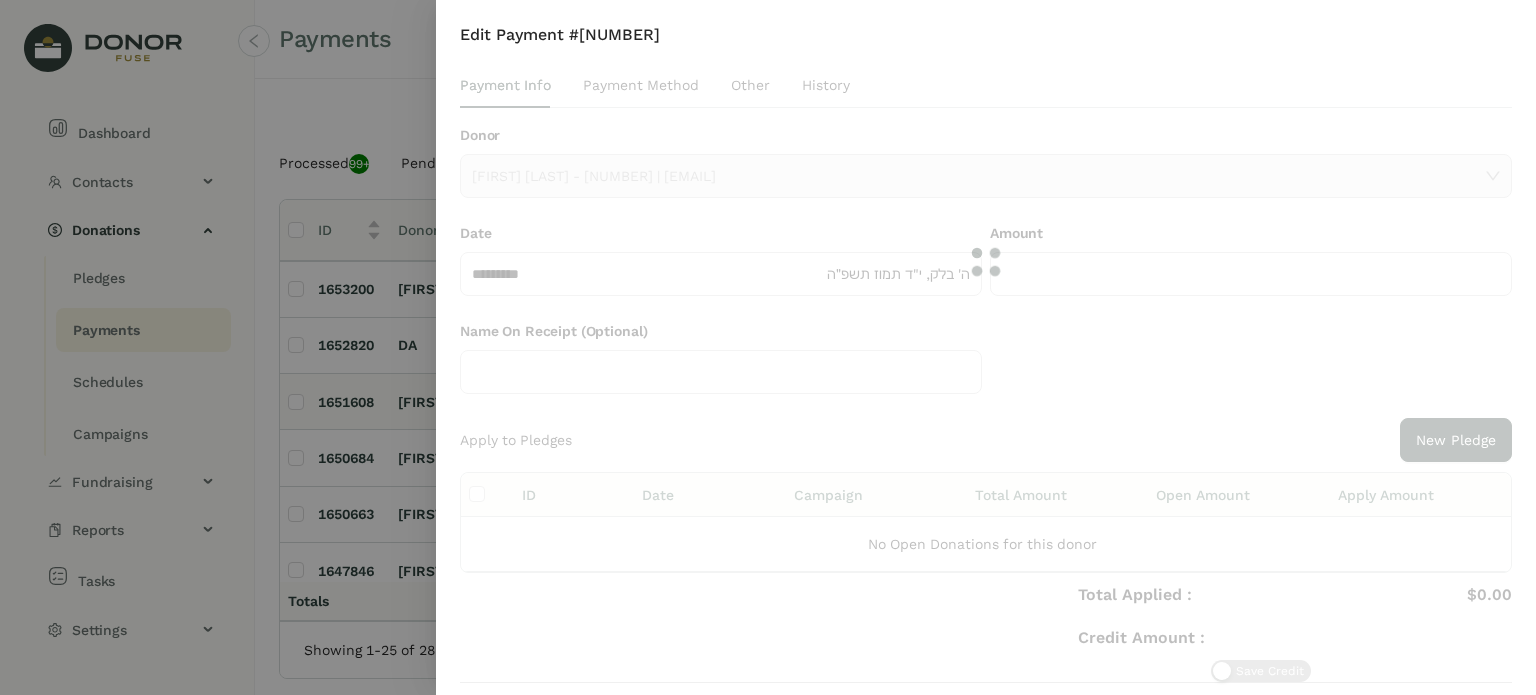 type on "******" 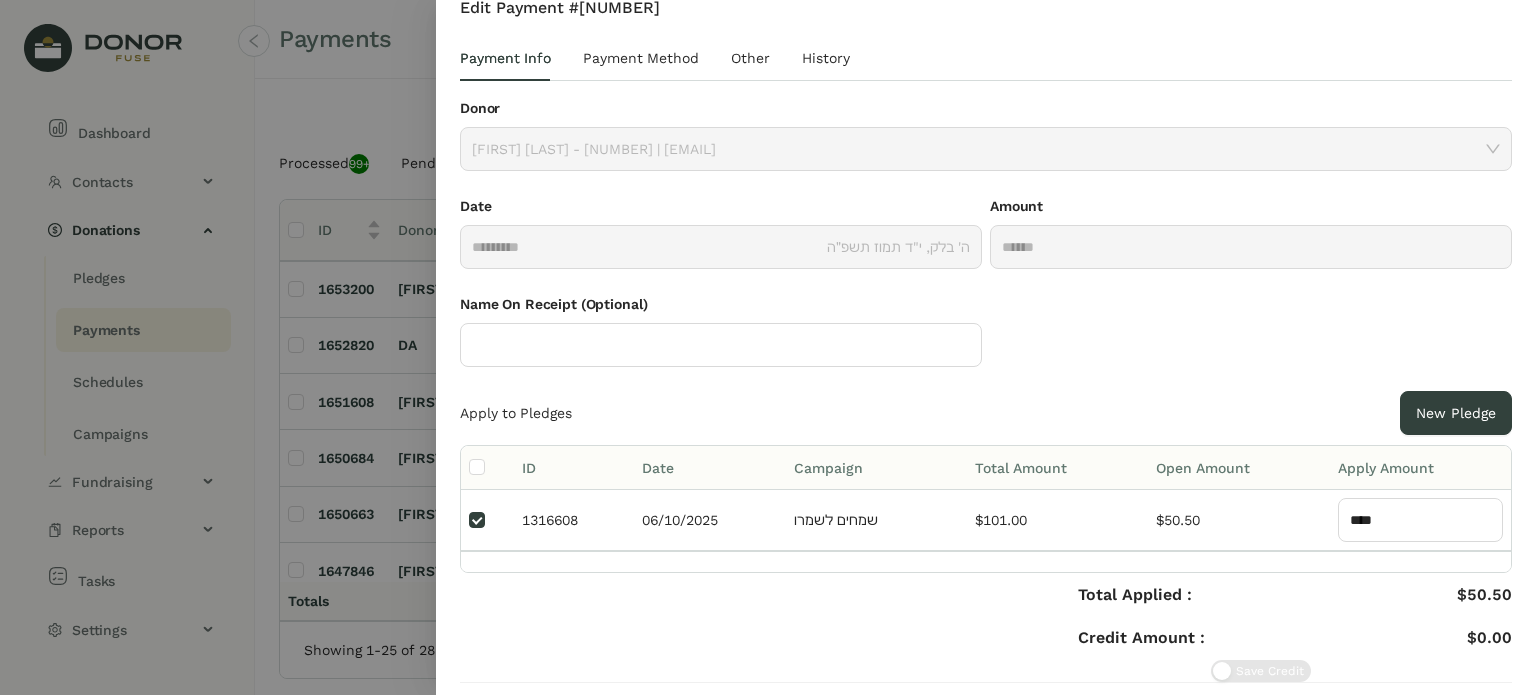 scroll, scrollTop: 25, scrollLeft: 0, axis: vertical 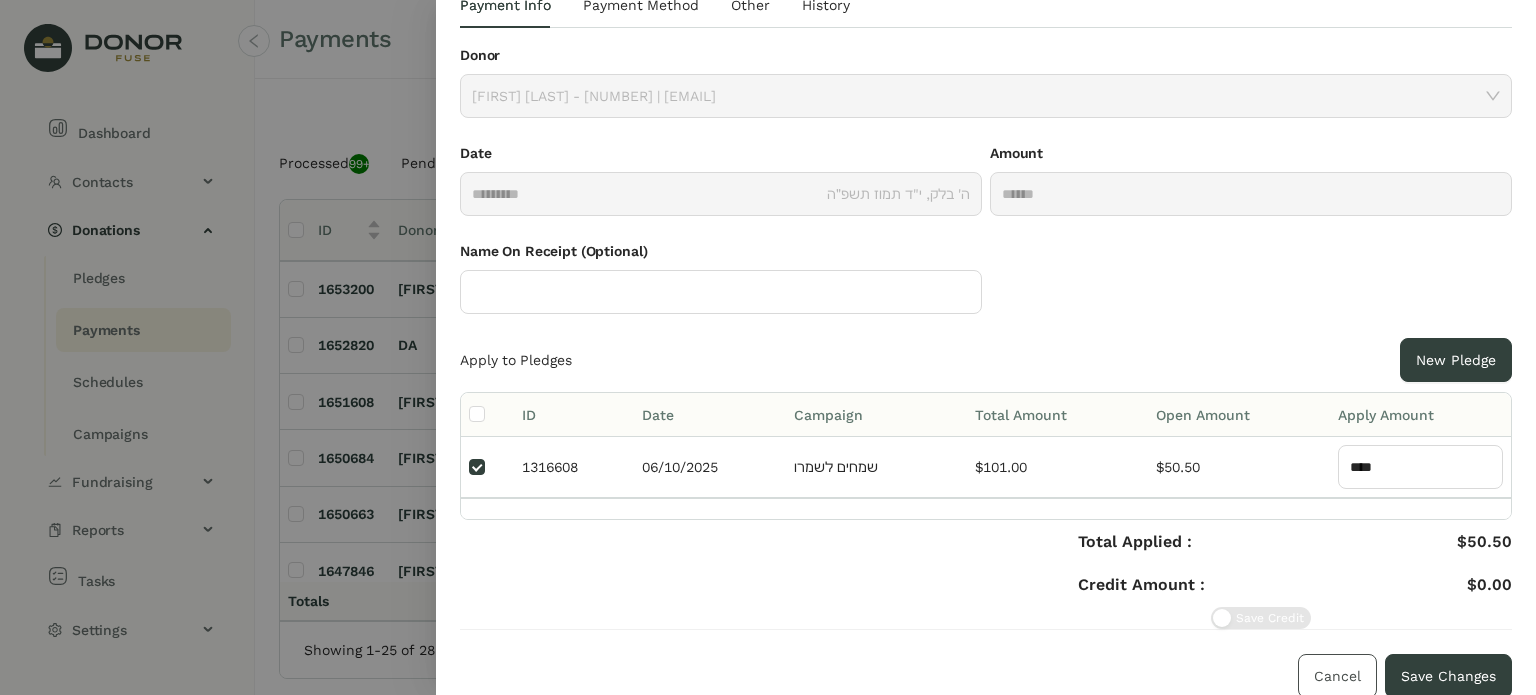 click on "Cancel" at bounding box center (1337, 676) 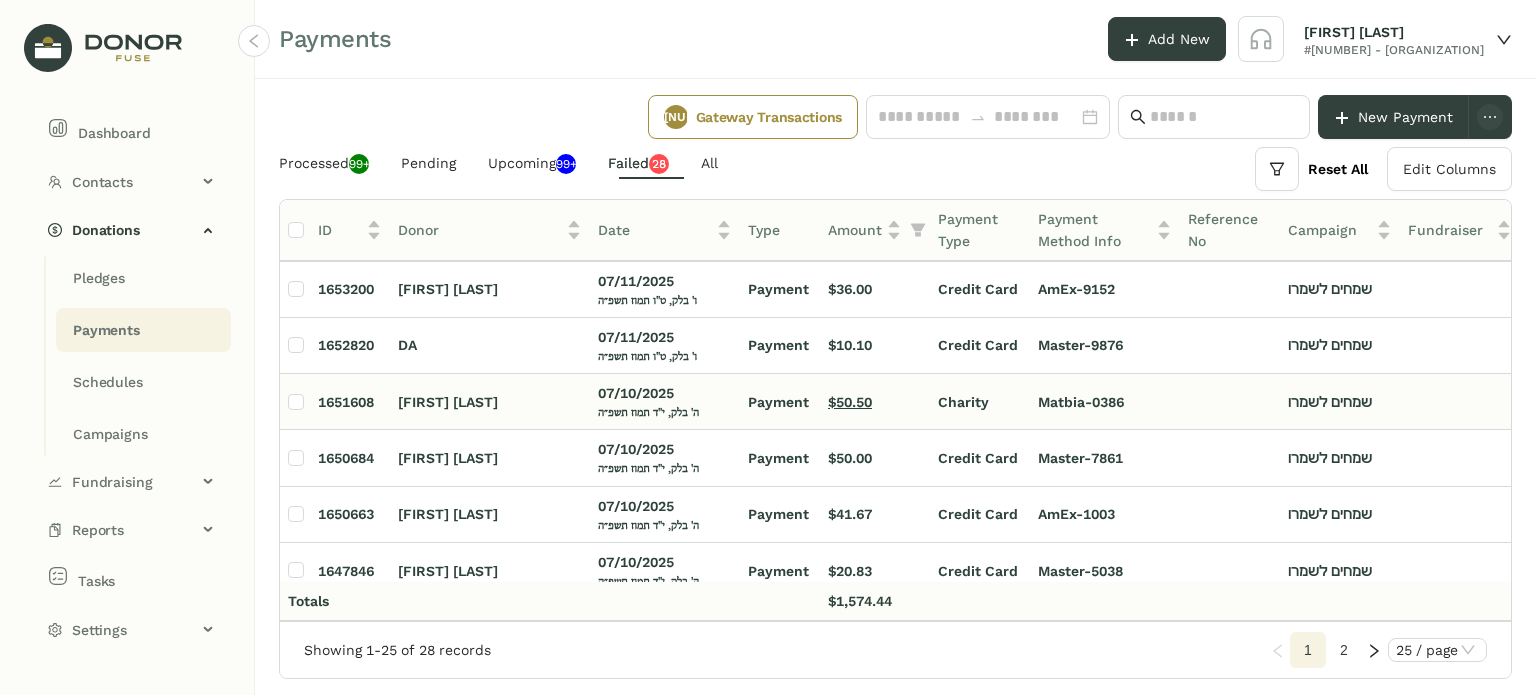 click on "$50.50" 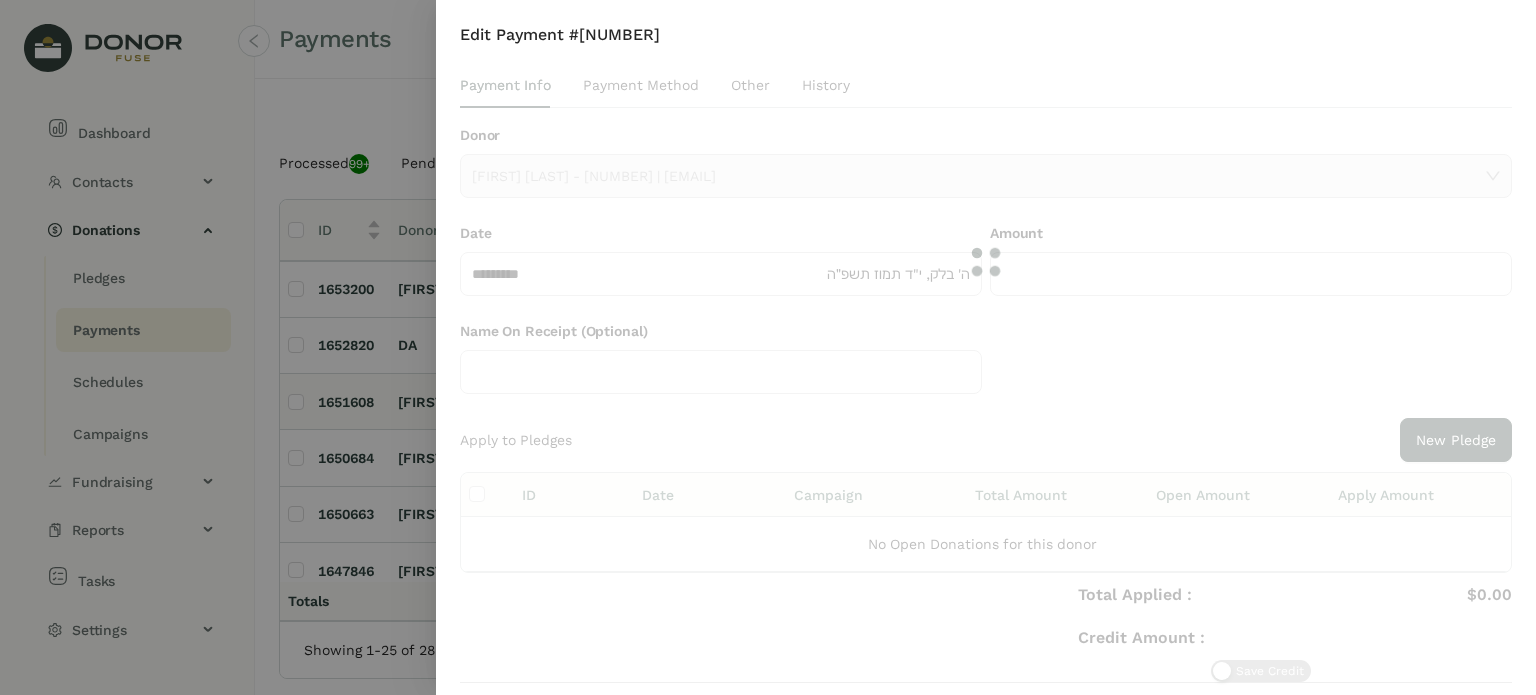 type on "******" 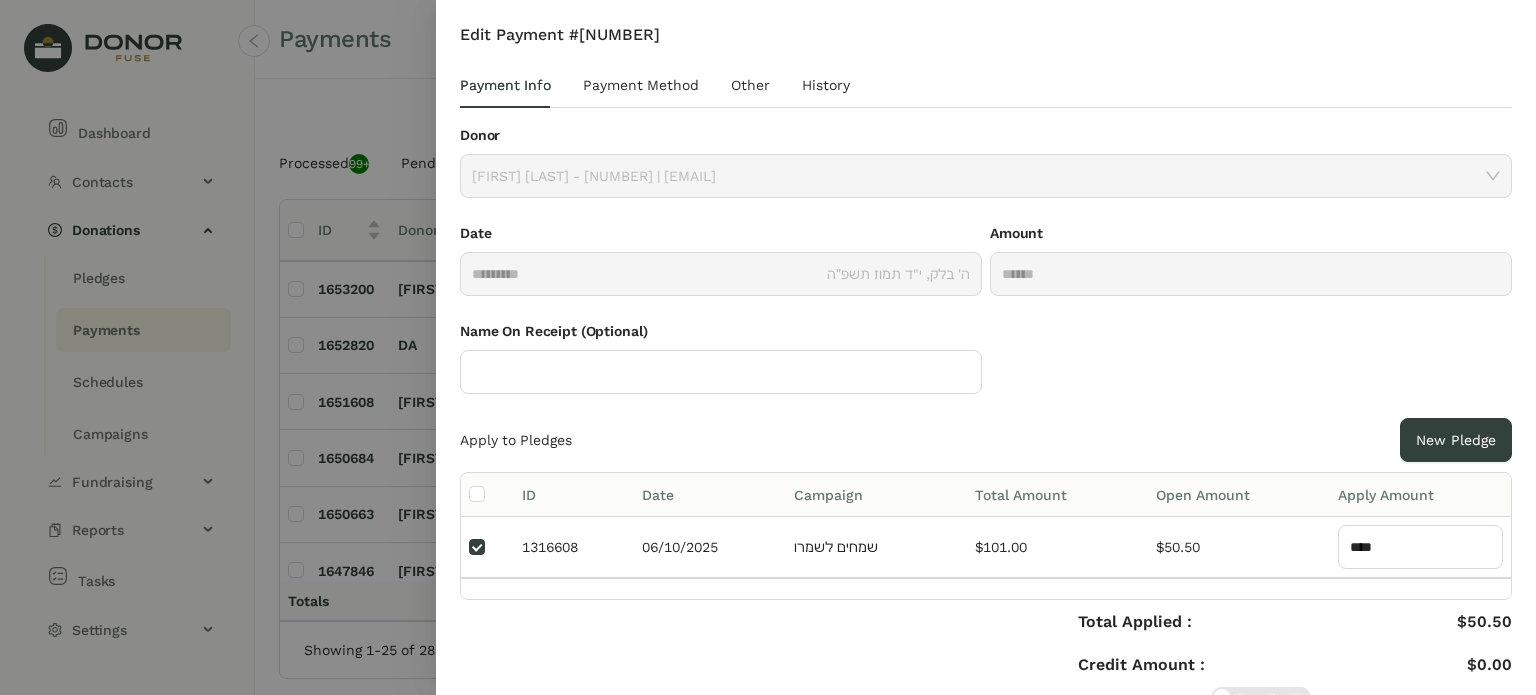 scroll, scrollTop: 80, scrollLeft: 0, axis: vertical 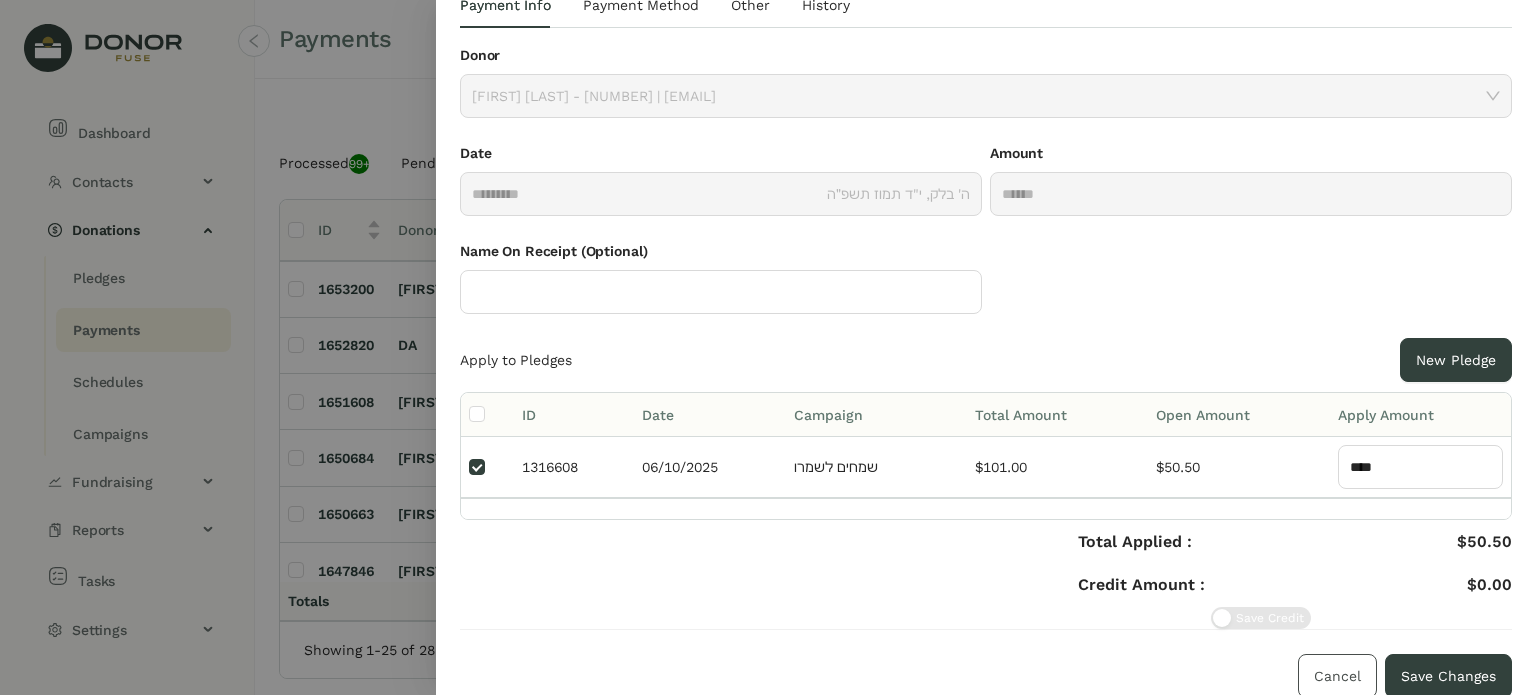 click on "Cancel" at bounding box center [1337, 676] 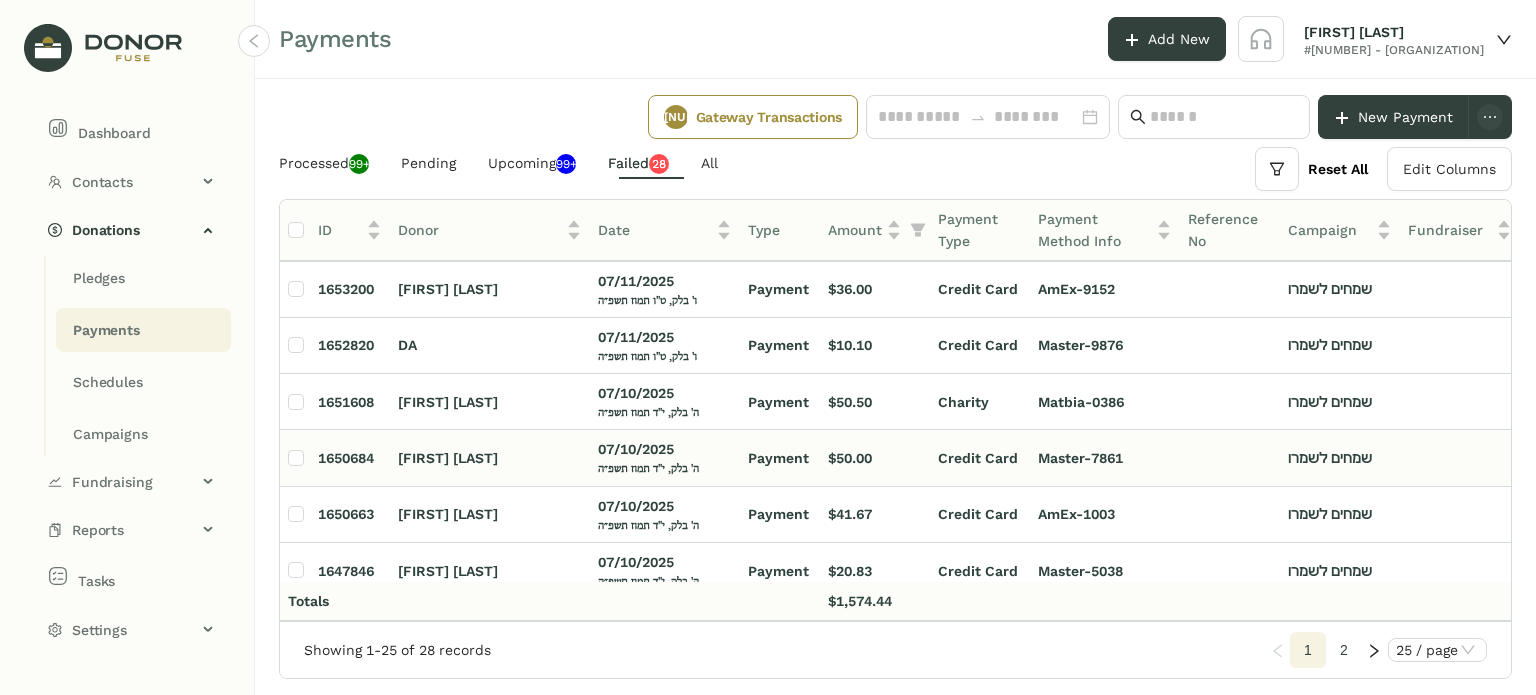 scroll, scrollTop: 900, scrollLeft: 172, axis: both 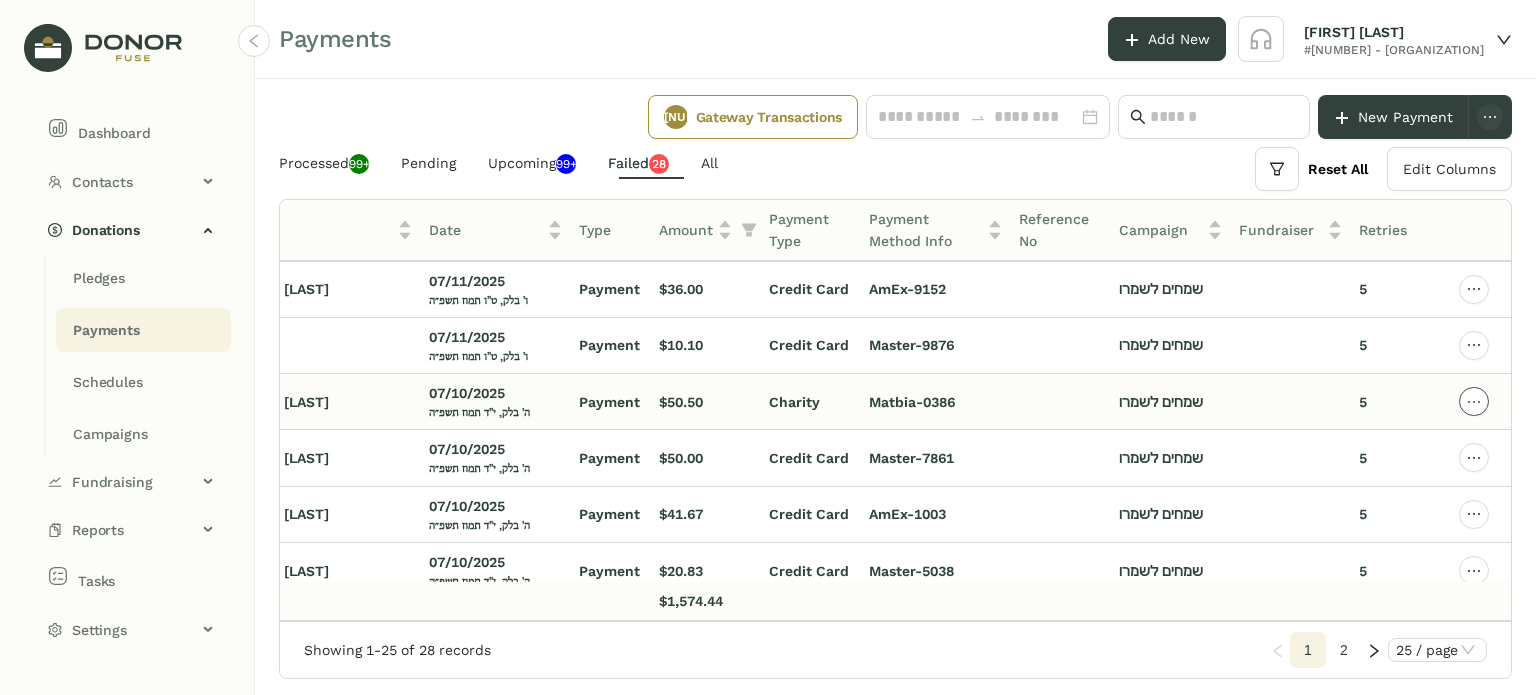 click 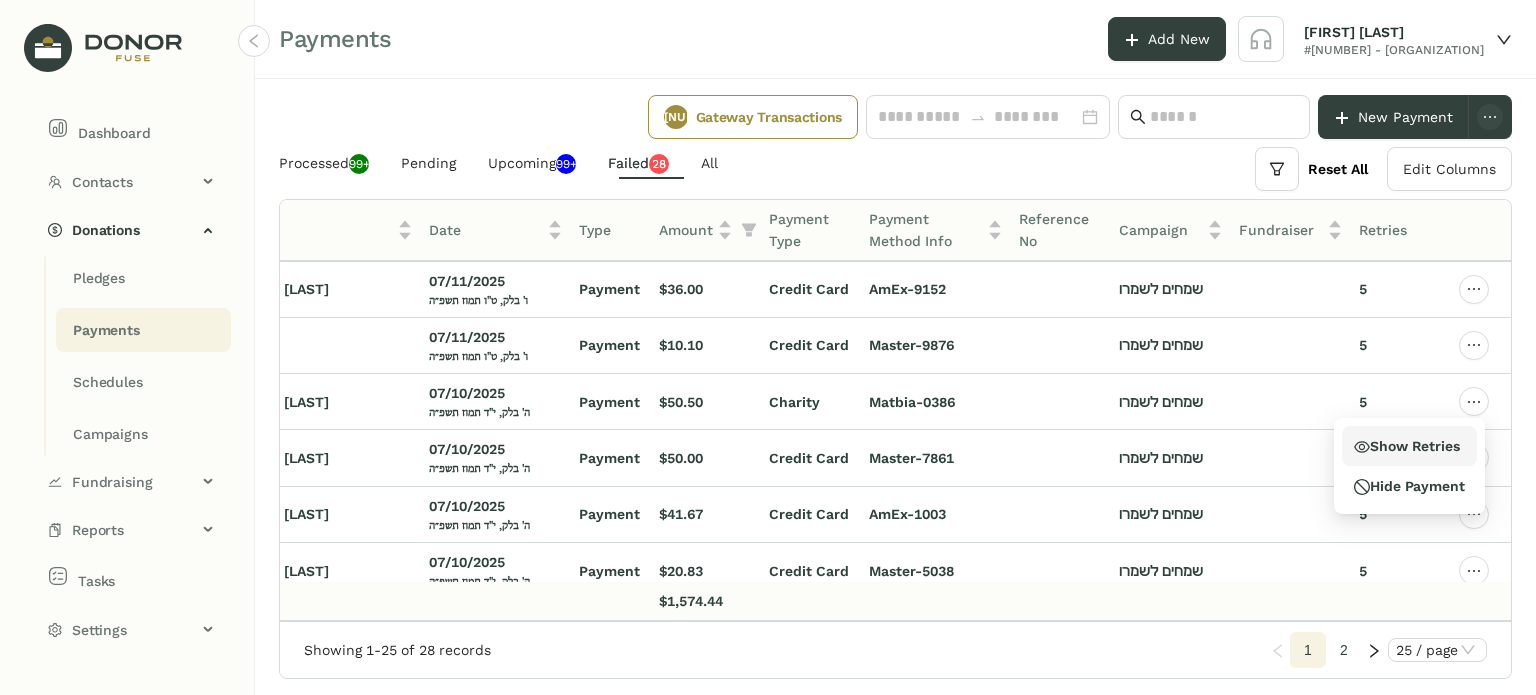 click on "Show Retries" at bounding box center (1406, 446) 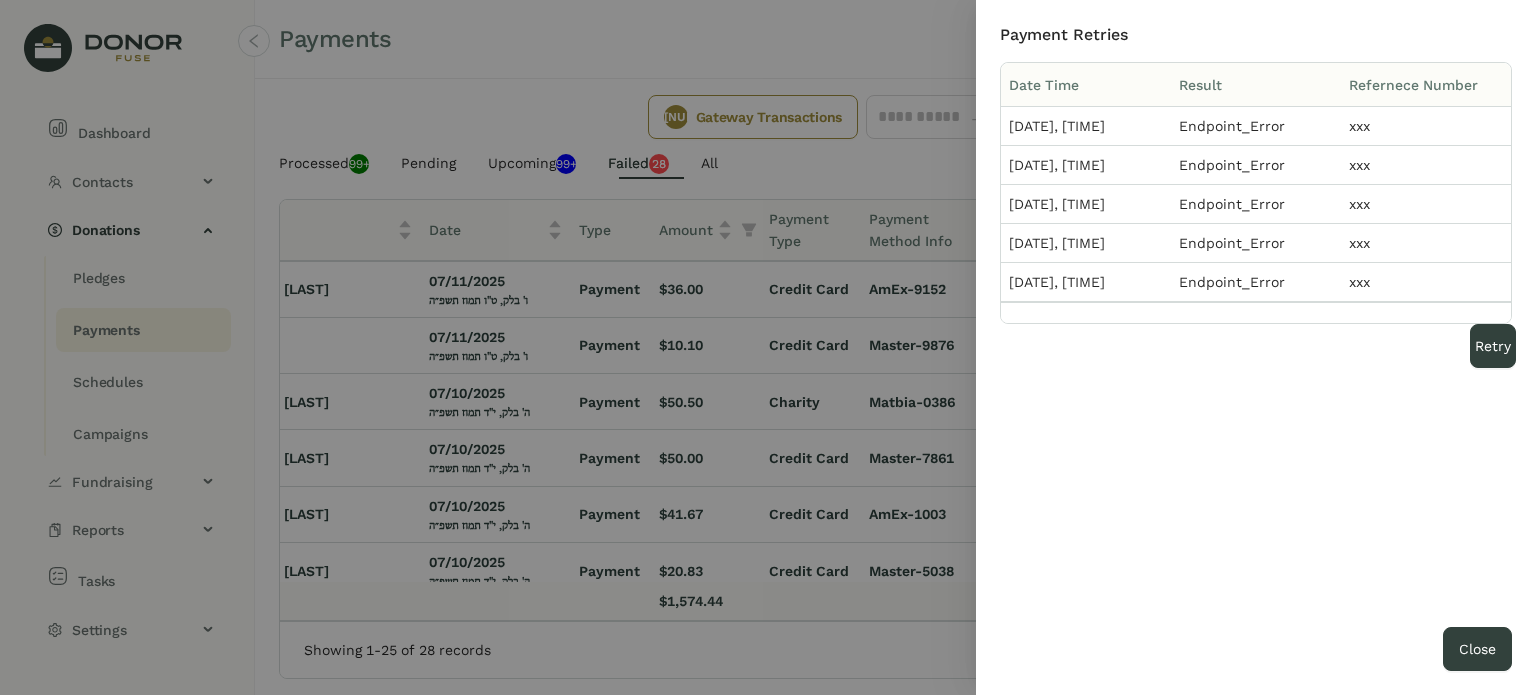 click at bounding box center [768, 347] 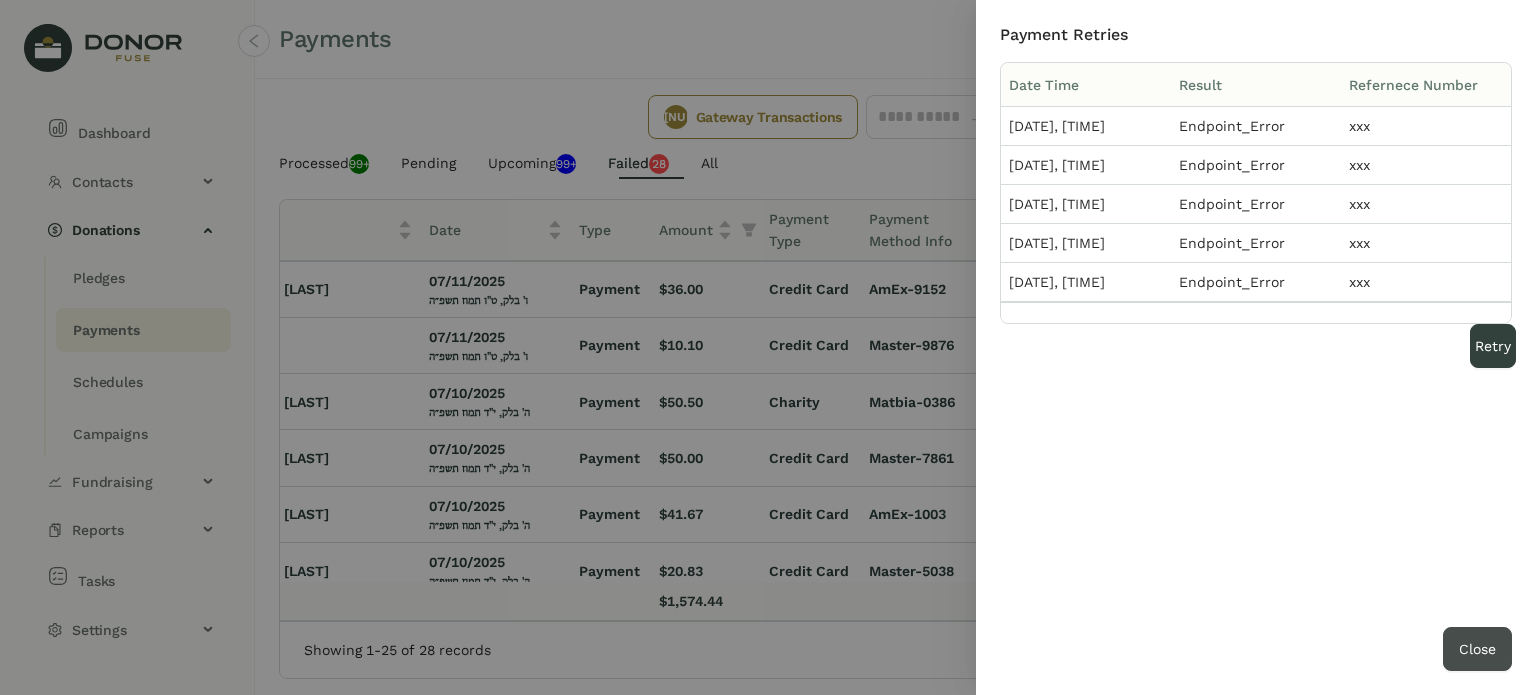 click on "Close" at bounding box center [1477, 649] 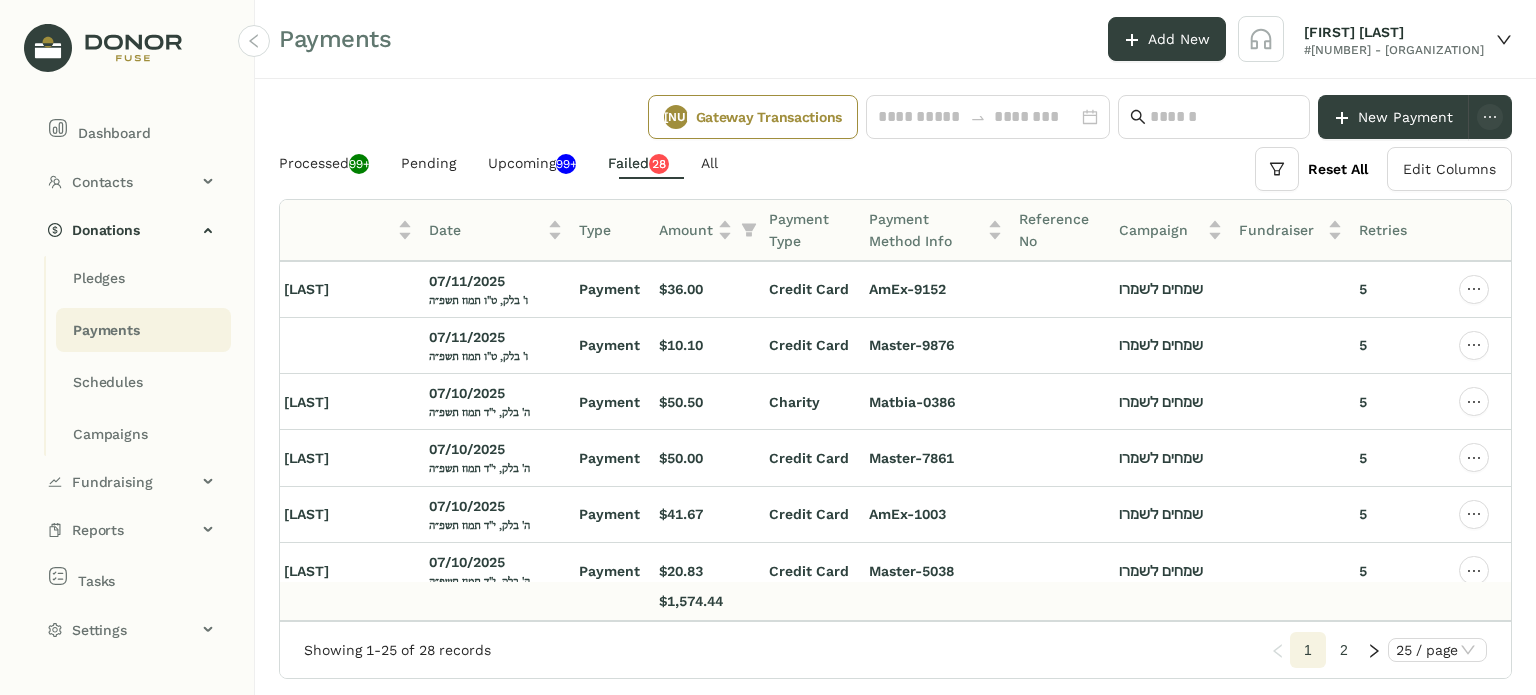 scroll, scrollTop: 900, scrollLeft: 0, axis: vertical 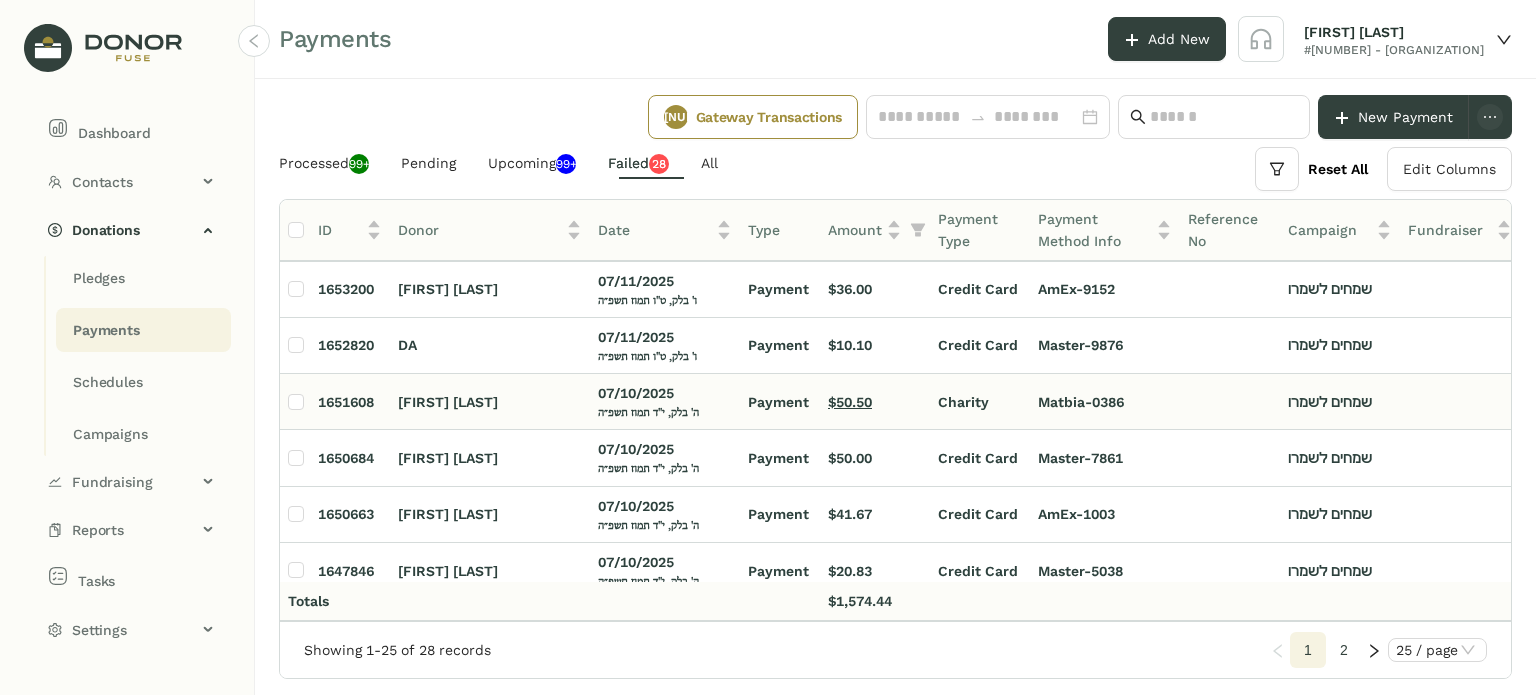 click on "$50.50" 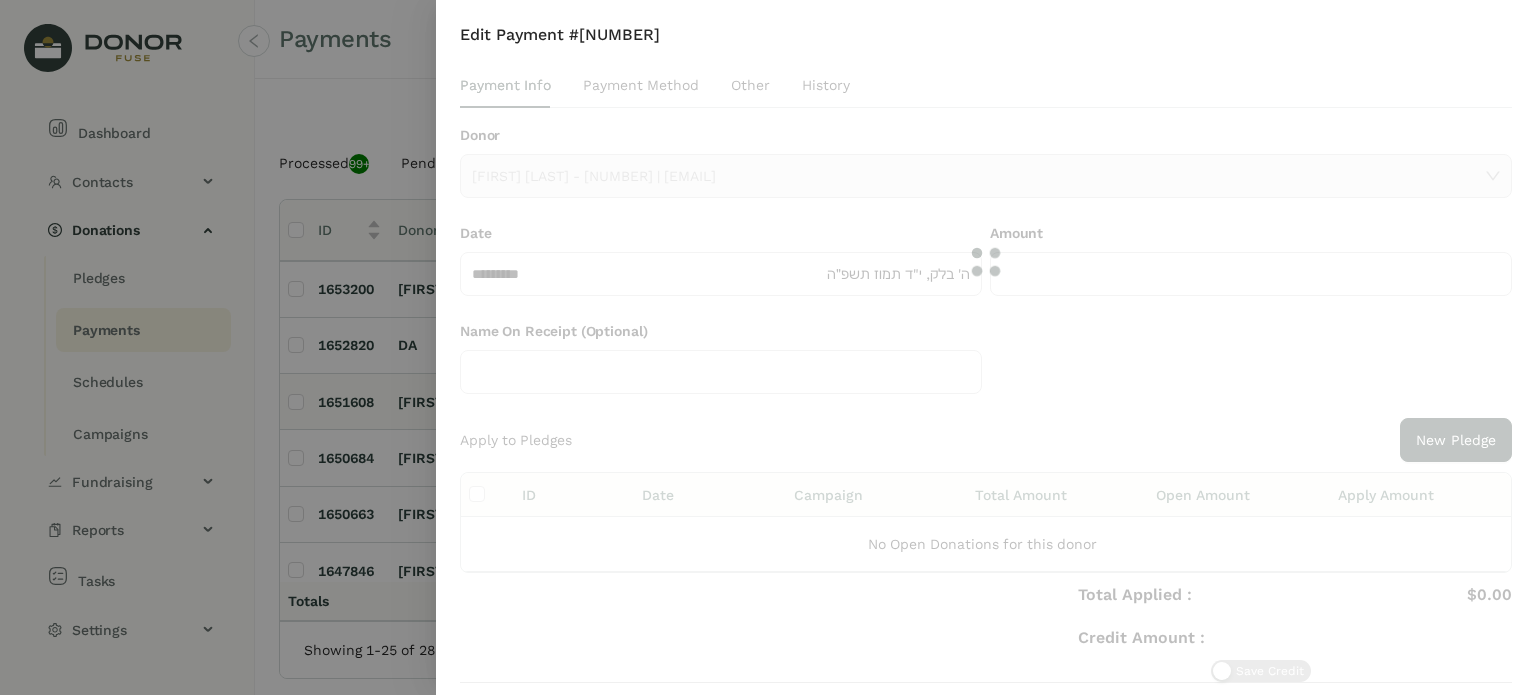 type on "******" 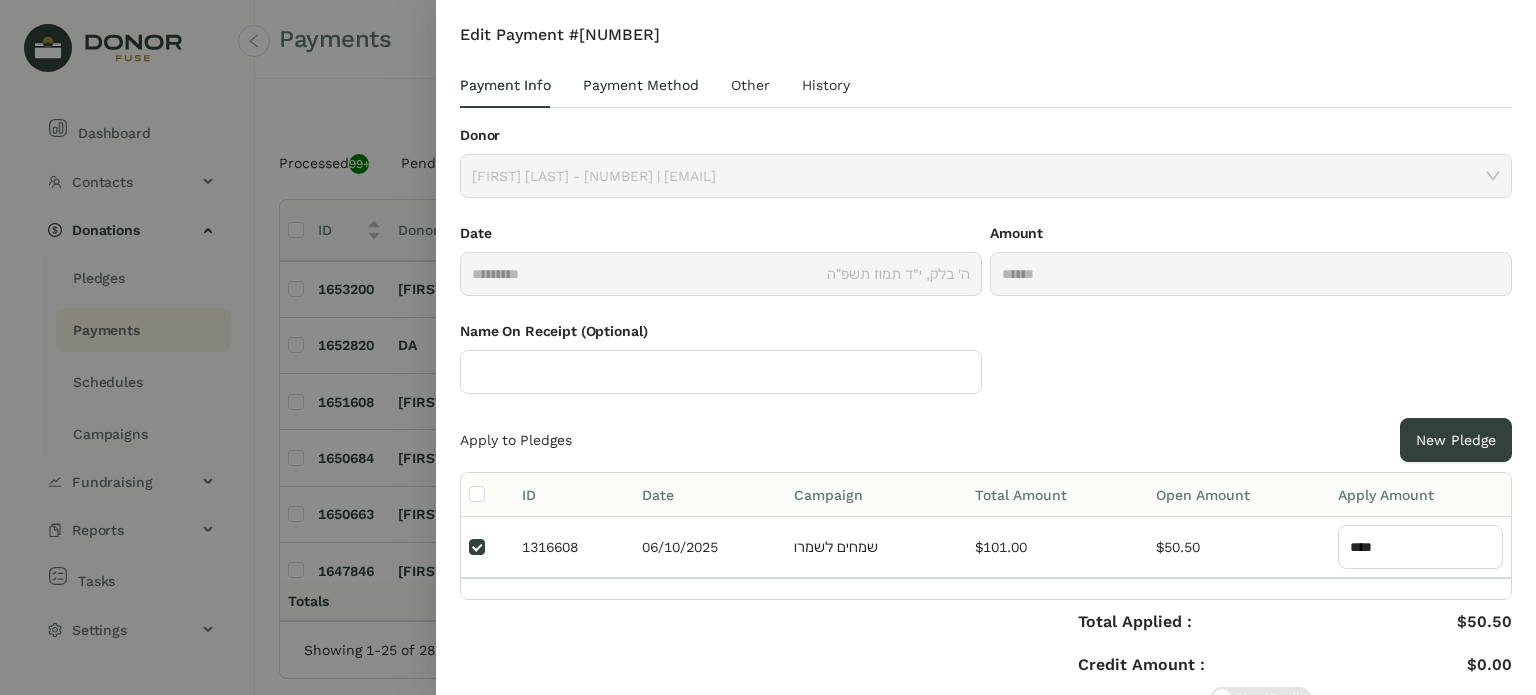 click on "Payment Method" at bounding box center [641, 85] 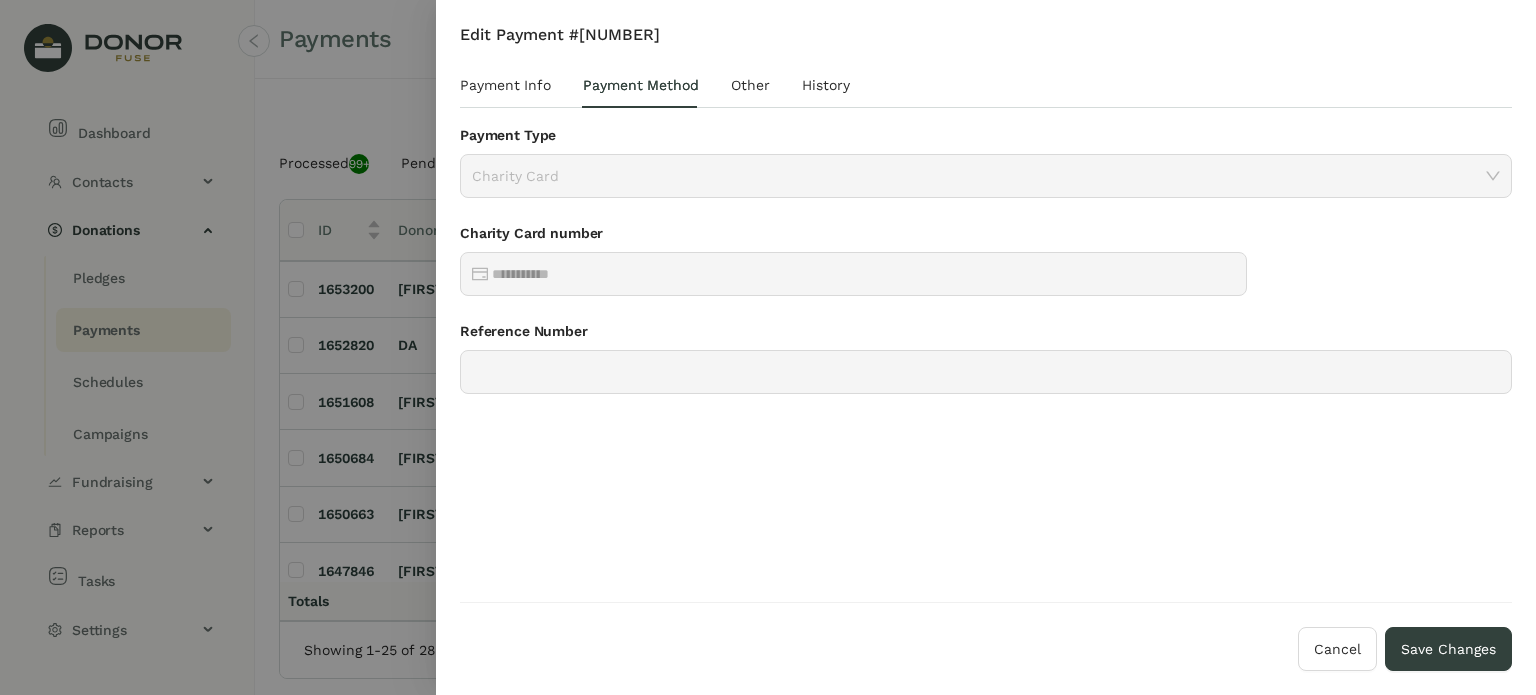 click on "Charity Card" 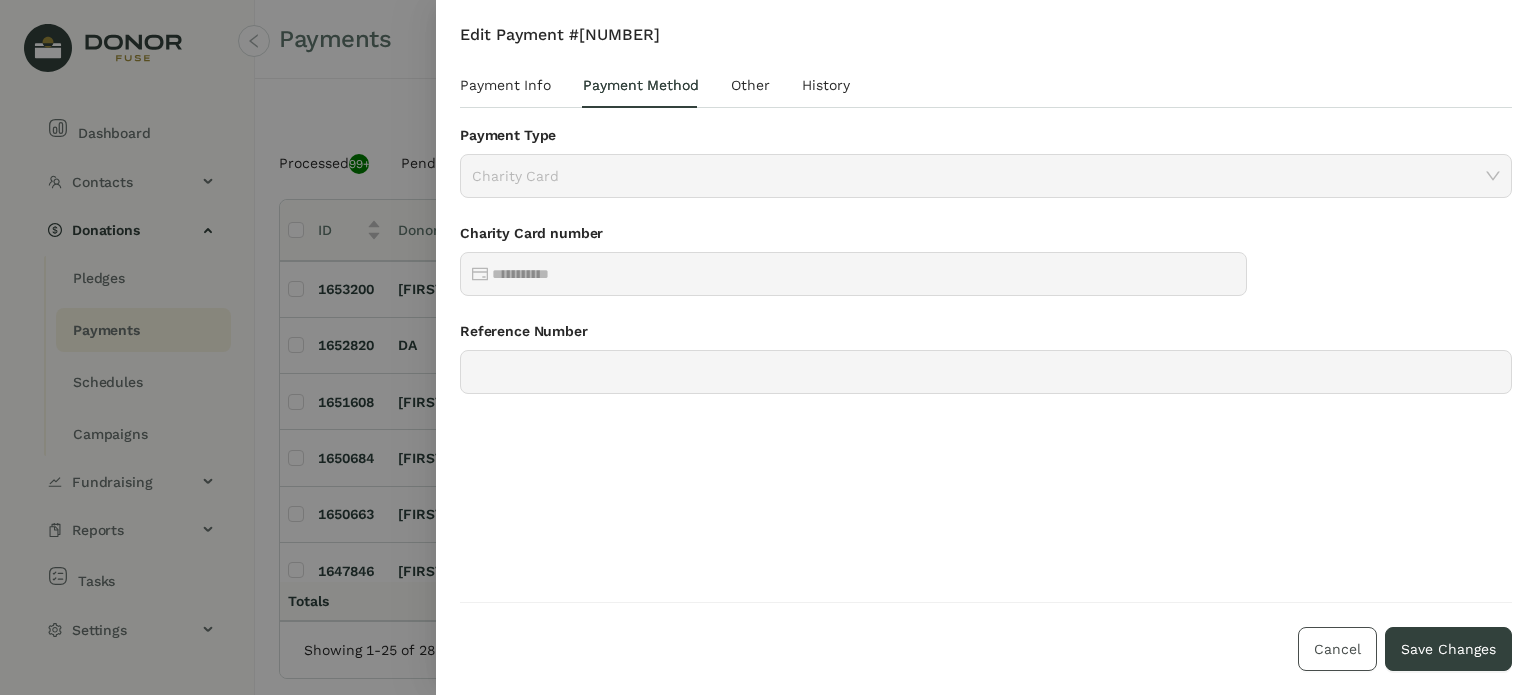 click on "Cancel" at bounding box center [1337, 649] 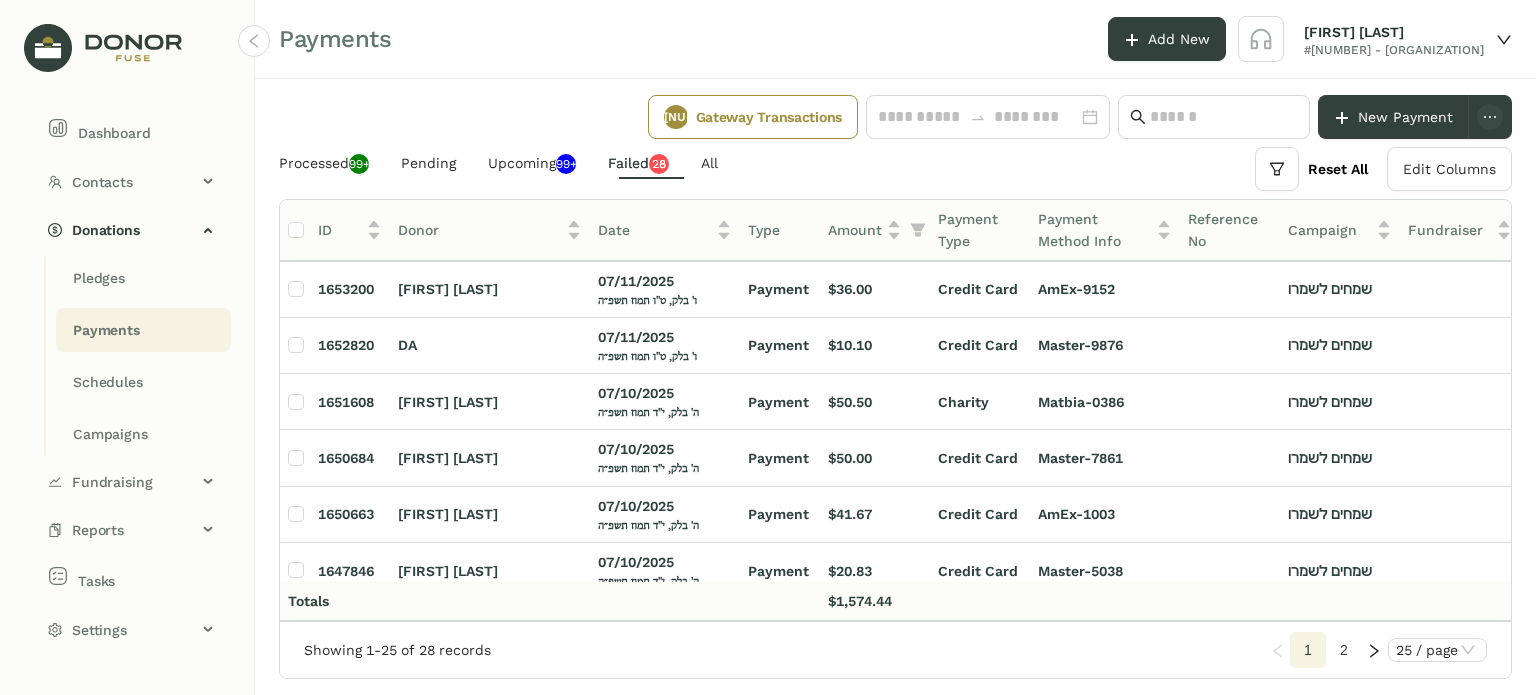 scroll, scrollTop: 900, scrollLeft: 133, axis: both 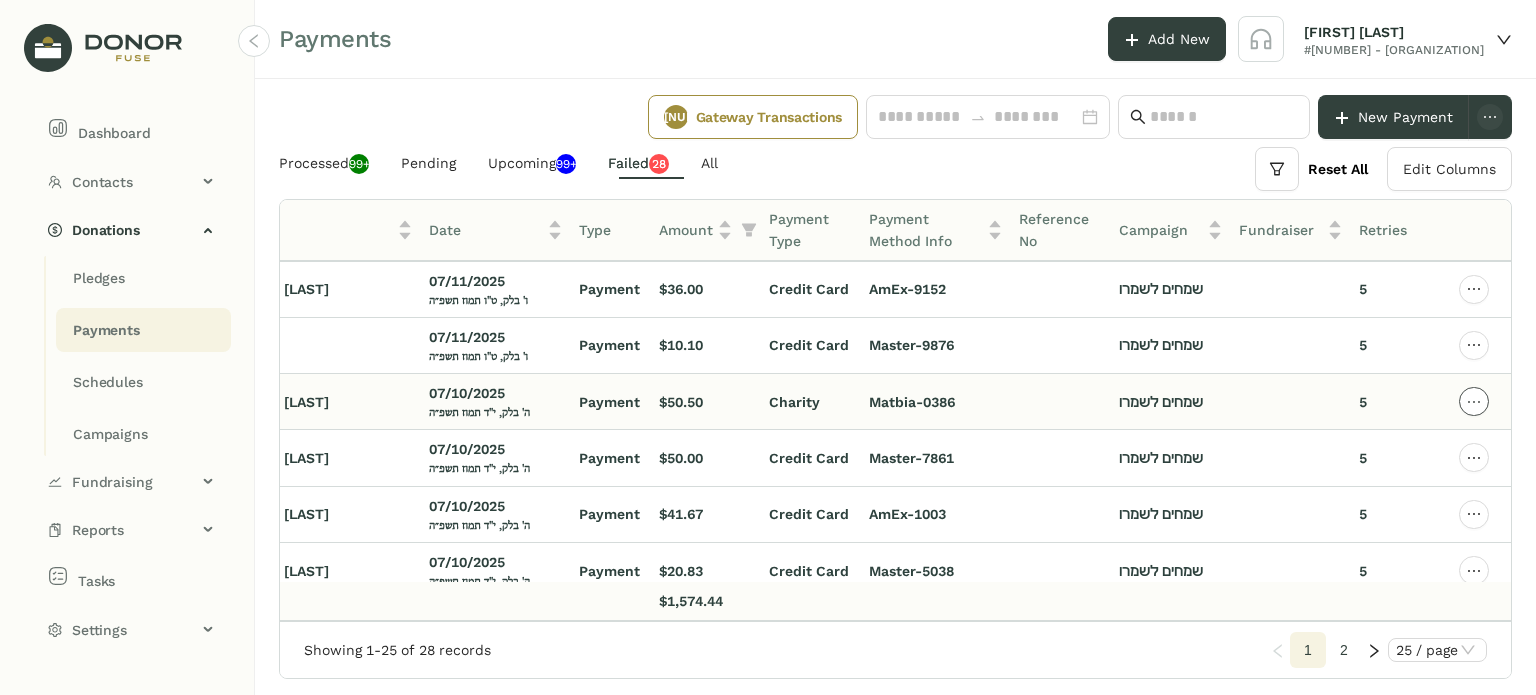 click 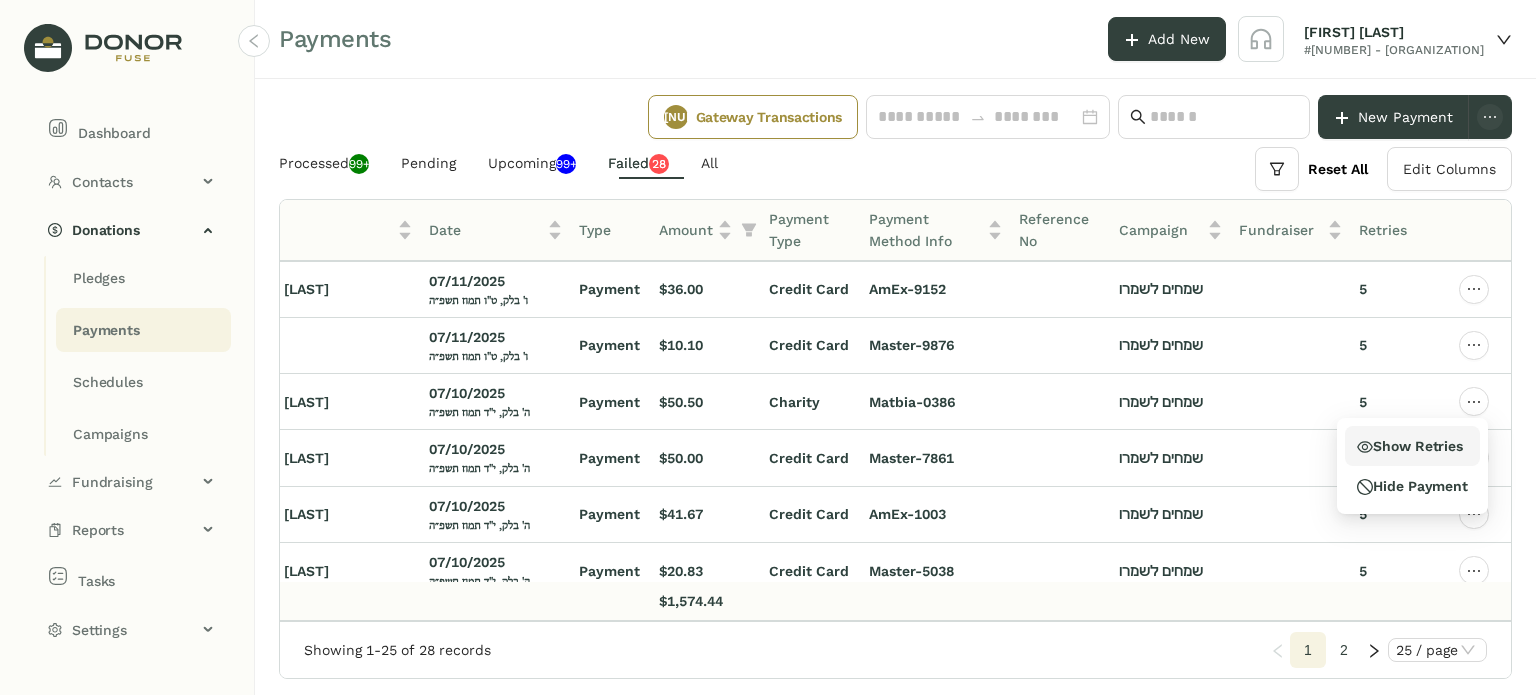 click on "Show Retries" at bounding box center (1409, 446) 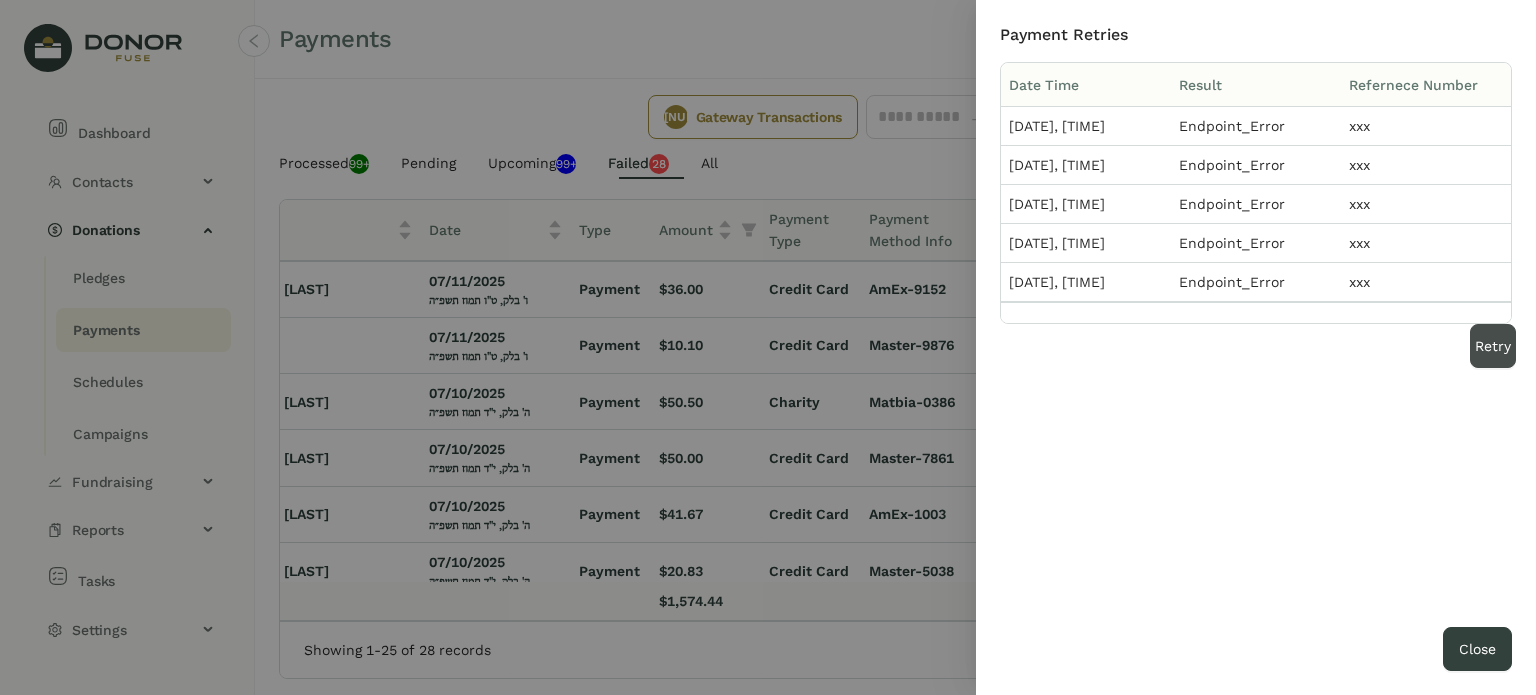 click on "Retry" at bounding box center [1493, 346] 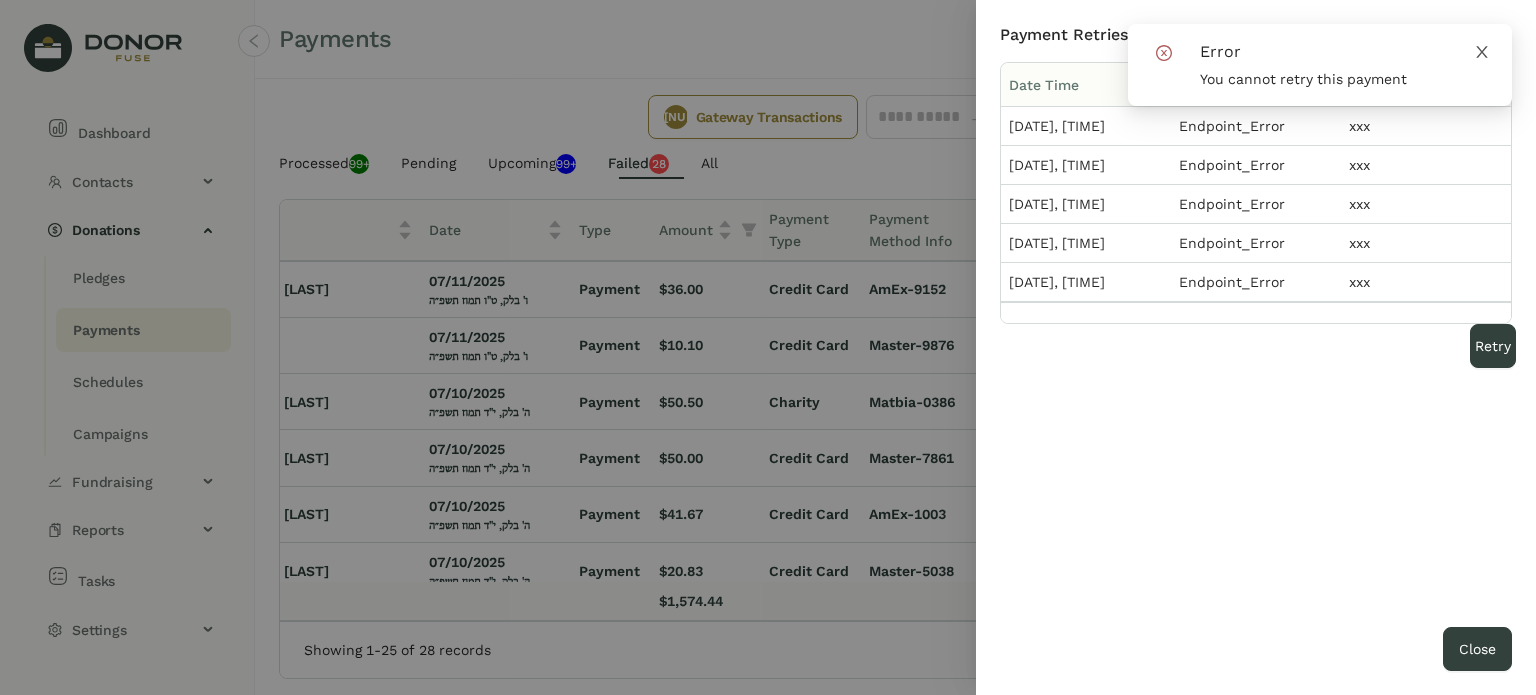 click 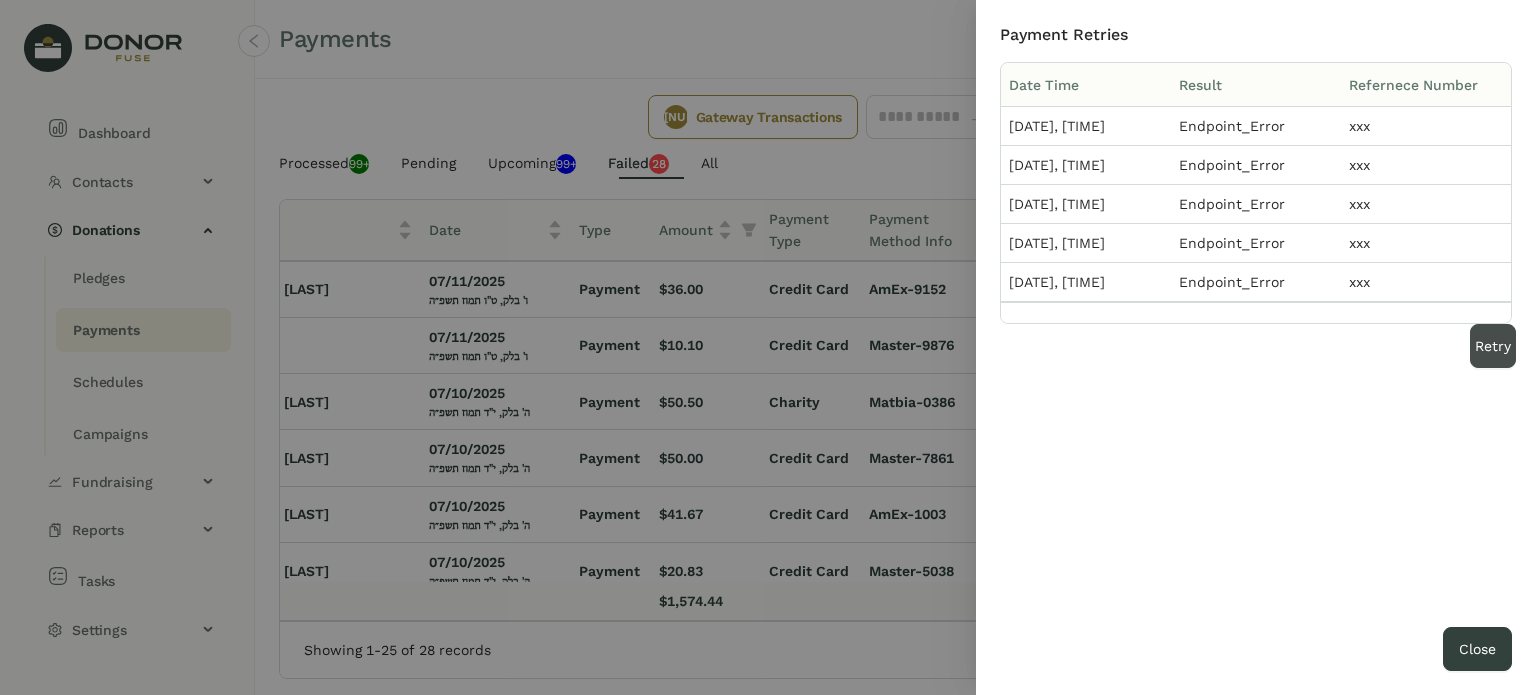 click on "Retry" at bounding box center (1493, 346) 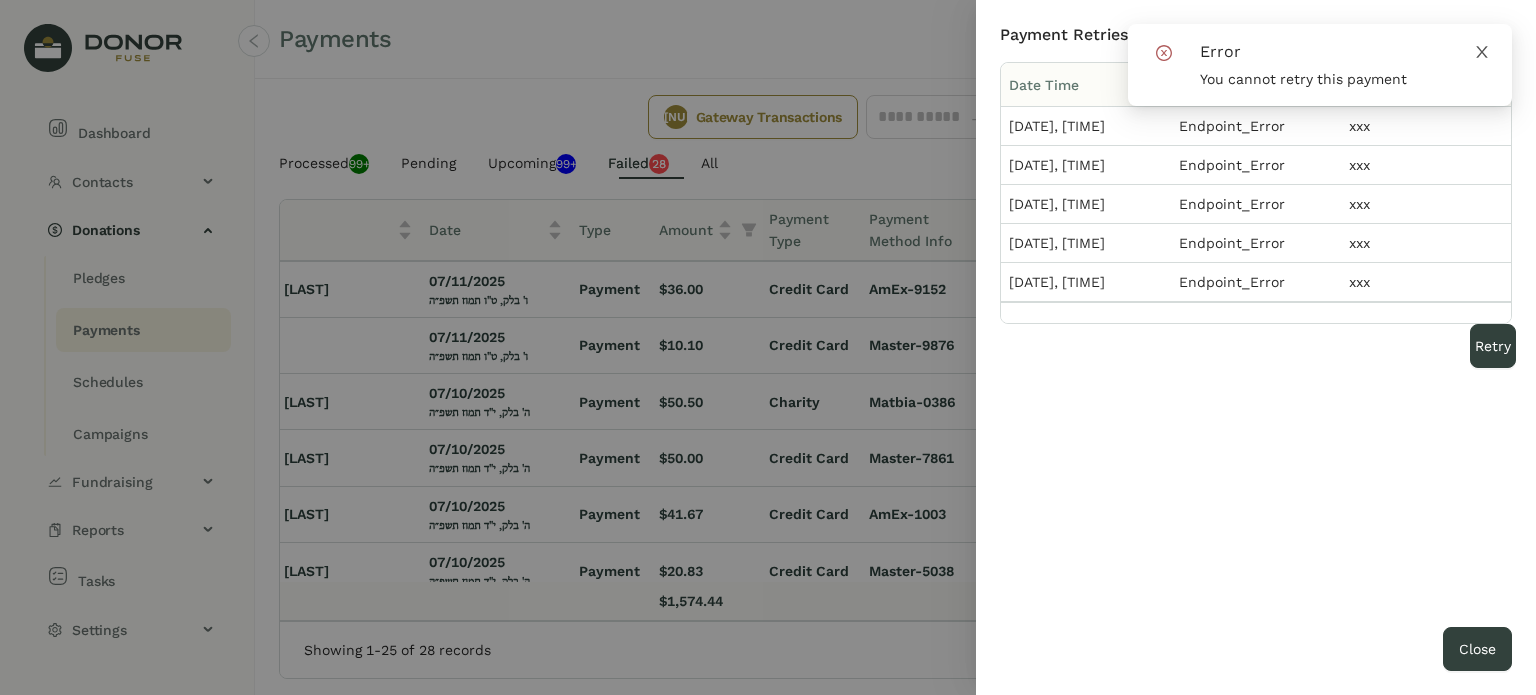 click 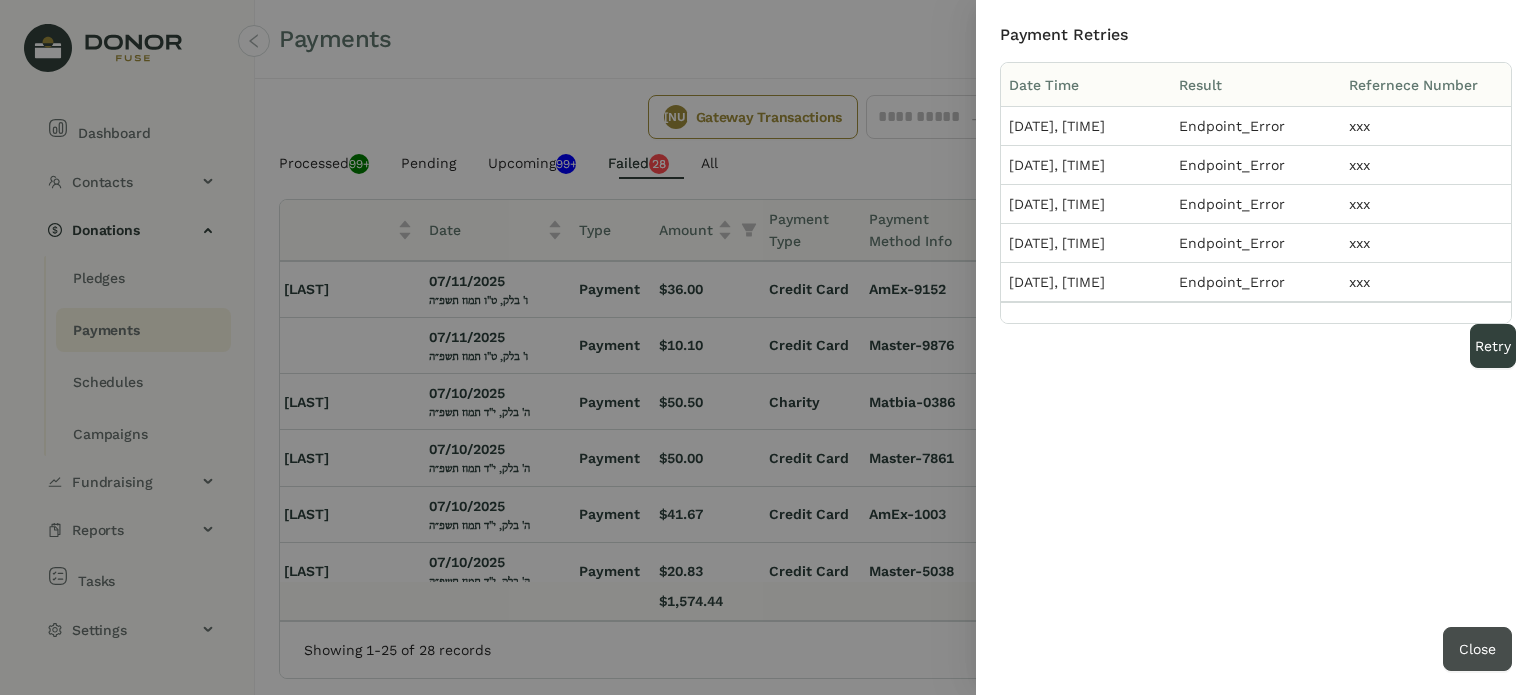 click on "Close" at bounding box center [1477, 649] 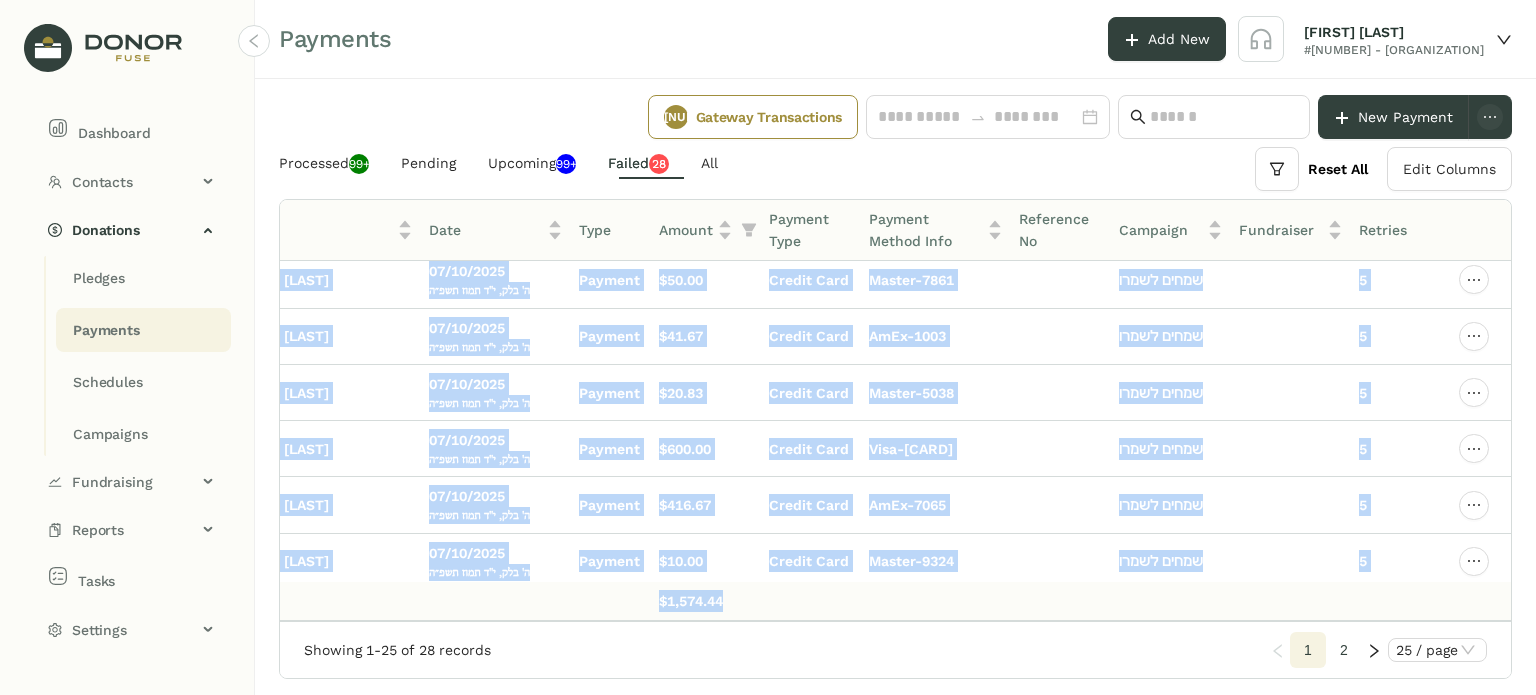 scroll, scrollTop: 1090, scrollLeft: 169, axis: both 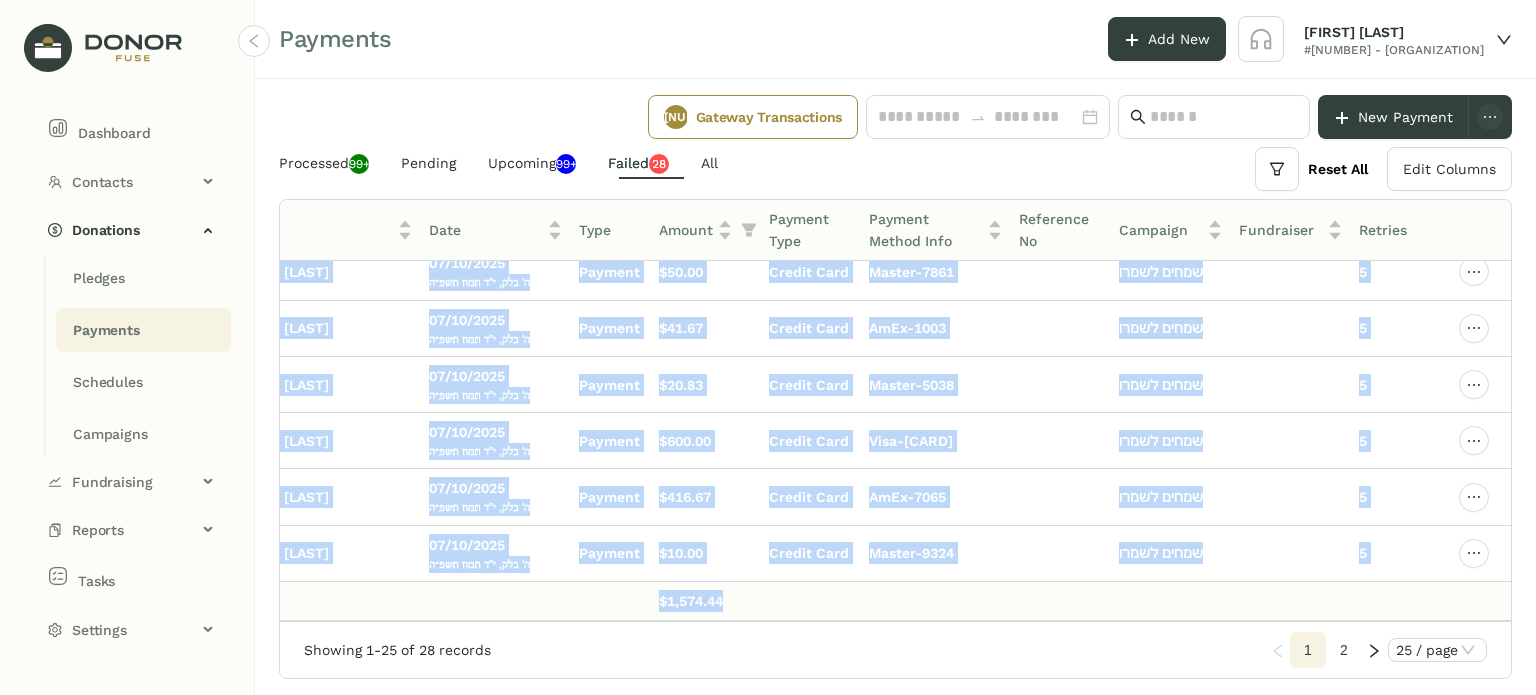 drag, startPoint x: 1203, startPoint y: 611, endPoint x: 1062, endPoint y: 616, distance: 141.08862 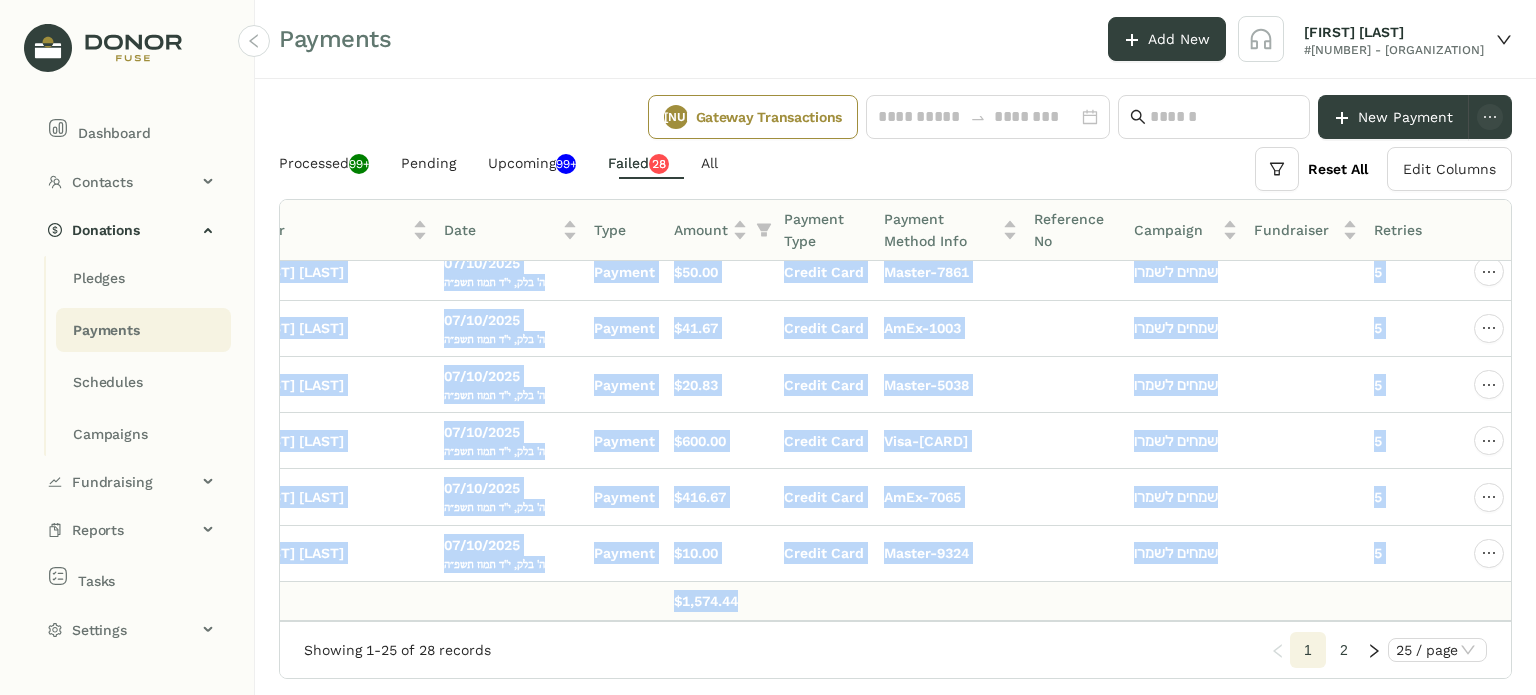 scroll, scrollTop: 1090, scrollLeft: 110, axis: both 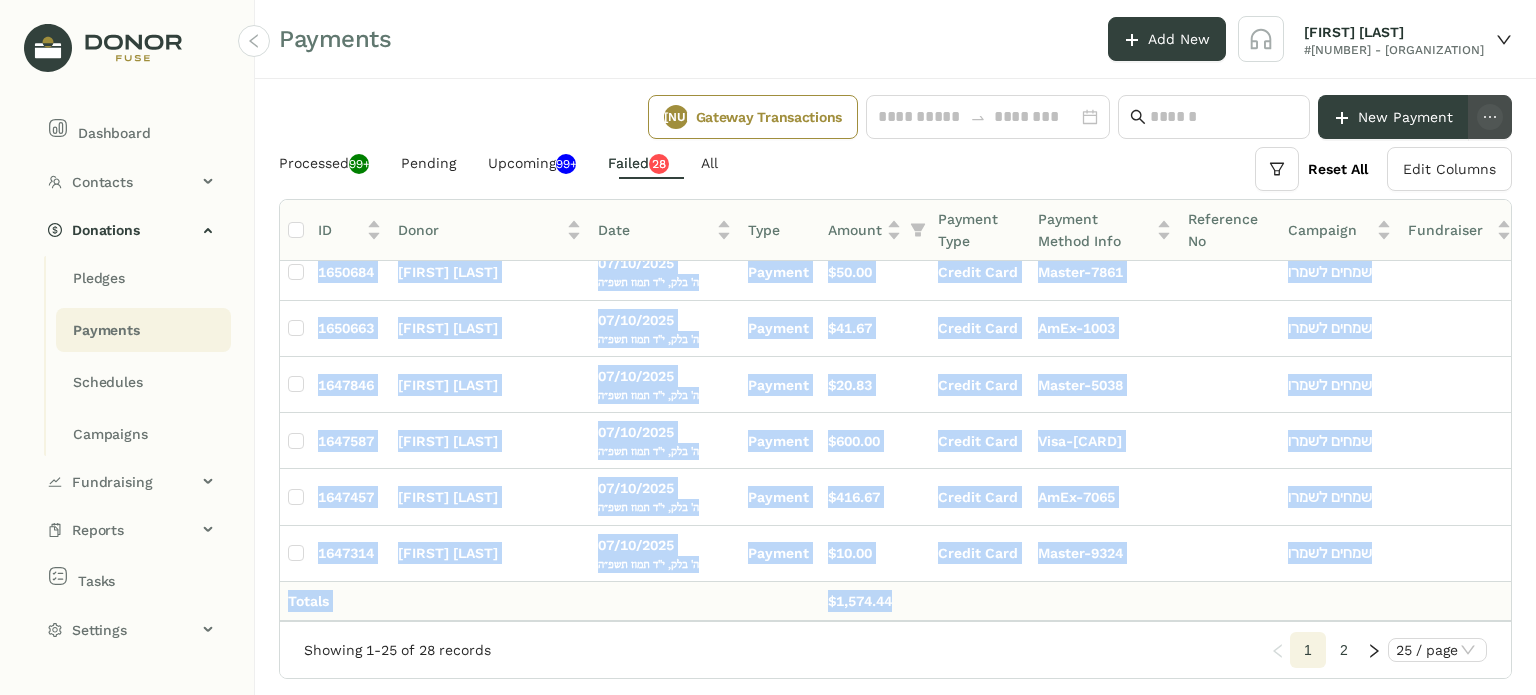click 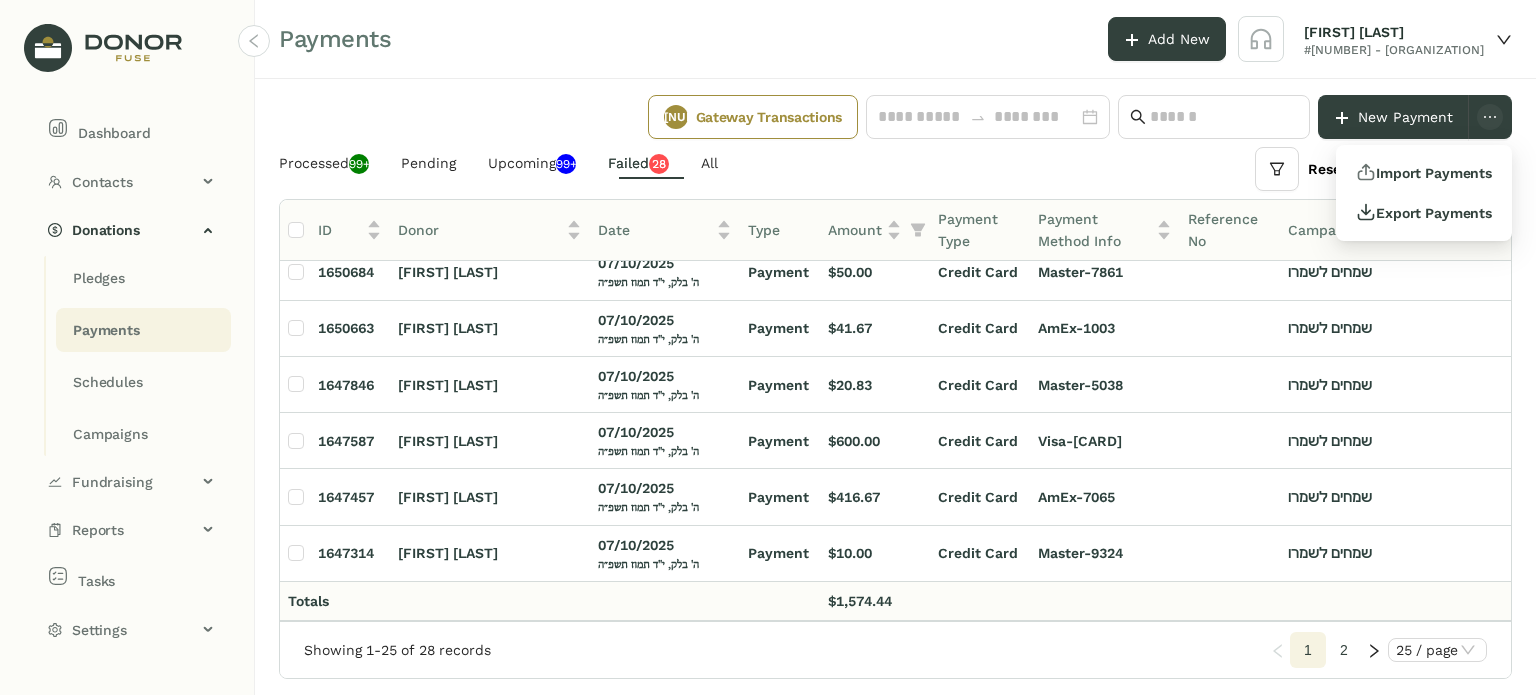 click on "All Reset All  Edit Columns
ID  Donor   Date   Type   Amount   Payment Type   Payment Method Info   Reference No   Campaign   Fundraiser   Retries  [NUMBER] [FIRST] [LAST] [DATE] [JEWISH_DATE] Payment $[AMOUNT] Credit Card Visa-[CARD]  [NUMBER]  [NUMBER] [FIRST] [LAST] [DATE] [JEWISH_DATE] Payment $[AMOUNT] Credit Card Visa-[CARD]  [NUMBER]  [NUMBER] [FIRST] [LAST] [DATE] [JEWISH_DATE] Payment $[AMOUNT] Credit Card Visa-[CARD]  [NUMBER]  [NUMBER] [FIRST] [LAST] [DATE] [JEWISH_DATE] Payment $[AMOUNT] Credit Card Visa-[CARD]  [NUMBER]  [NUMBER] [FIRST] [LAST] [DATE] [JEWISH_DATE] Payment $[AMOUNT] Credit Card Visa-[CARD]  [NUMBER]  [NUMBER]" 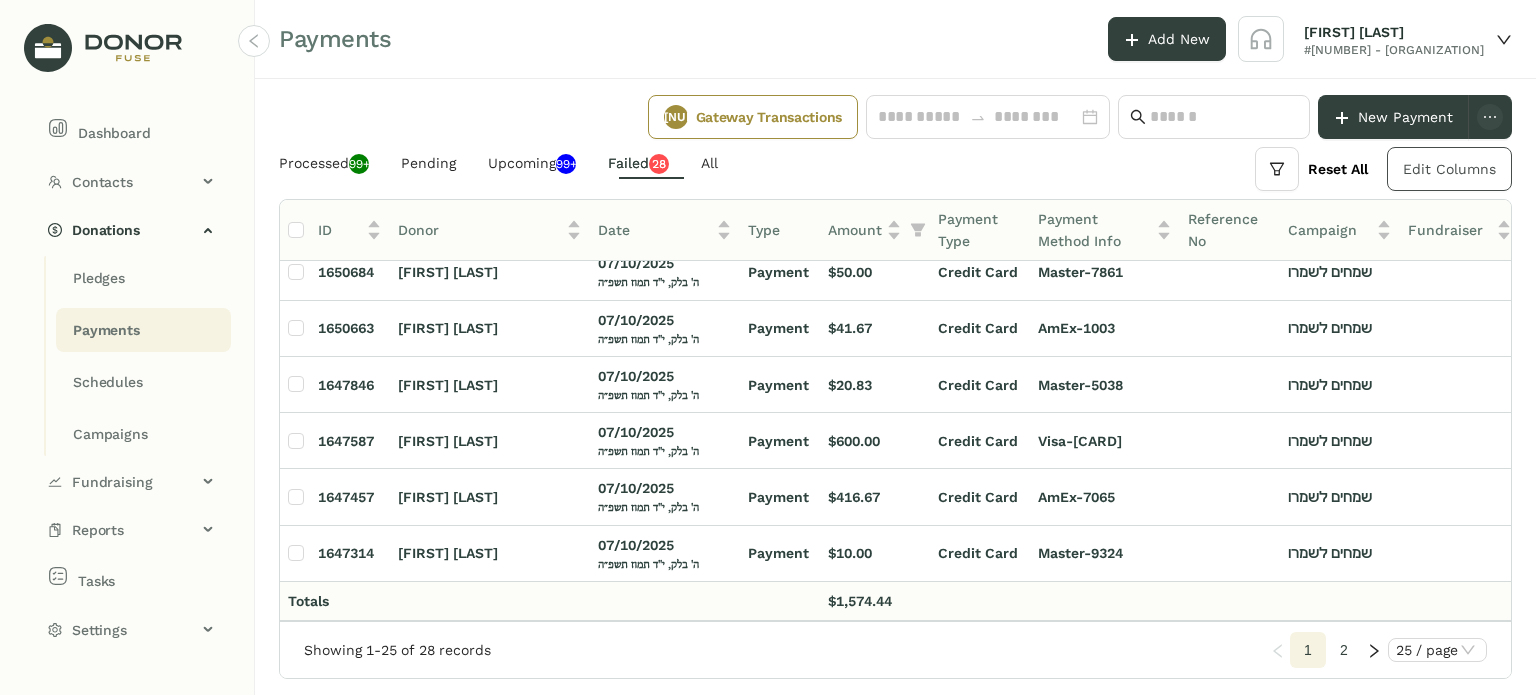click on "Edit Columns" 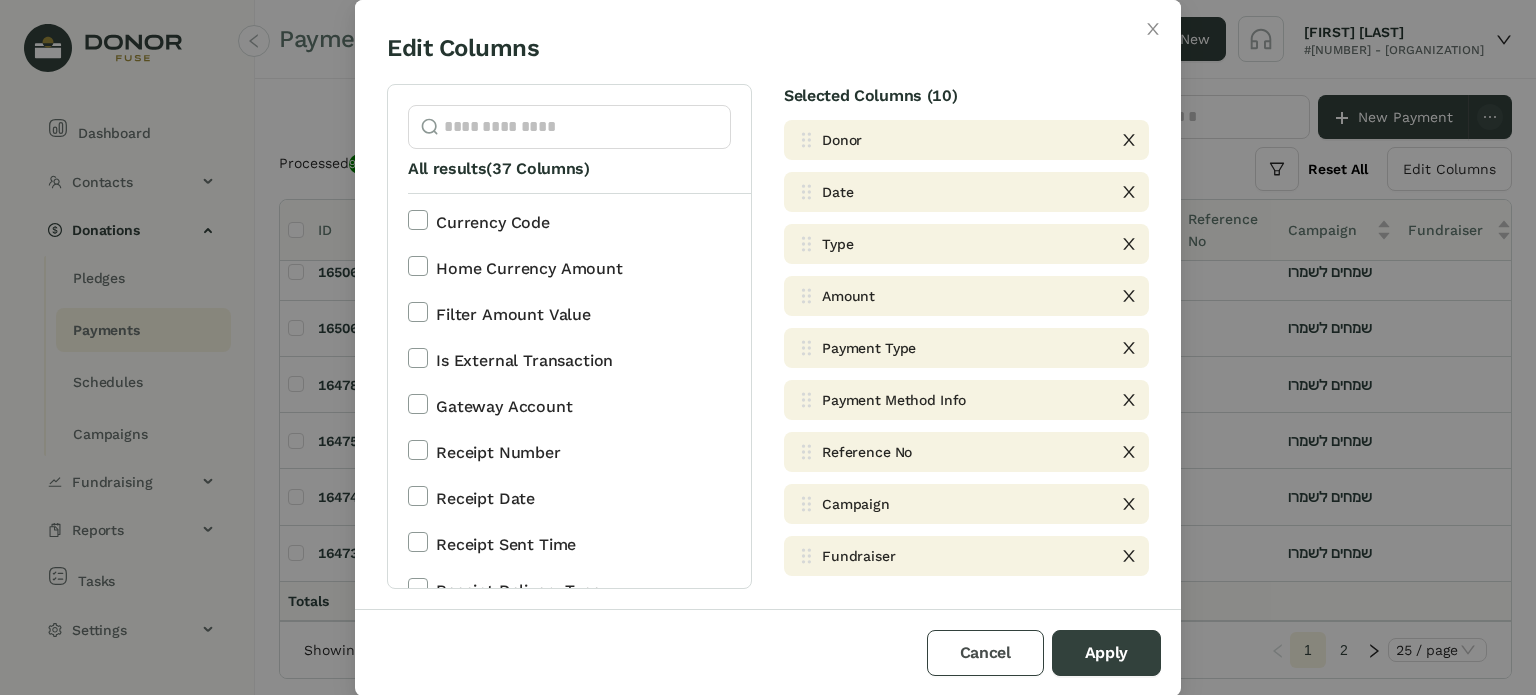 click on "Cancel" at bounding box center (985, 653) 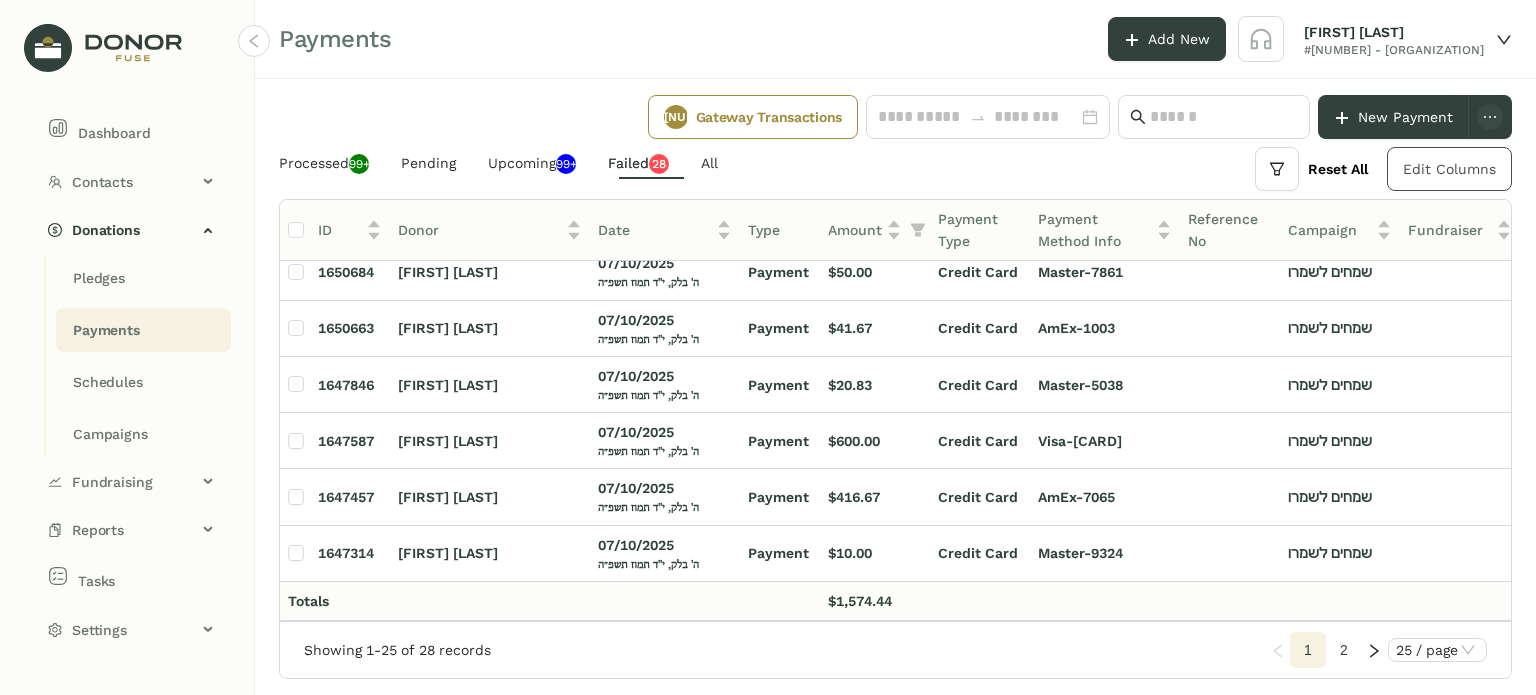 click on "Edit Columns" 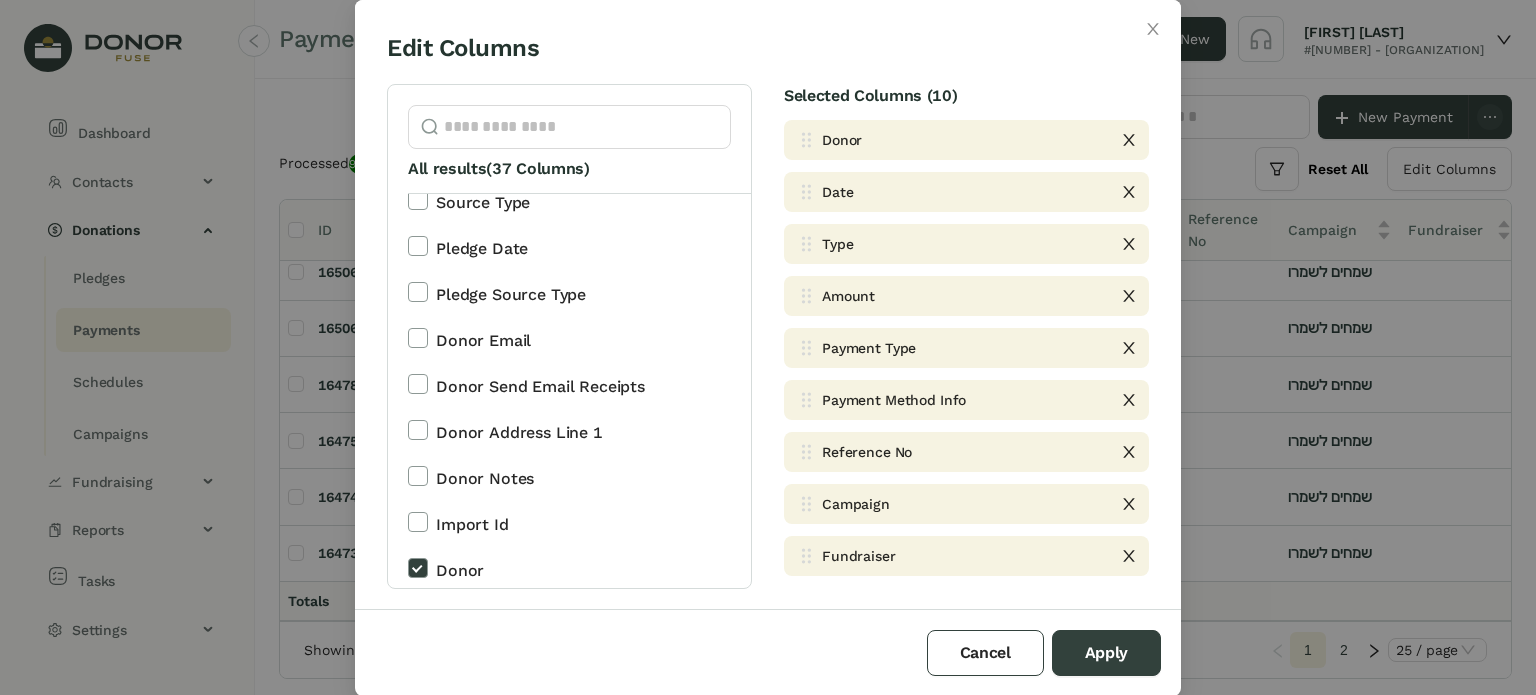 scroll, scrollTop: 865, scrollLeft: 0, axis: vertical 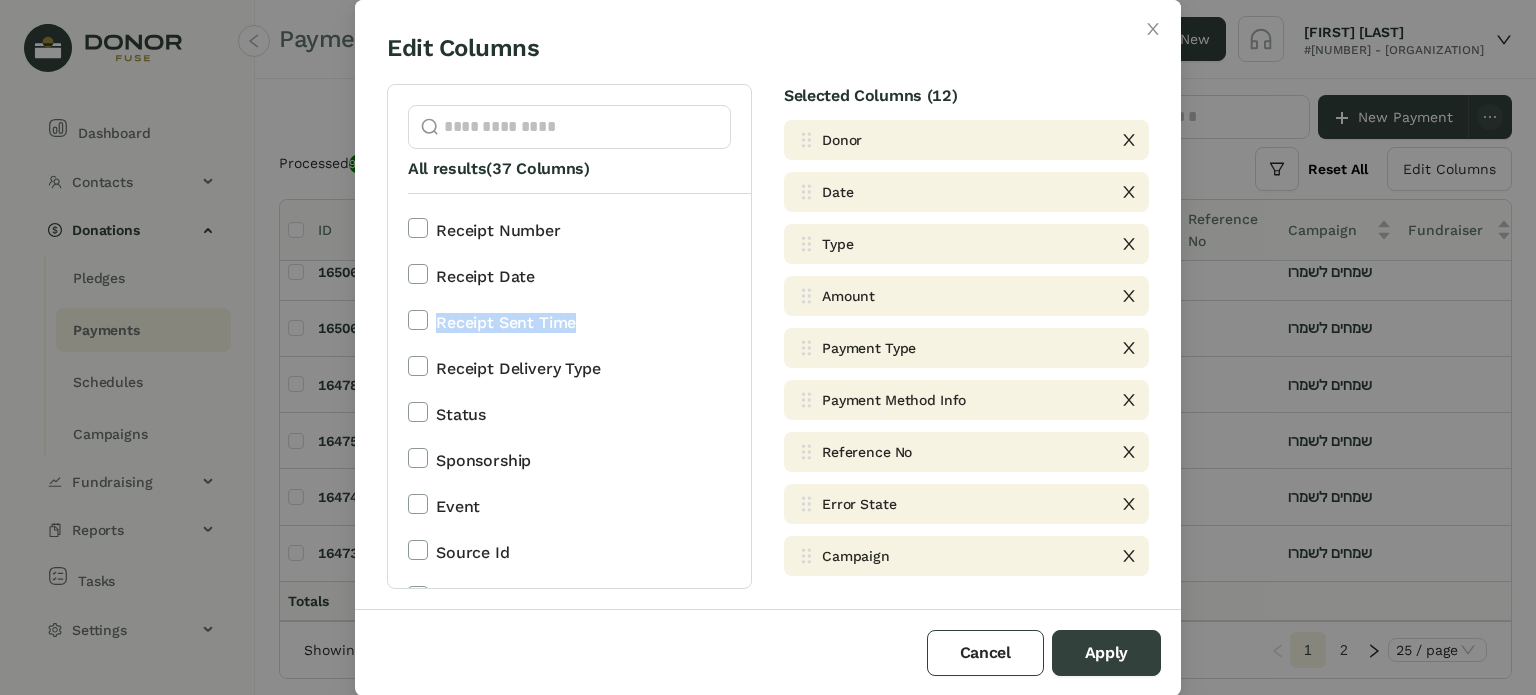 drag, startPoint x: 752, startPoint y: 311, endPoint x: 752, endPoint y: 275, distance: 36 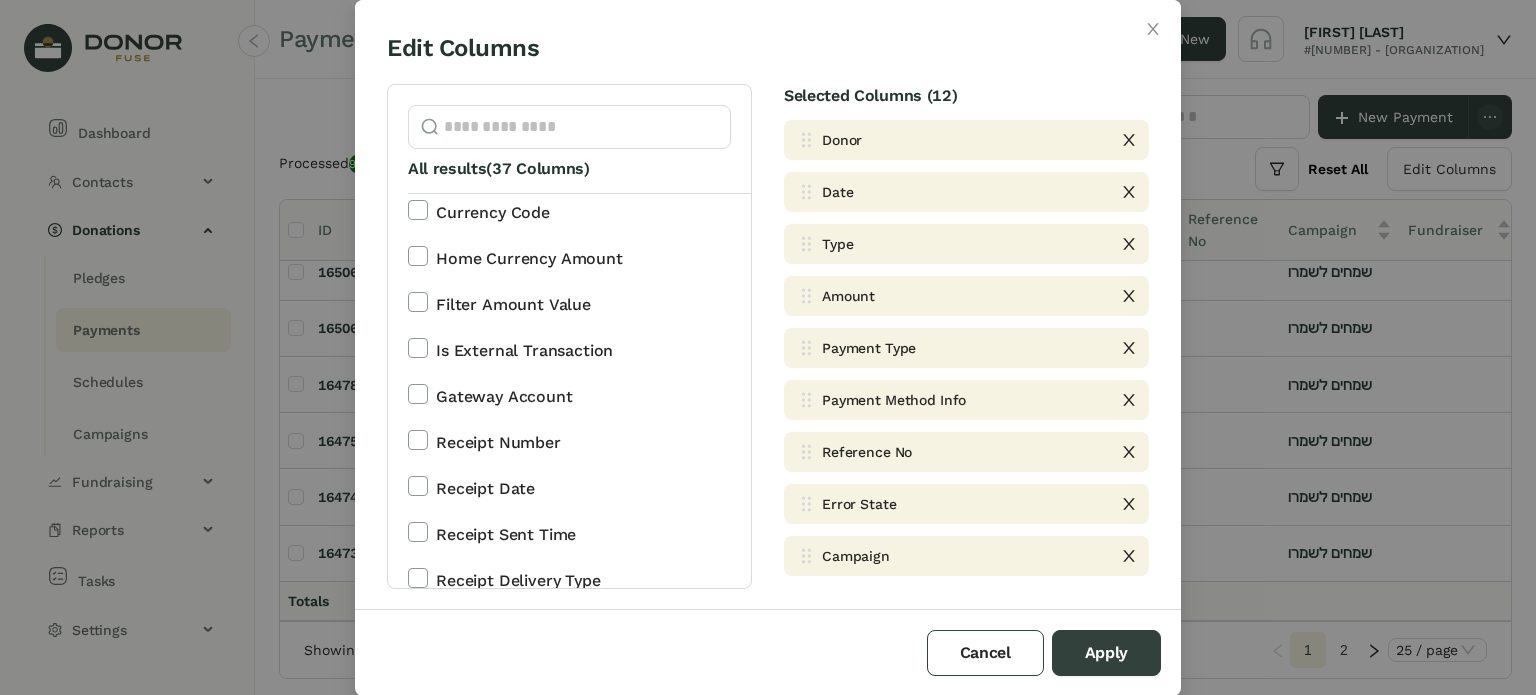 scroll, scrollTop: 0, scrollLeft: 0, axis: both 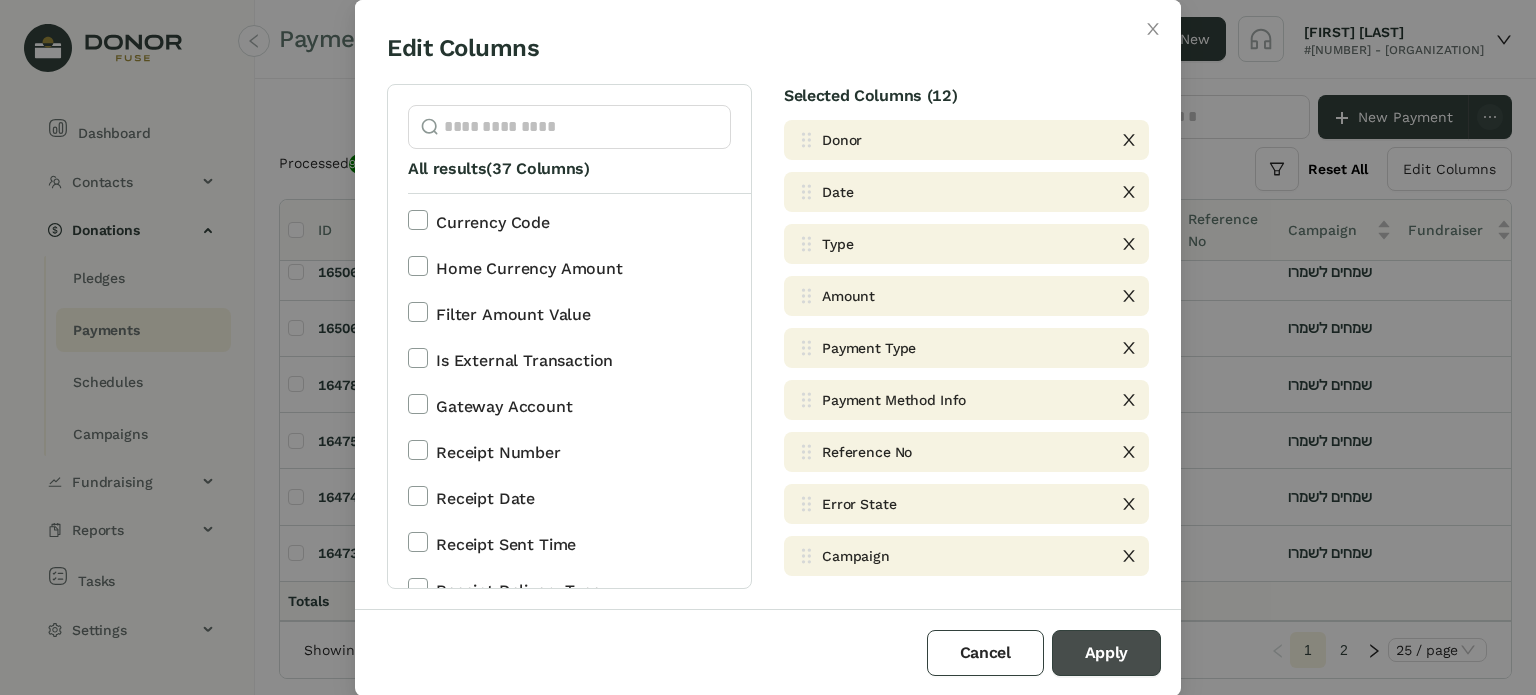 click on "Apply" at bounding box center (1106, 653) 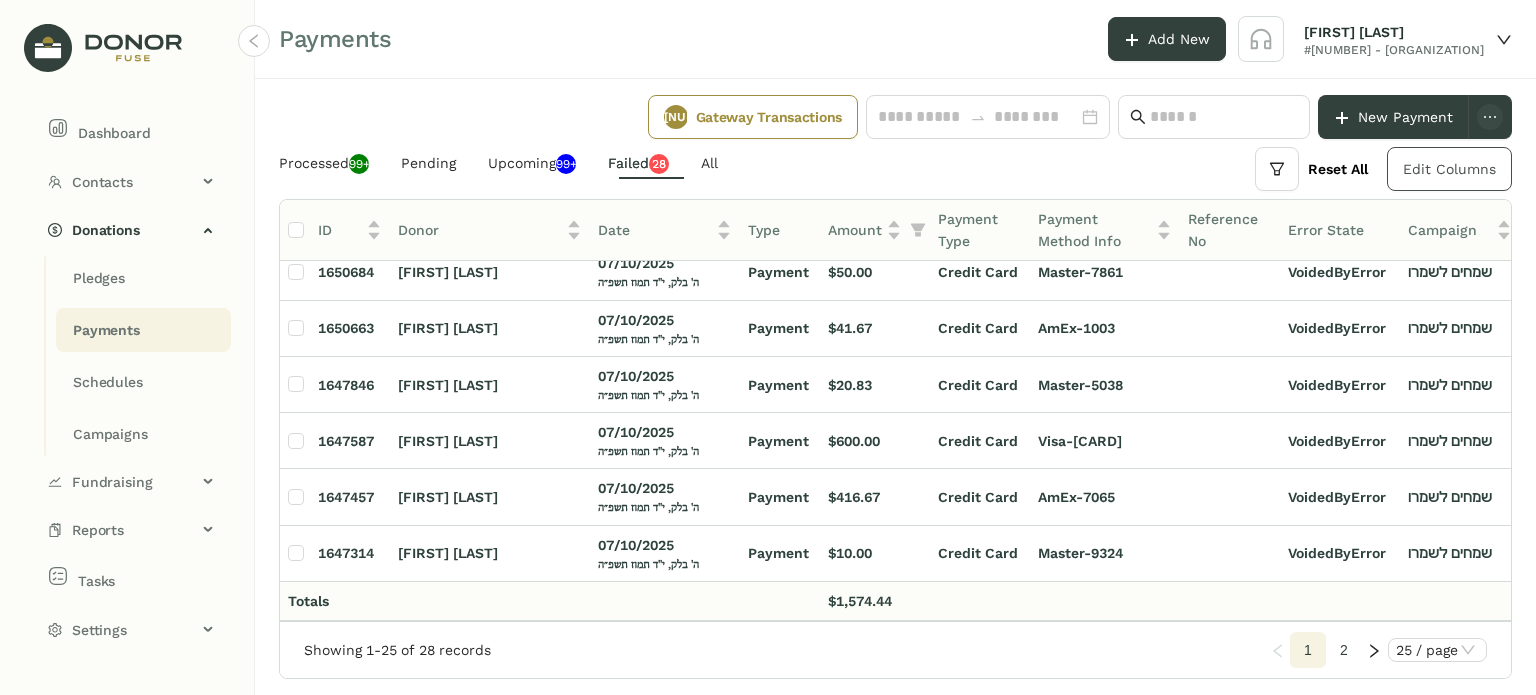 scroll, scrollTop: 1090, scrollLeft: 0, axis: vertical 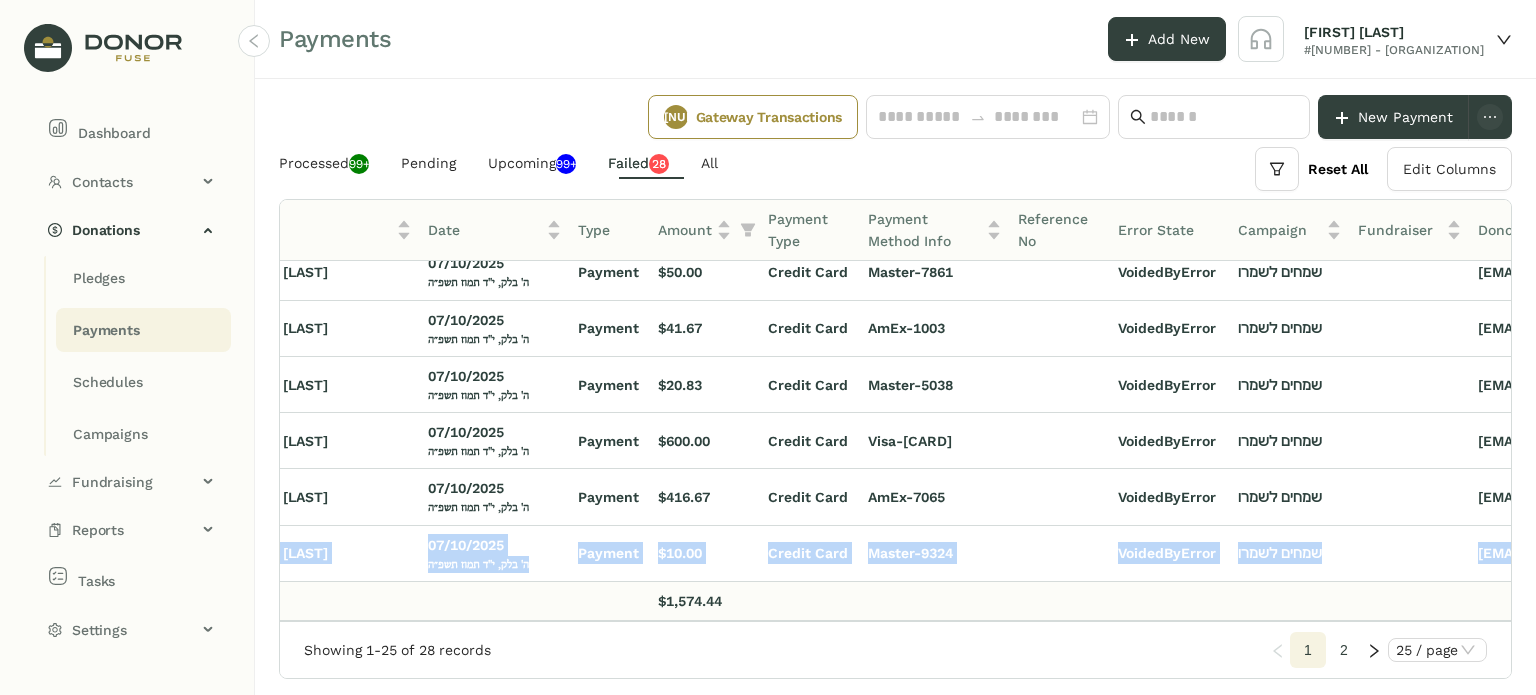 drag, startPoint x: 1511, startPoint y: 545, endPoint x: 1511, endPoint y: 506, distance: 39 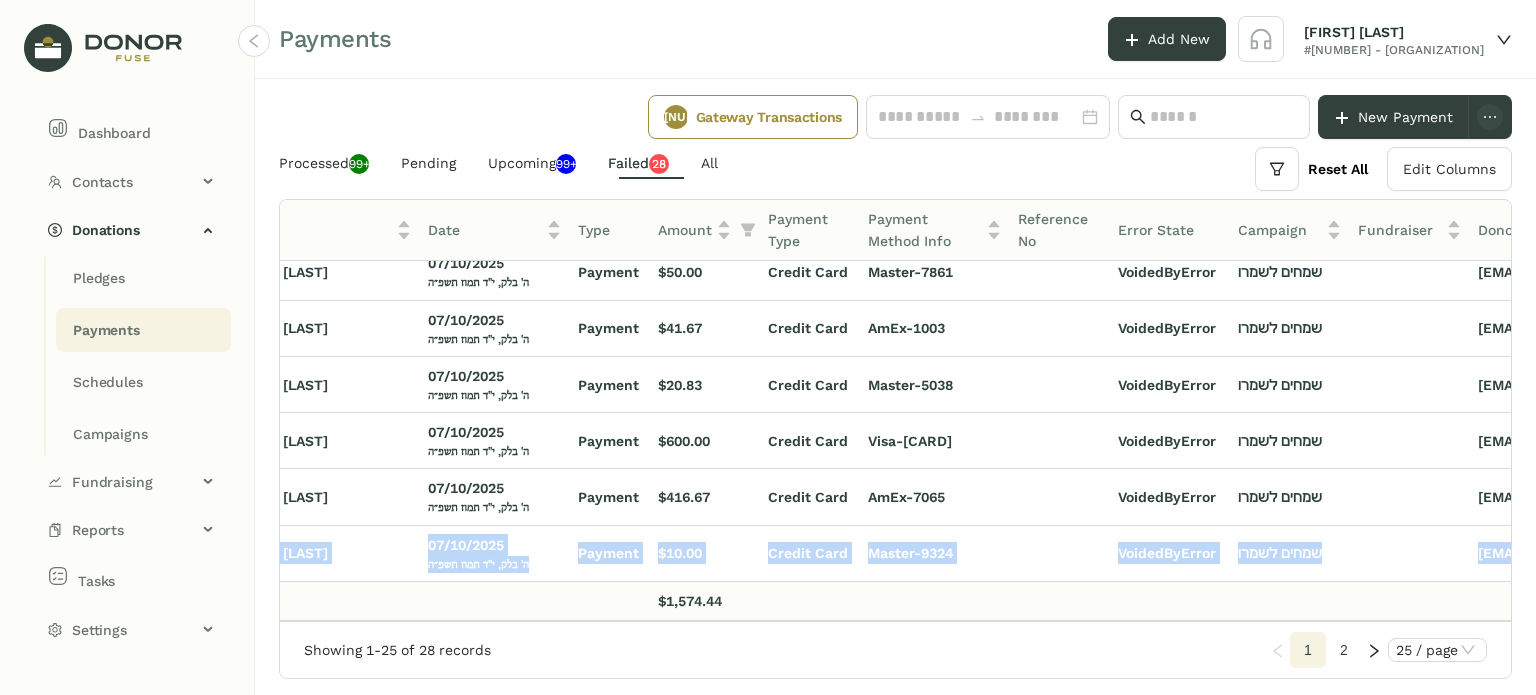 click on "ID Donor Date Type Amount Payment Type Payment Method Info Reference No Error State Campaign Fundraiser Donor Email Retries 1656755 [FIRST] [LAST] 07/12/2025 שב"ק בלק, ט"ז תמוז תשפ״ה Payment $10.00 Credit Card Master-4717 VoidedByError שמחים לשמרו [EMAIL] 5 1656745 [FIRST] [LAST] 07/12/2025 שב"ק בלק, ט"ז תמוז תשפ״ה Payment $10.10 Credit Card Visa-7224 VoidedByError שמחים לשמרו [EMAIL] 5 1656733 [FIRST] [LAST] 07/12/2025 שב"ק בלק, ט"ז תמוז תשפ״ה Payment $18.00 Credit Card Visa-5256 VoidedByError שמחים לשמרו [EMAIL] 5 1656600 [FIRST] [LAST] 07/11/2025 ו' בלק, ט"ו תמוז תשפ״ה Payment $10.00 Credit Card Master-1373 VoidedByError שמחים לשמרו [EMAIL] 5 1656521 Phone Donor 07/11/2025 ו' בלק, ט"ו תמוז תשפ״ה Payment $10.10 Credit Card Visa-6151 VoidedByError שמחים לשמרו [EMAIL] 5 1656493 Phone Donor 07/11/2025 Payment 5 5" 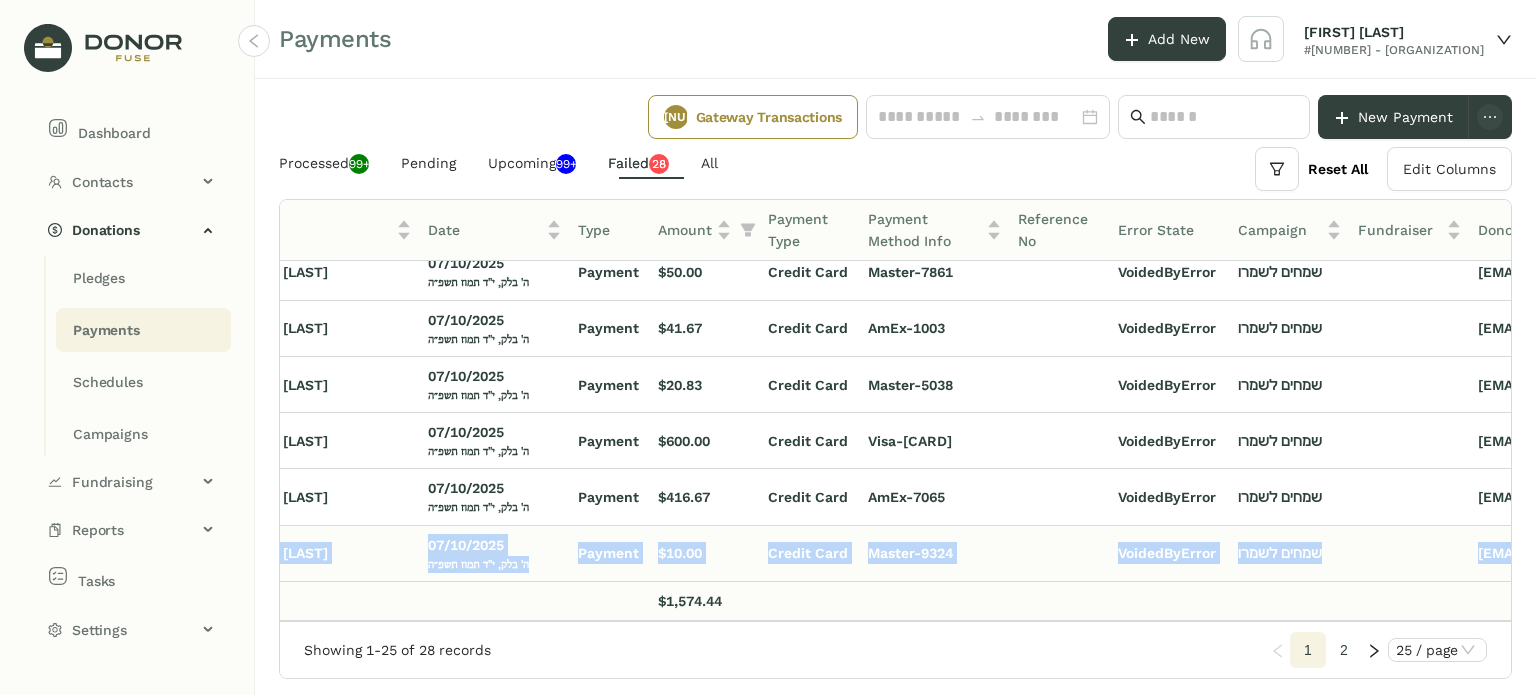 click 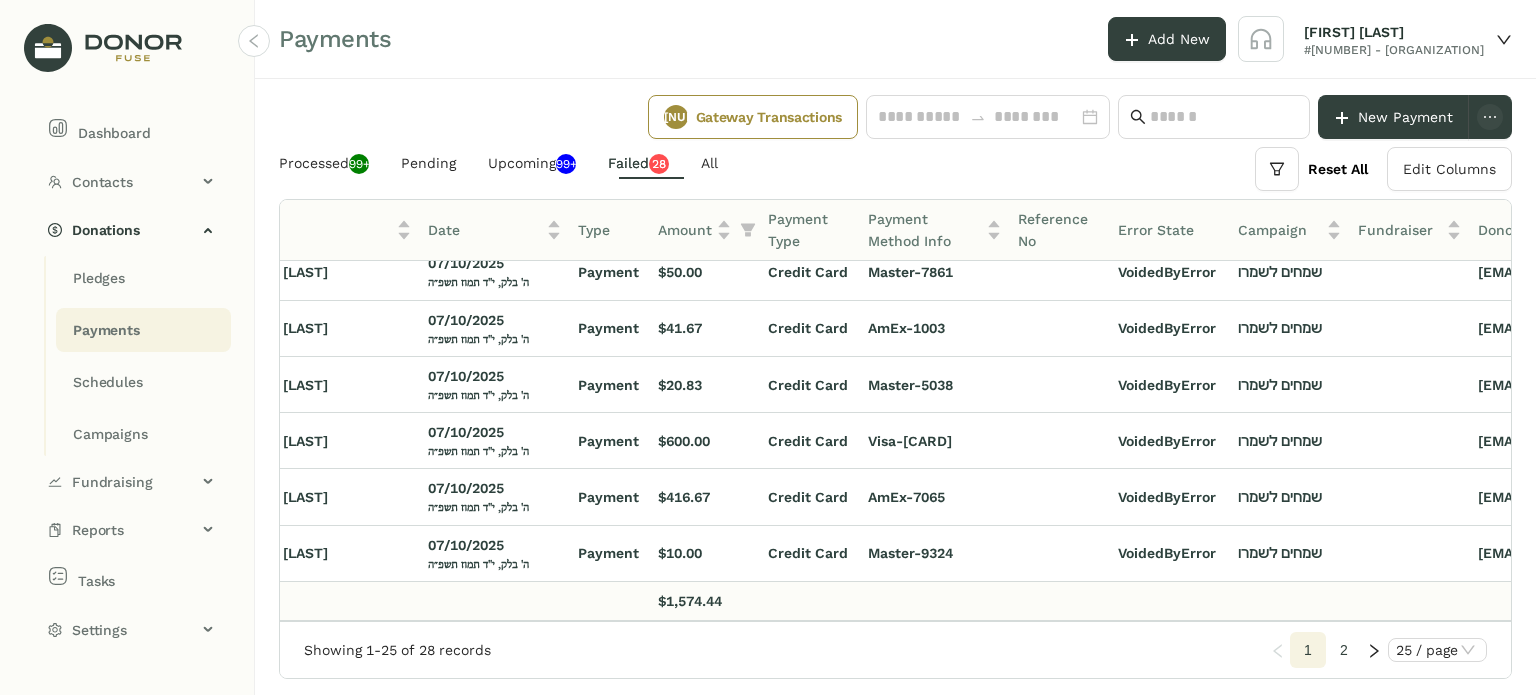 scroll, scrollTop: 1090, scrollLeft: 390, axis: both 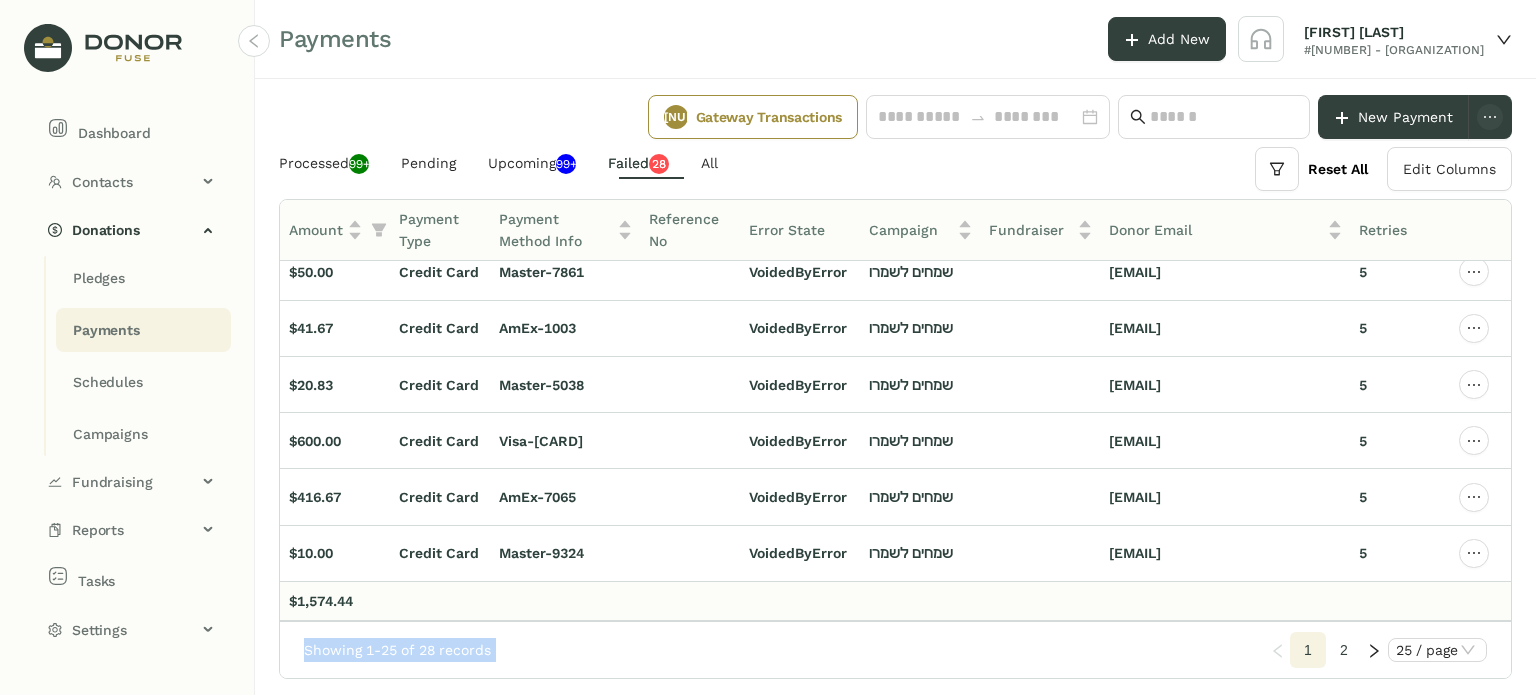 drag, startPoint x: 1506, startPoint y: 591, endPoint x: 1504, endPoint y: 651, distance: 60.033325 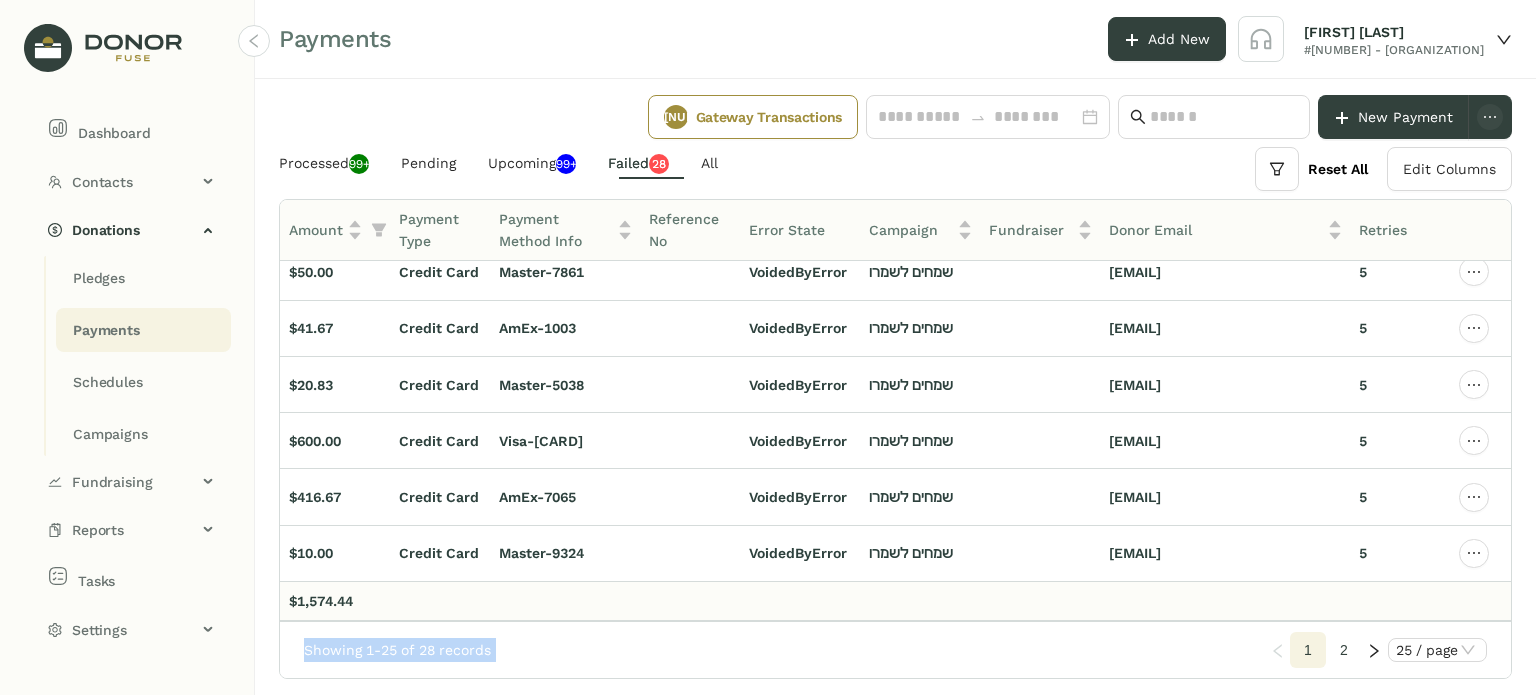 click on "ID Donor Date Type Amount Payment Type Payment Method Info Reference No Error State Campaign Fundraiser Donor Email Retries 1656755 [FIRST] [LAST] 07/12/2025 שב"ק בלק, ט"ז תמוז תשפ״ה Payment $10.00 Credit Card Master-4717 VoidedByError שמחים לשמרו [EMAIL] 5 1656745 [FIRST] [LAST] 07/12/2025 שב"ק בלק, ט"ז תמוז תשפ״ה Payment $10.10 Credit Card Visa-7224 VoidedByError שמחים לשמרו [EMAIL] 5 1656733 [FIRST] [LAST] 07/12/2025 שב"ק בלק, ט"ז תמוז תשפ״ה Payment $18.00 Credit Card Visa-5256 VoidedByError שמחים לשמרו [EMAIL] 5 1656600 [FIRST] [LAST] 07/11/2025 ו' בלק, ט"ו תמוז תשפ״ה Payment $10.00 Credit Card Master-1373 VoidedByError שמחים לשמרו [EMAIL] 5 1656521 Phone Donor 07/11/2025 ו' בלק, ט"ו תמוז תשפ״ה Payment $10.10 Credit Card Visa-6151 VoidedByError שמחים לשמרו [EMAIL] 5 1656493 Phone Donor 07/11/2025 Payment 5 5" 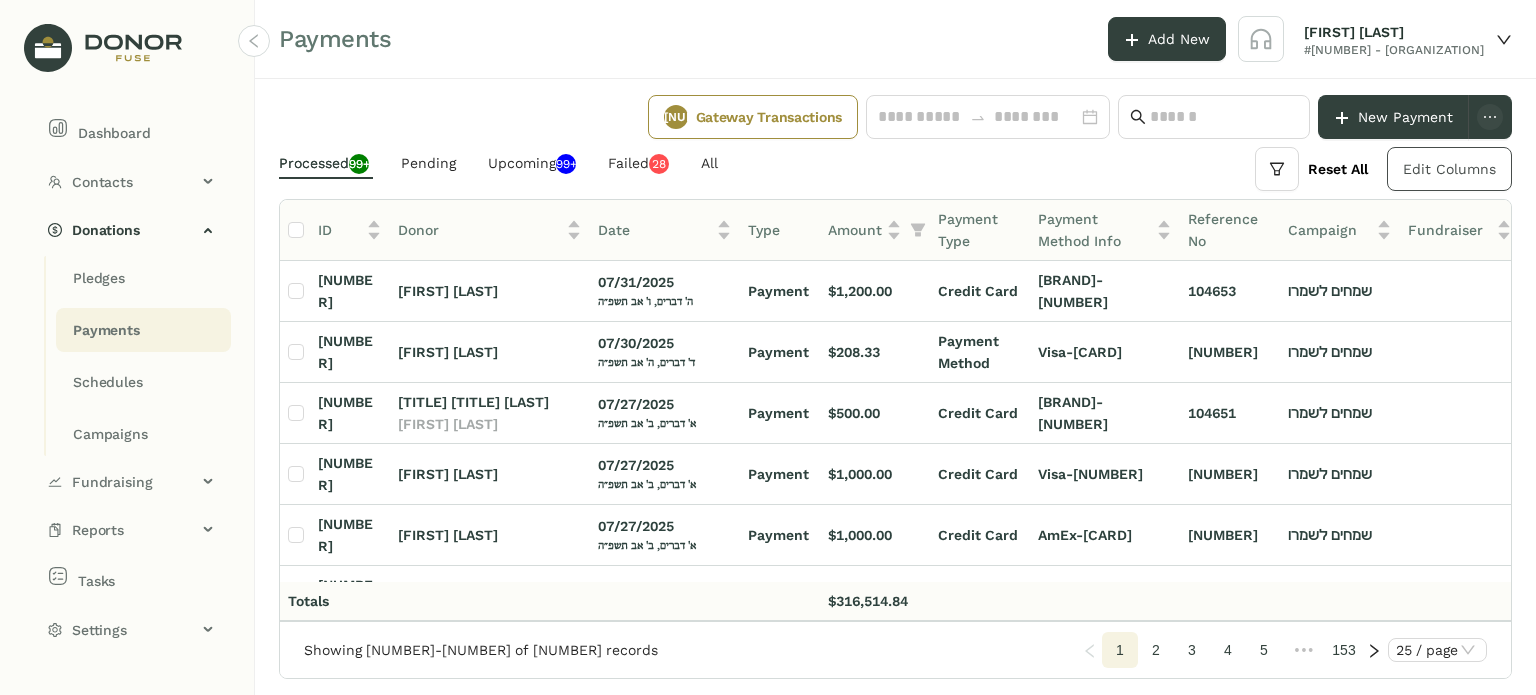 click on "Edit Columns" 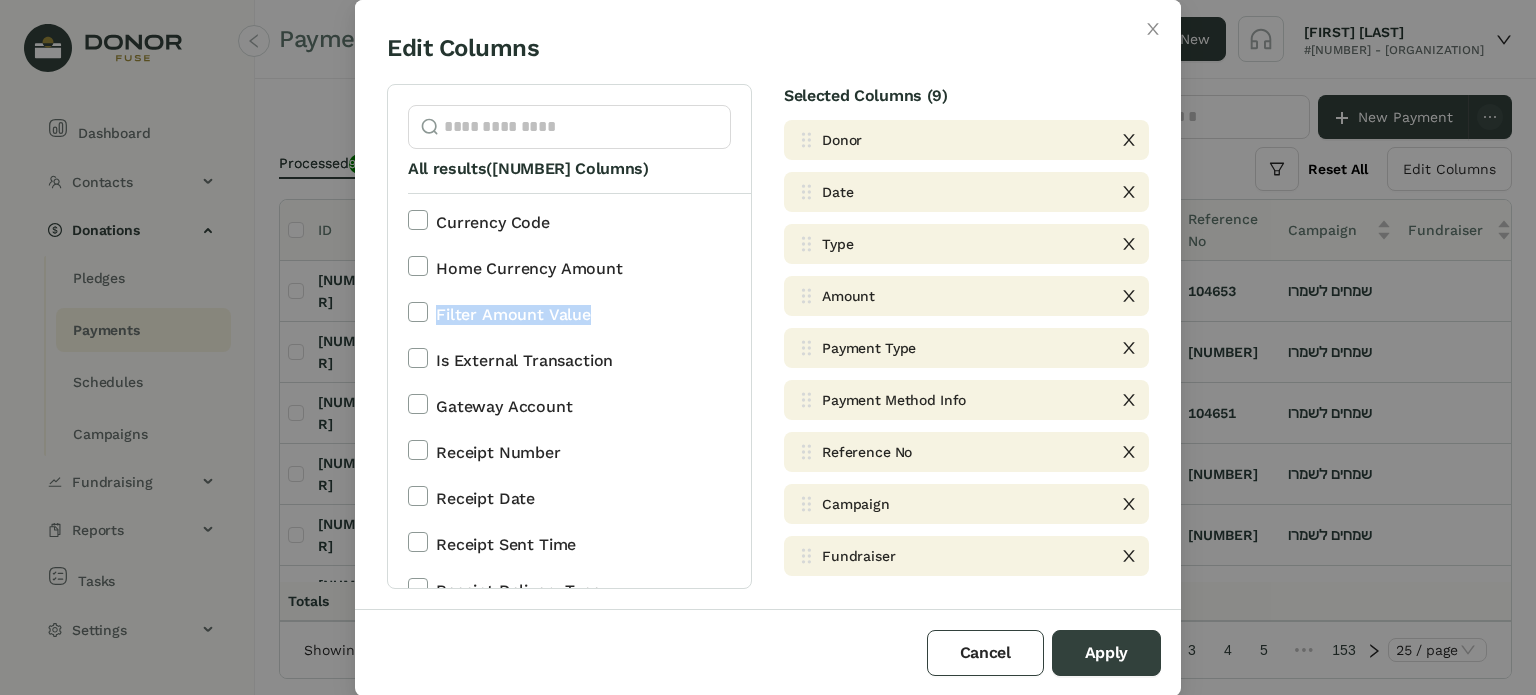 drag, startPoint x: 740, startPoint y: 267, endPoint x: 748, endPoint y: 298, distance: 32.01562 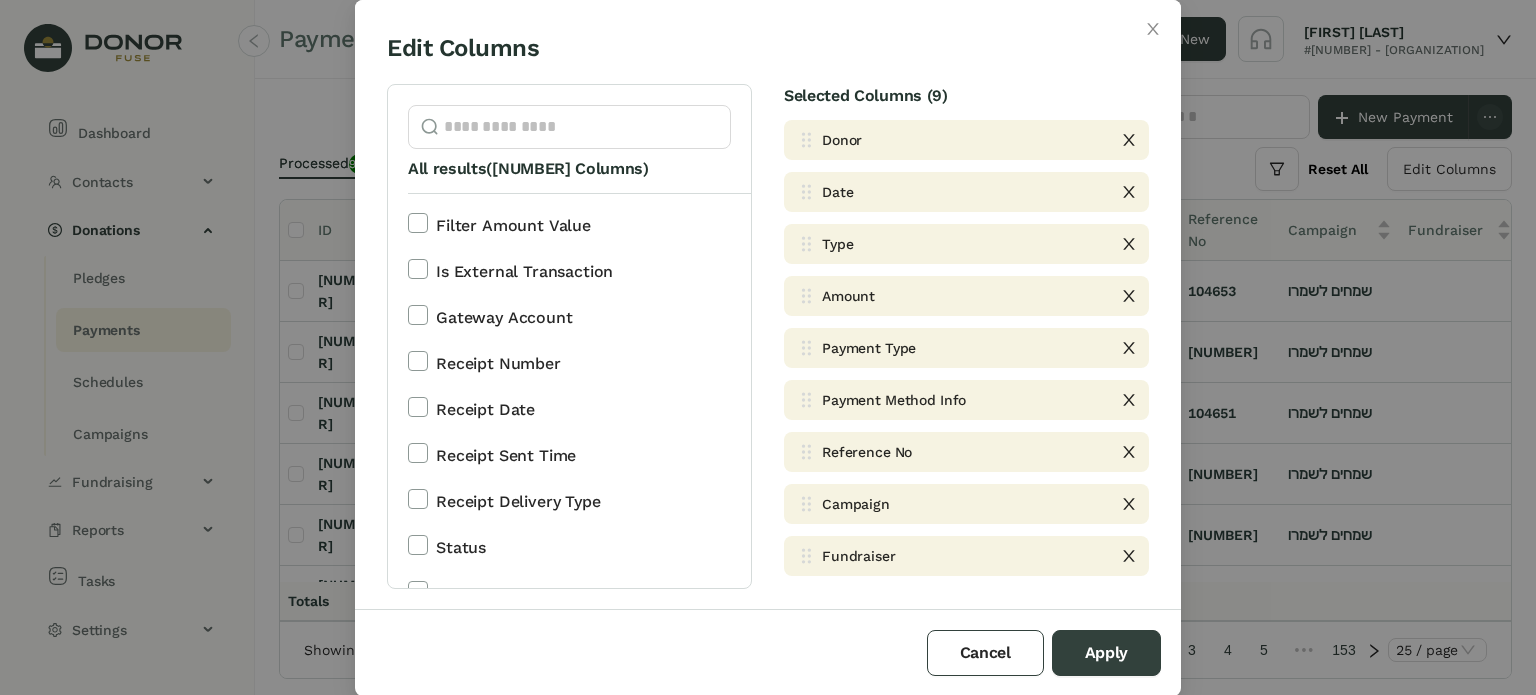 click on "Currency Code Home Currency Amount Filter Amount Value Is External Transaction Gateway Account Receipt Number Receipt Date Receipt Sent Time Receipt Delivery Type Status Error State Sponsorship Event Source Id Schedule Id Tags Notes Created Time Updated Time Source Type Pledge Date Pledge Source Type Donor Email Donor Send Email Receipts Donor Address Line 1 Donor Notes Import Id Donor Date Type Amount Payment Type Payment Method Info Reference No Campaign Fundraiser" at bounding box center [579, 390] 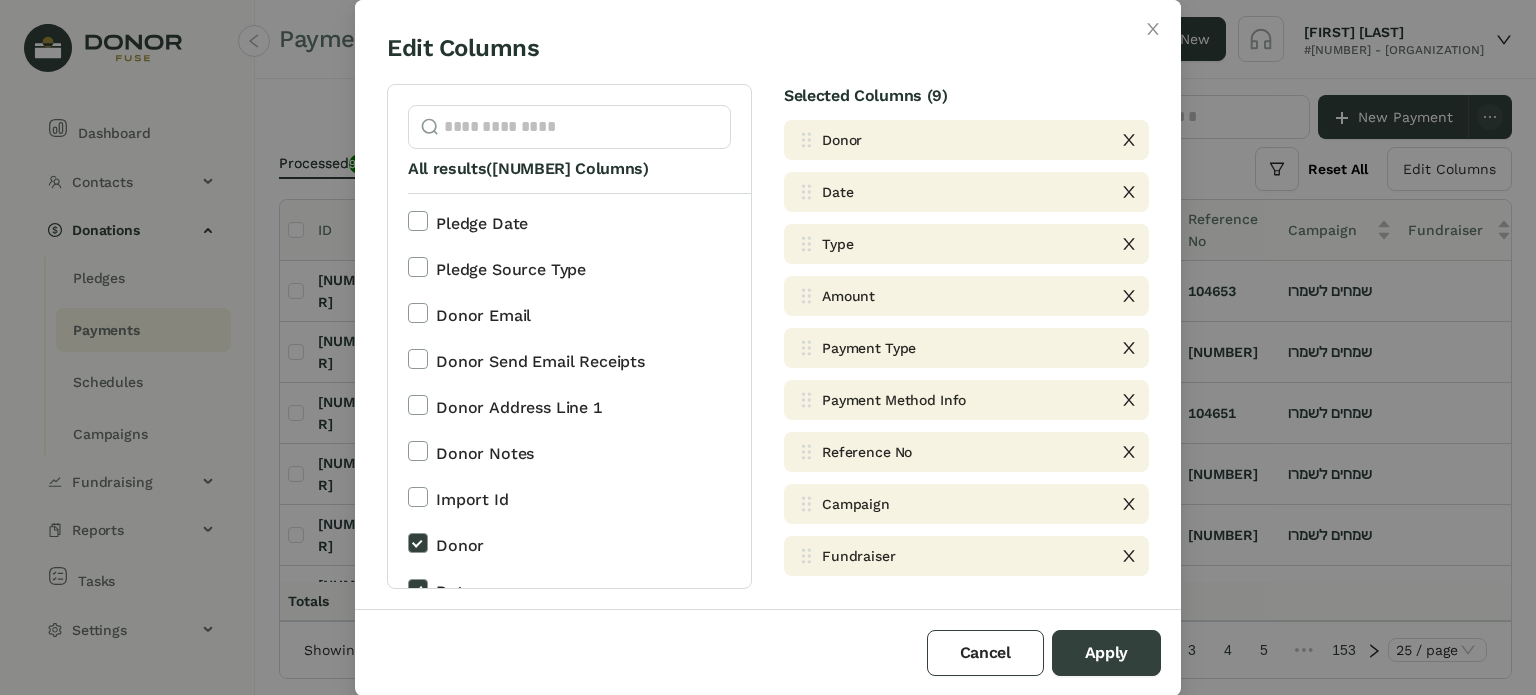 scroll, scrollTop: 924, scrollLeft: 0, axis: vertical 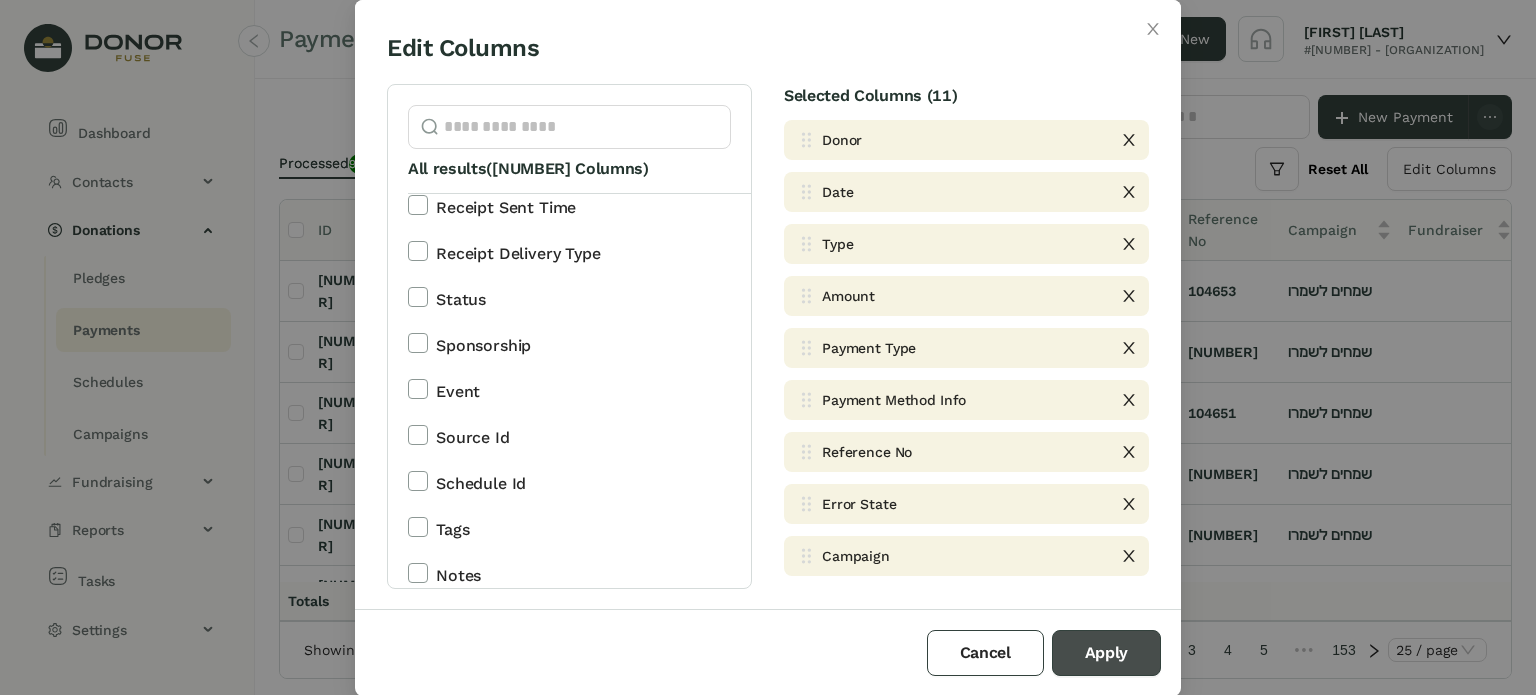 click on "Apply" at bounding box center [1106, 653] 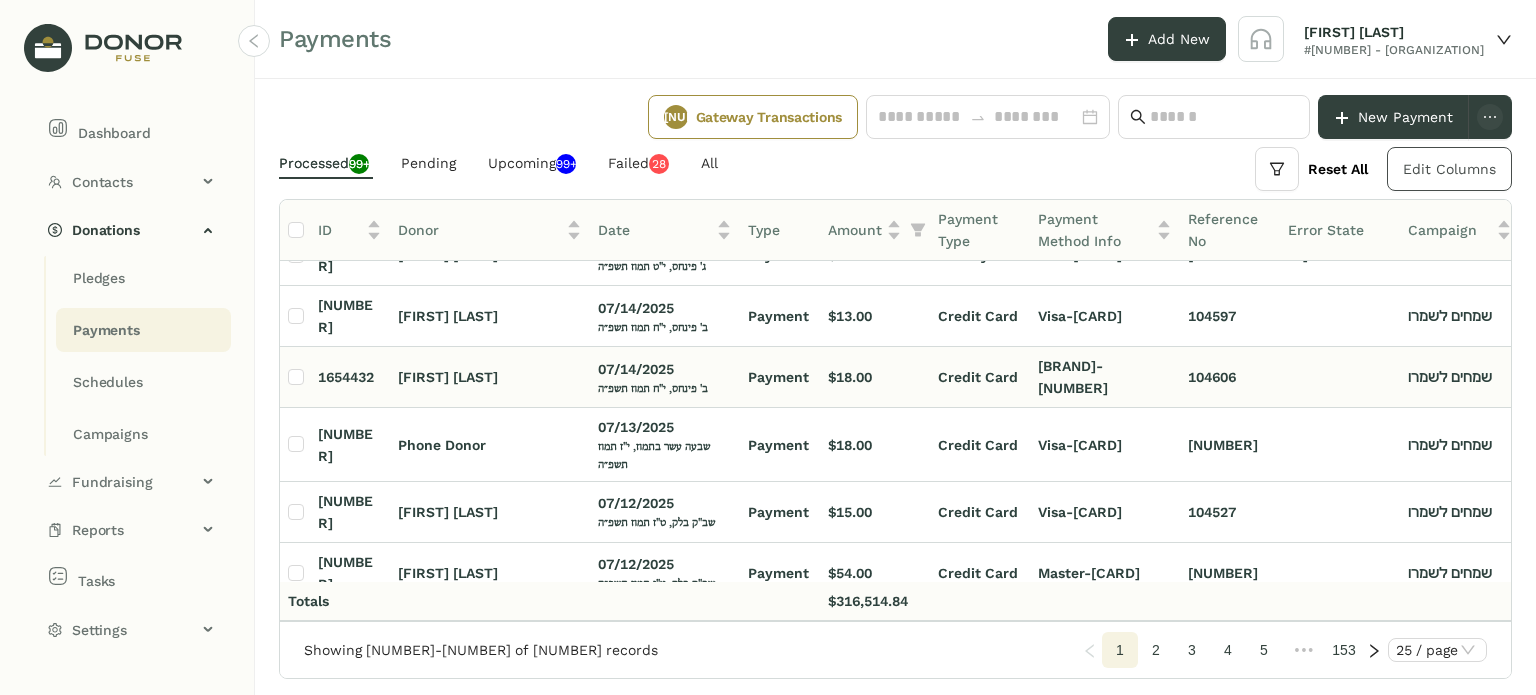 scroll, scrollTop: 597, scrollLeft: 0, axis: vertical 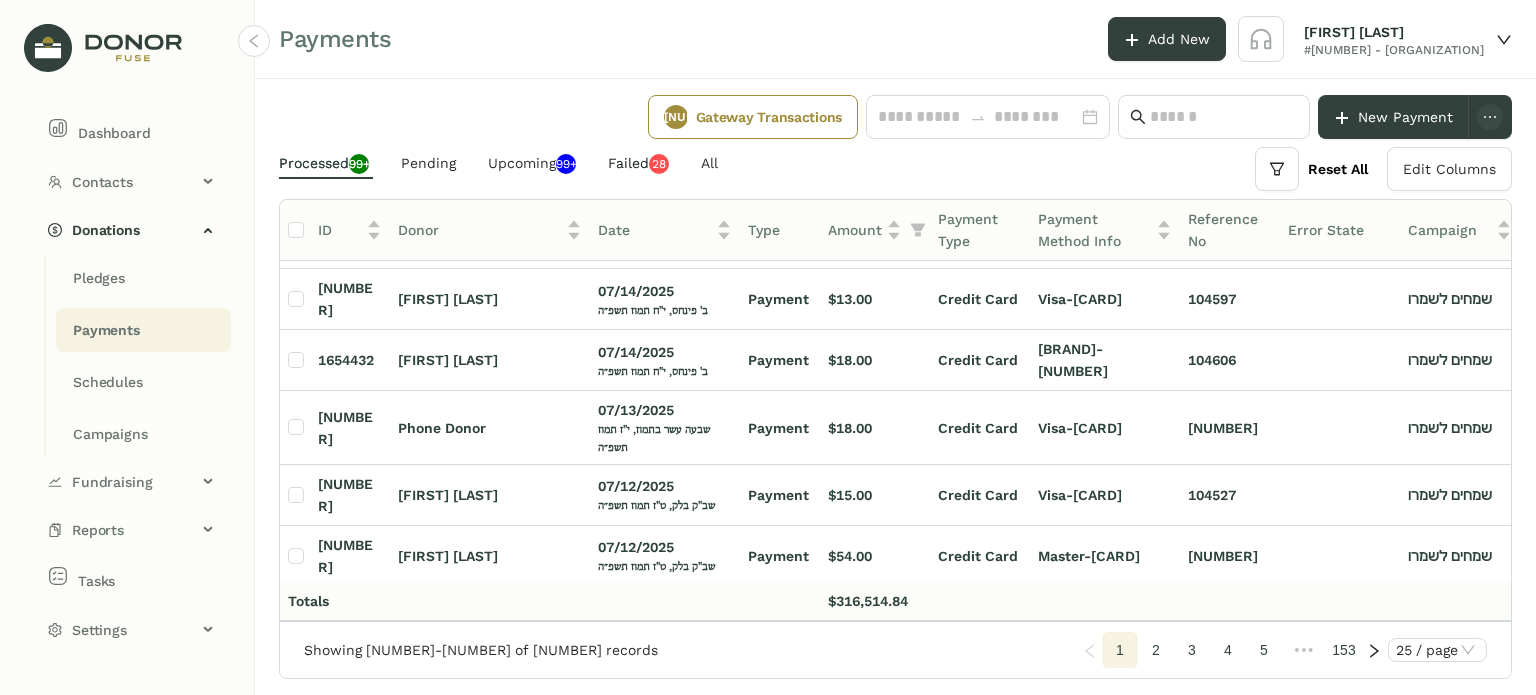 click on "Failed   0   1   2   3   4   5   6   7   8   9   0   1   2   3   4   5   6   7   8   9" 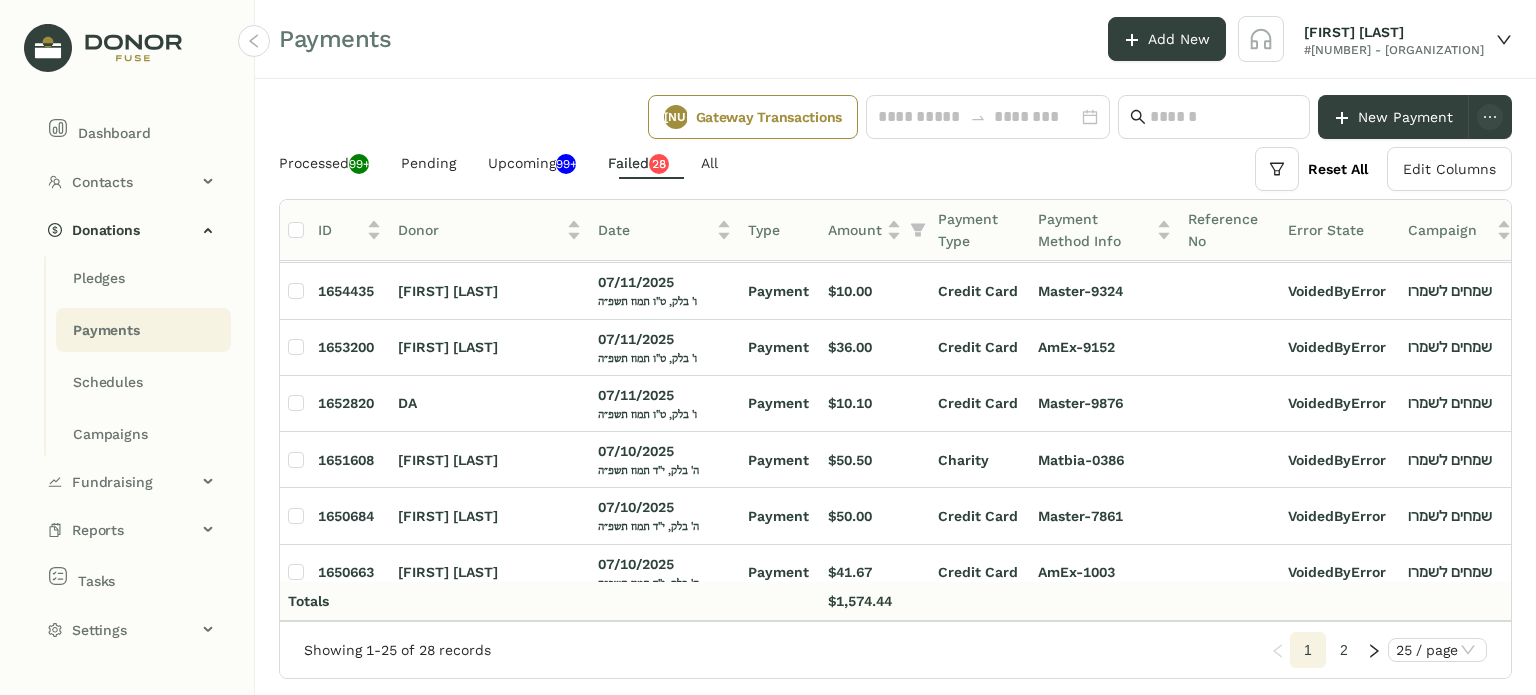 scroll, scrollTop: 846, scrollLeft: 0, axis: vertical 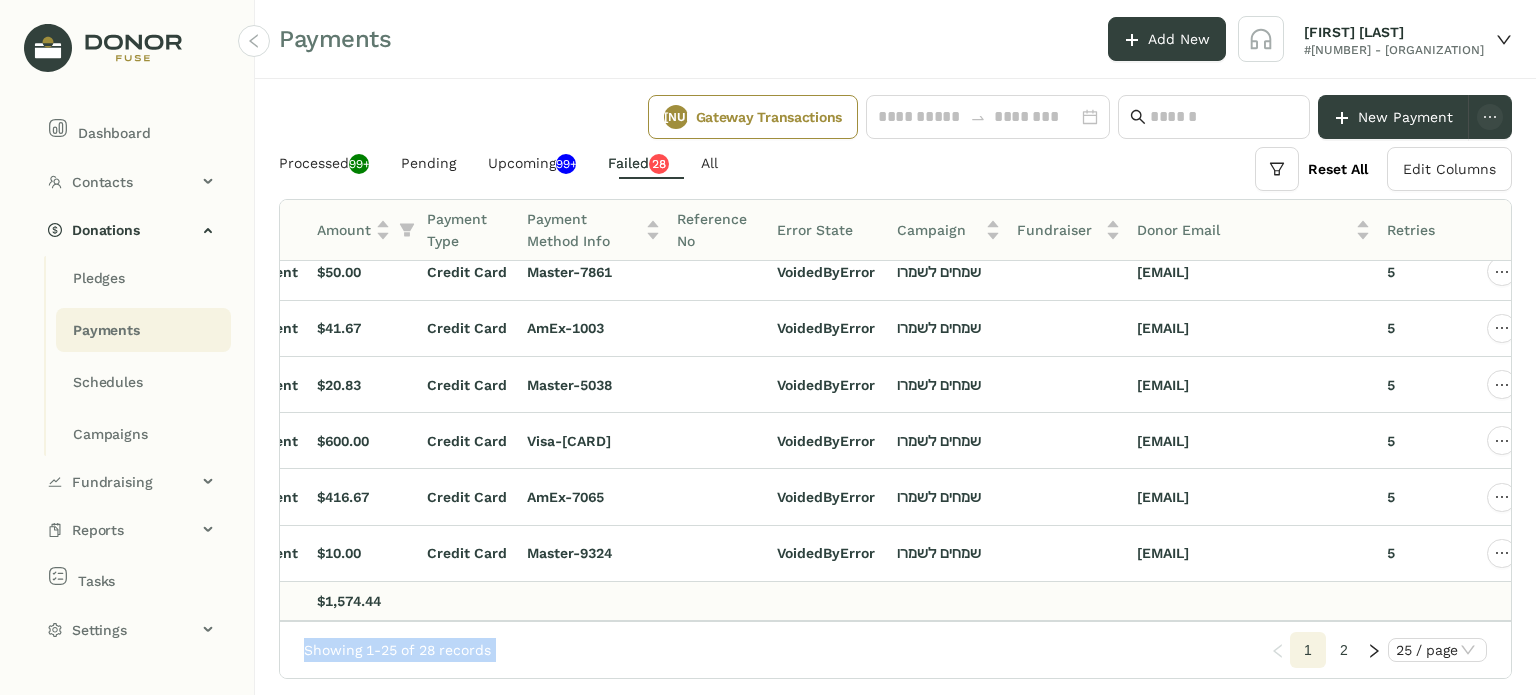 drag, startPoint x: 1313, startPoint y: 627, endPoint x: 1371, endPoint y: 608, distance: 61.03278 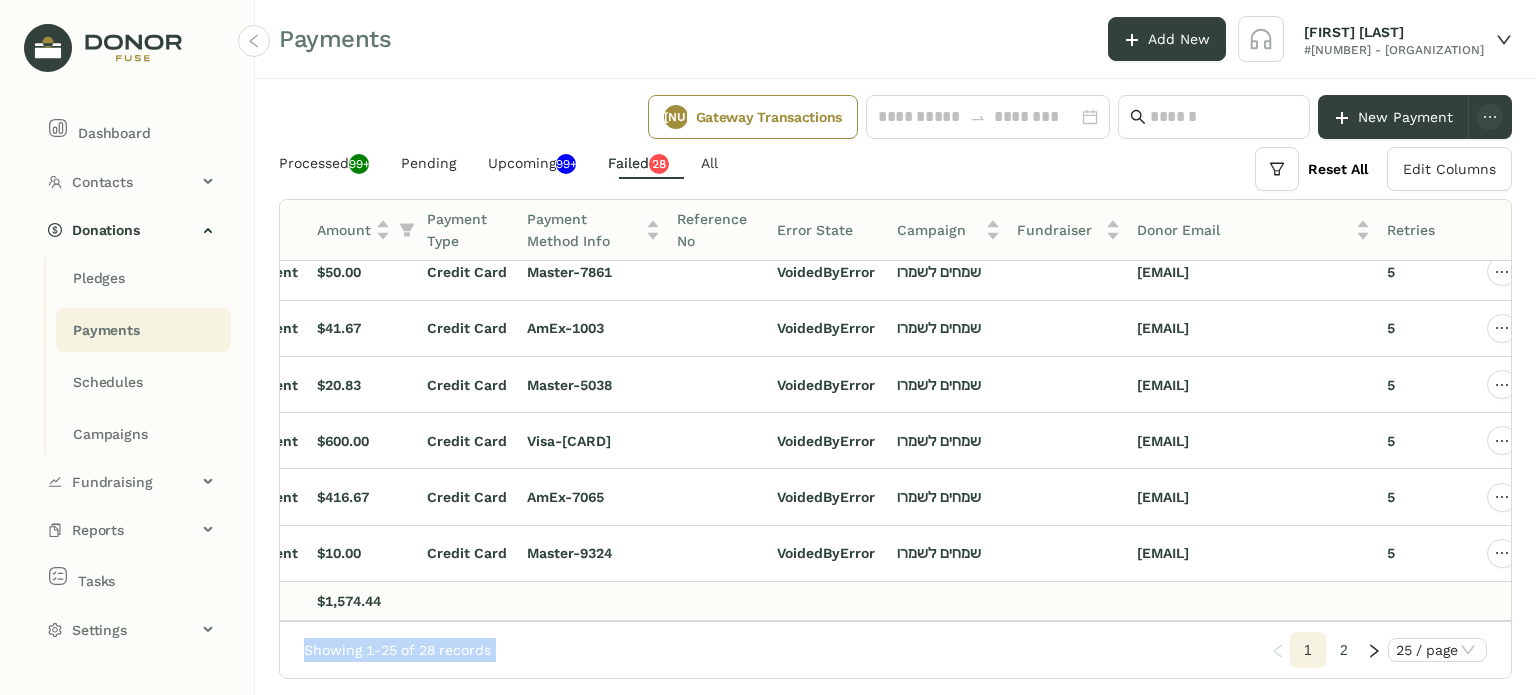 click on "ID Donor Date Type Amount Payment Type Payment Method Info Reference No Error State Campaign Fundraiser Donor Email Retries 1656755 [FIRST] [LAST] 07/12/2025 שב"ק בלק, ט"ז תמוז תשפ״ה Payment $10.00 Credit Card Master-4717 VoidedByError שמחים לשמרו [EMAIL] 5 1656745 [FIRST] [LAST] 07/12/2025 שב"ק בלק, ט"ז תמוז תשפ״ה Payment $10.10 Credit Card Visa-7224 VoidedByError שמחים לשמרו [EMAIL] 5 1656733 [FIRST] [LAST] 07/12/2025 שב"ק בלק, ט"ז תמוז תשפ״ה Payment $18.00 Credit Card Visa-5256 VoidedByError שמחים לשמרו [EMAIL] 5 1656600 [FIRST] [LAST] 07/11/2025 ו' בלק, ט"ו תמוז תשפ״ה Payment $10.00 Credit Card Master-1373 VoidedByError שמחים לשמרו [EMAIL] 5 1656521 Phone Donor 07/11/2025 ו' בלק, ט"ו תמוז תשפ״ה Payment $10.10 Credit Card Visa-6151 VoidedByError שמחים לשמרו [EMAIL] 5 1656493 Phone Donor 07/11/2025 Payment 5 5" 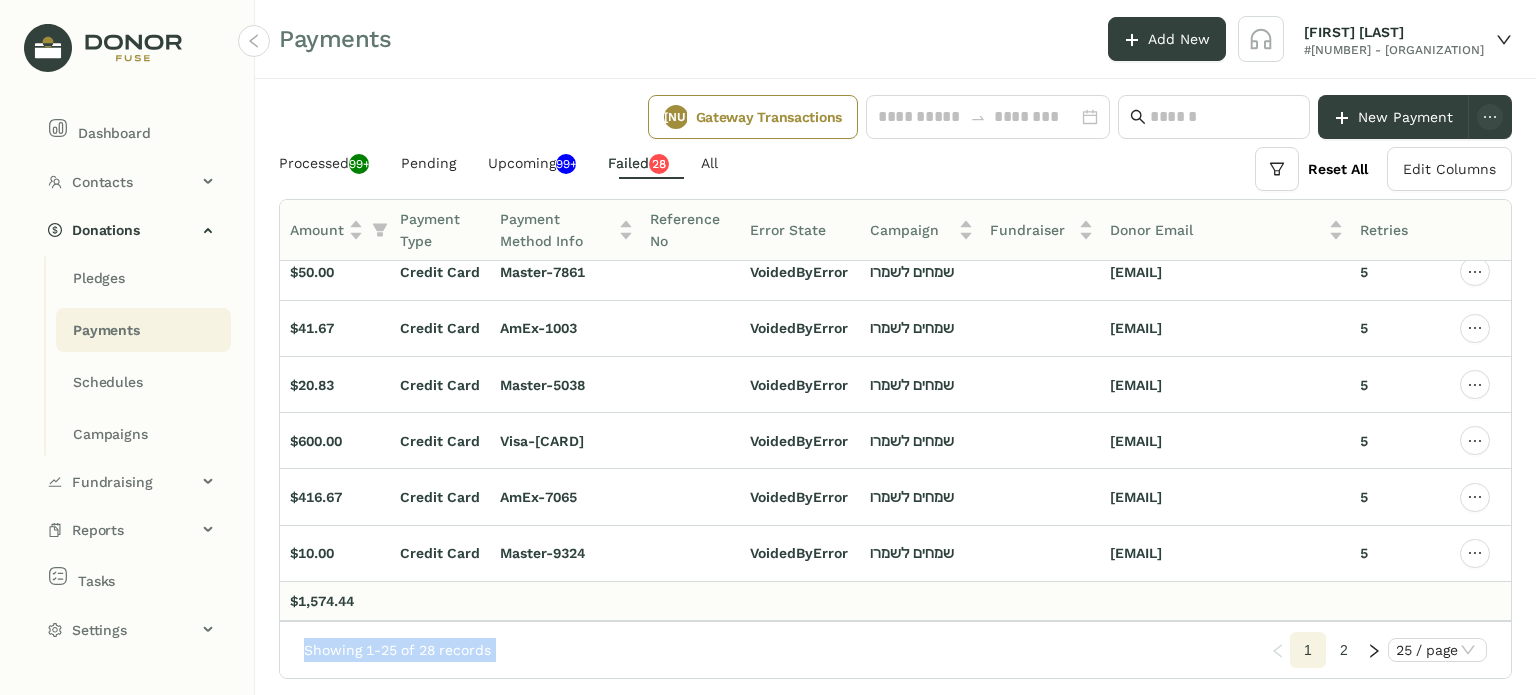 scroll, scrollTop: 1090, scrollLeft: 542, axis: both 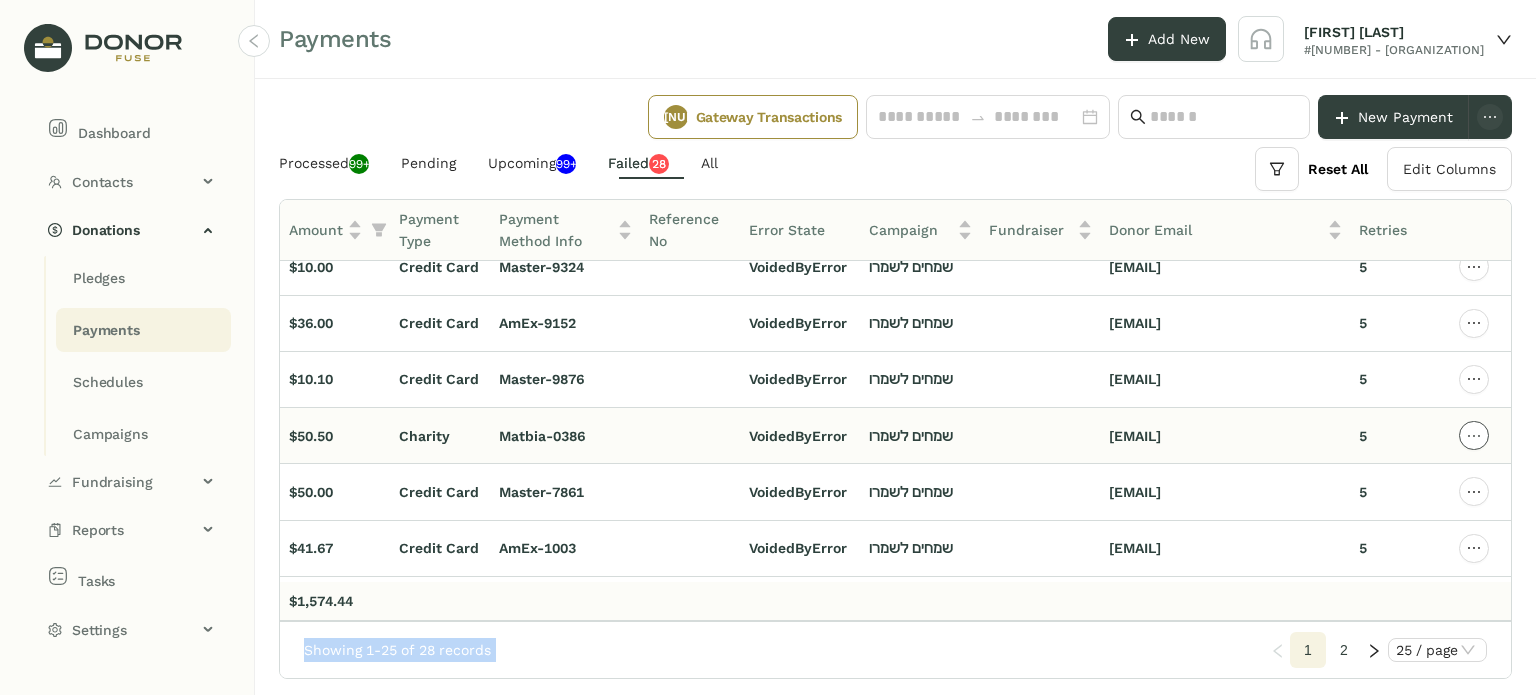 click 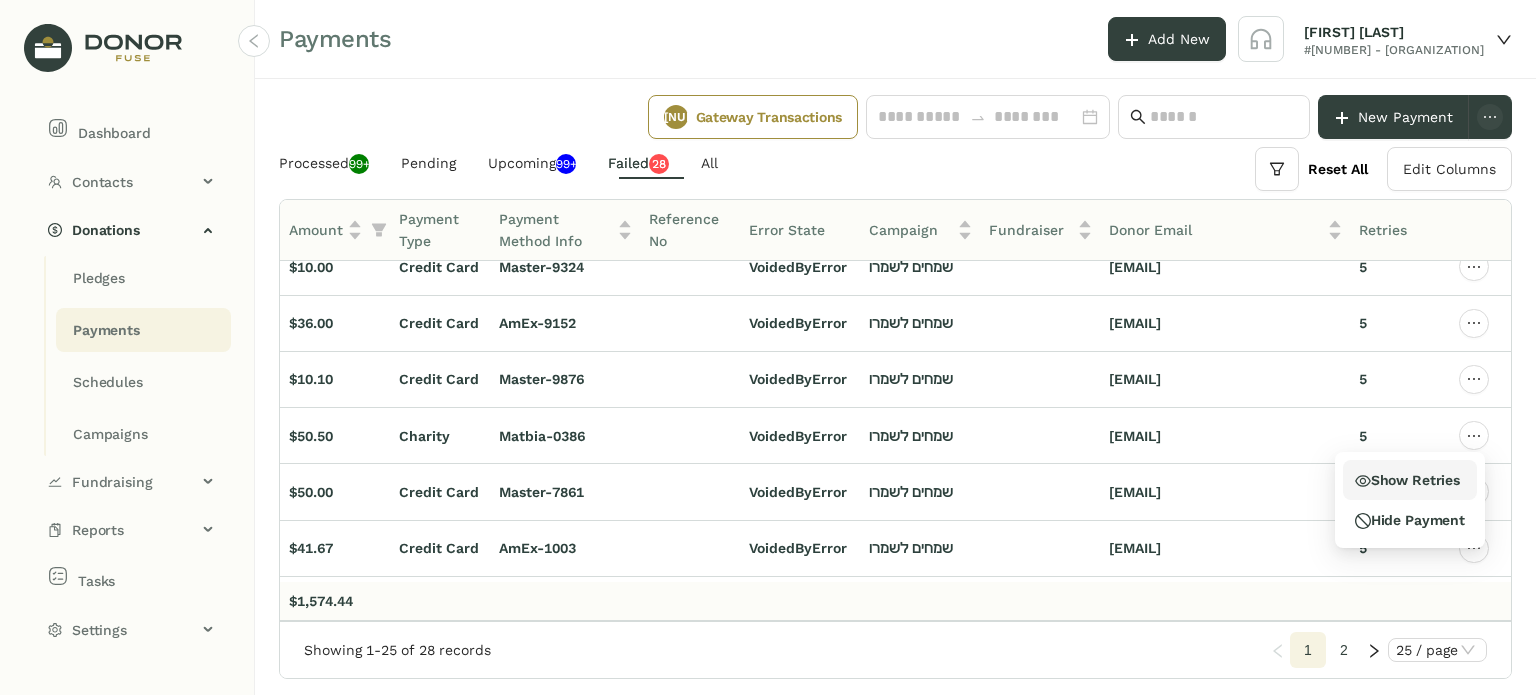 click on "Show Retries" at bounding box center (1407, 480) 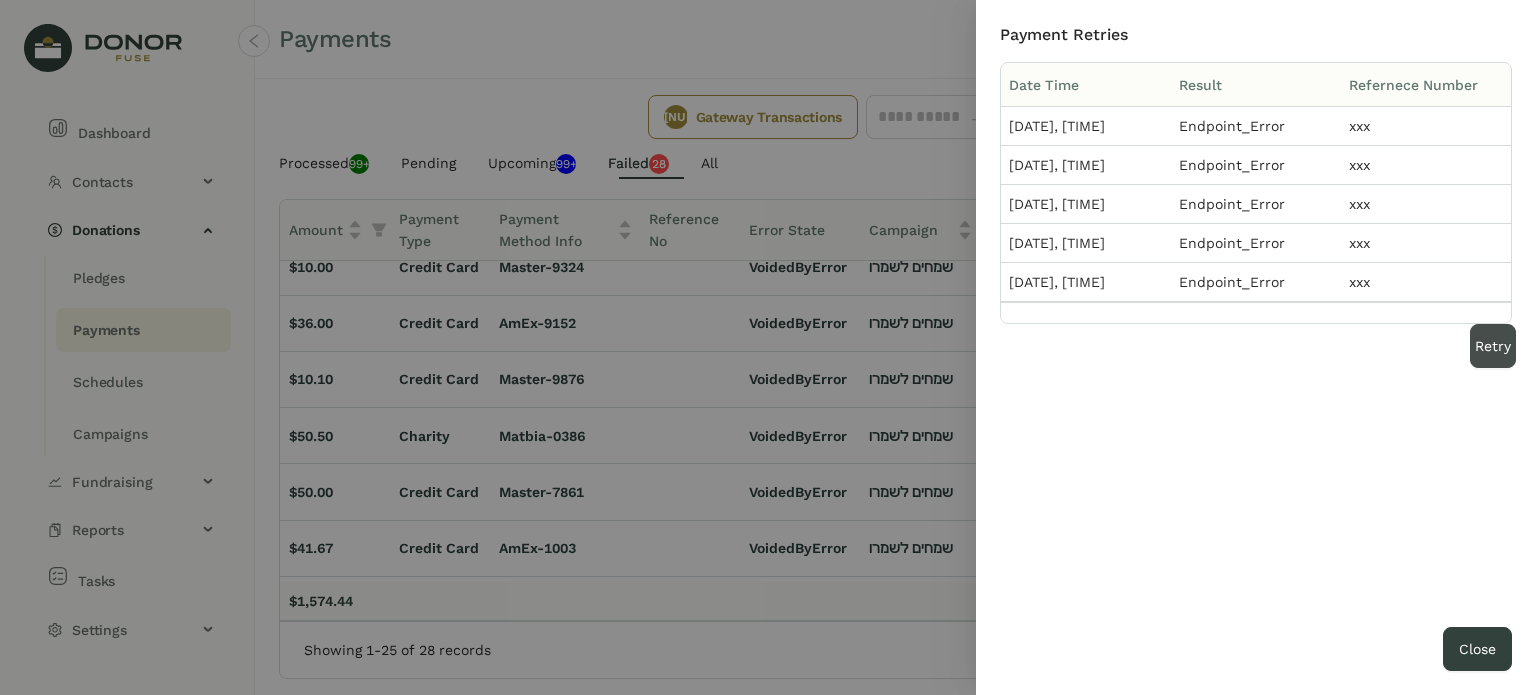 click on "Retry" at bounding box center [1493, 346] 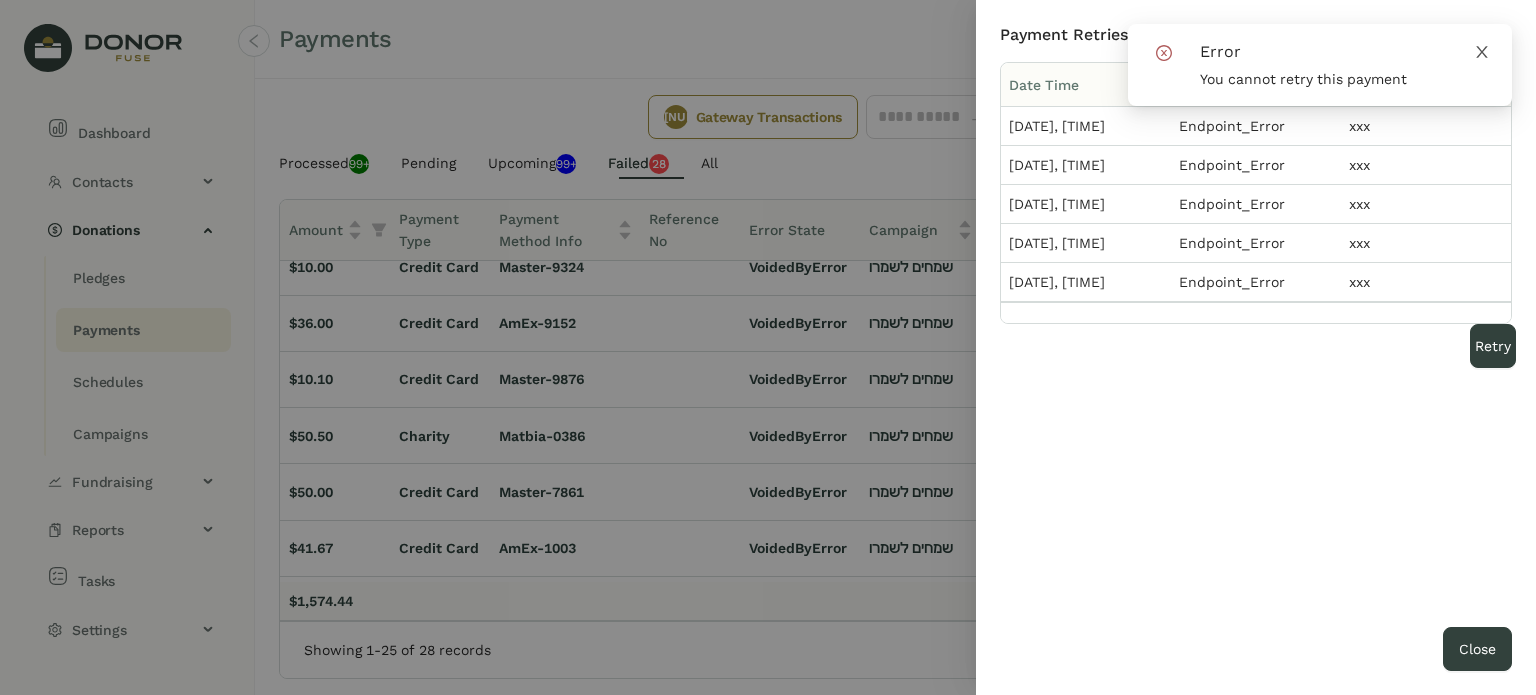 click 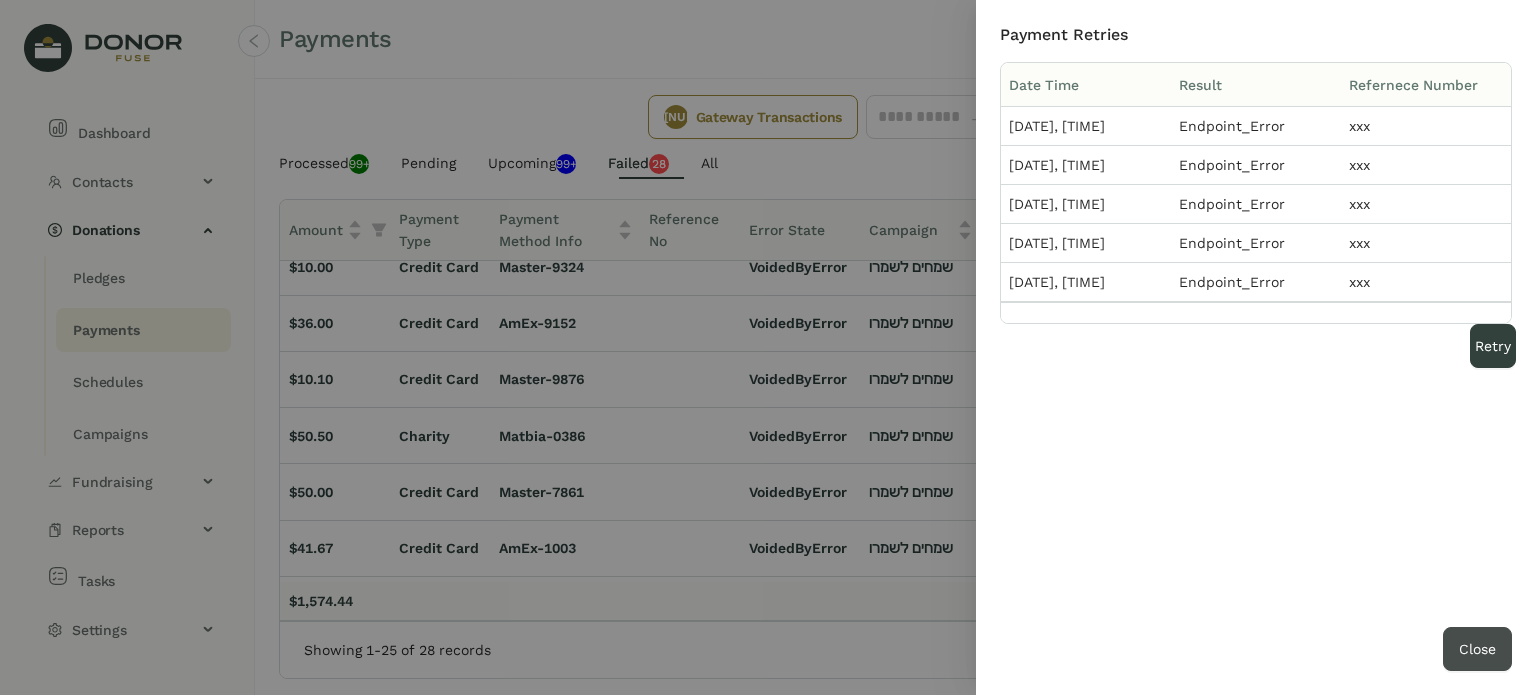 click on "Close" at bounding box center (1477, 649) 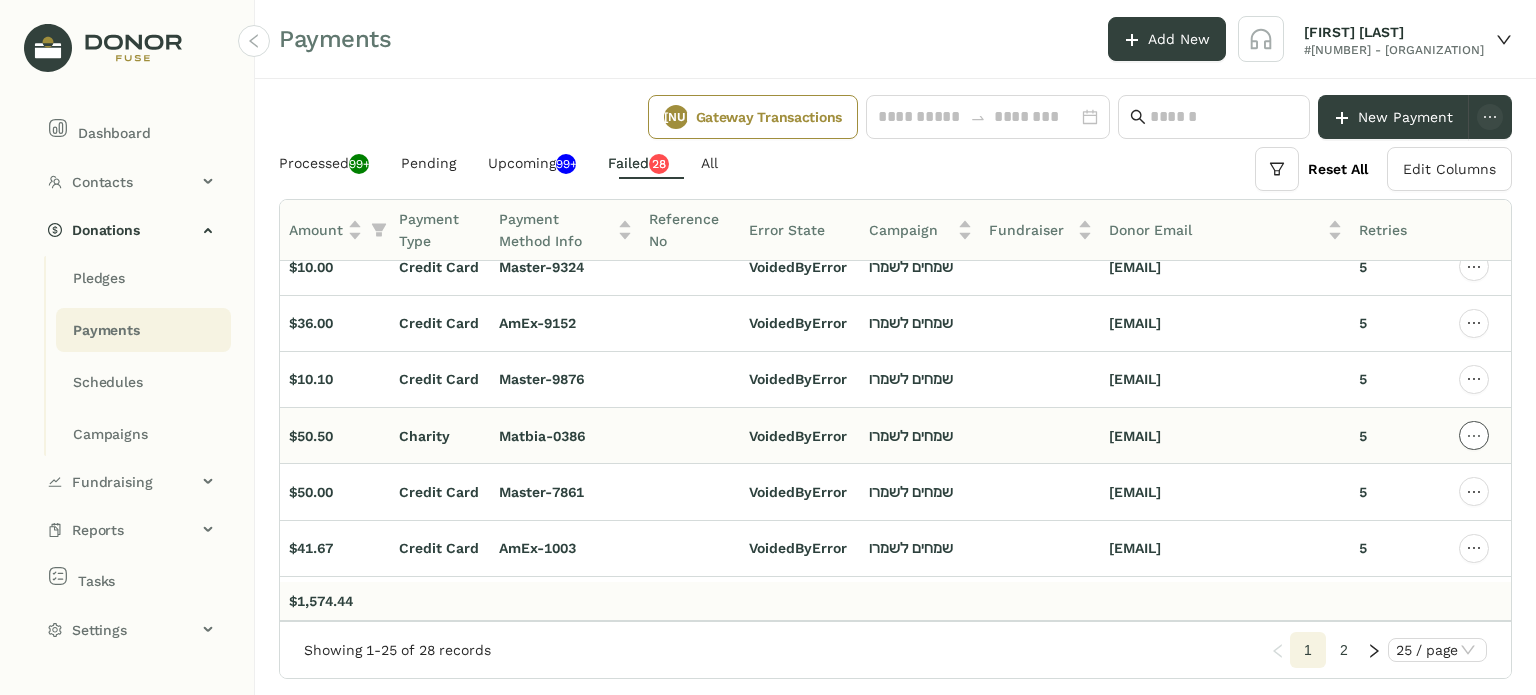 click 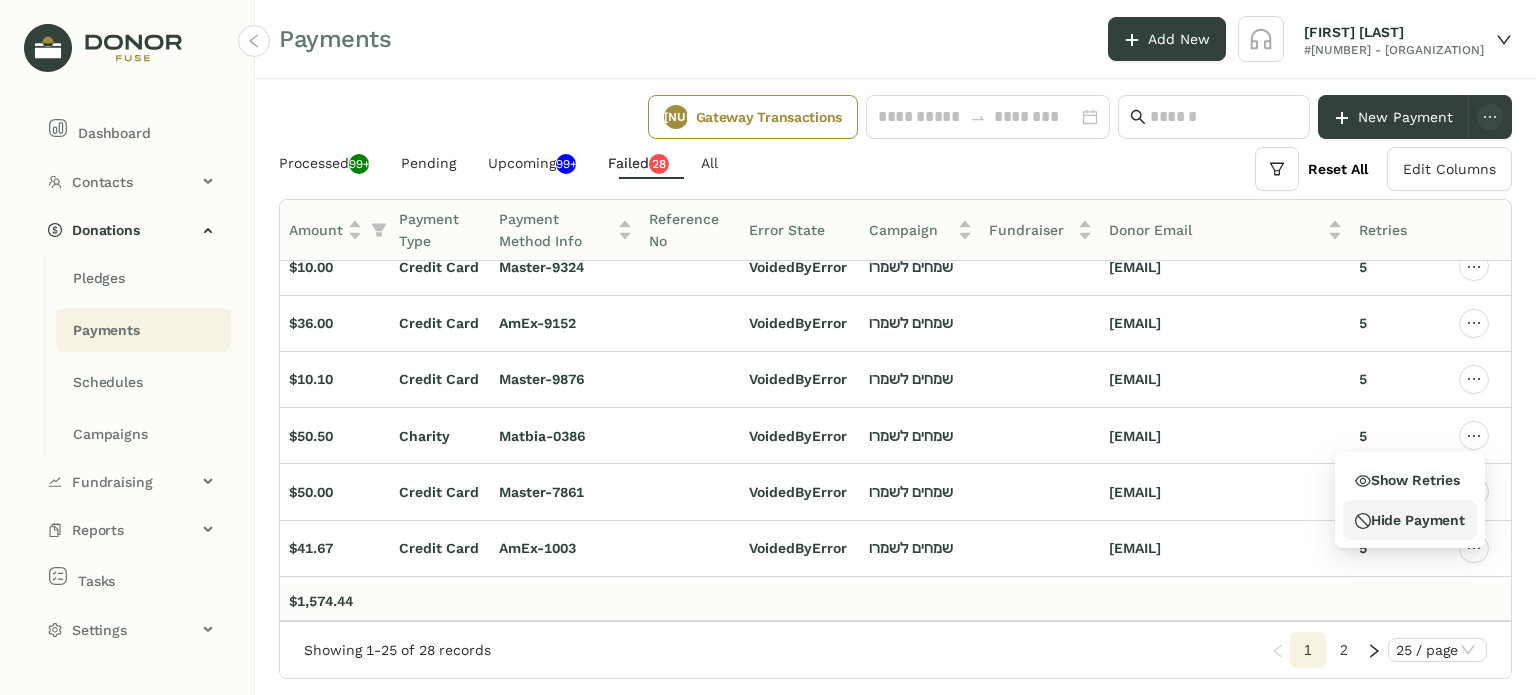click on "Hide Payment" at bounding box center (1410, 520) 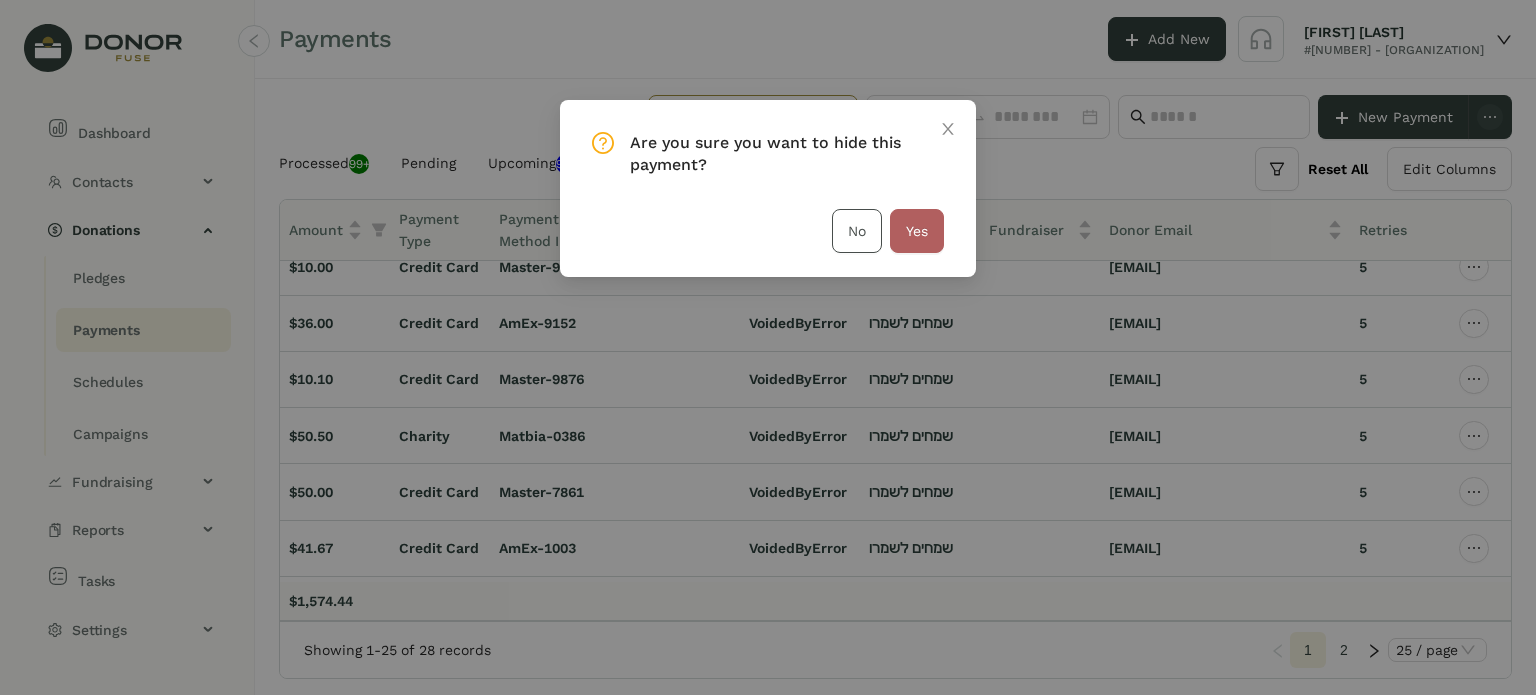 click on "No" at bounding box center (857, 231) 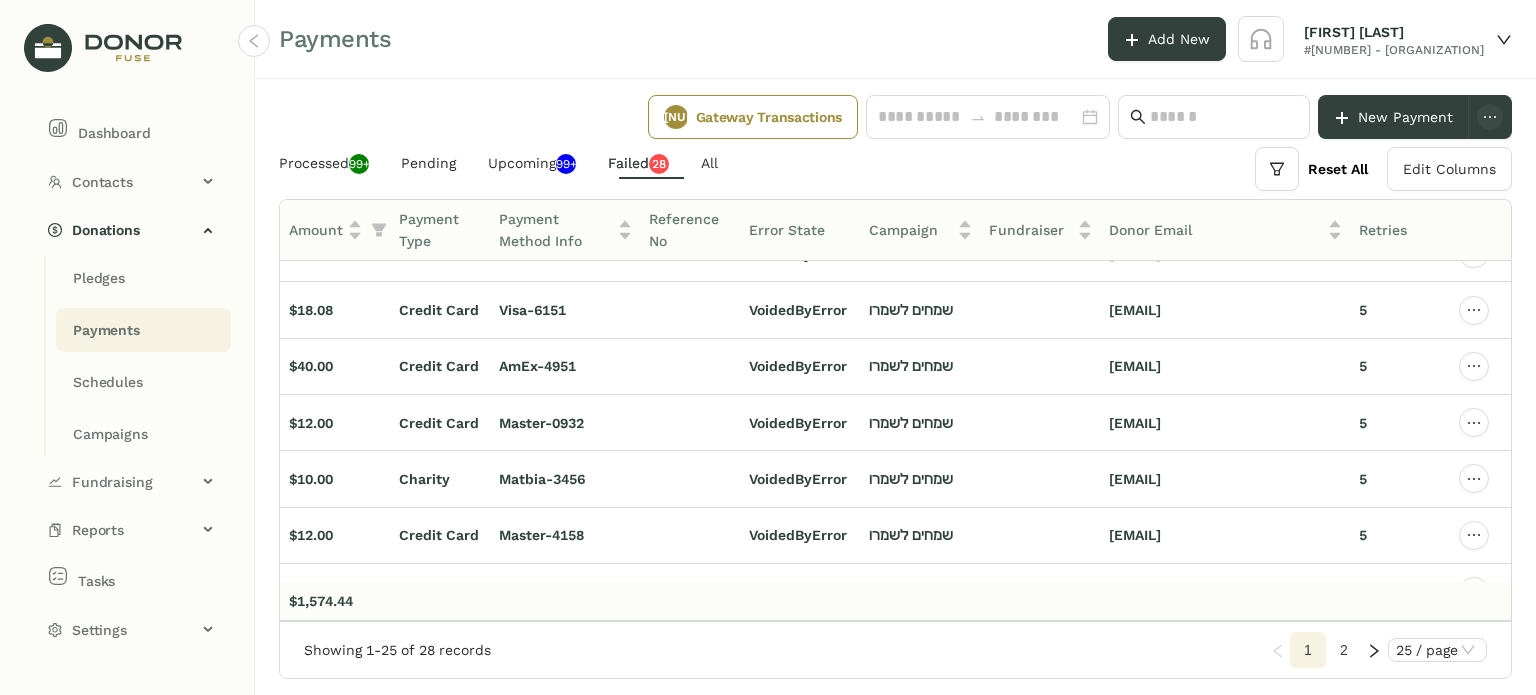 scroll, scrollTop: 0, scrollLeft: 542, axis: horizontal 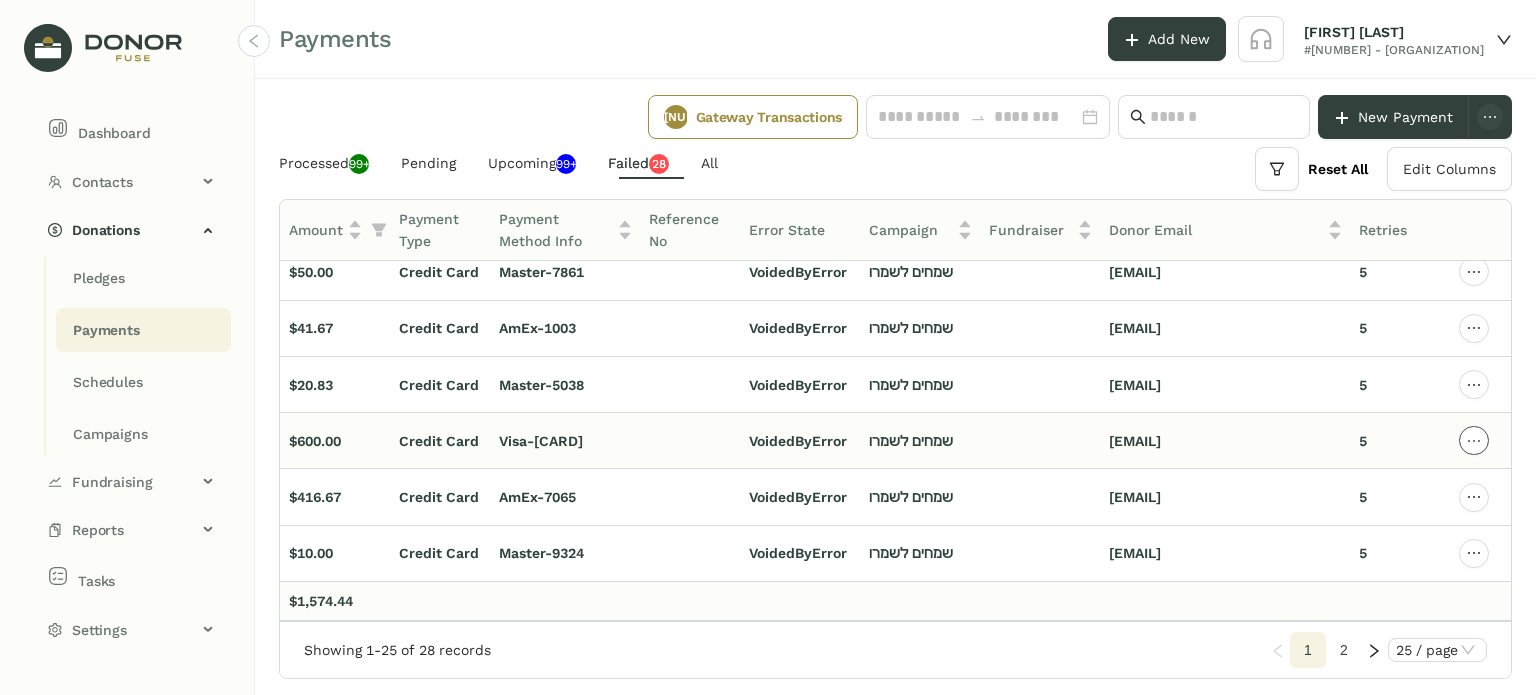 click 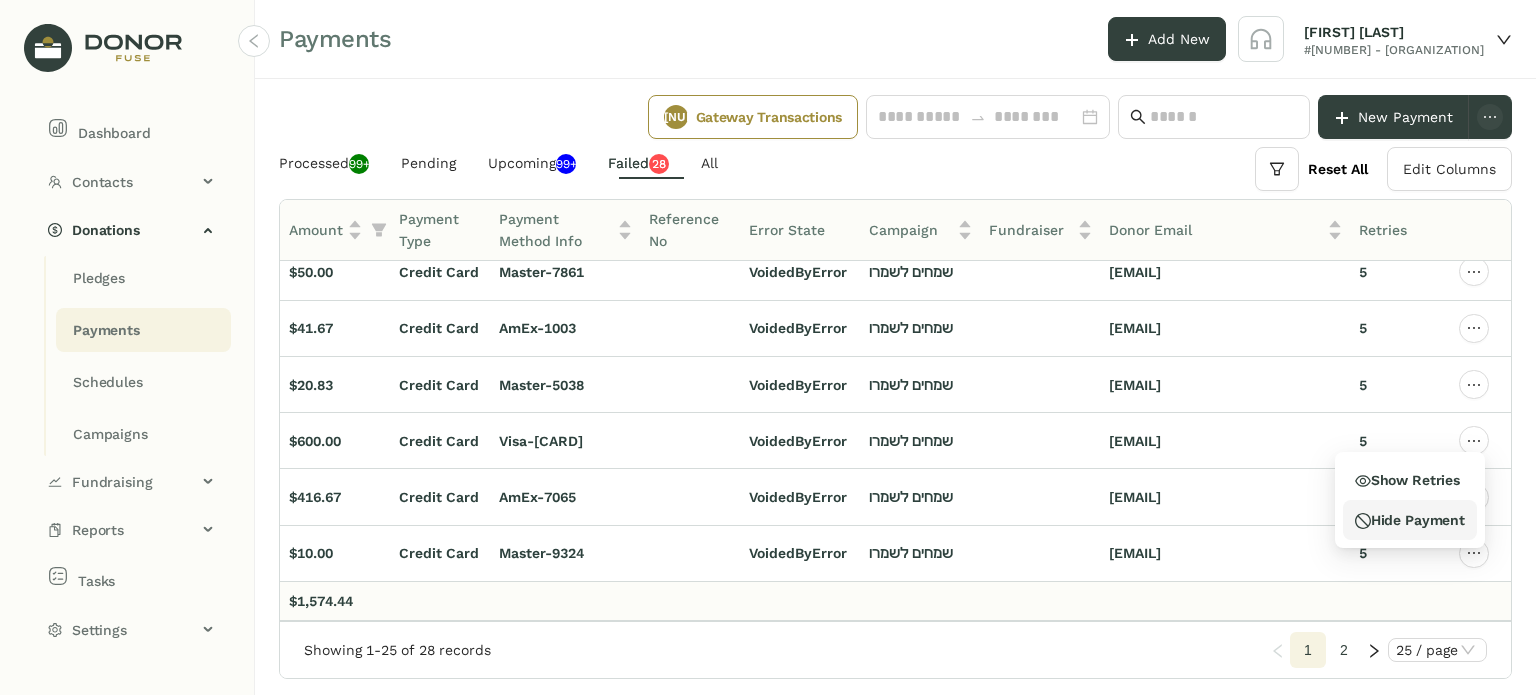 click on "Hide Payment" at bounding box center [1410, 520] 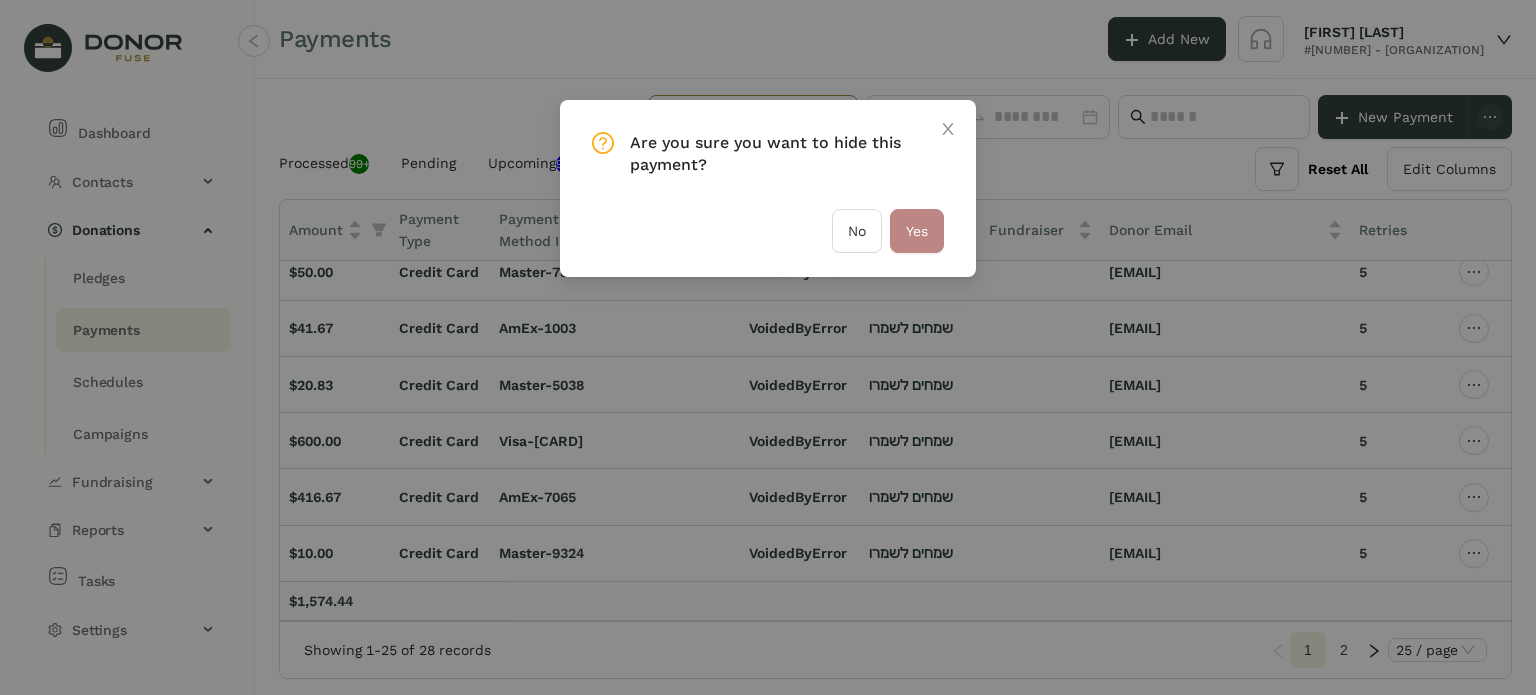 click on "Yes" at bounding box center [917, 231] 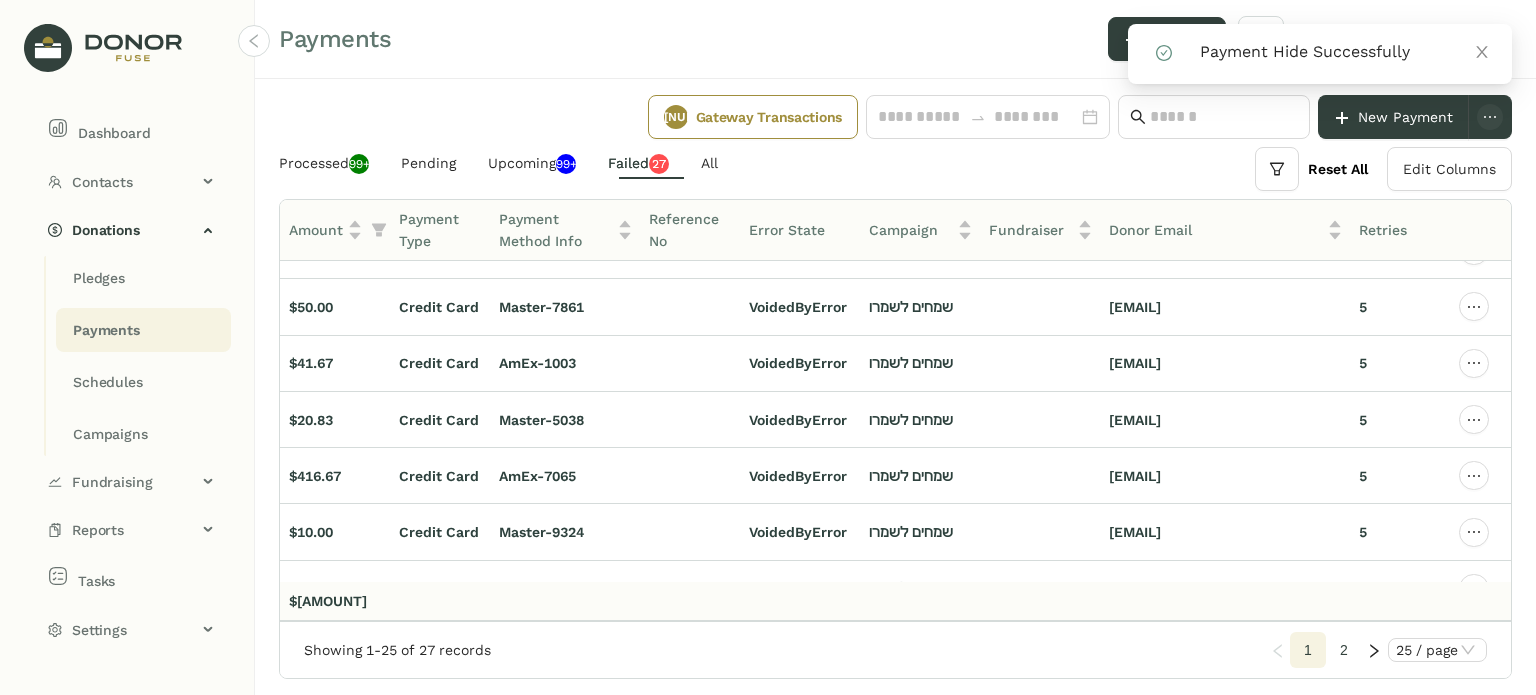 scroll, scrollTop: 1090, scrollLeft: 542, axis: both 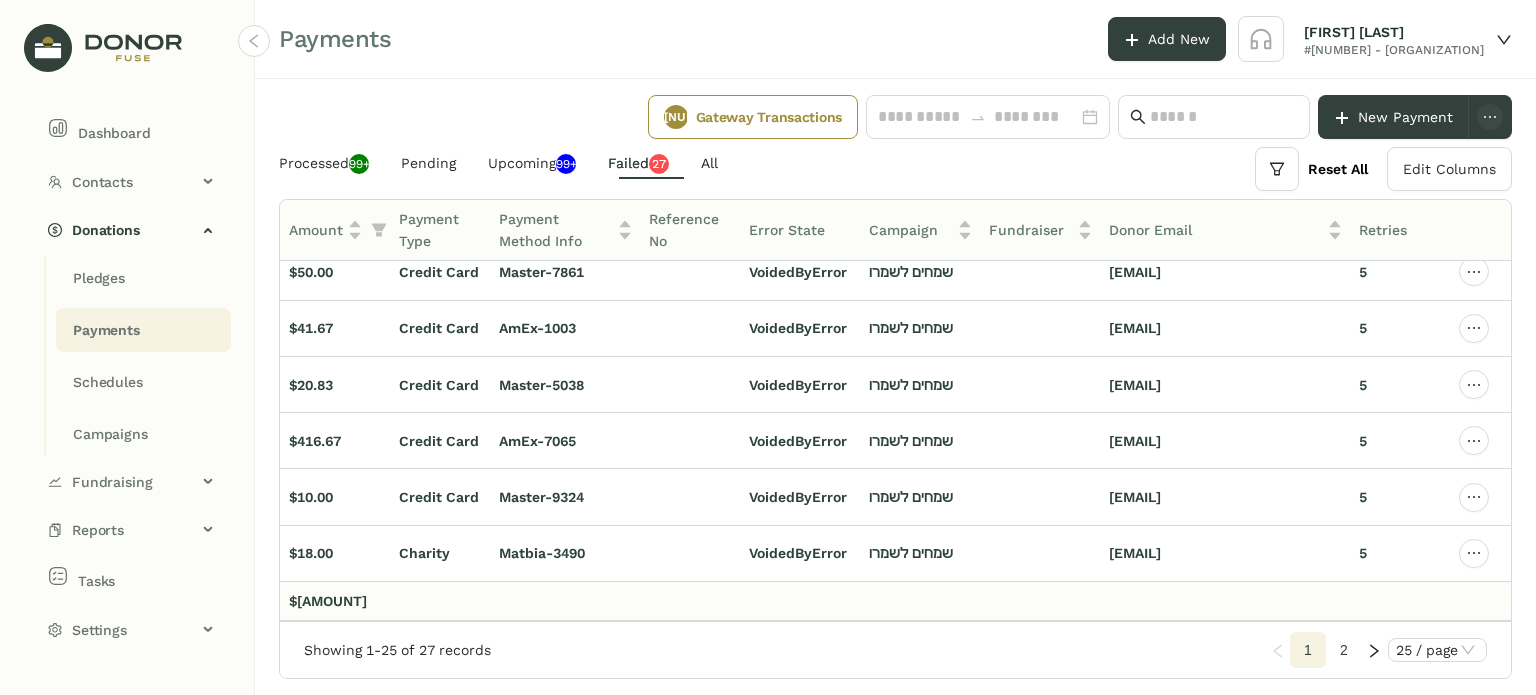 click on "All" 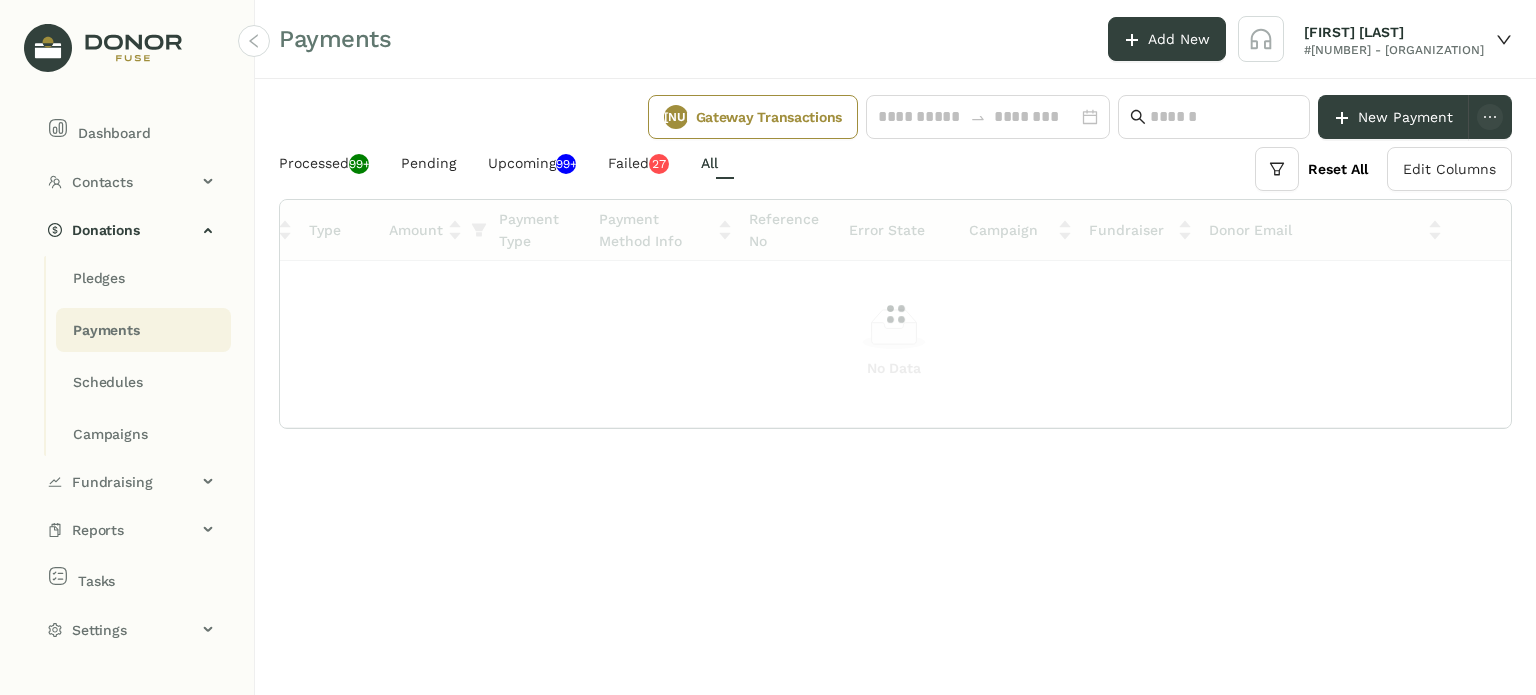 scroll, scrollTop: 0, scrollLeft: 443, axis: horizontal 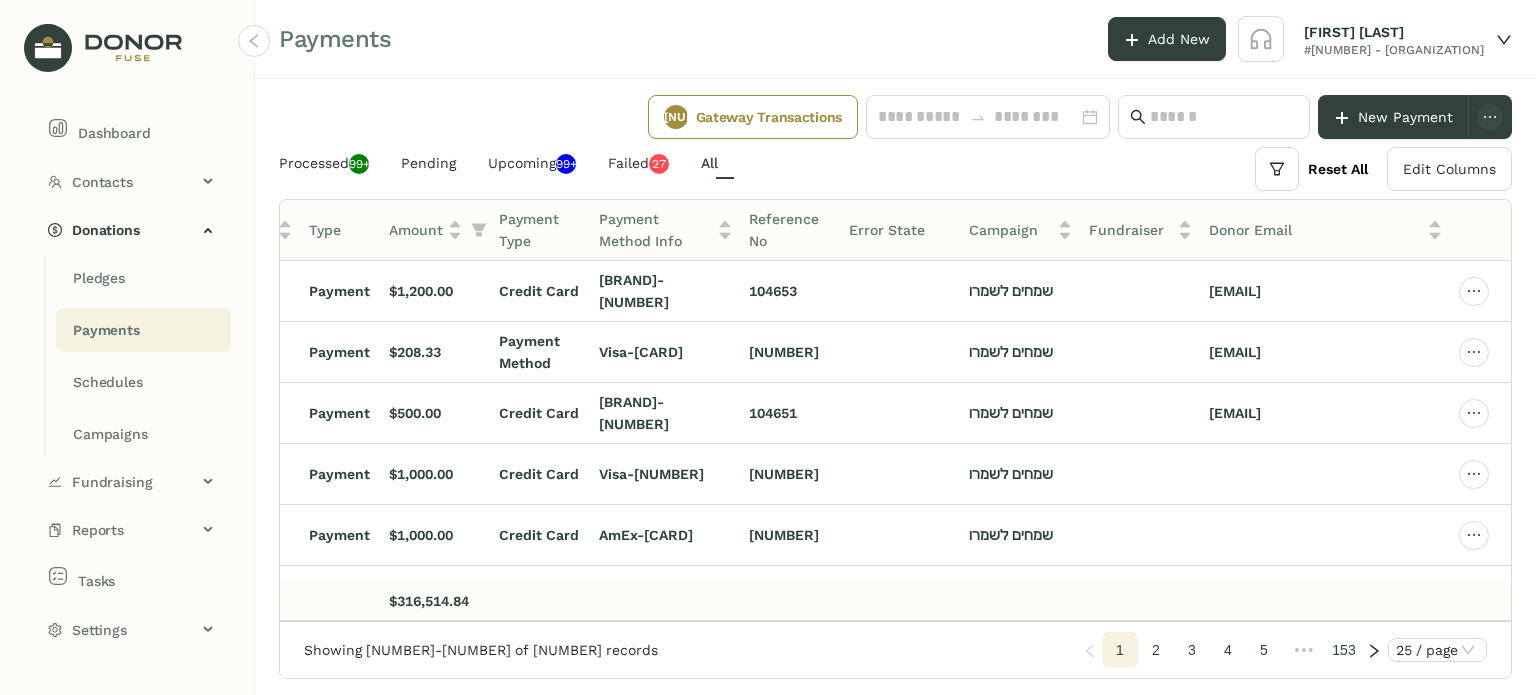 click on "[NUMBER] [DONOR_NAME] [DATE] [TYPE] [CURRENCY][AMOUNT] [PAYMENT_TYPE] [PAYMENT_METHOD_INFO] [REFERENCE_NO] [ERROR_STATE] [CAMPAIGN] [FUNDRAISER] [DONOR_EMAIL]" 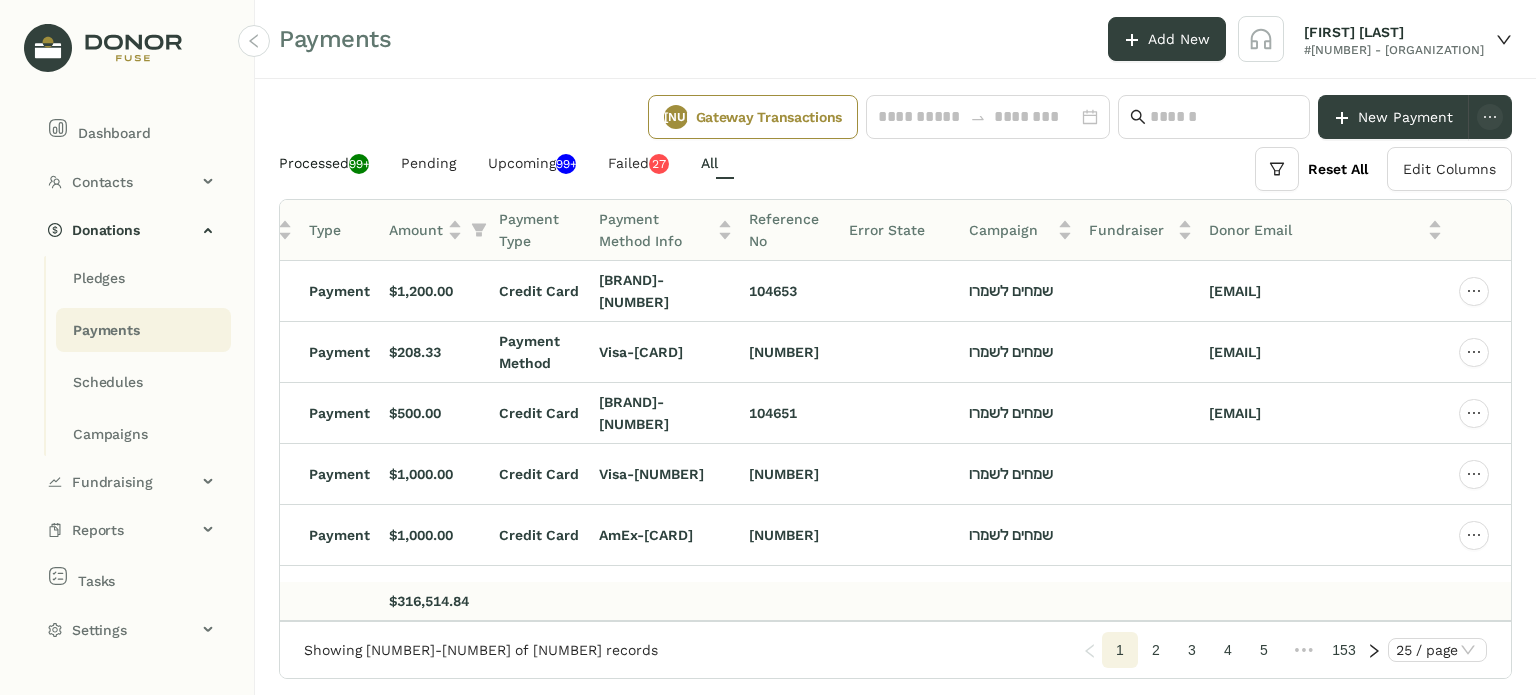 click on "Processed  99+" 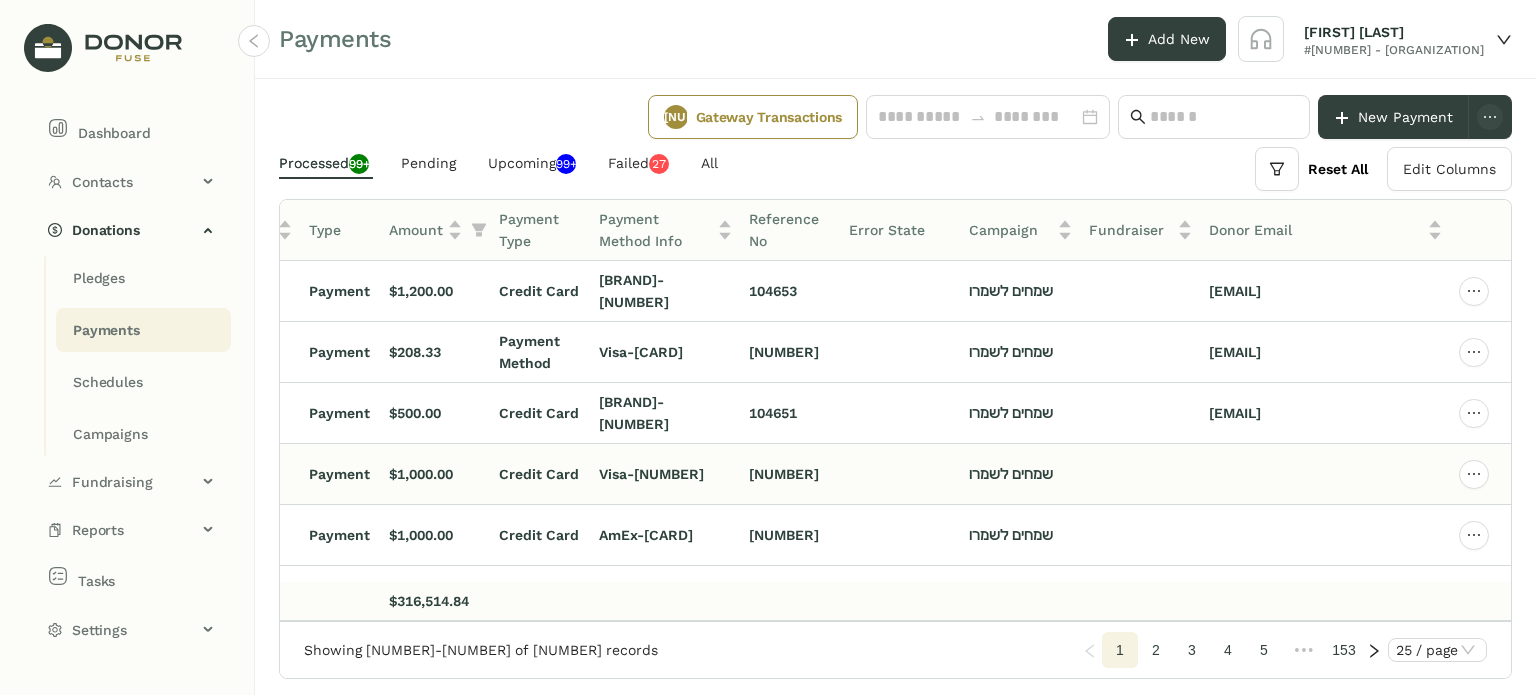scroll, scrollTop: 96, scrollLeft: 442, axis: both 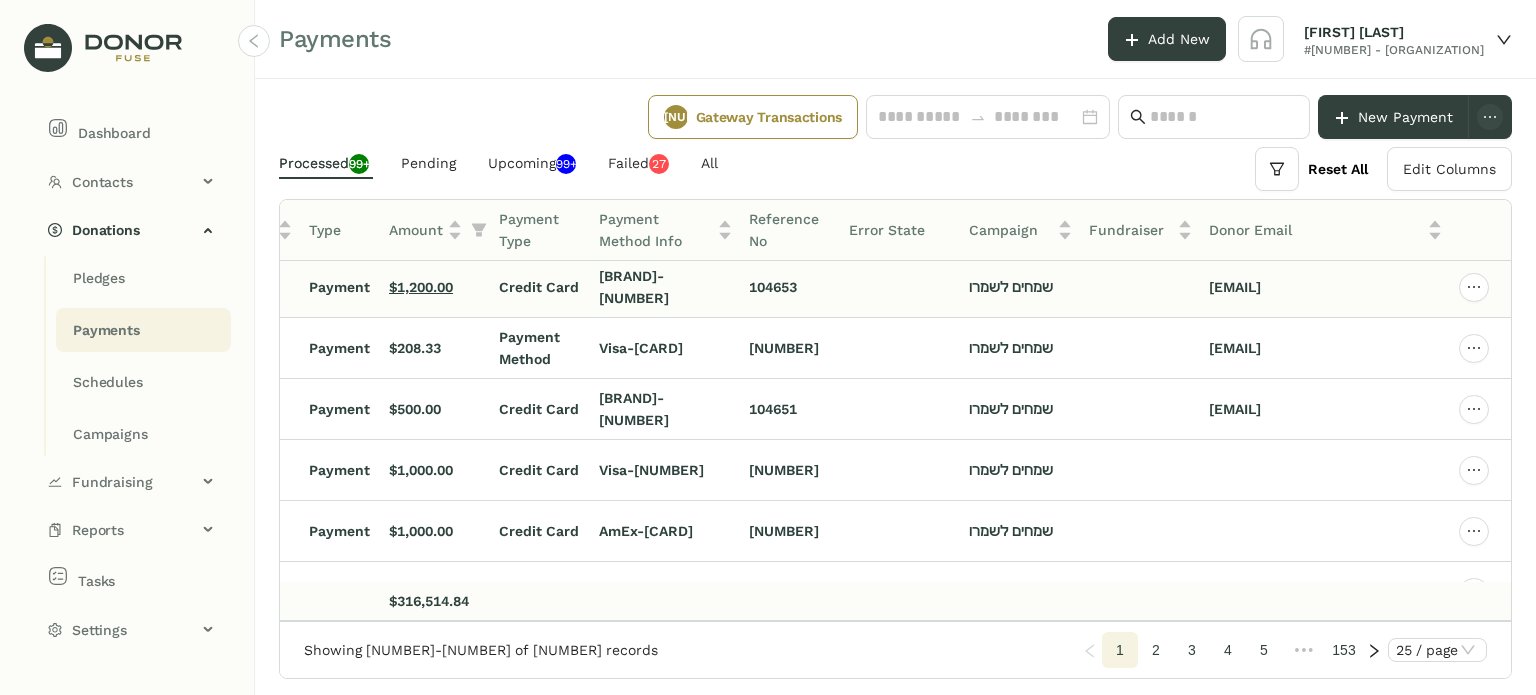 click on "$1,200.00" 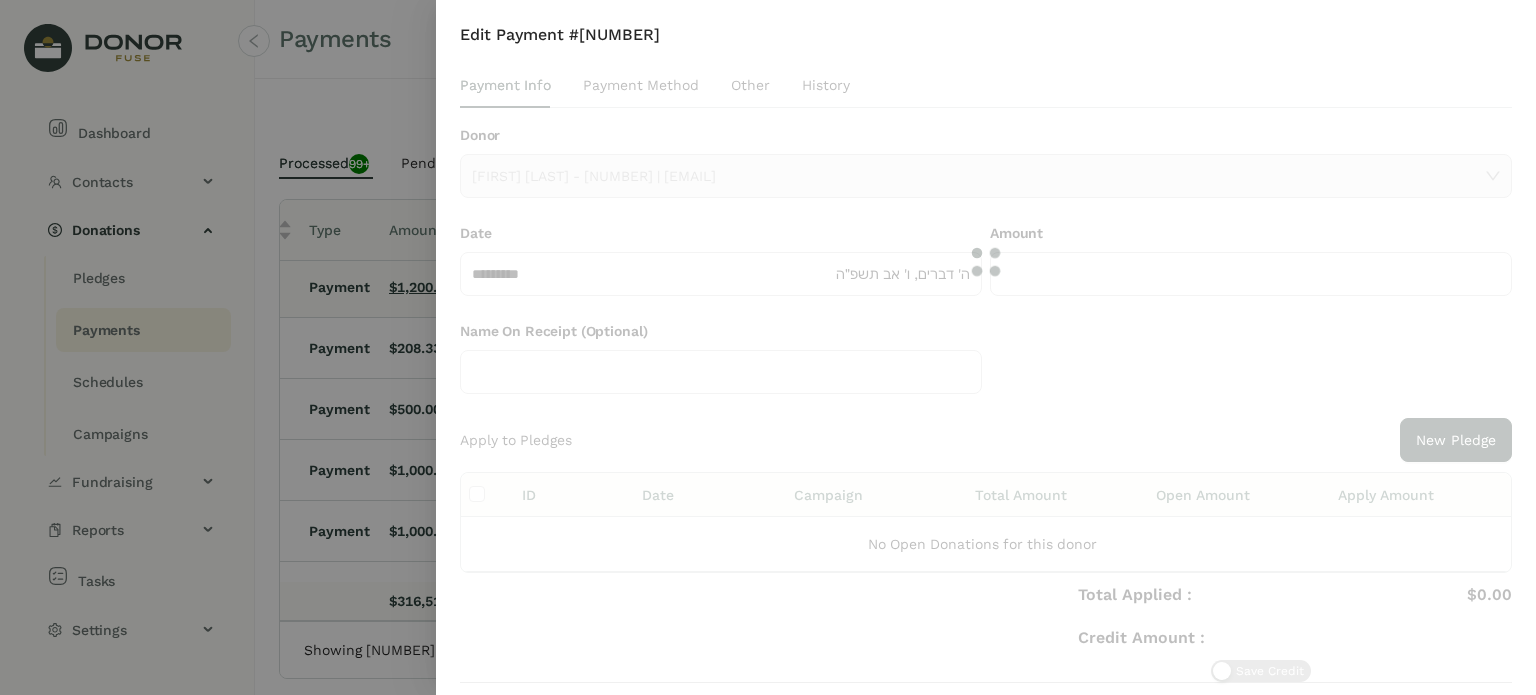 type on "*********" 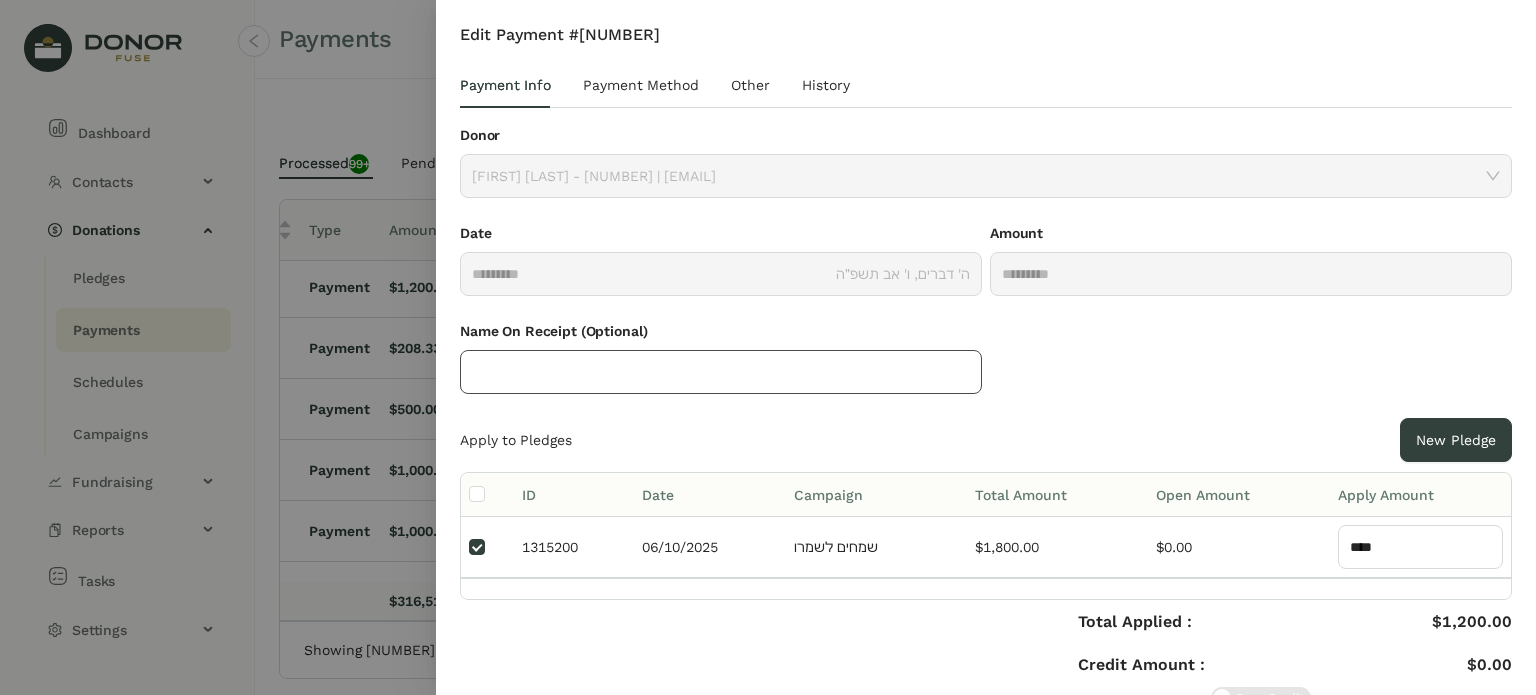 click 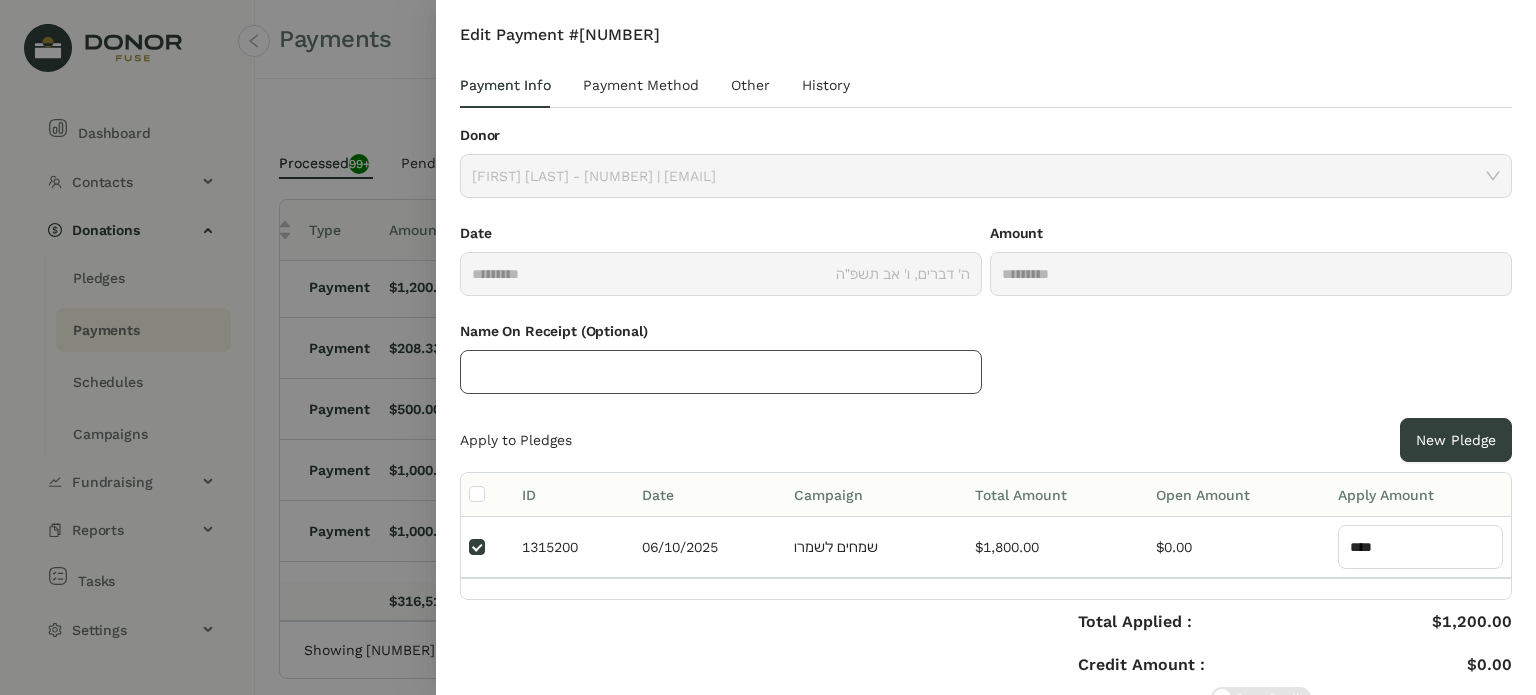 scroll, scrollTop: 80, scrollLeft: 0, axis: vertical 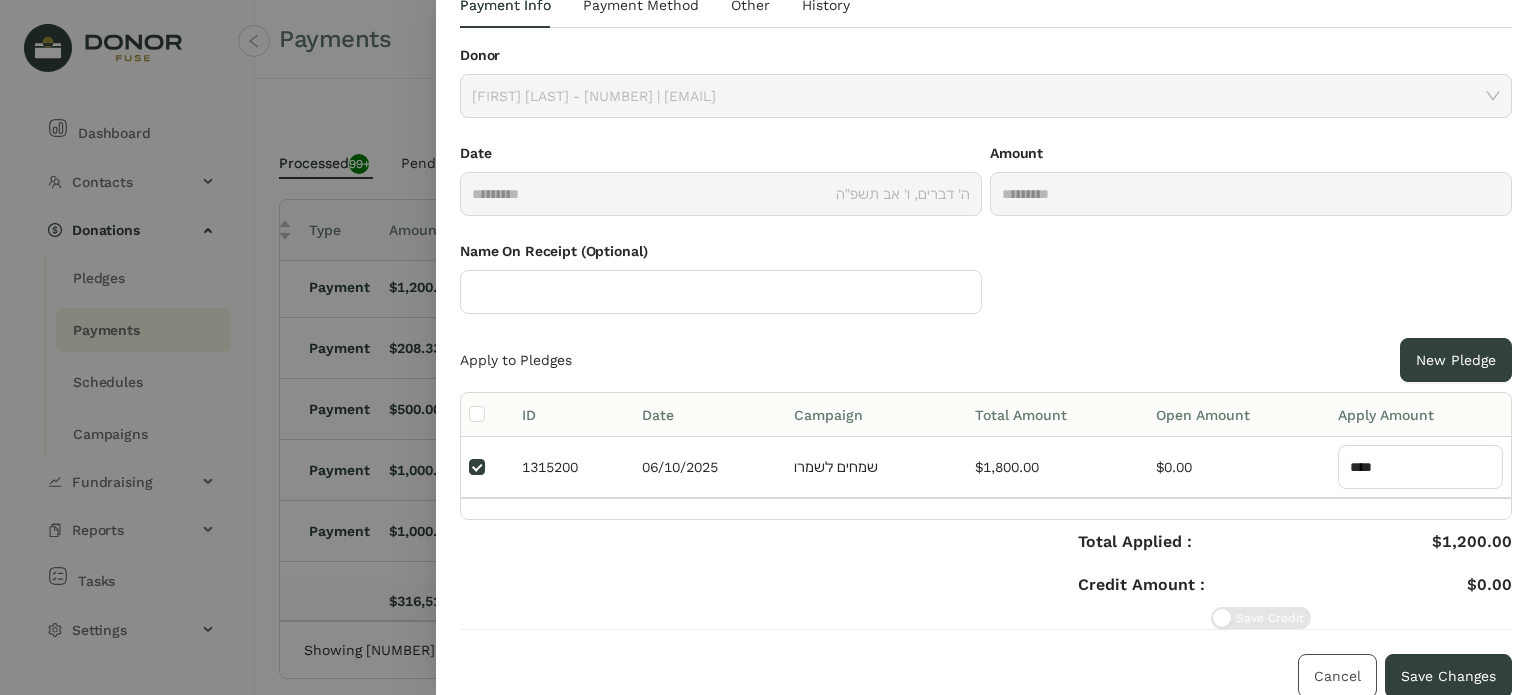 click on "Cancel" at bounding box center (1337, 676) 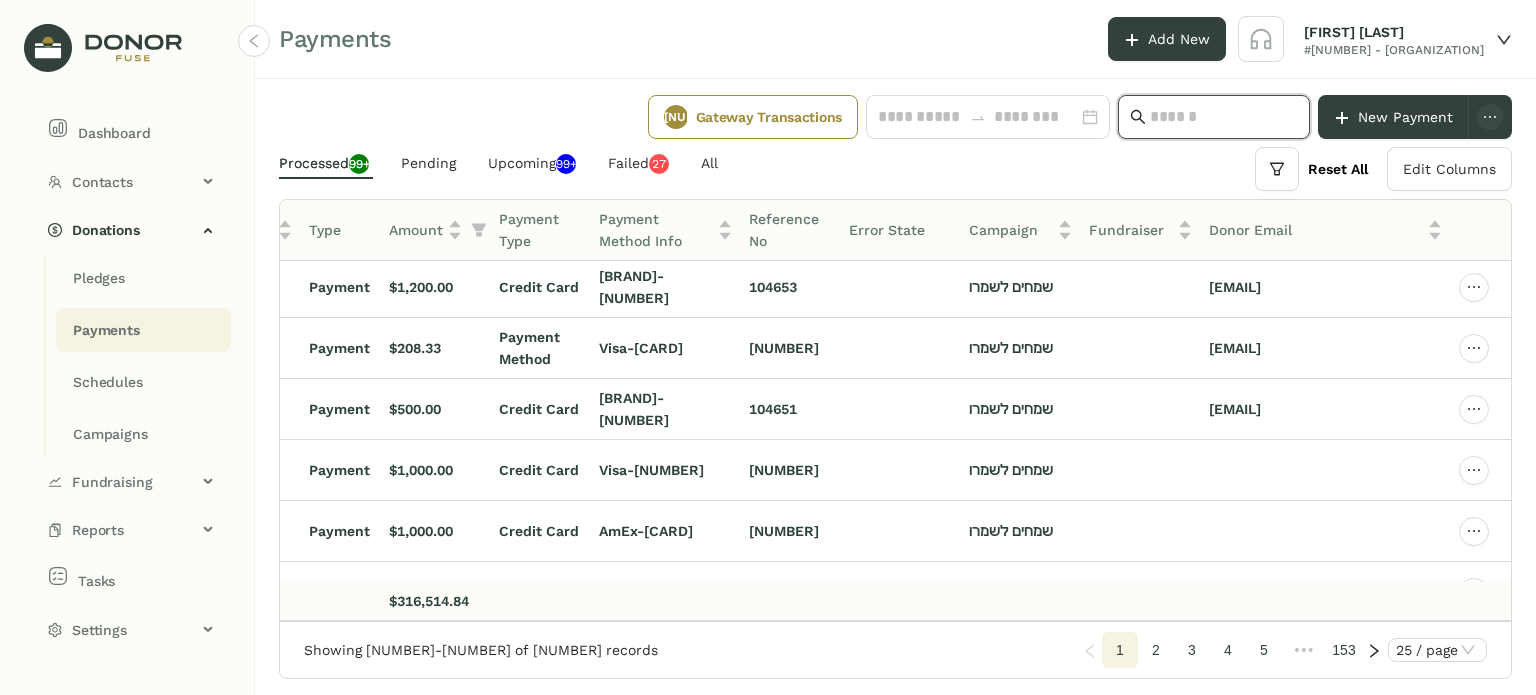 click 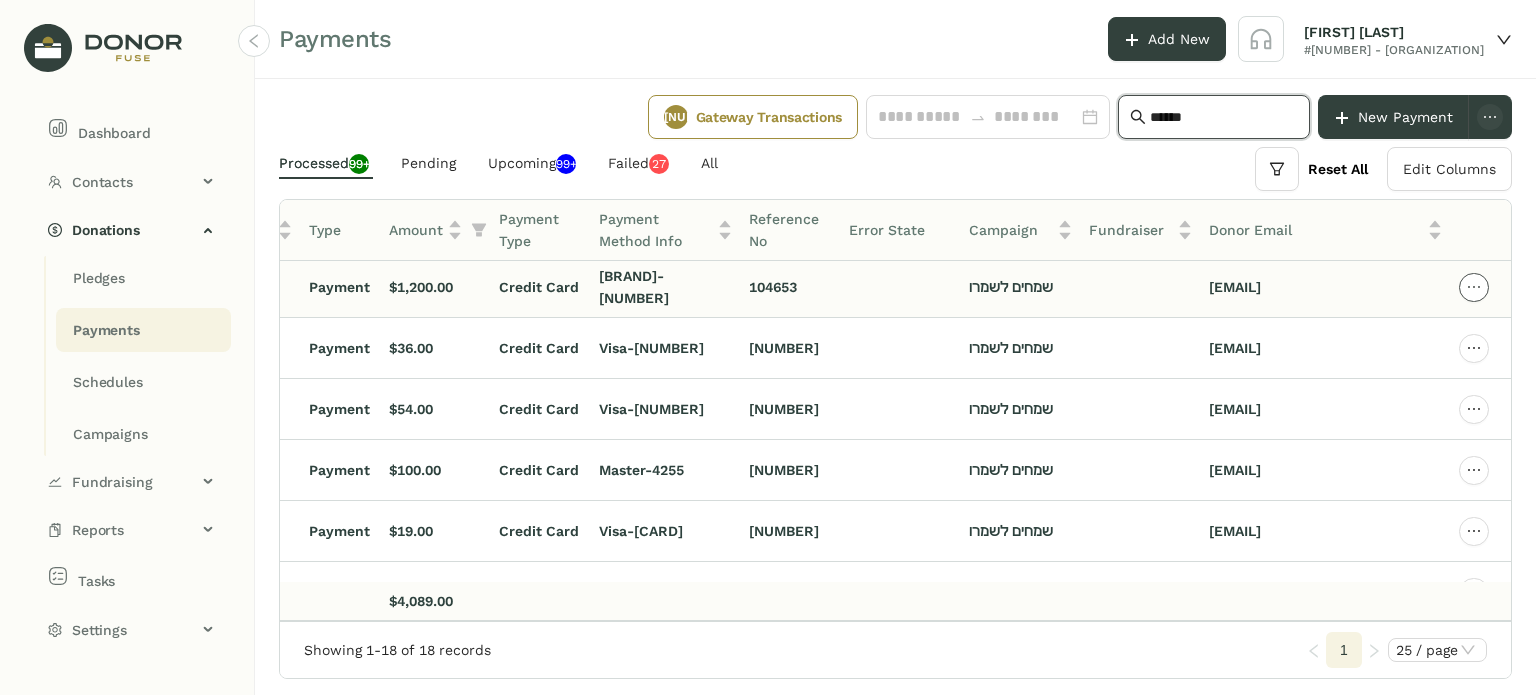 type on "******" 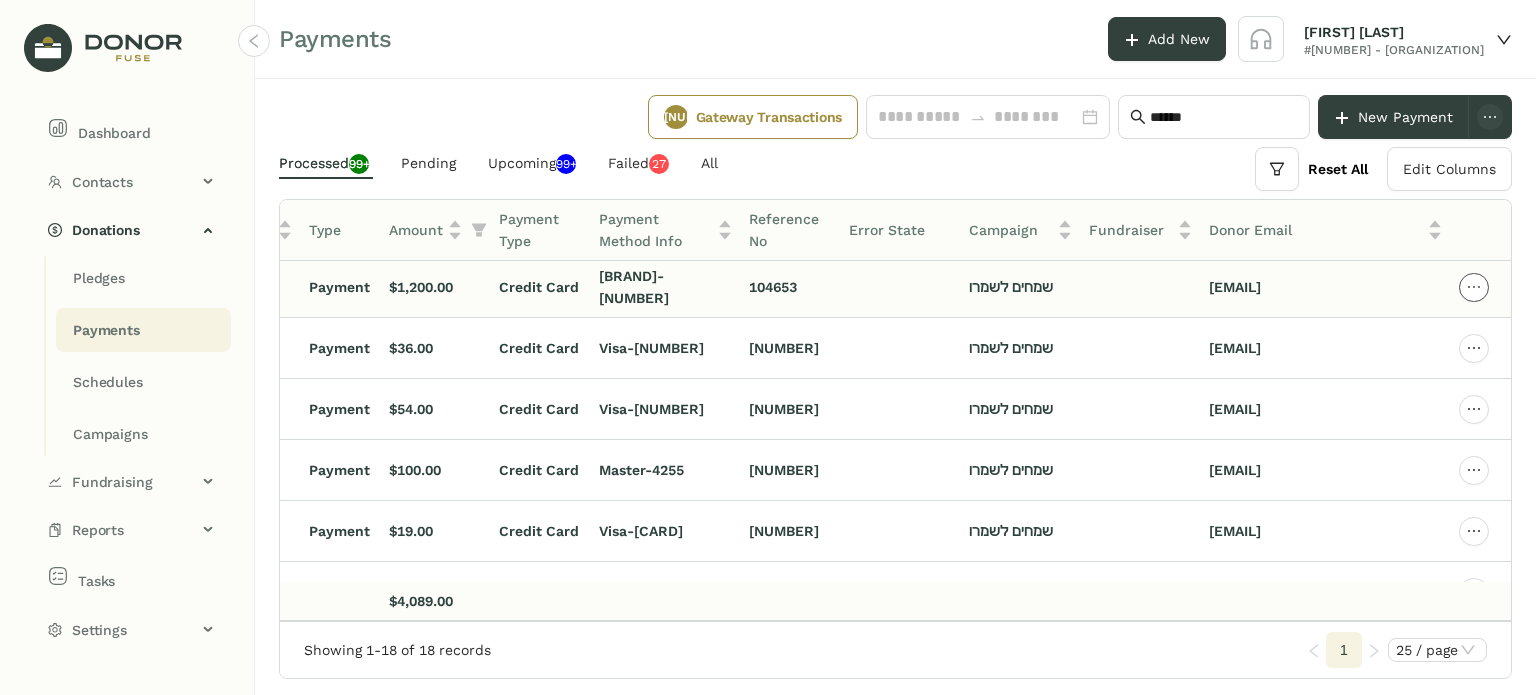 click 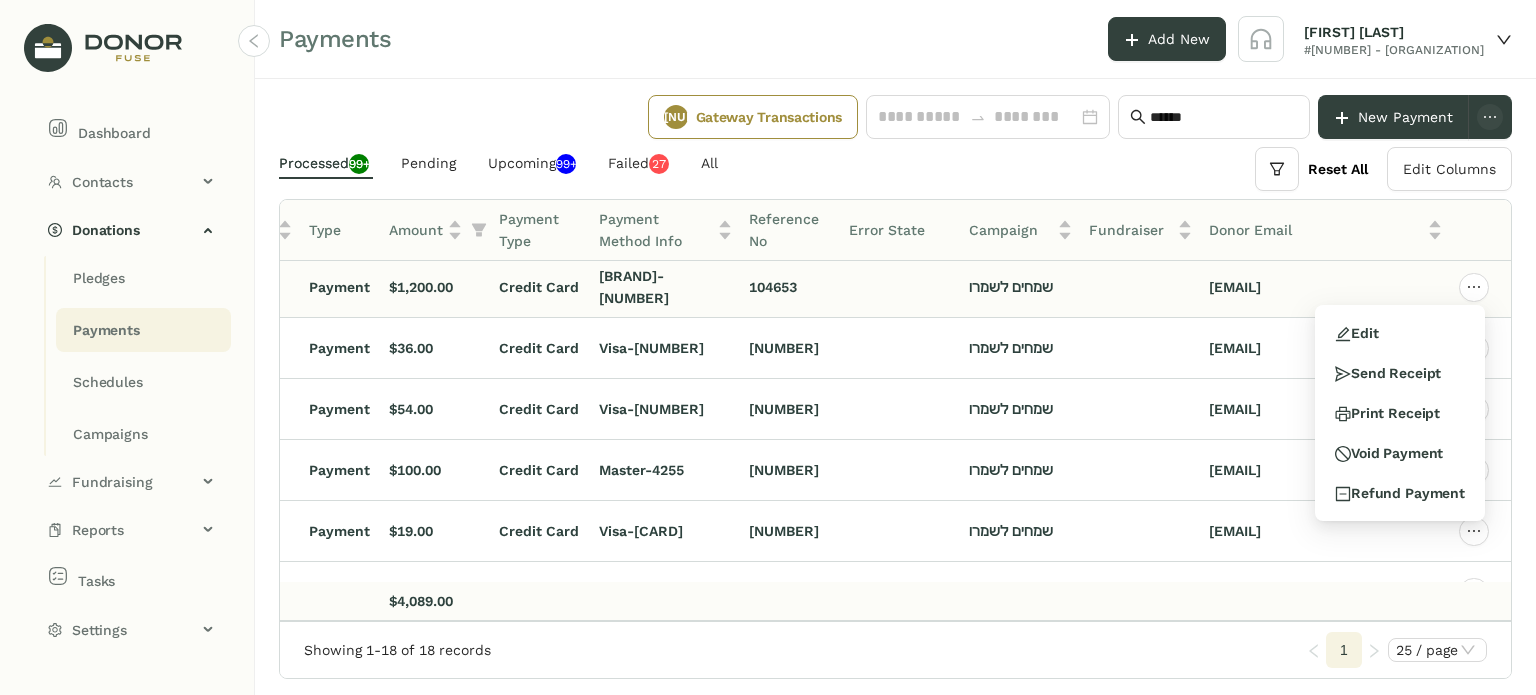 click on "שמחים לשמרו" 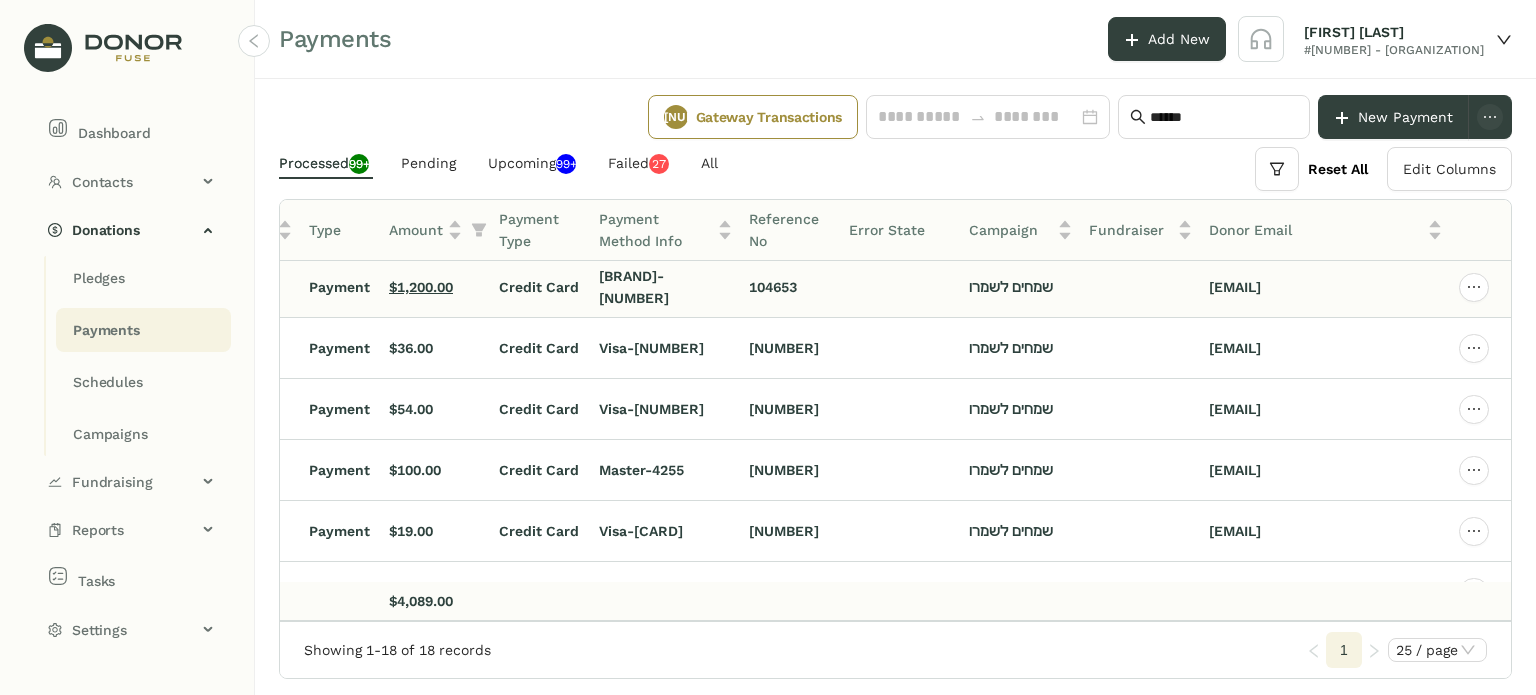 click on "$1,200.00" 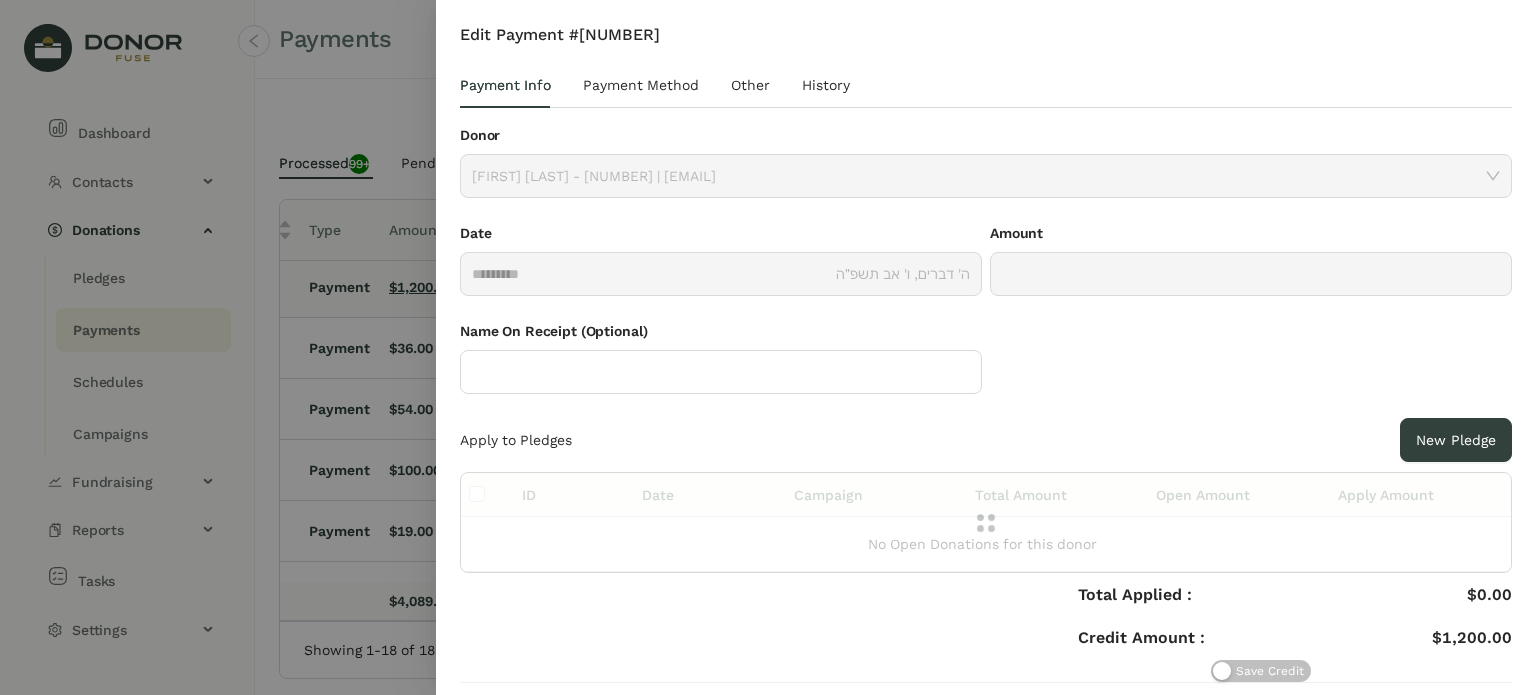 type on "*********" 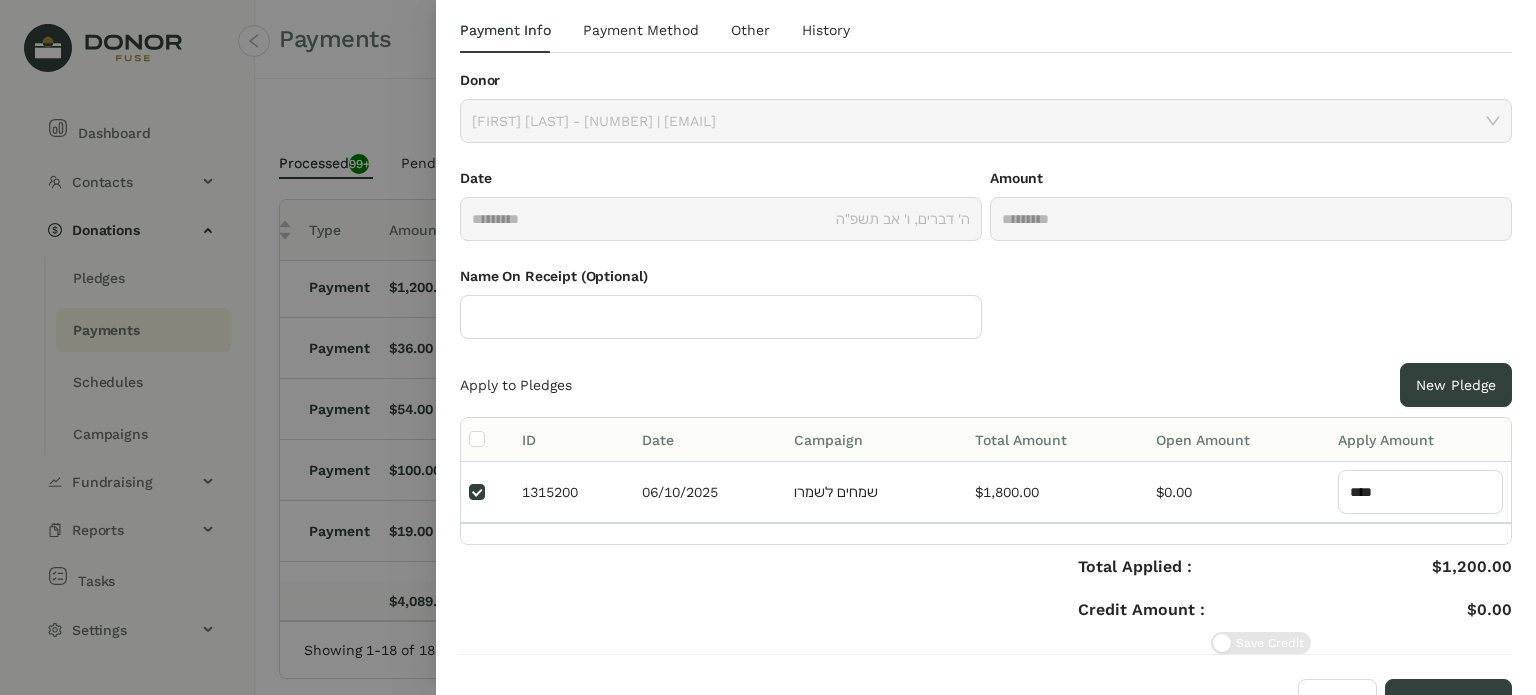 scroll, scrollTop: 80, scrollLeft: 0, axis: vertical 